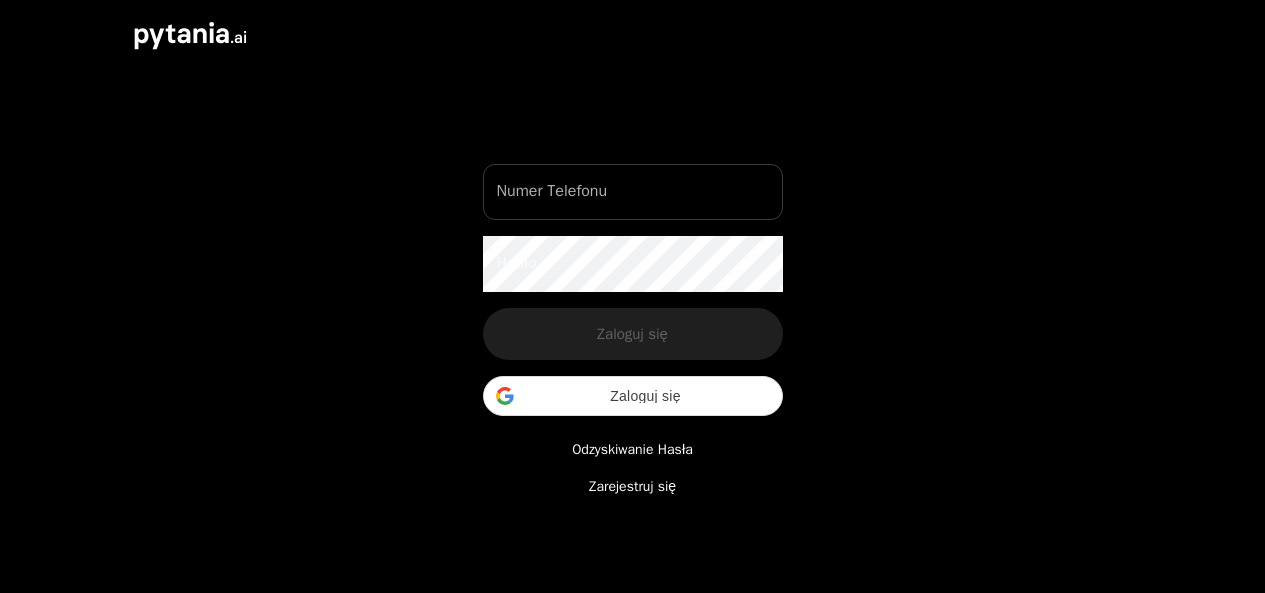 scroll, scrollTop: 0, scrollLeft: 0, axis: both 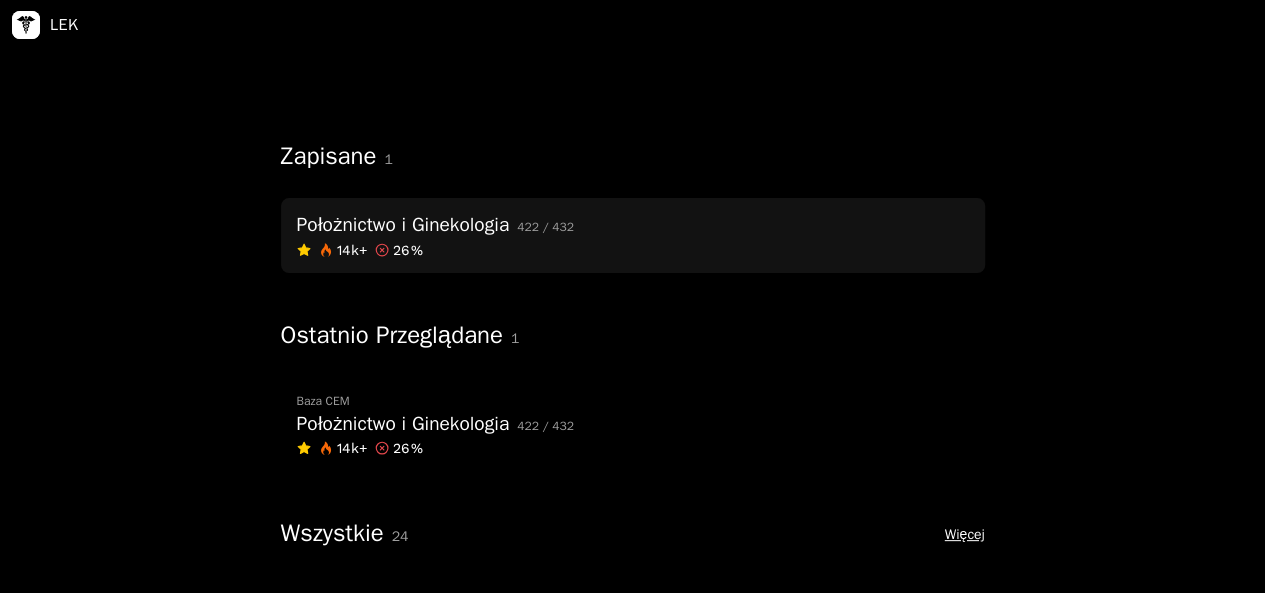 click on "14k+ 26 %" at bounding box center [633, 250] 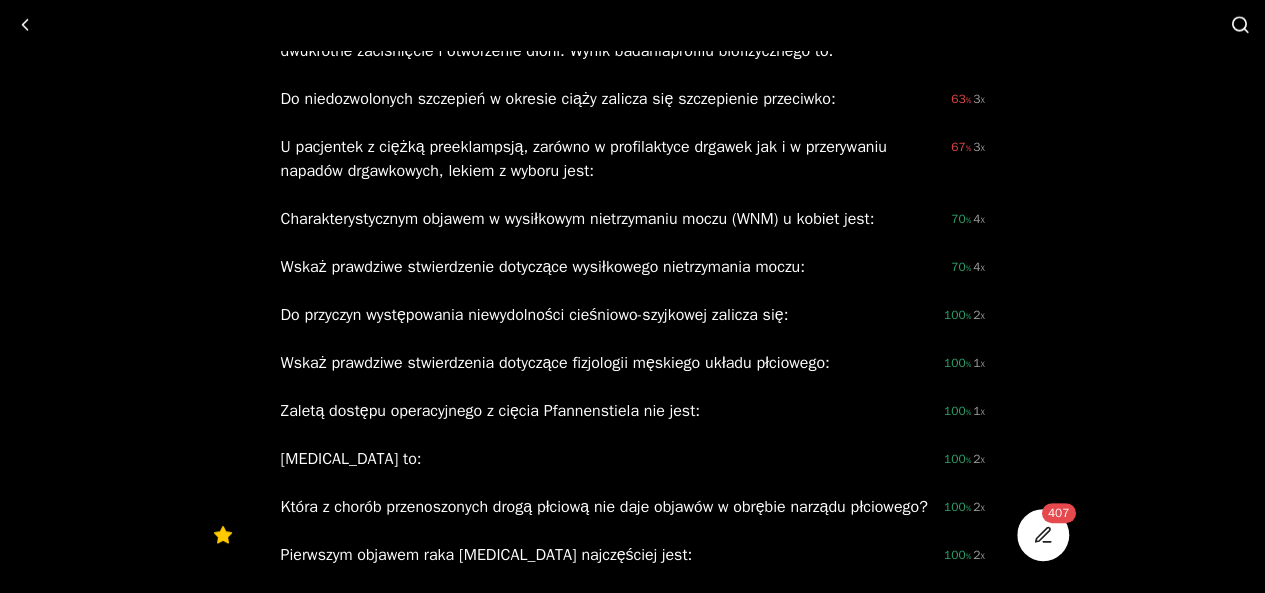 scroll, scrollTop: 25594, scrollLeft: 0, axis: vertical 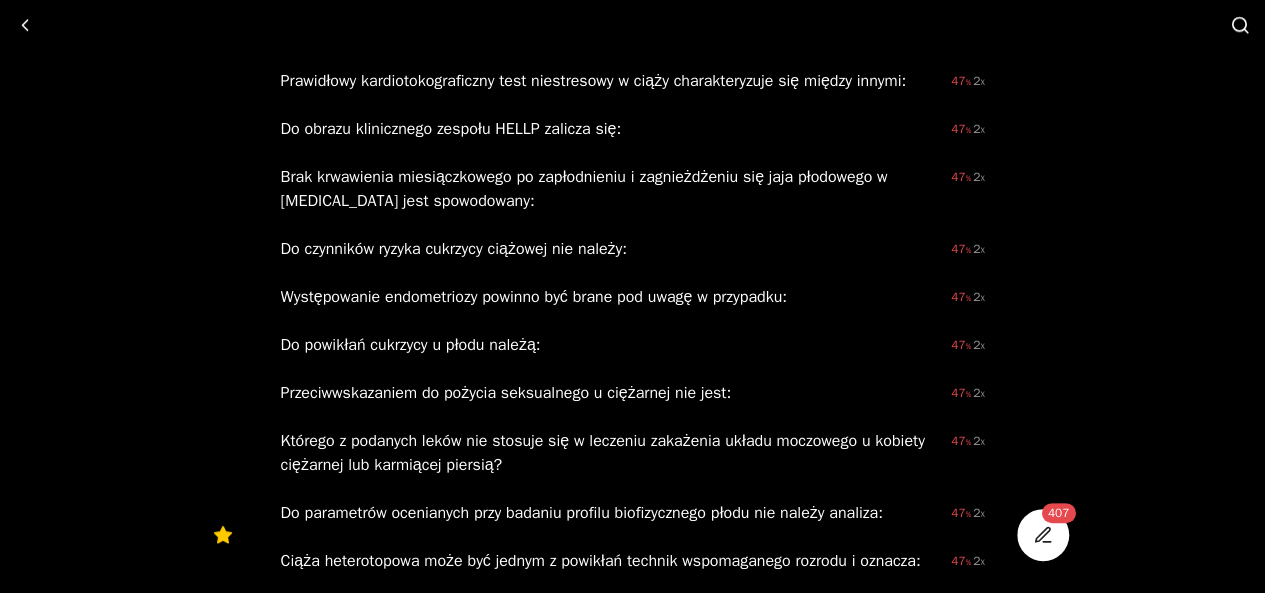 click on "Do czynników ryzyka położenia miednicowego płodu, ze strony matki zalicza się:" at bounding box center (608, -63) 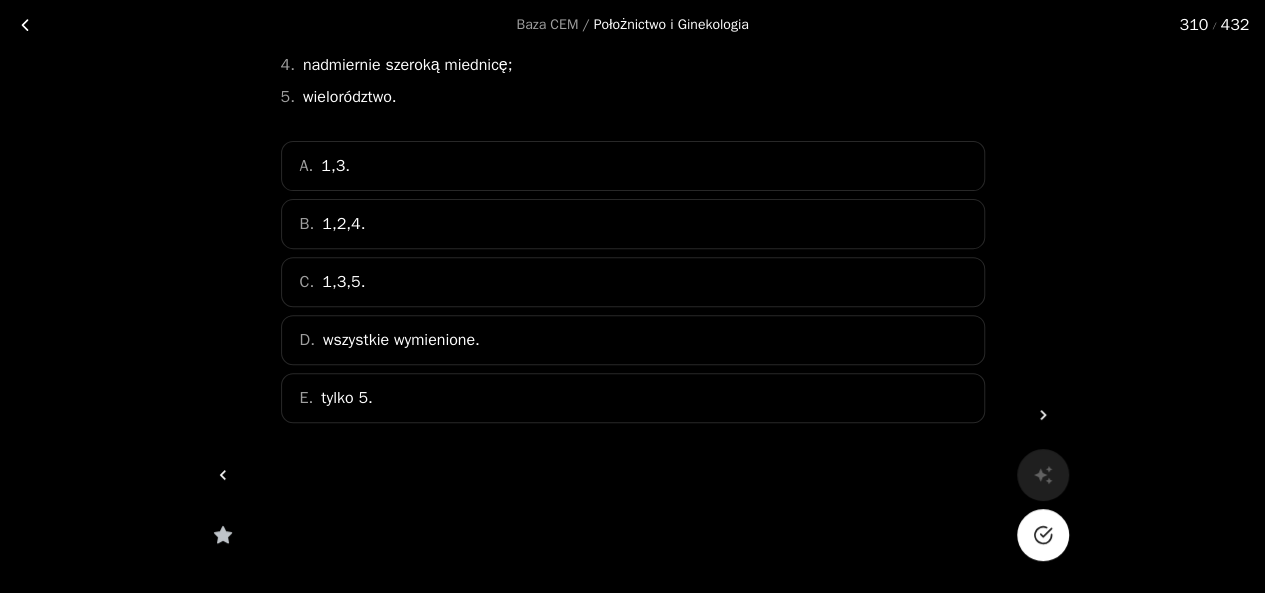 scroll, scrollTop: 265, scrollLeft: 0, axis: vertical 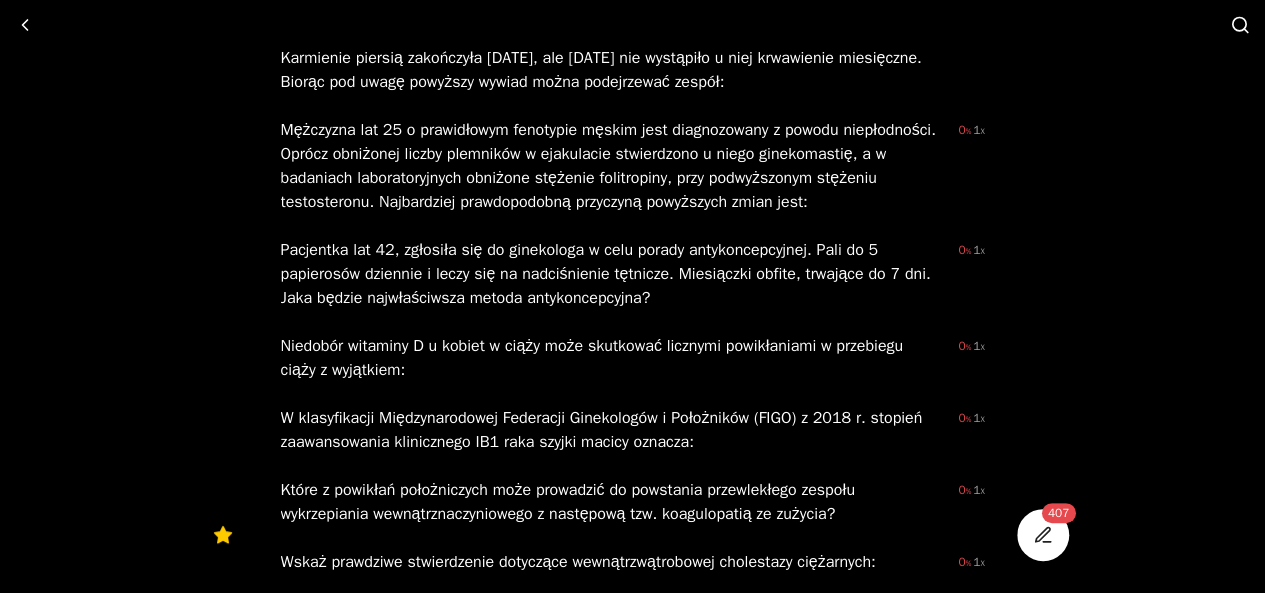 click on "W klasyfikacji Międzynarodowej Federacji Ginekologów i Położników (FIGO) z 2018 r. stopień zaawansowania klinicznego IB1 raka szyjki macicy oznacza:" at bounding box center (612, 430) 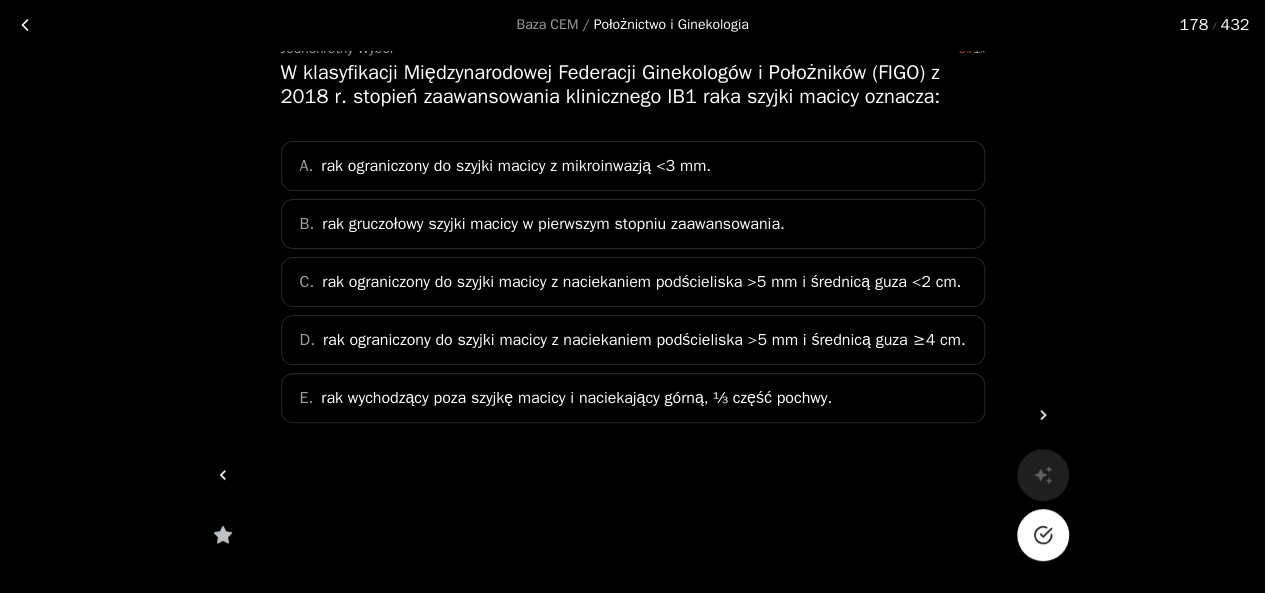 scroll, scrollTop: 97, scrollLeft: 0, axis: vertical 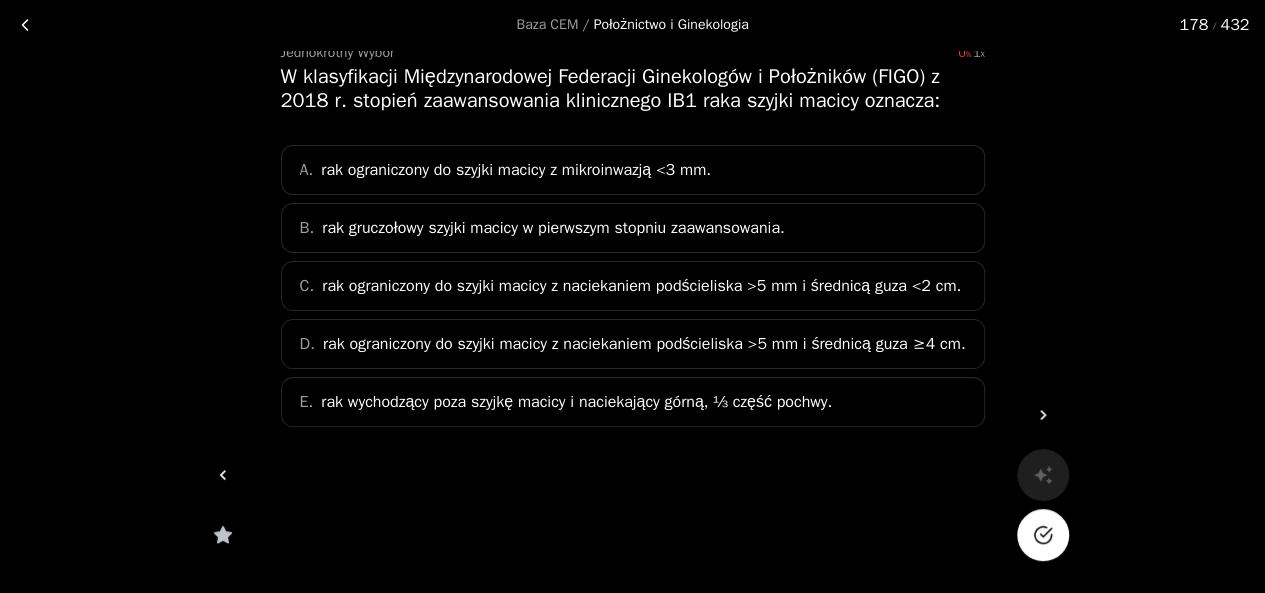 click 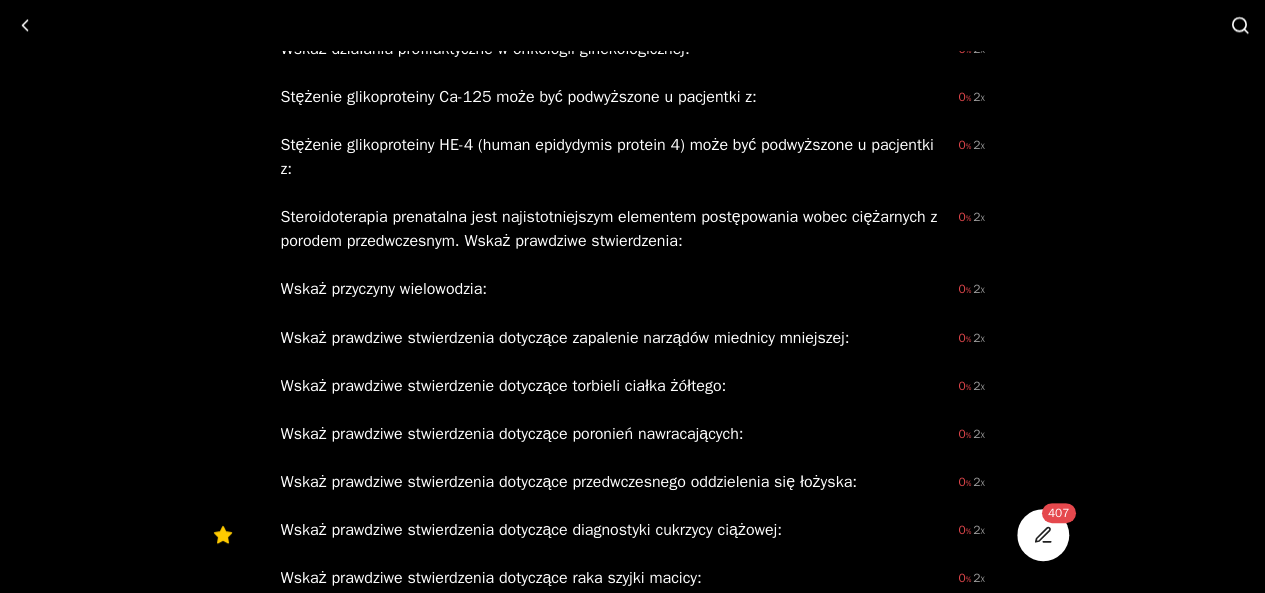 click on "Wskaż prawdziwe stwierdzenia dotyczące zapalenie narządów miednicy mniejszej:" at bounding box center [612, 337] 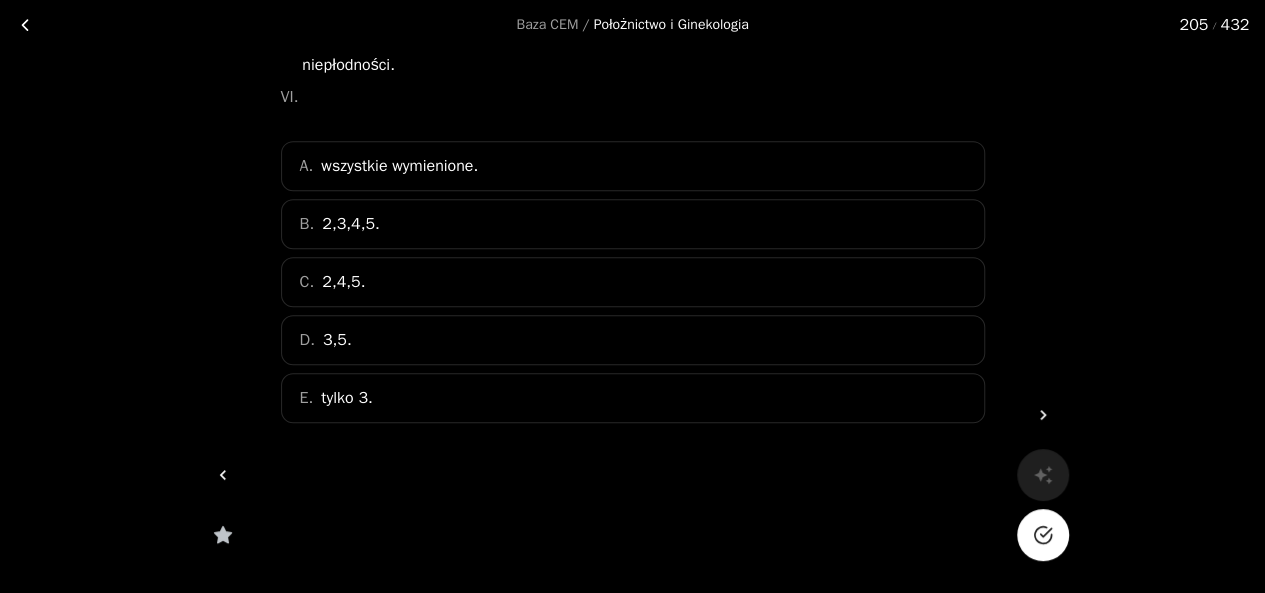 scroll, scrollTop: 393, scrollLeft: 0, axis: vertical 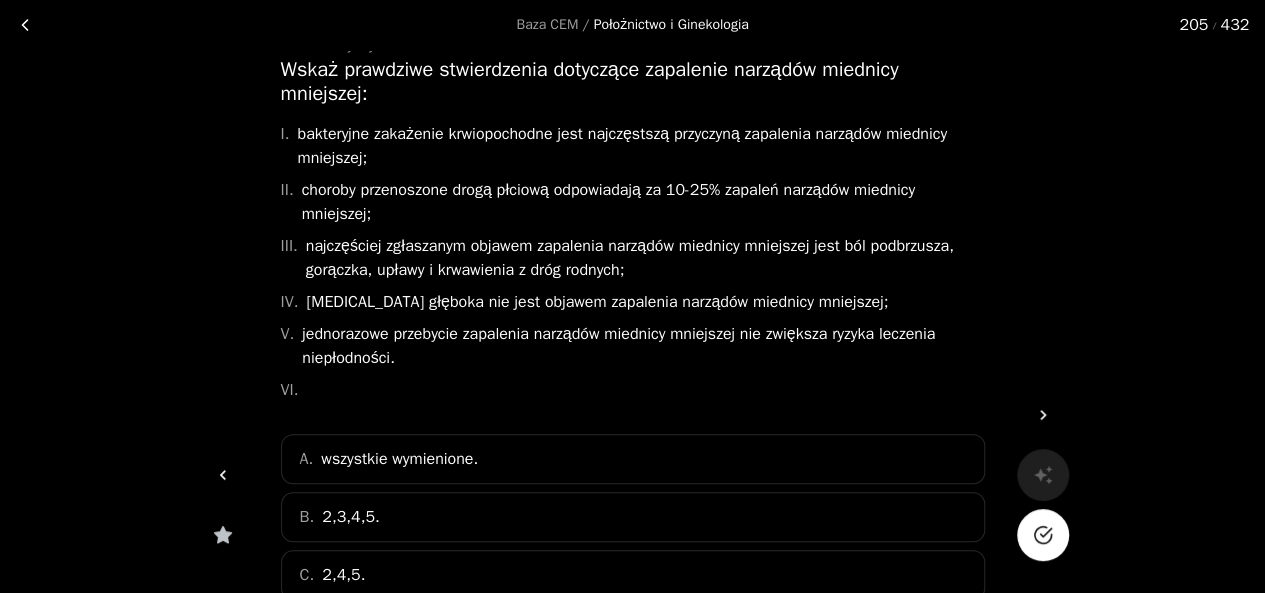 click 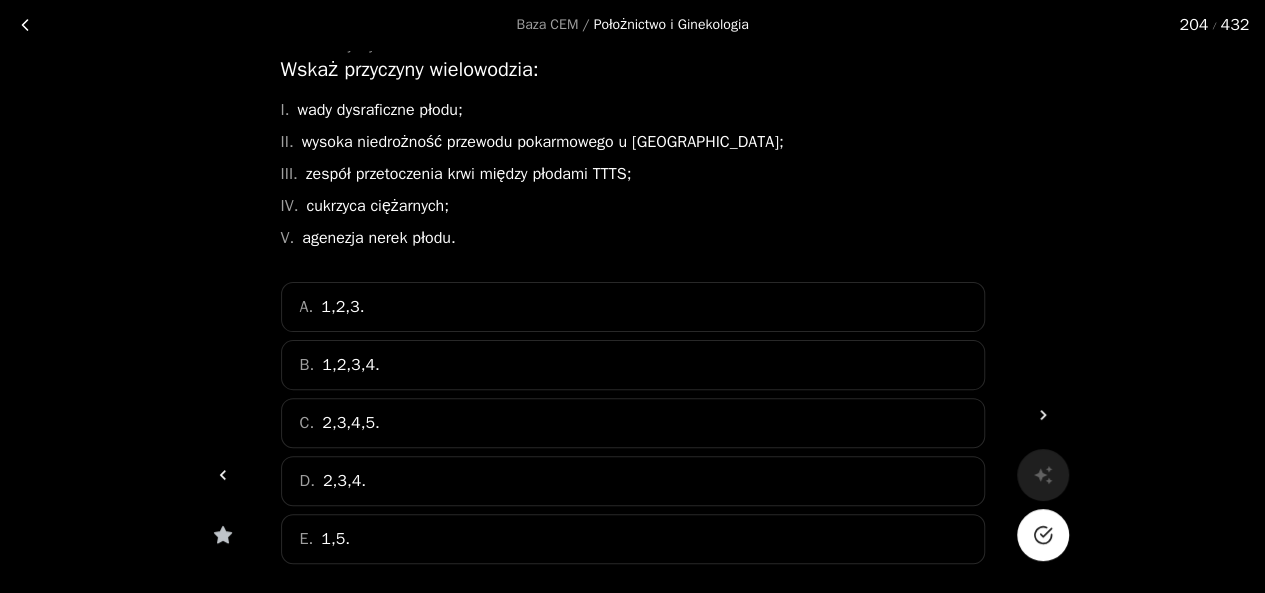 click at bounding box center (1043, 535) 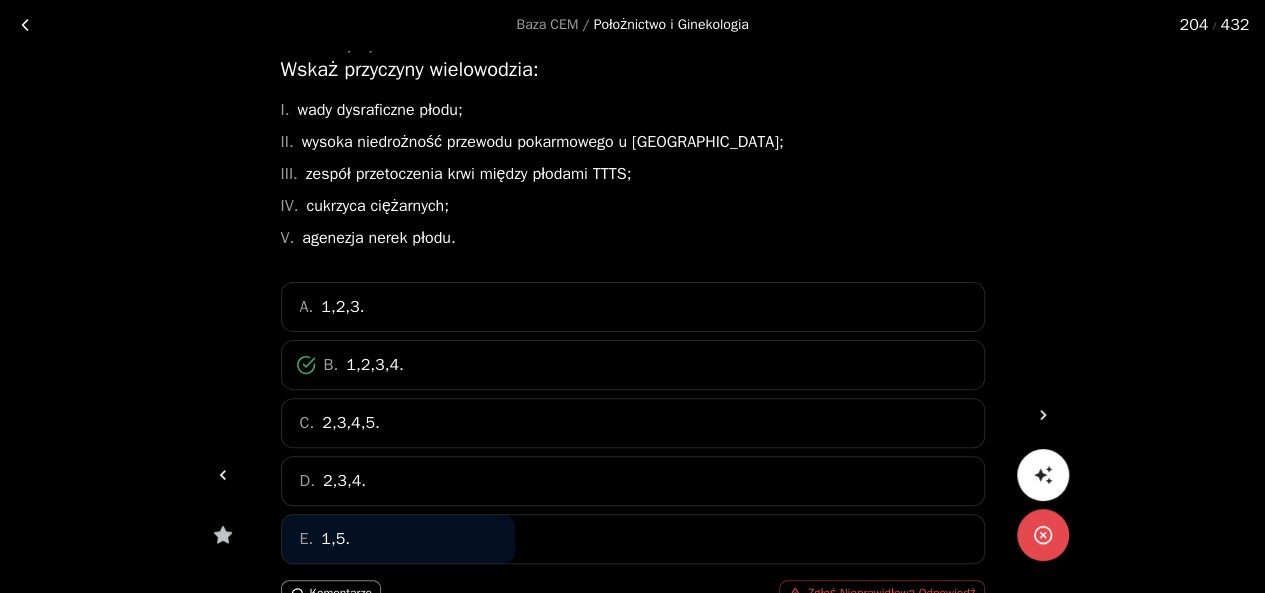 click 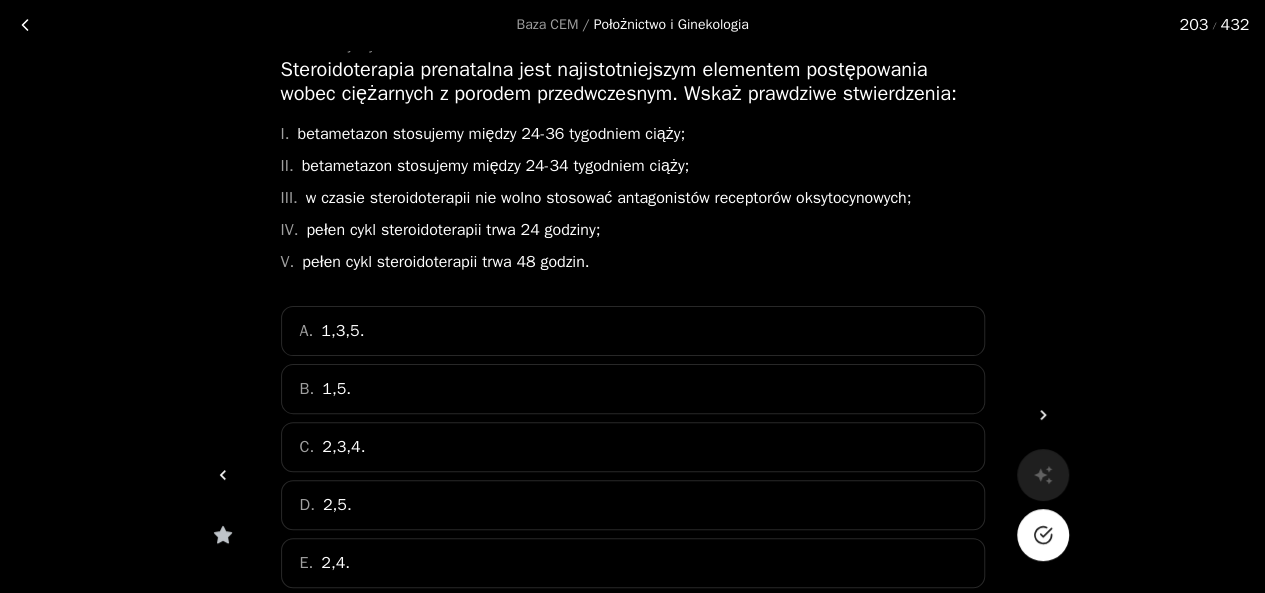click 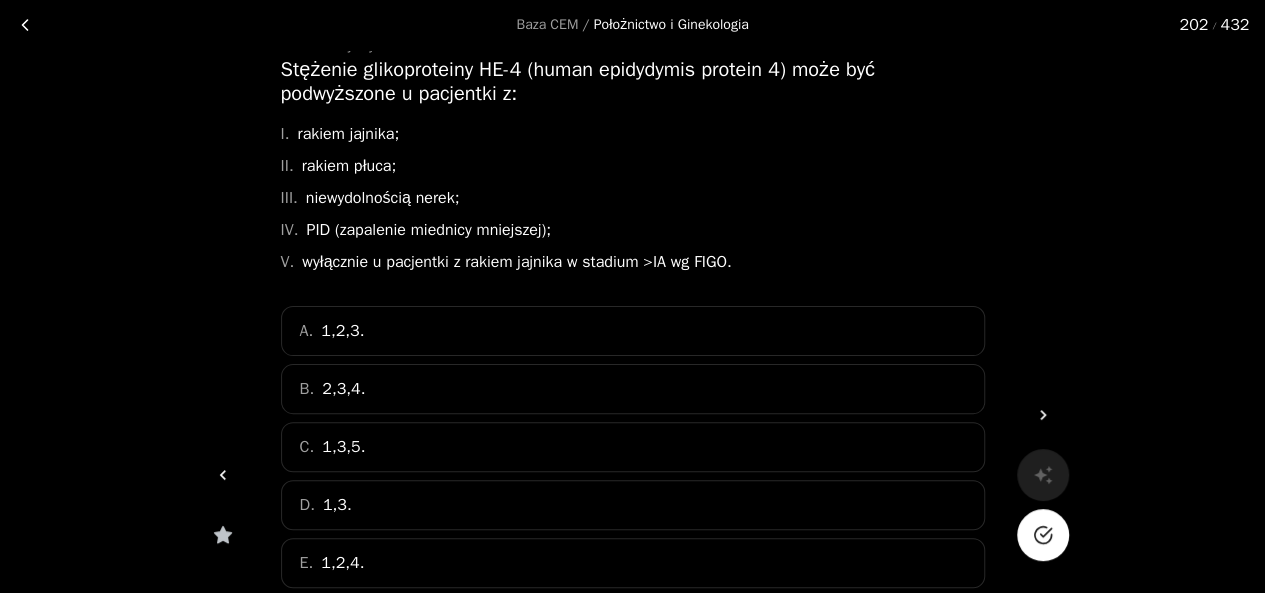 click 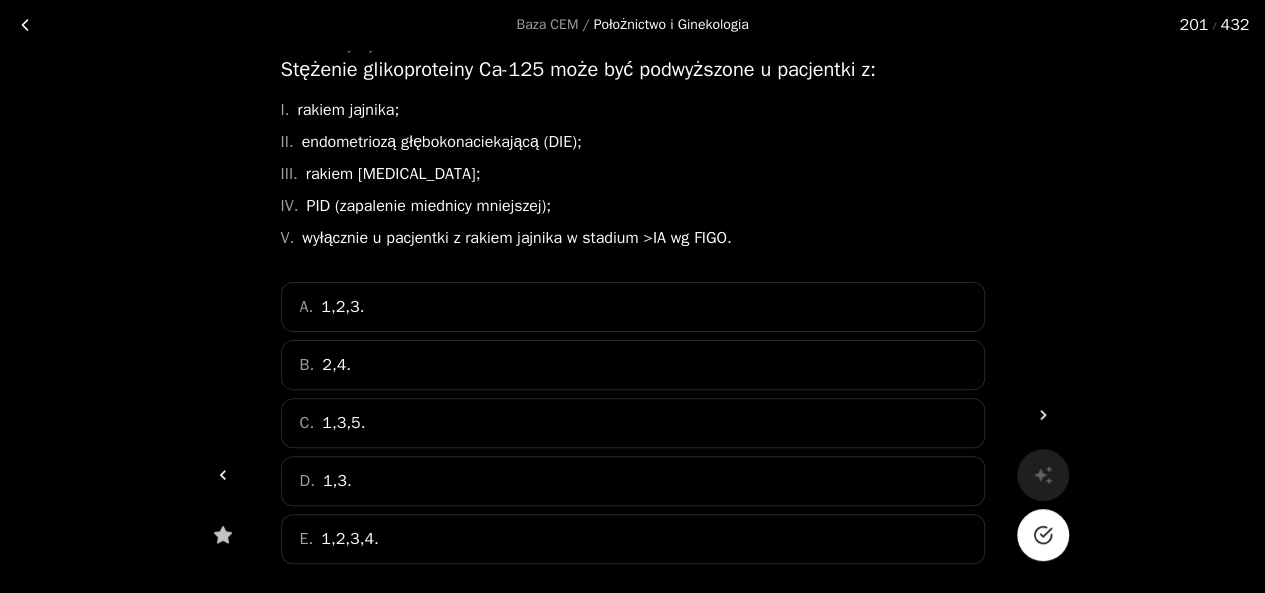 click at bounding box center [1043, 535] 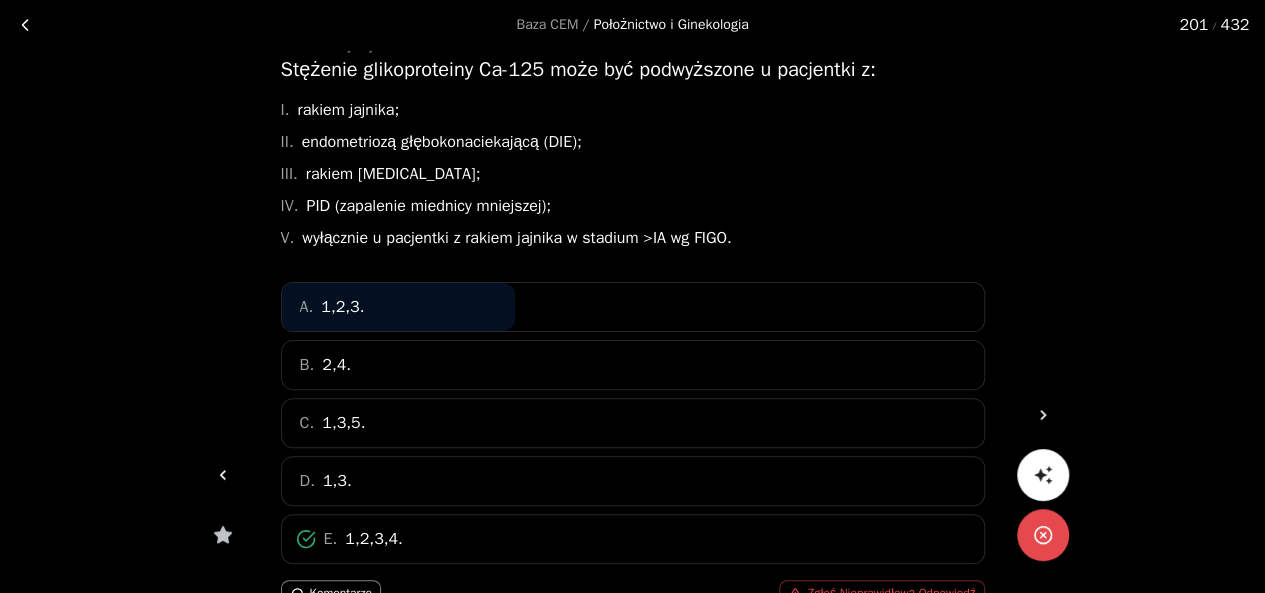 click 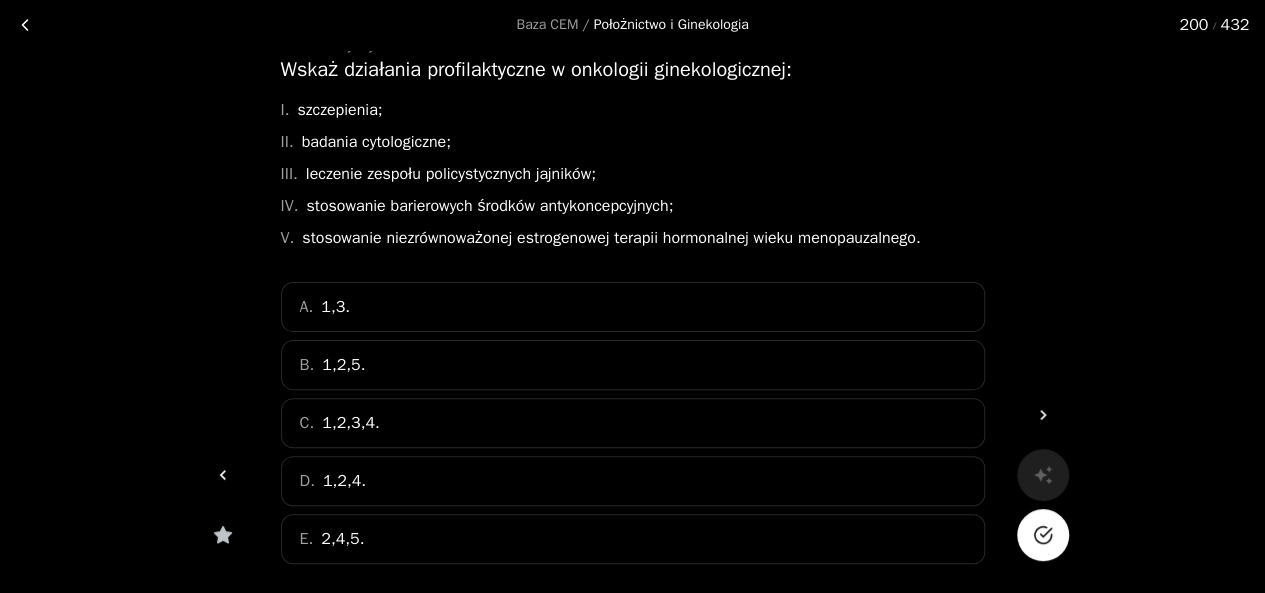 click 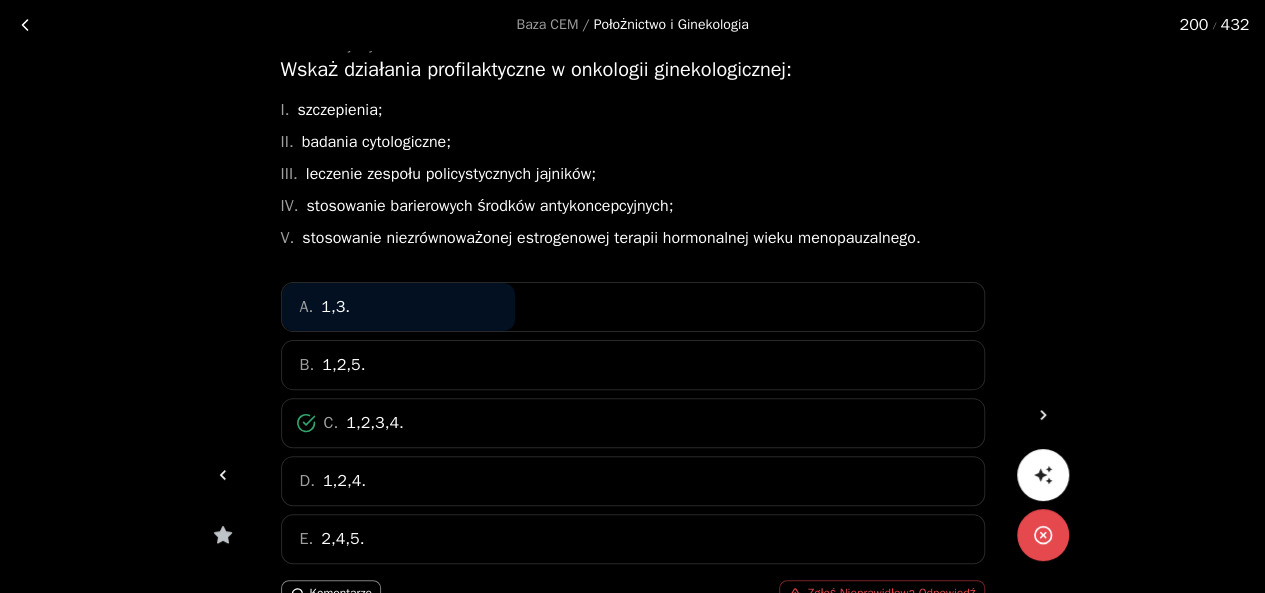 click 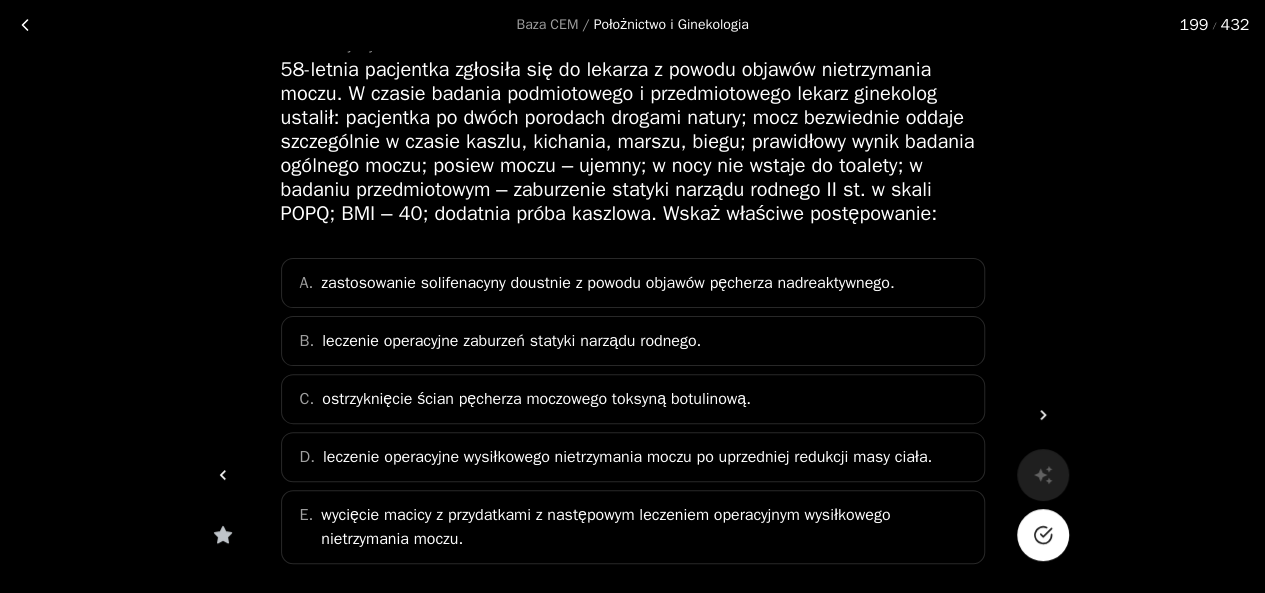 click 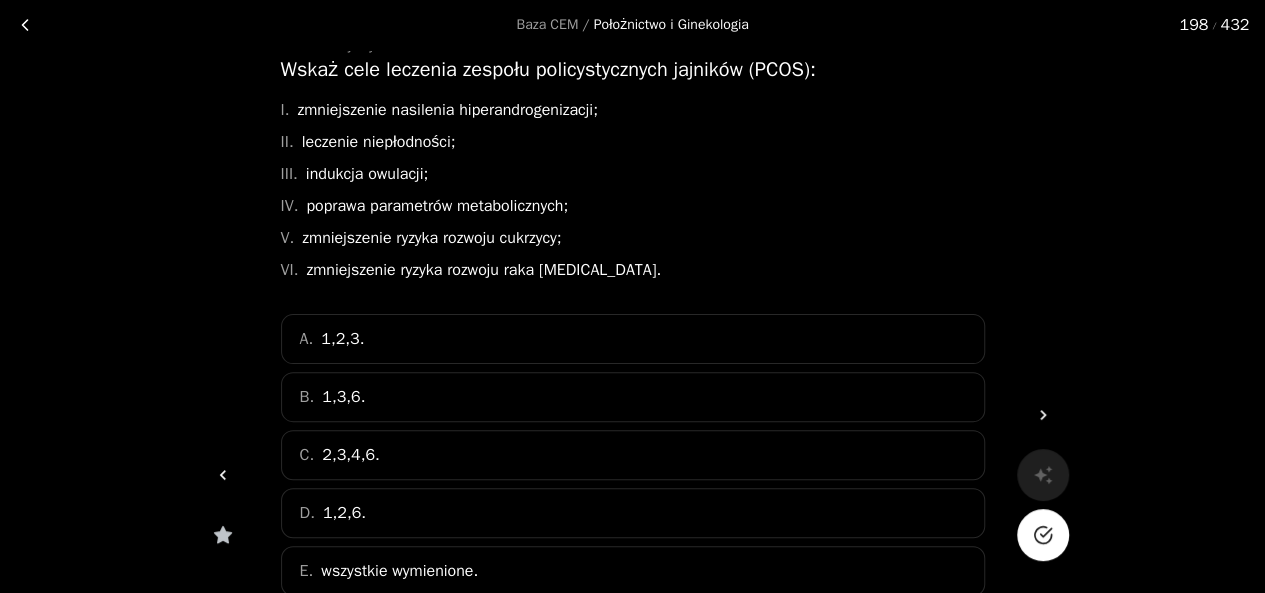 click 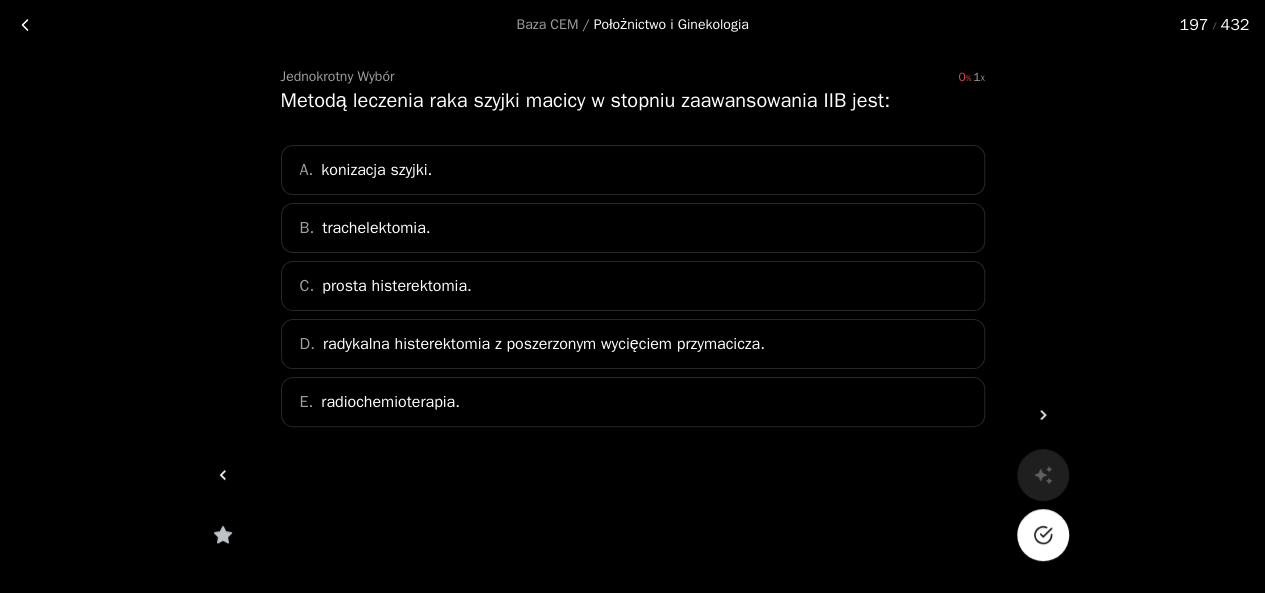 click at bounding box center (1043, 535) 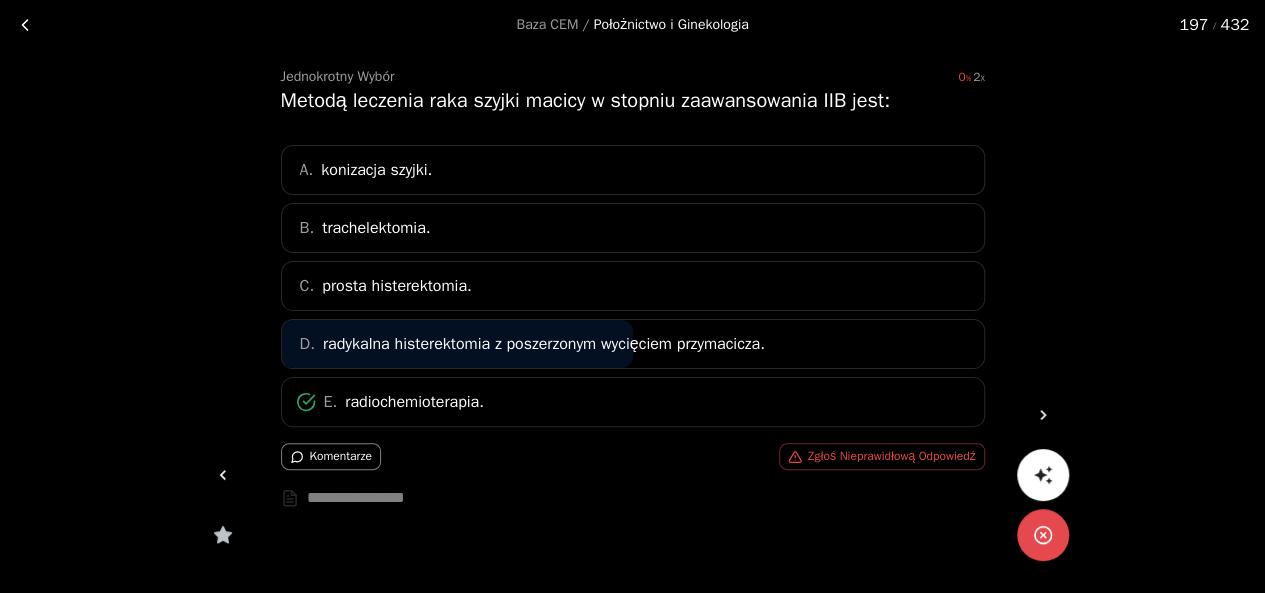 click 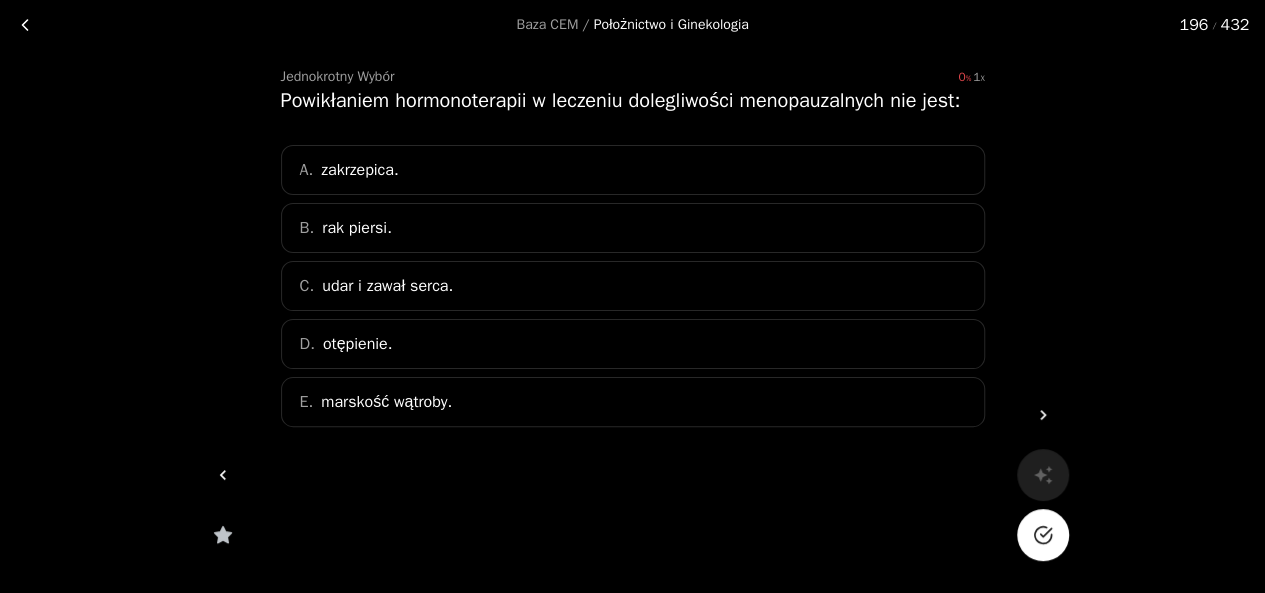 click at bounding box center [1043, 535] 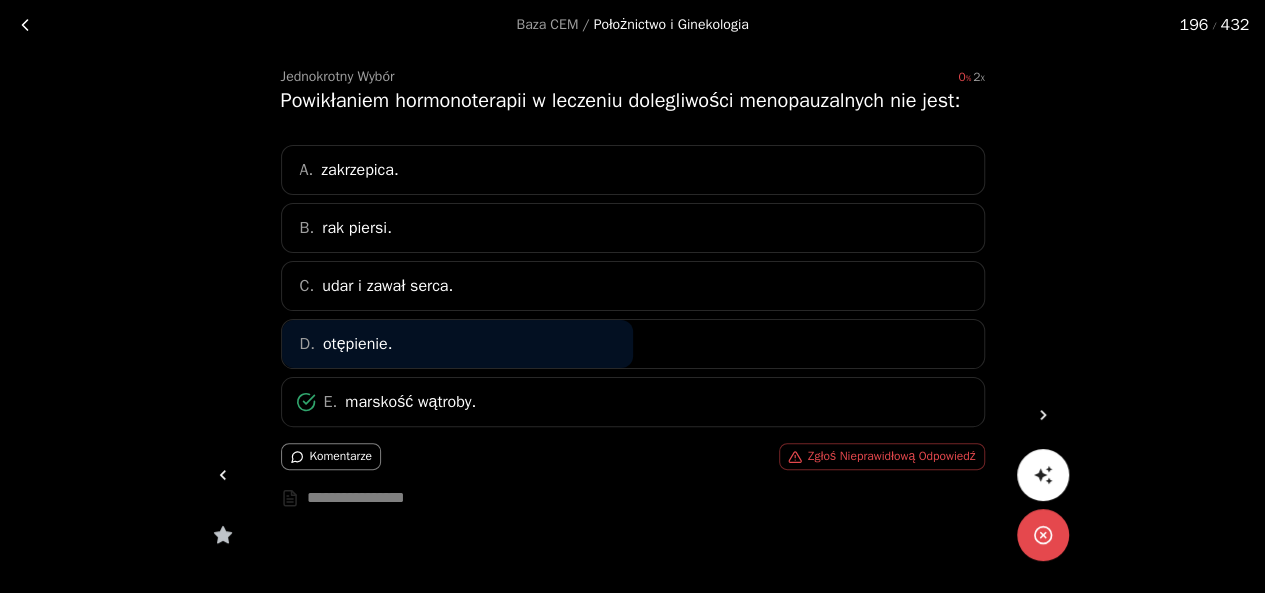 click 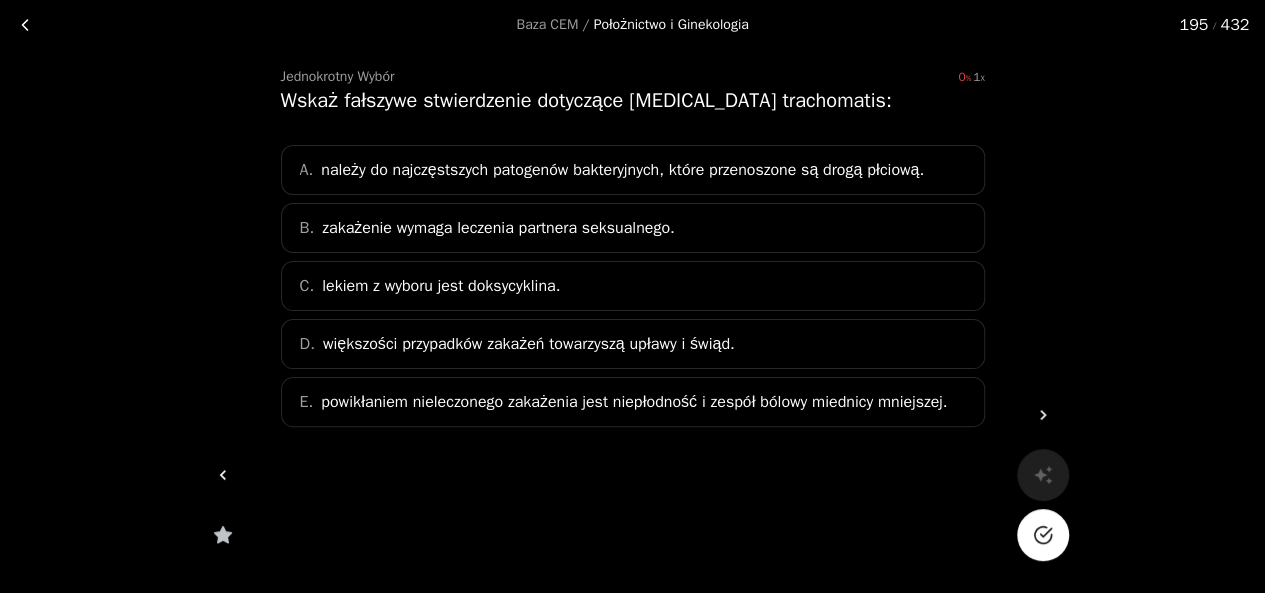 click 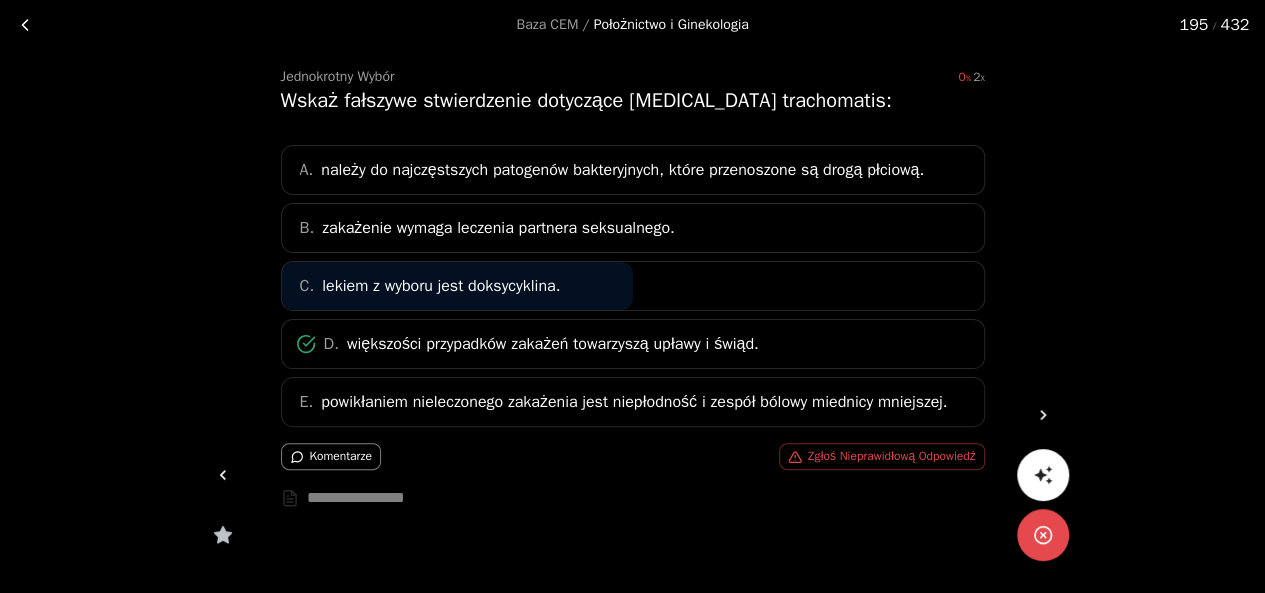 click at bounding box center (223, 475) 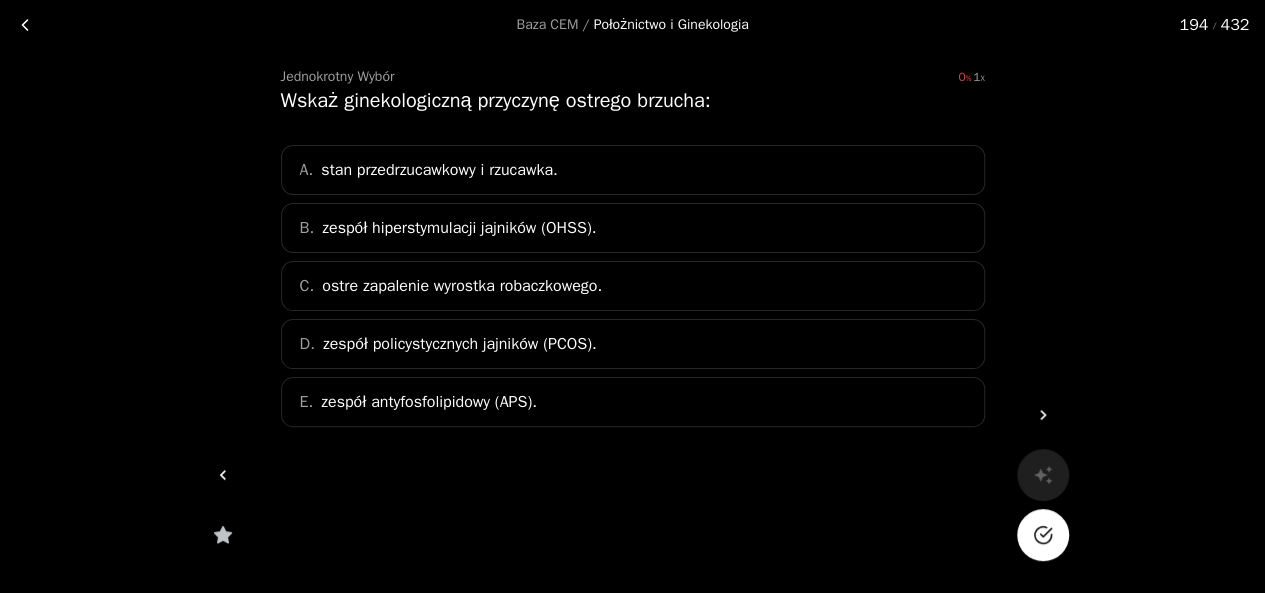 click at bounding box center [1043, 535] 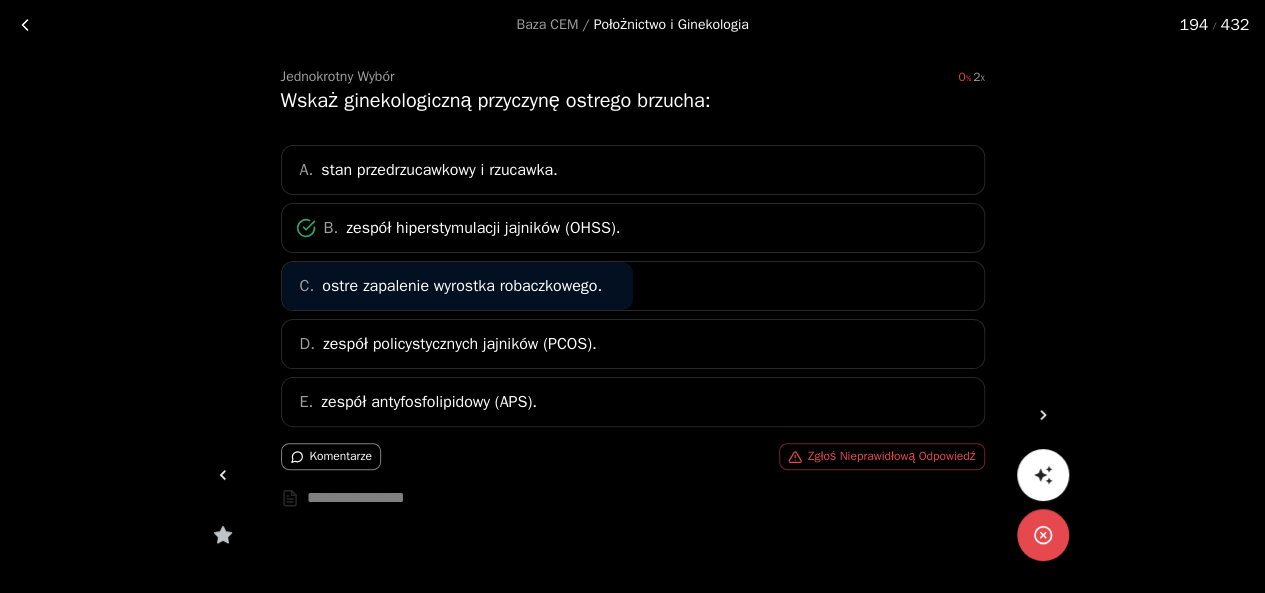 click 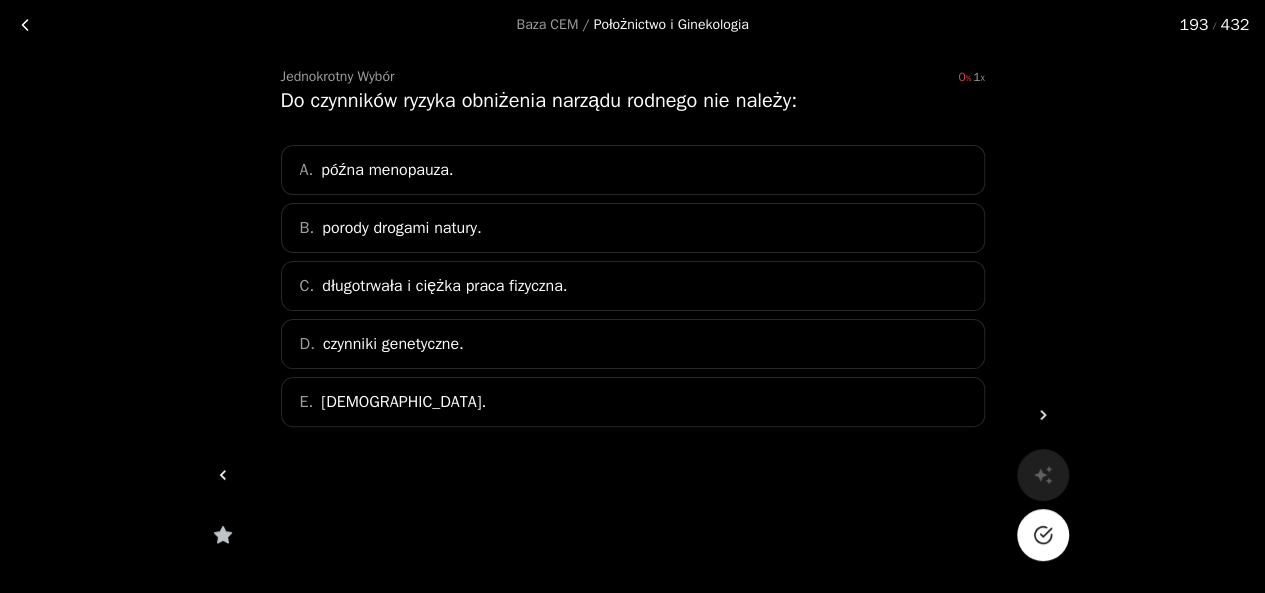 click at bounding box center [1043, 535] 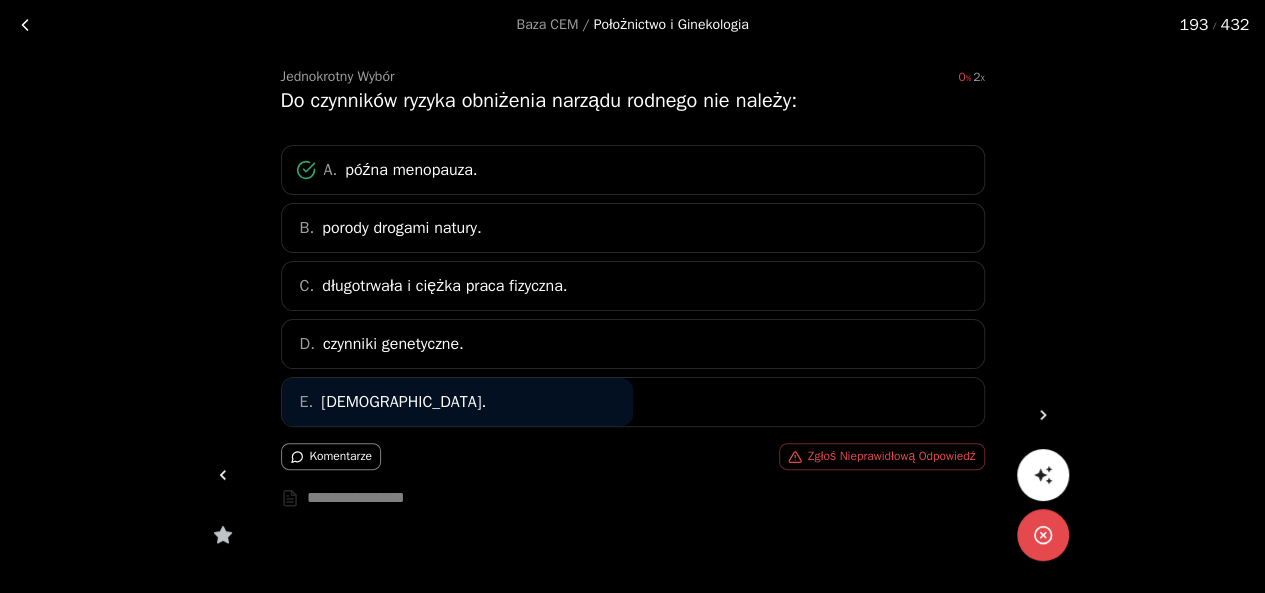 click at bounding box center (223, 475) 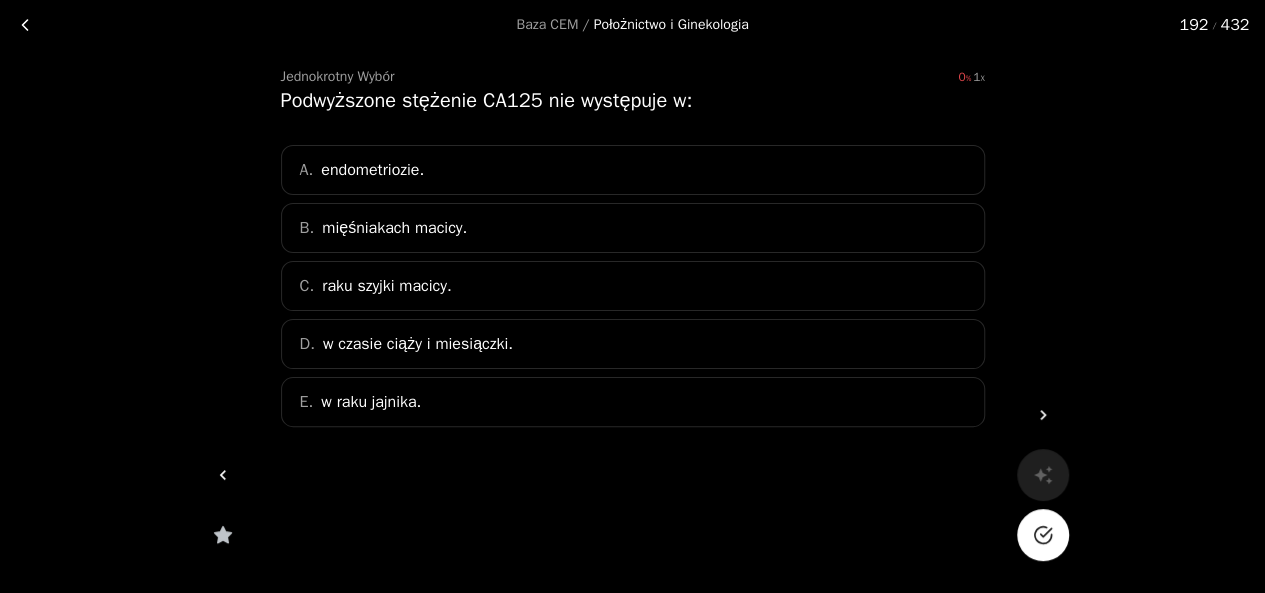 click at bounding box center [1043, 535] 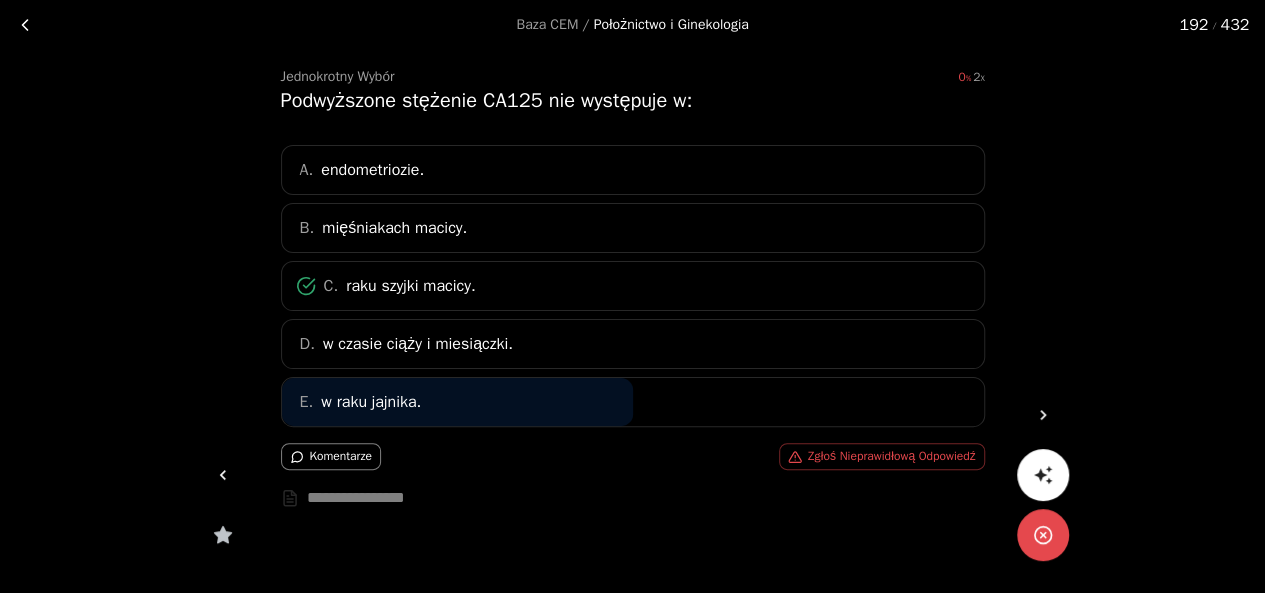 click 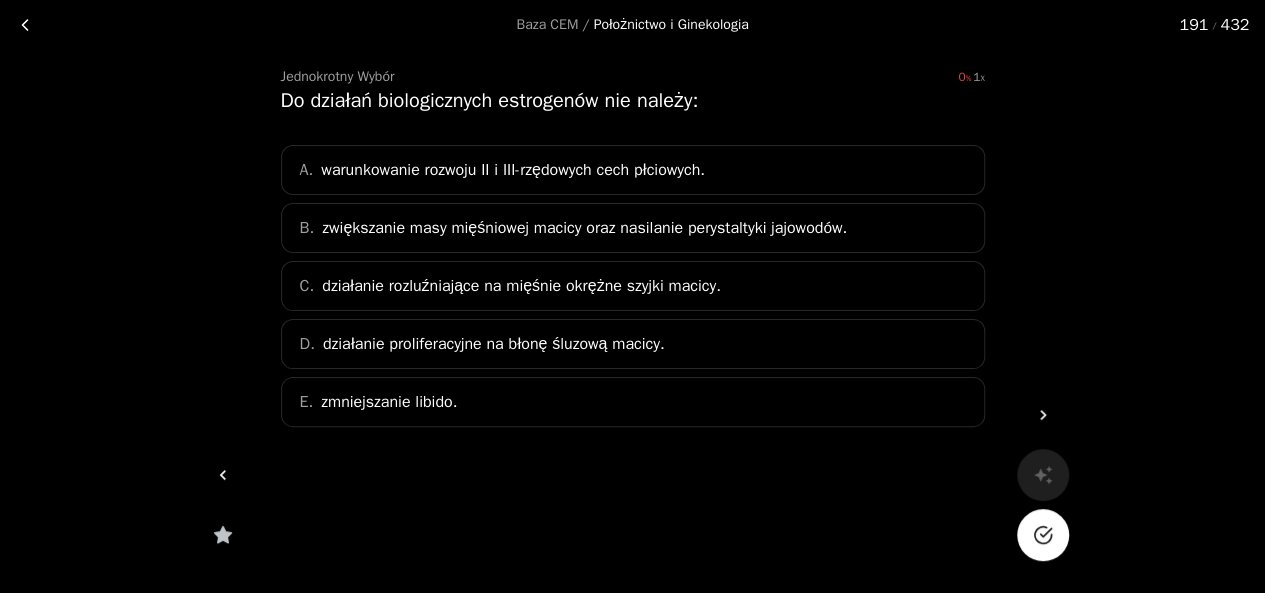 click 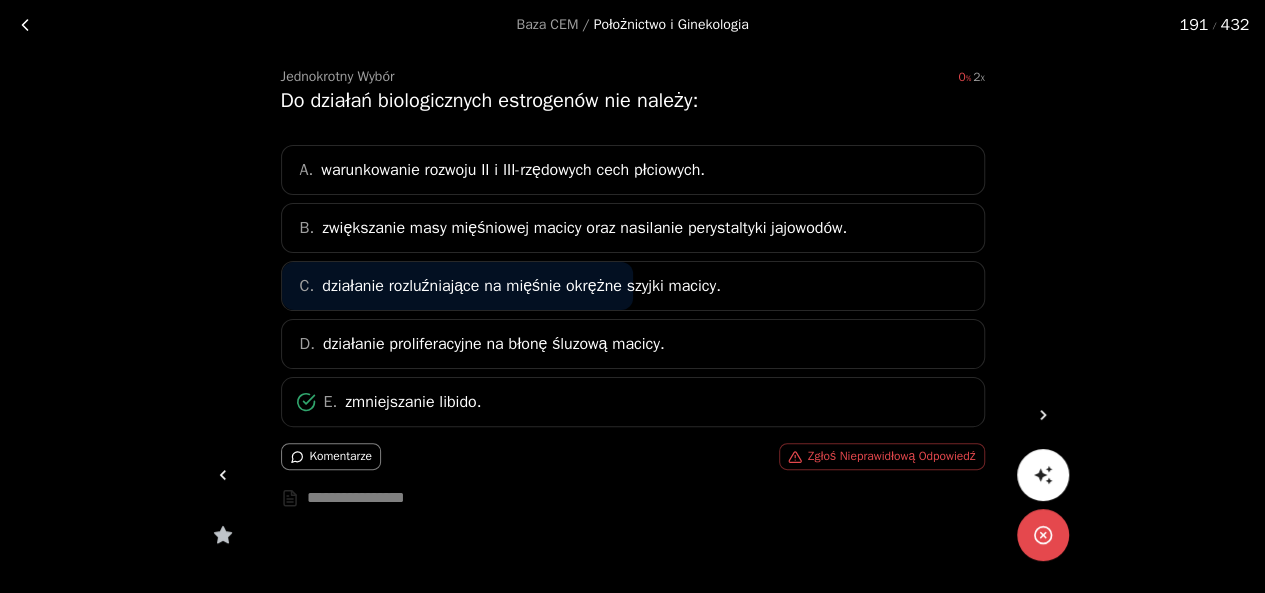 click 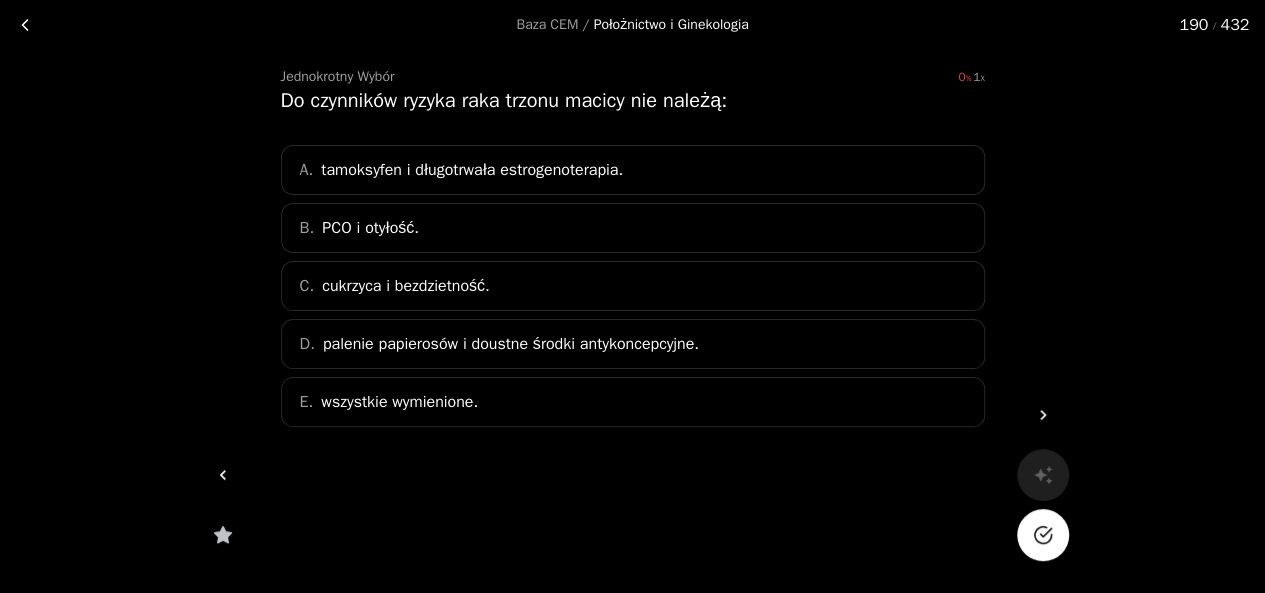 click at bounding box center [1043, 535] 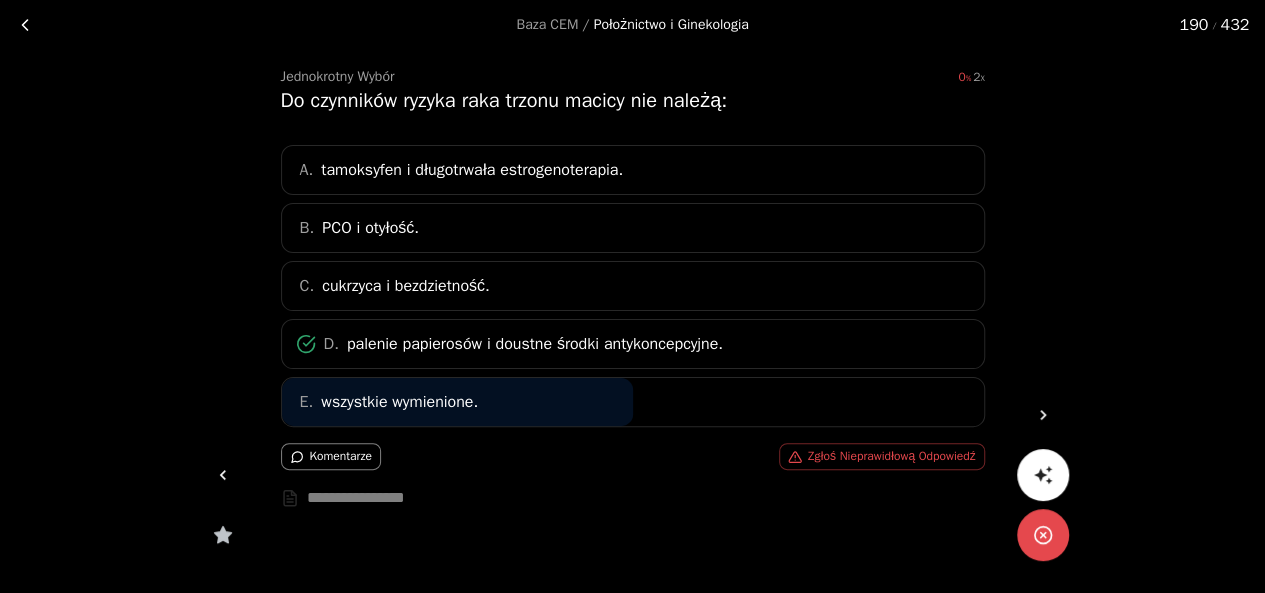click at bounding box center [223, 475] 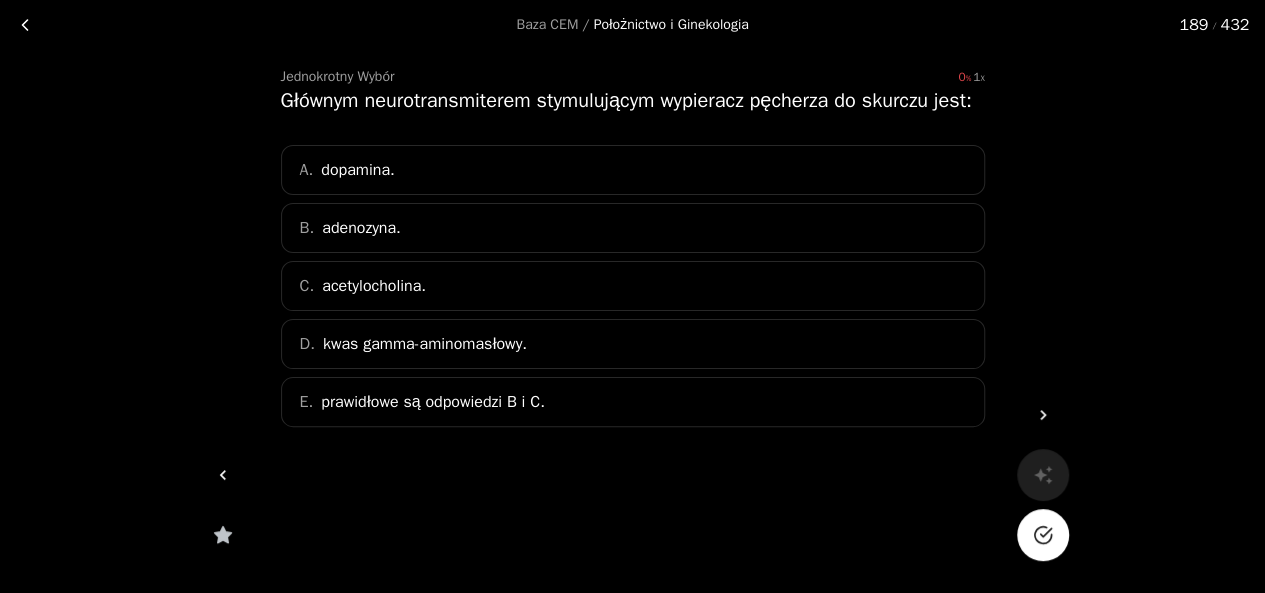 click 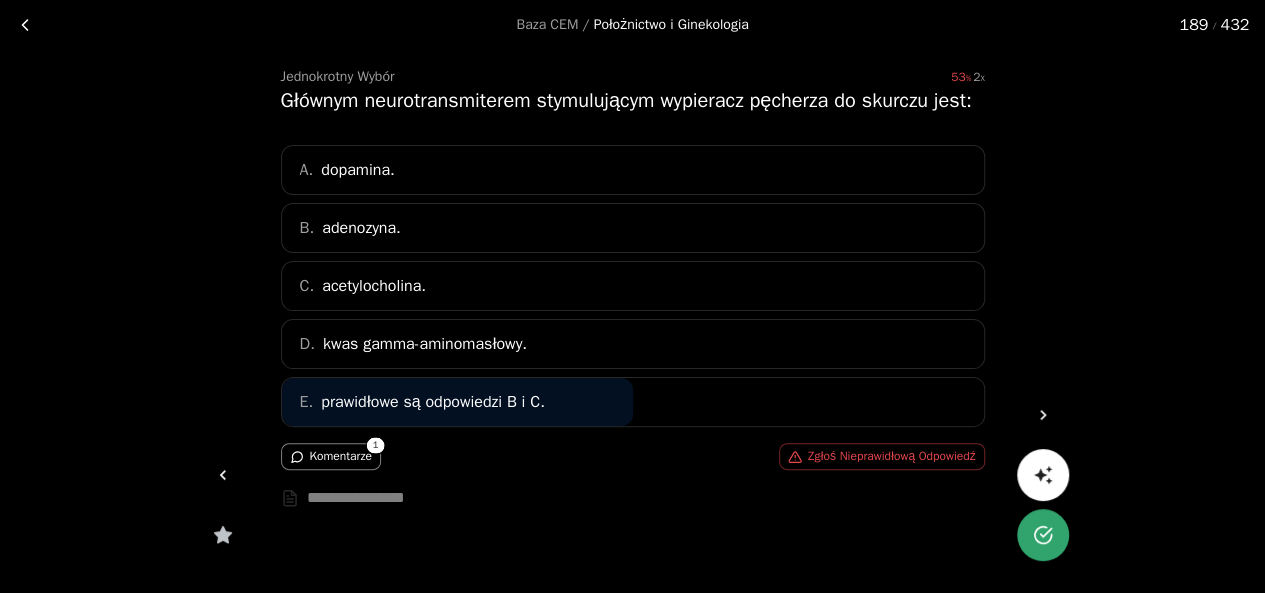 click 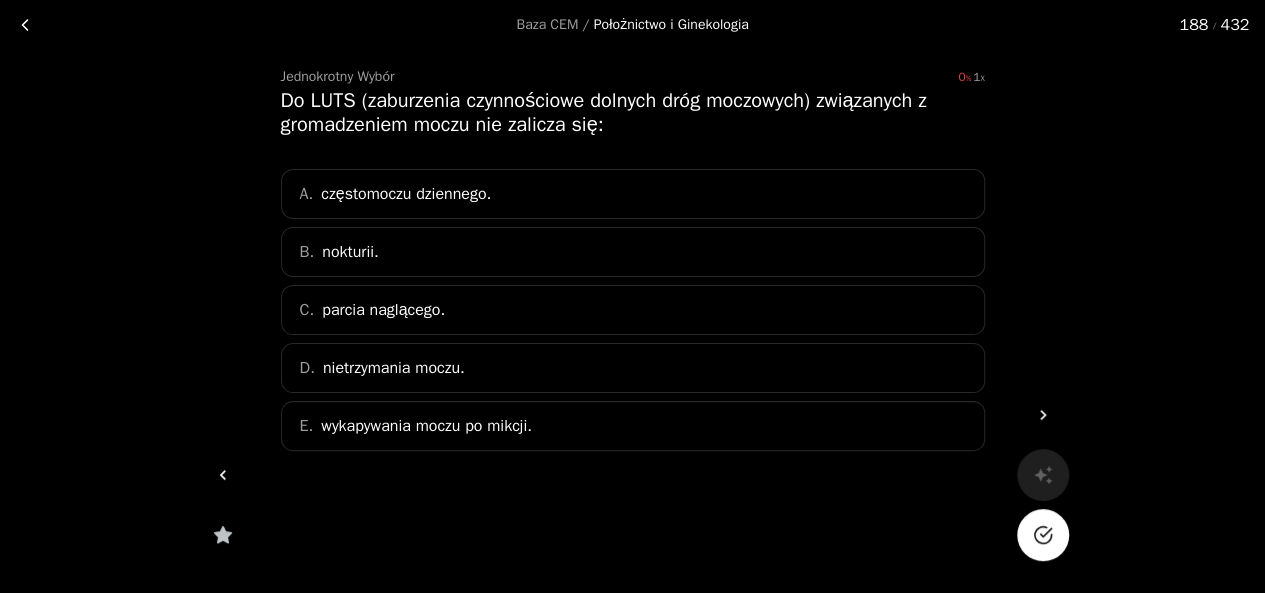 click 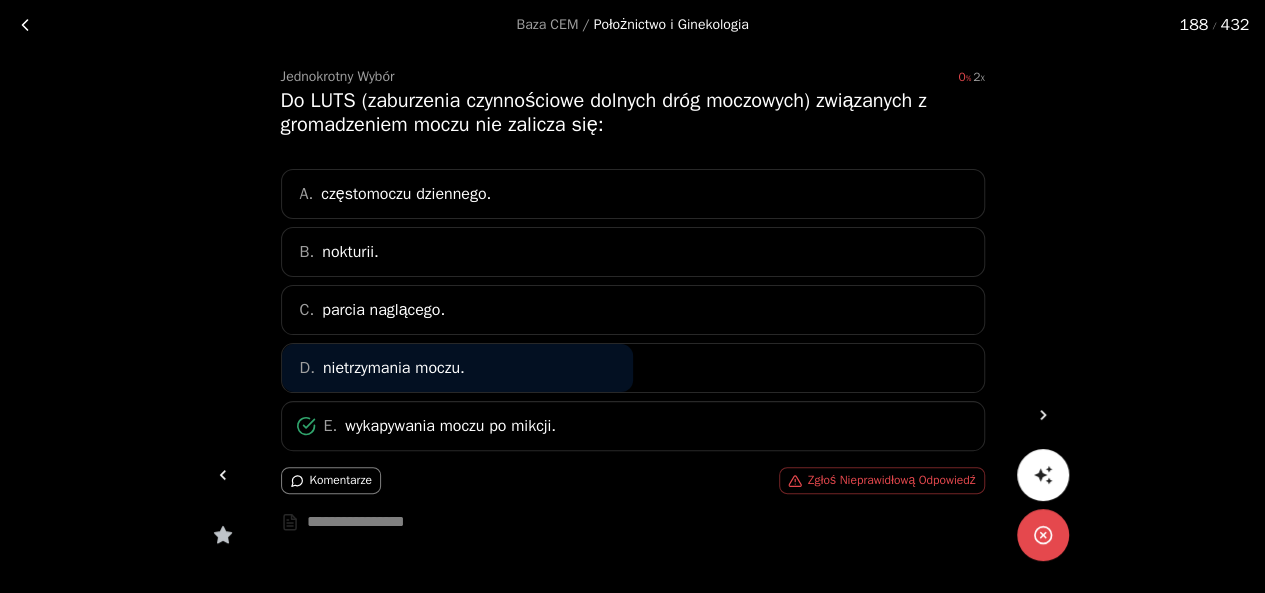 click on "Baza CEM  /  Położnictwo i Ginekologia 188 / 432 Jednokrotny Wybór 0 2 Do LUTS (zaburzenia czynnościowe dolnych dróg moczowych) związanych z gromadzeniem moczu nie zalicza się: A.   częstomoczu dziennego. B.   nokturii. C.   parcia naglącego. D.   nietrzymania moczu. E.   wykapywania moczu po mikcji. Komentarze Zgłoś Nieprawidłową Odpowiedź *" at bounding box center (632, 315) 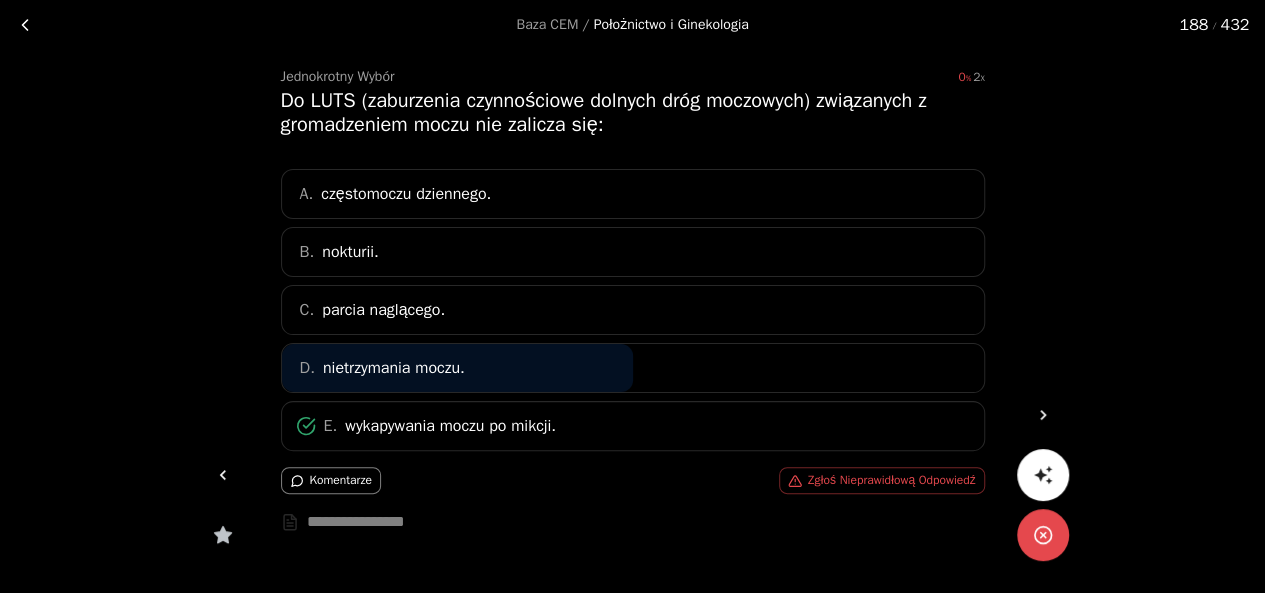click at bounding box center (223, 475) 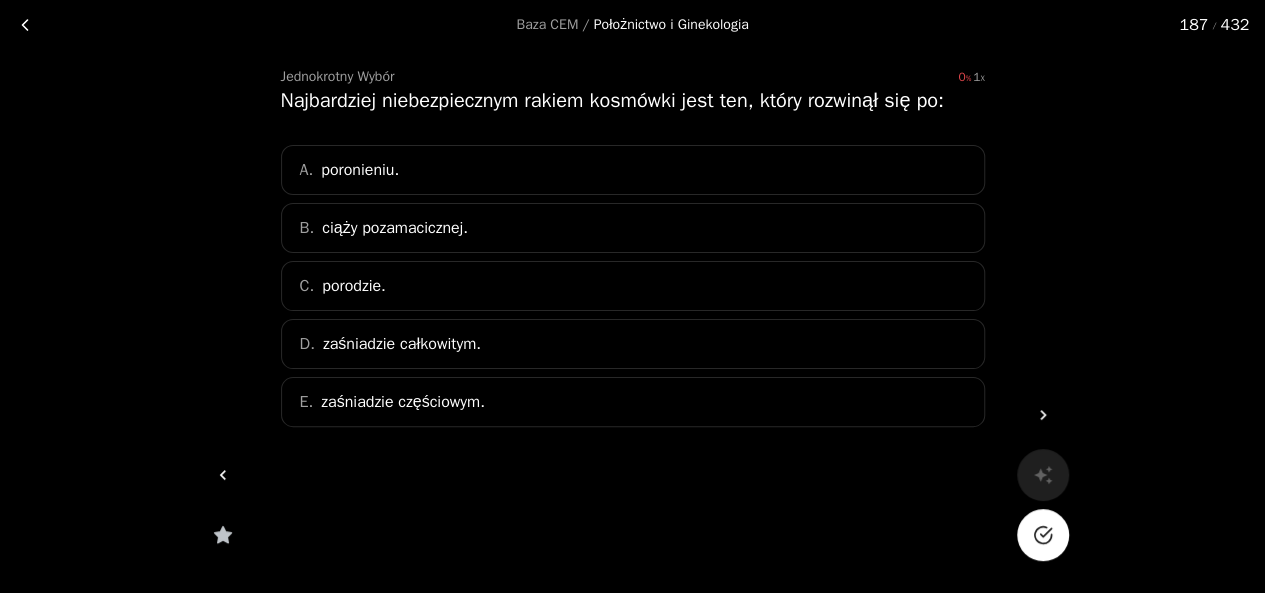 click at bounding box center [1043, 535] 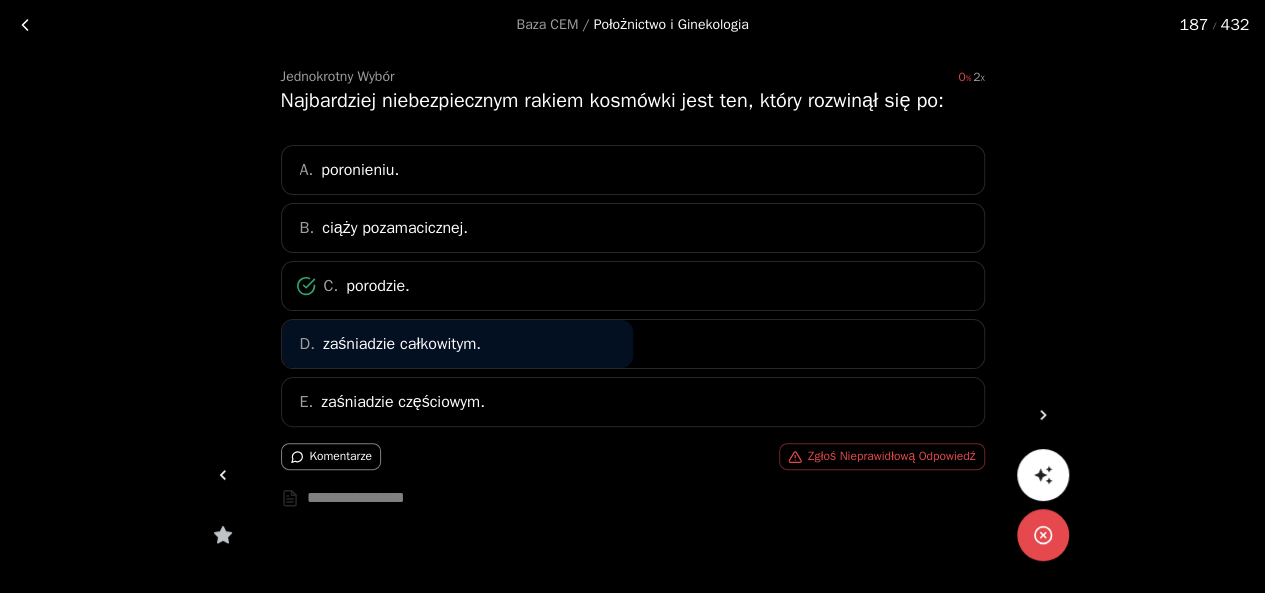 click at bounding box center (223, 475) 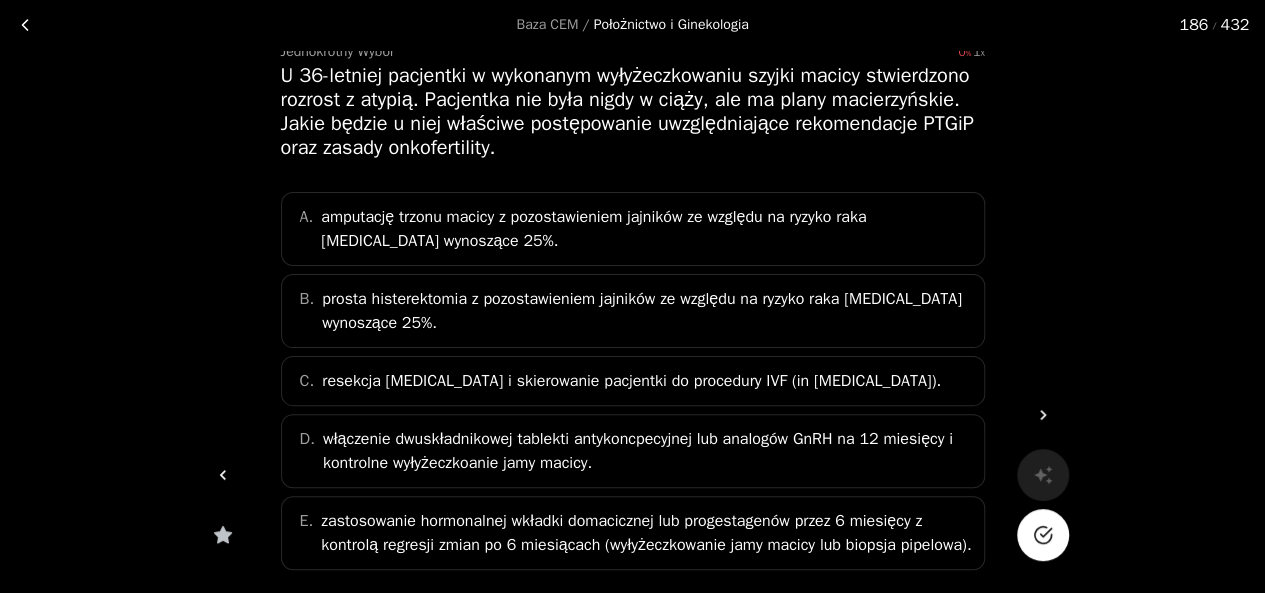 scroll, scrollTop: 102, scrollLeft: 0, axis: vertical 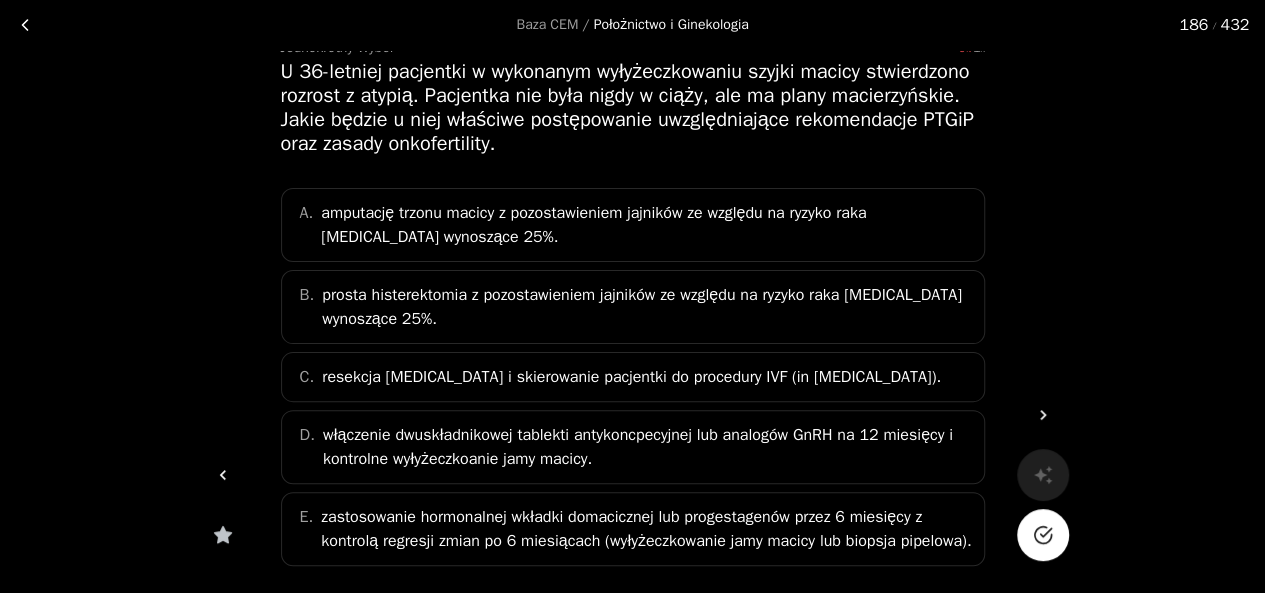 click at bounding box center (1043, 535) 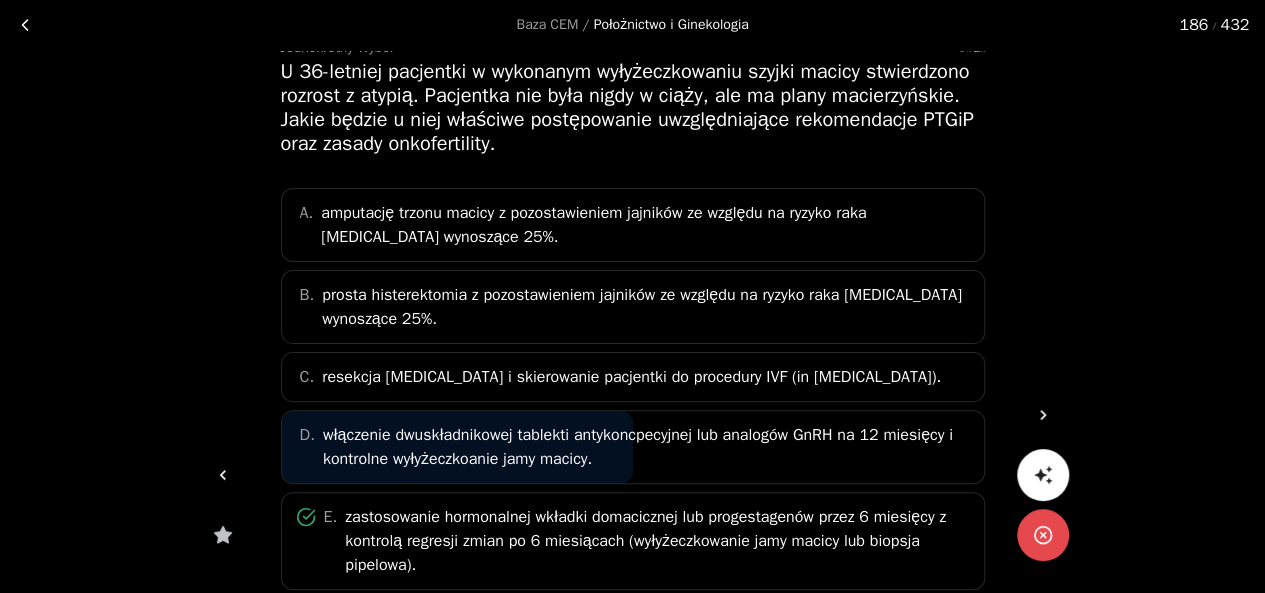 click 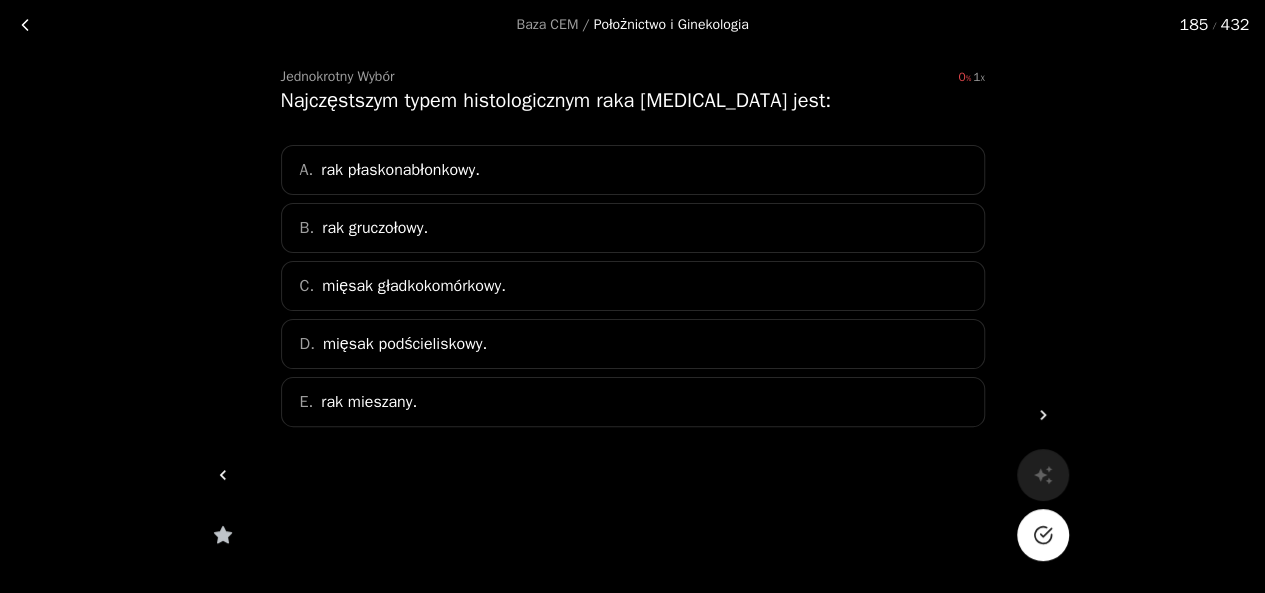 click 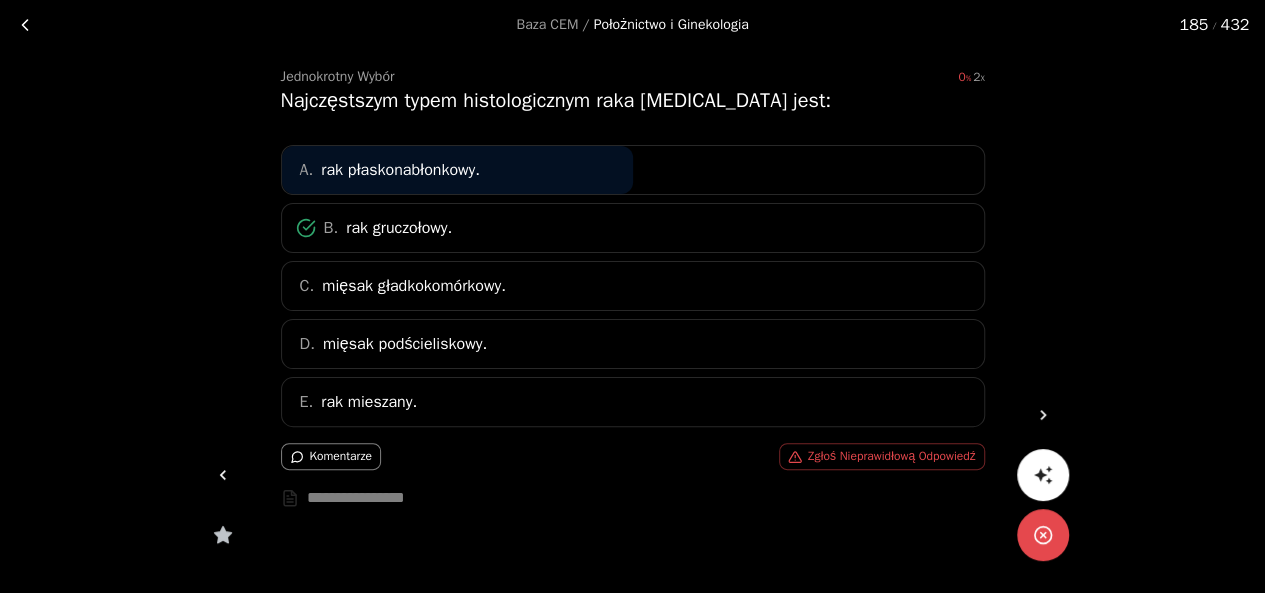 click 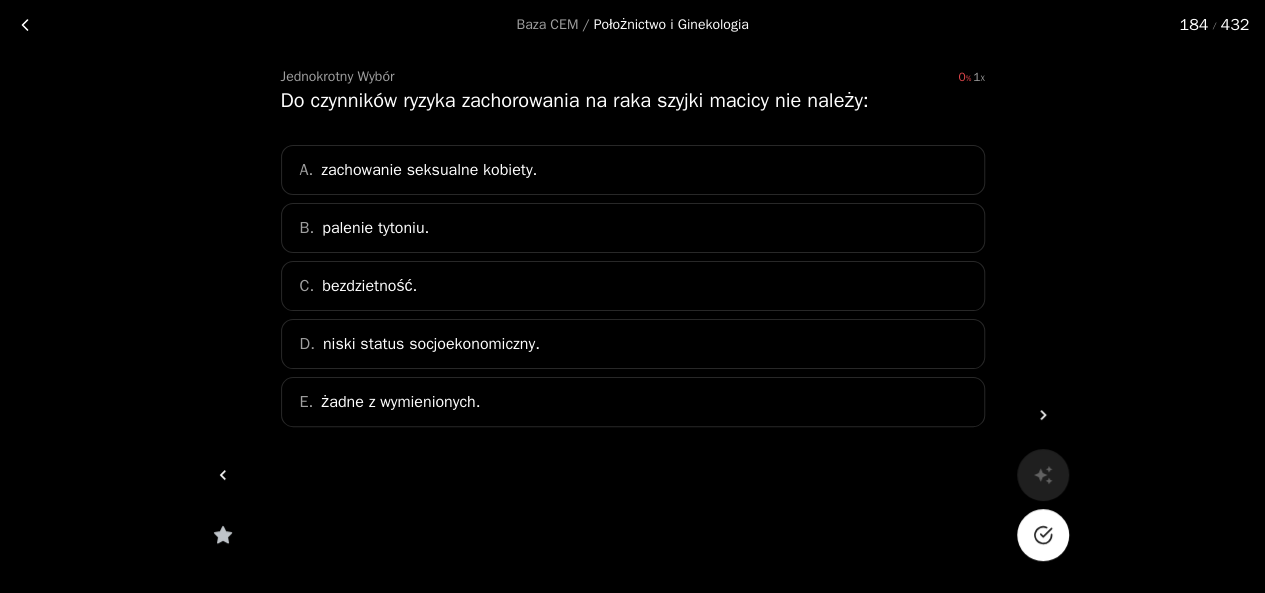click 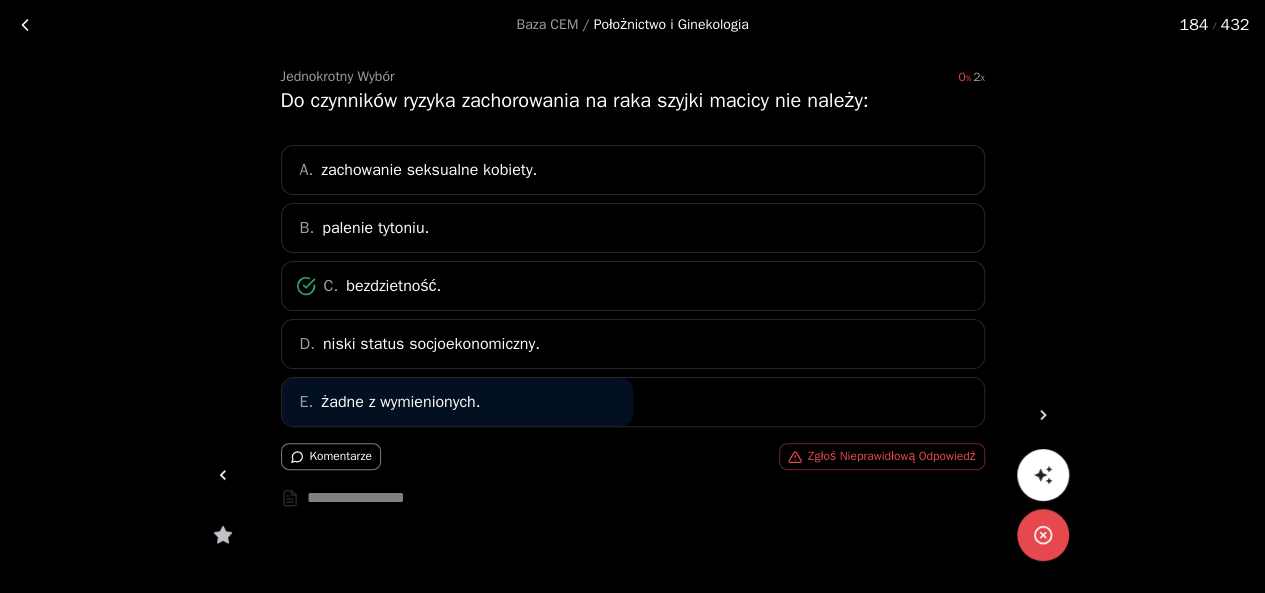 click on "Baza CEM  /  Położnictwo i Ginekologia 184 / 432 Jednokrotny Wybór 0 2 Do czynników ryzyka zachorowania na raka szyjki macicy nie należy: A.   zachowanie seksualne kobiety. B.   palenie tytoniu. C.   bezdzietność. D.   niski status socjoekonomiczny. E.   żadne z wymienionych. Komentarze Zgłoś Nieprawidłową Odpowiedź *" at bounding box center [632, 303] 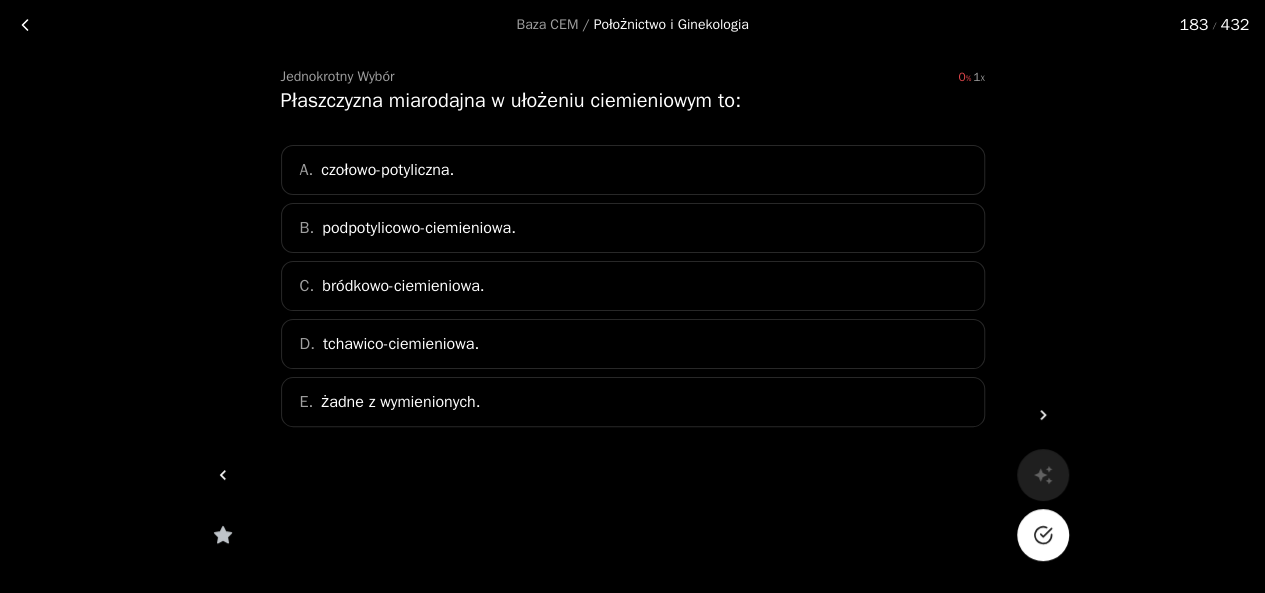 click 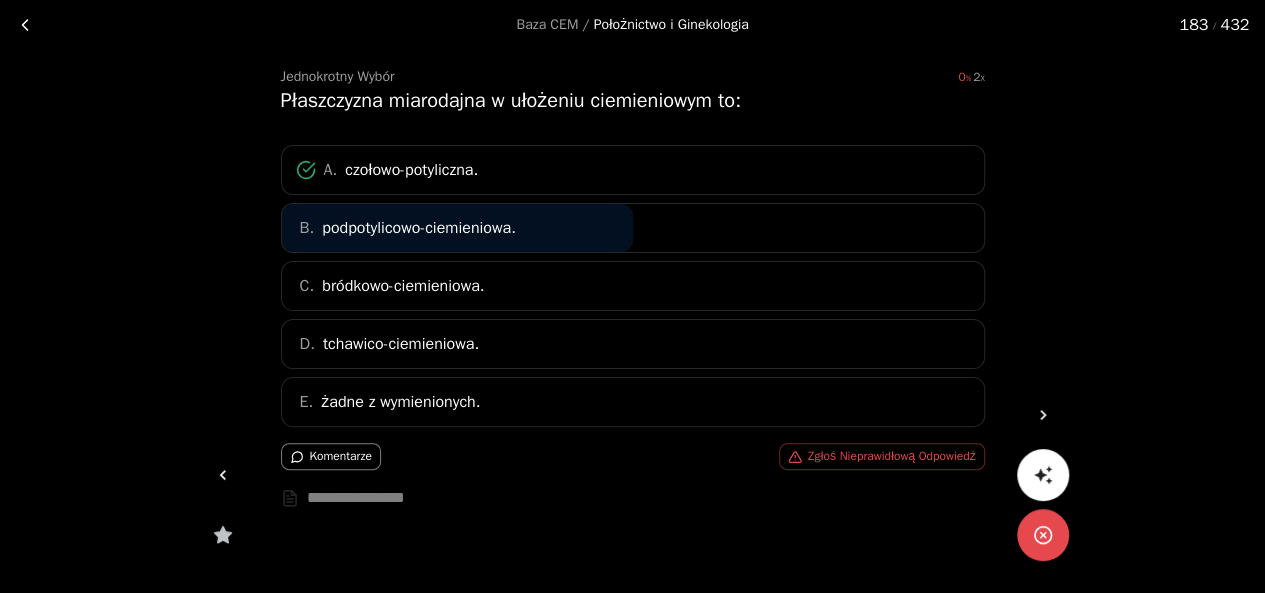 click at bounding box center [223, 475] 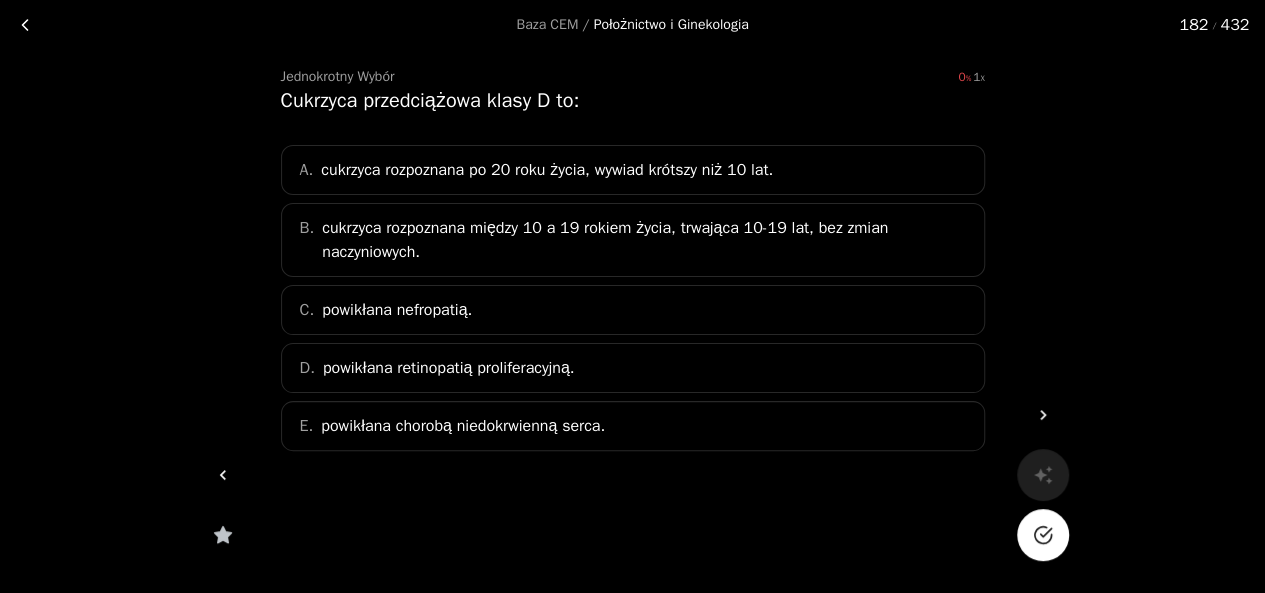 click 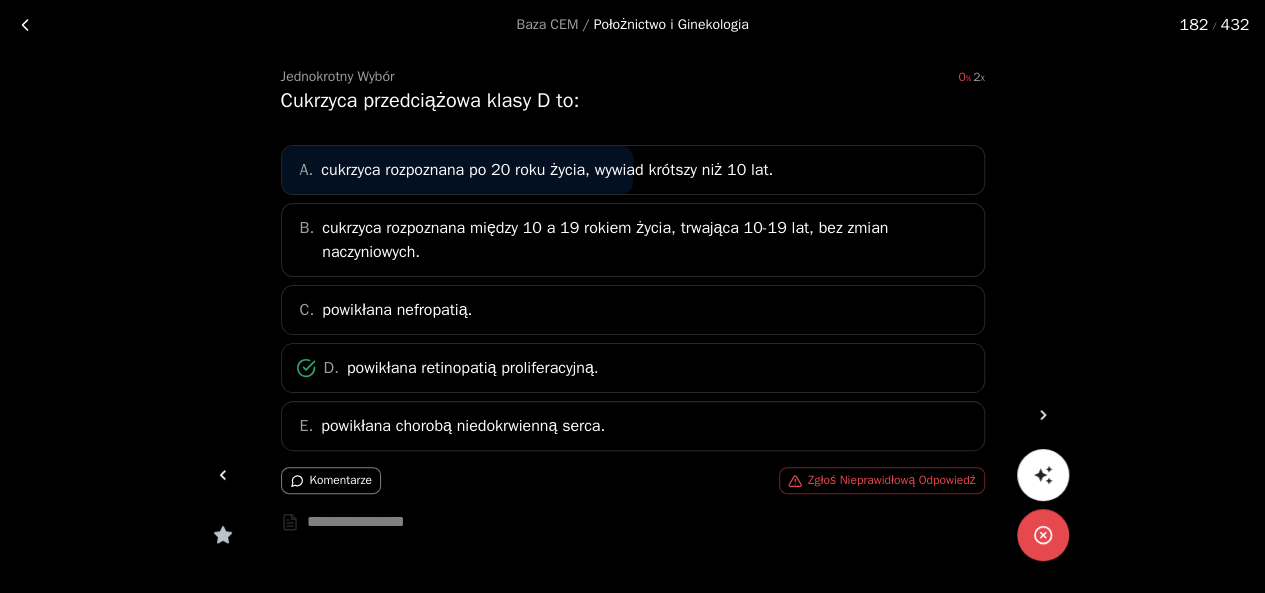 click 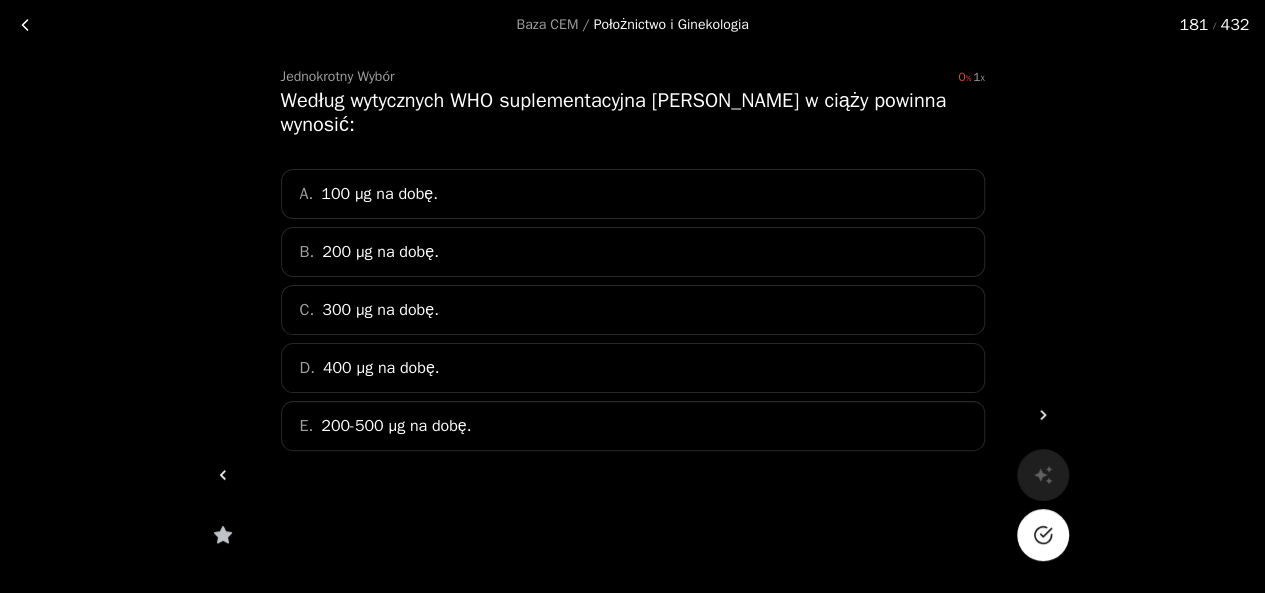 click on "Jednokrotny Wybór 0 1 Według wytycznych WHO suplementacyjna [PERSON_NAME] w ciąży powinna wynosić: A.   100 µg na dobę. B.   200 µg na dobę. C.   300 µg na dobę. D.   400 µg na dobę. E.   200-500 µg na dobę." at bounding box center (633, 299) 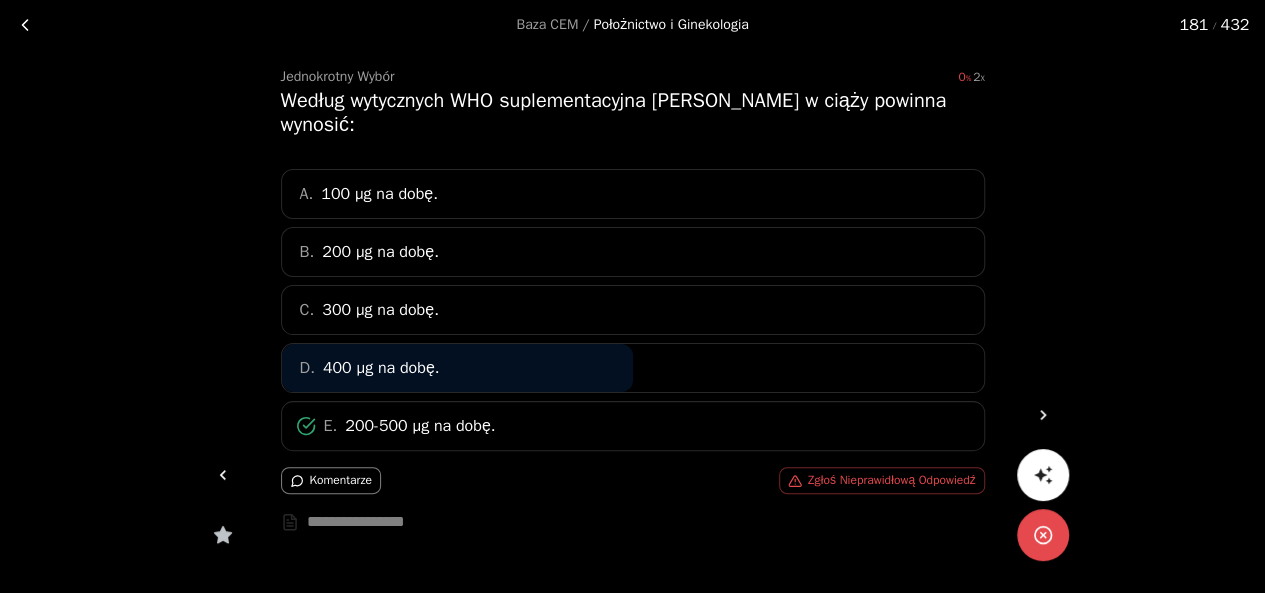 click at bounding box center [223, 475] 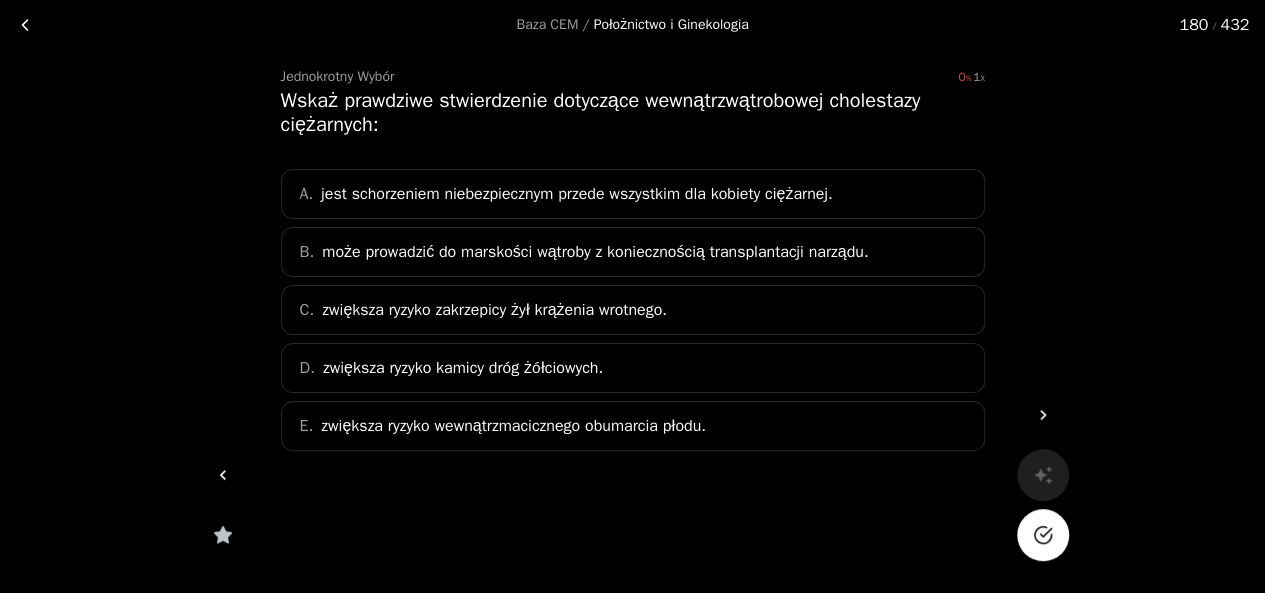 click at bounding box center (1043, 535) 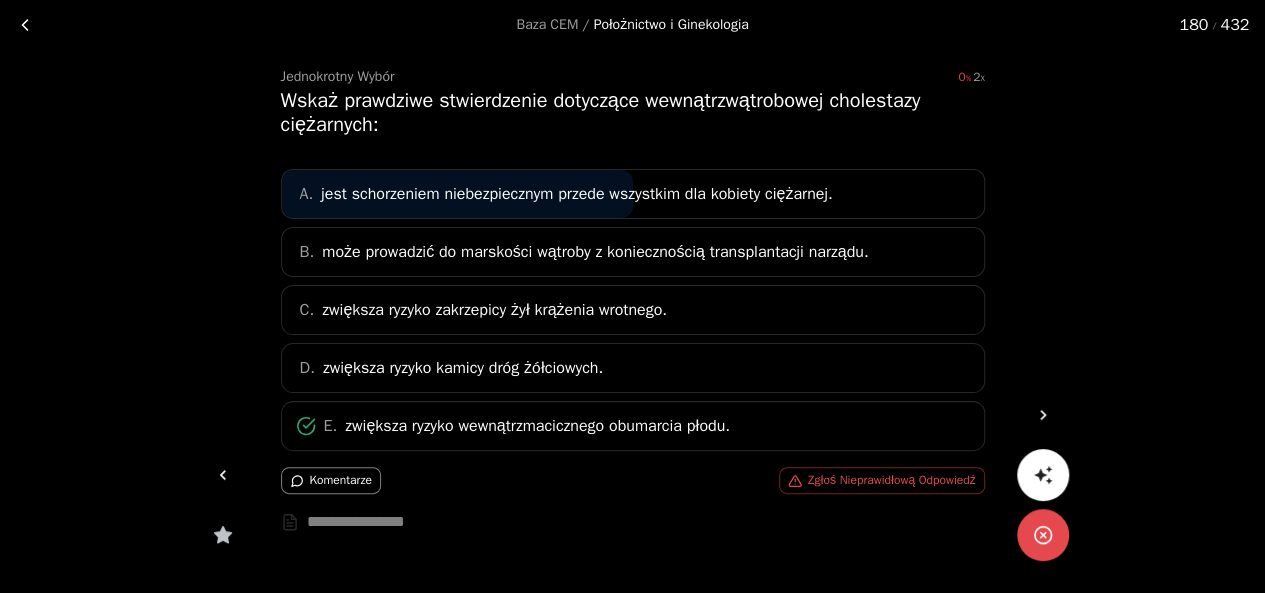 click 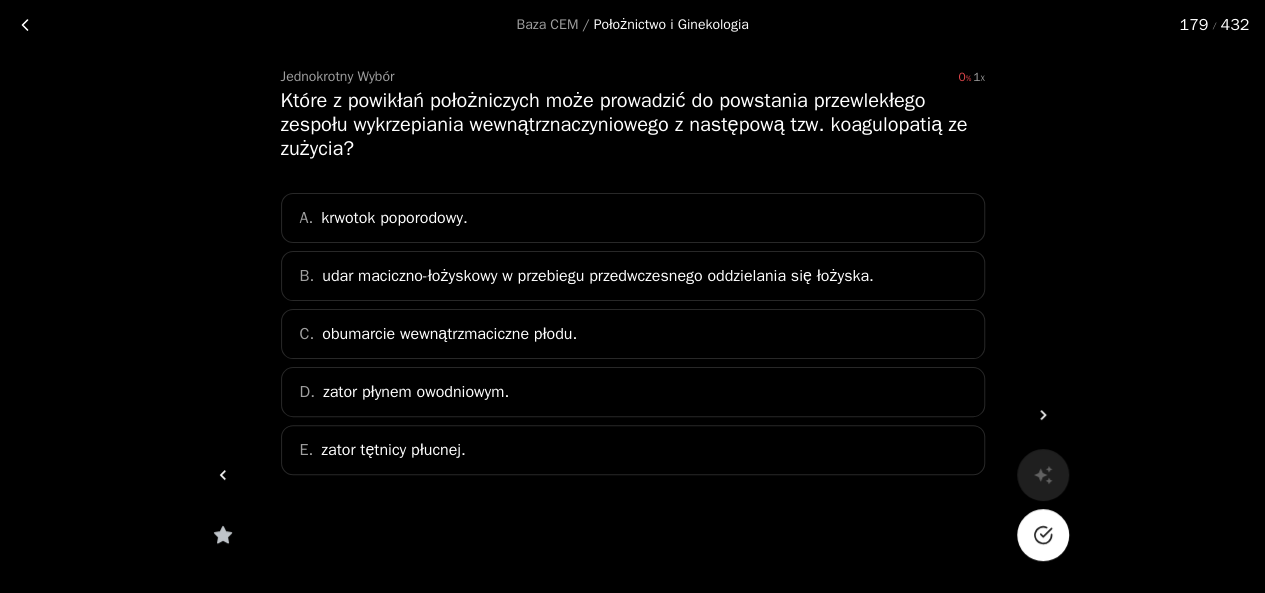 click 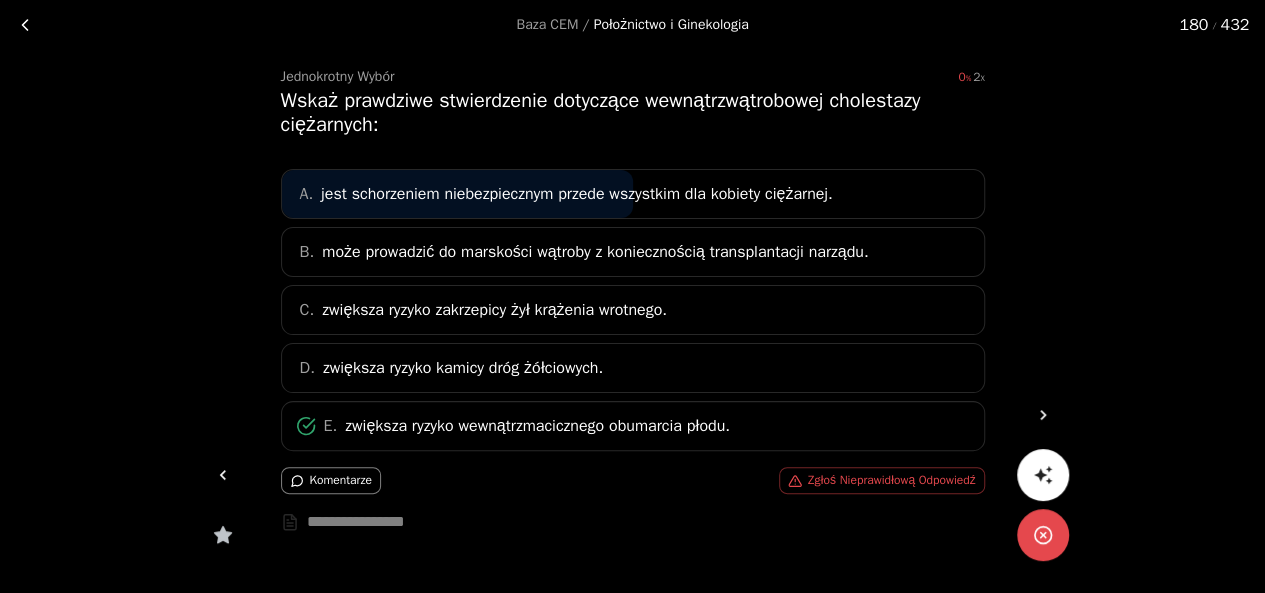 click at bounding box center (223, 475) 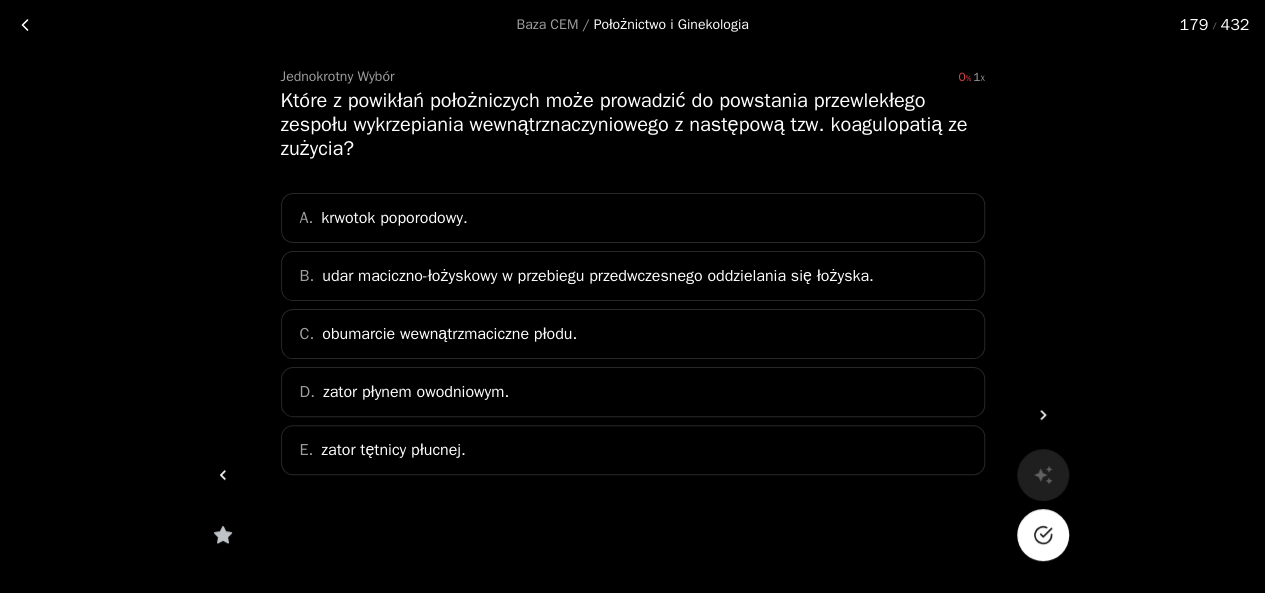 click 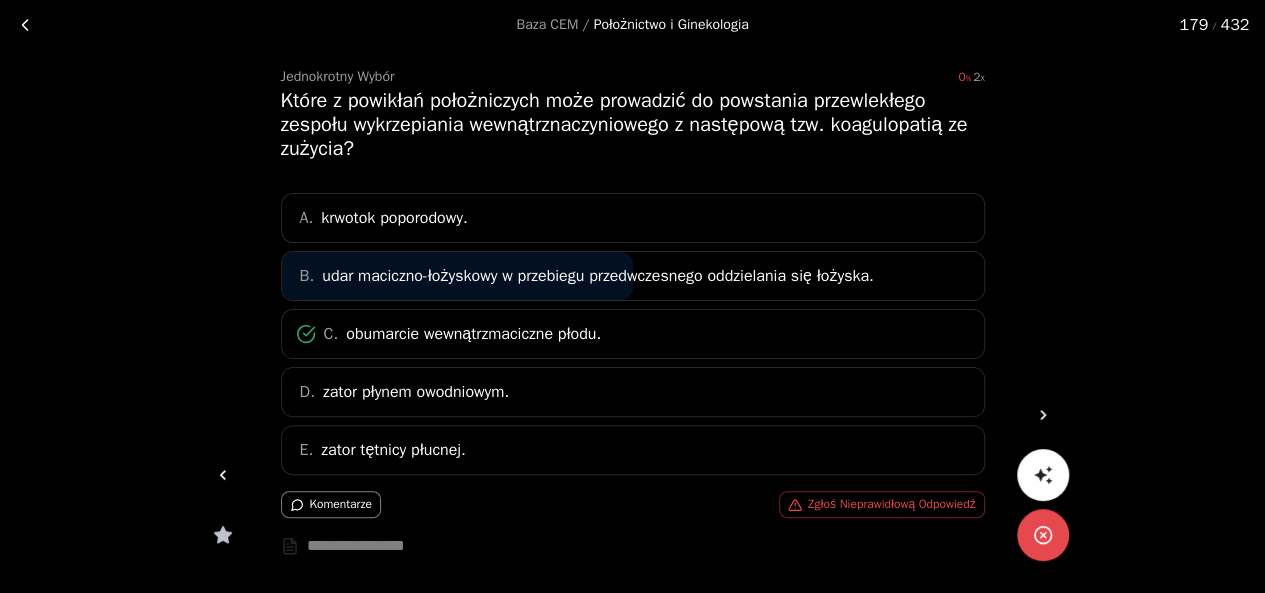 click 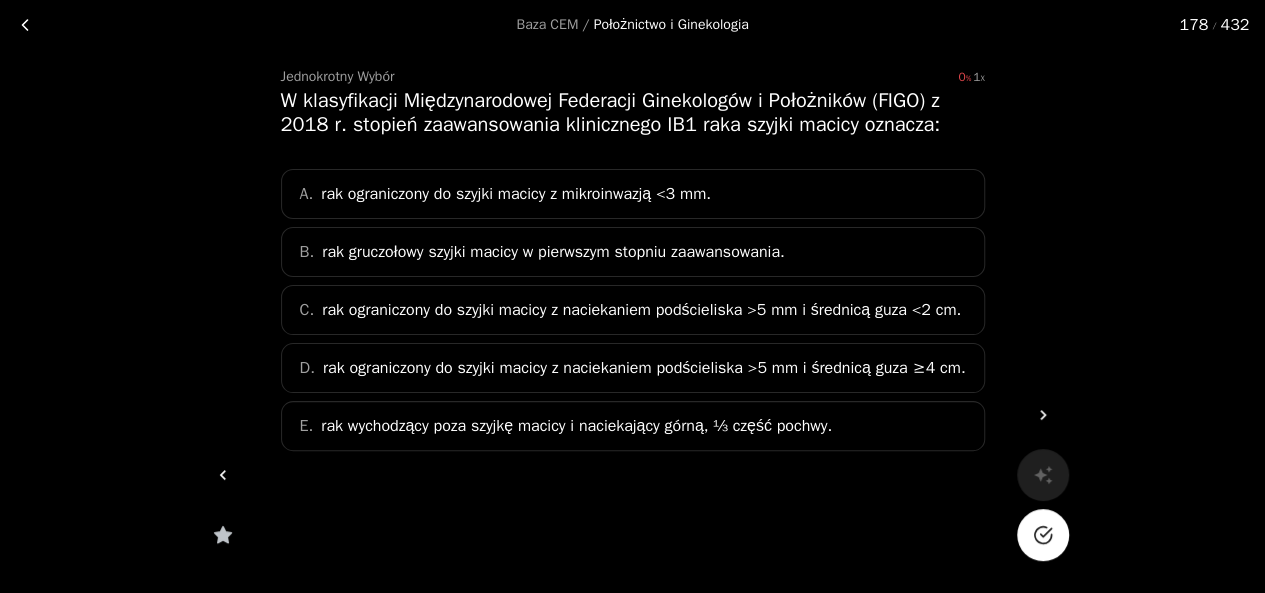 click at bounding box center (1043, 535) 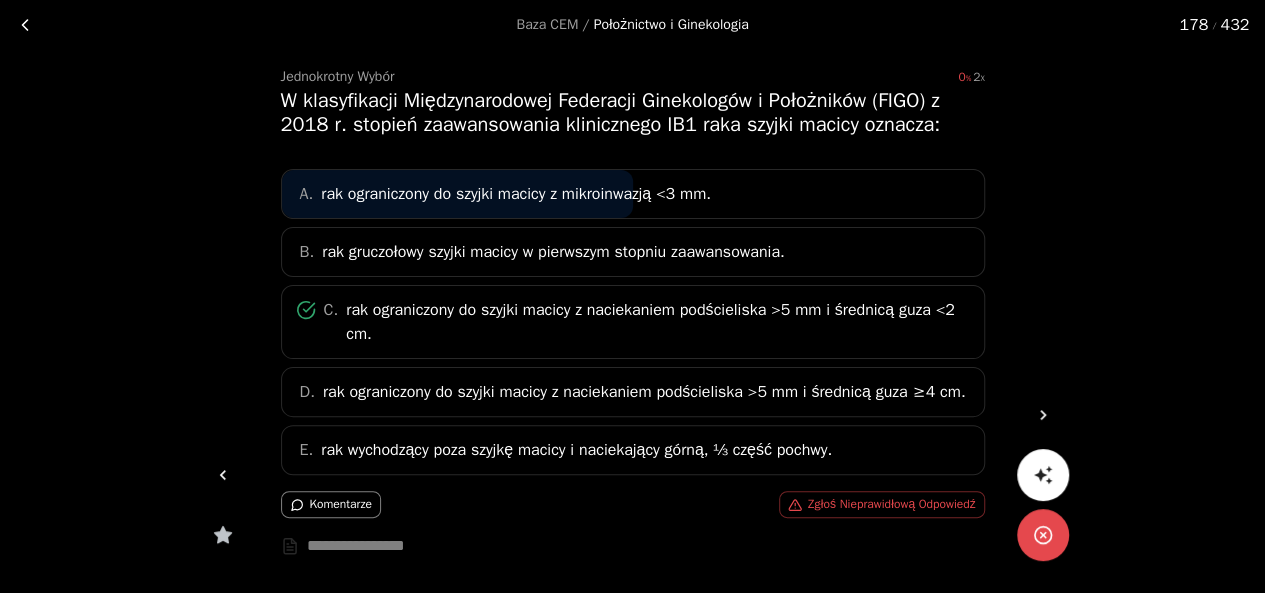 click 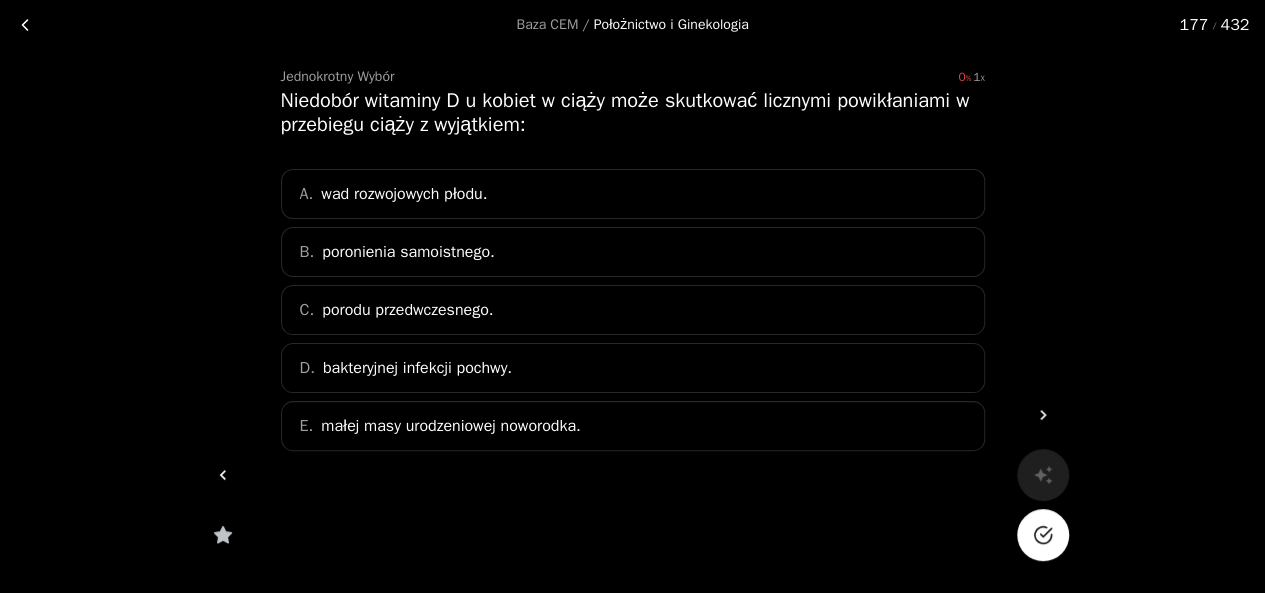 click 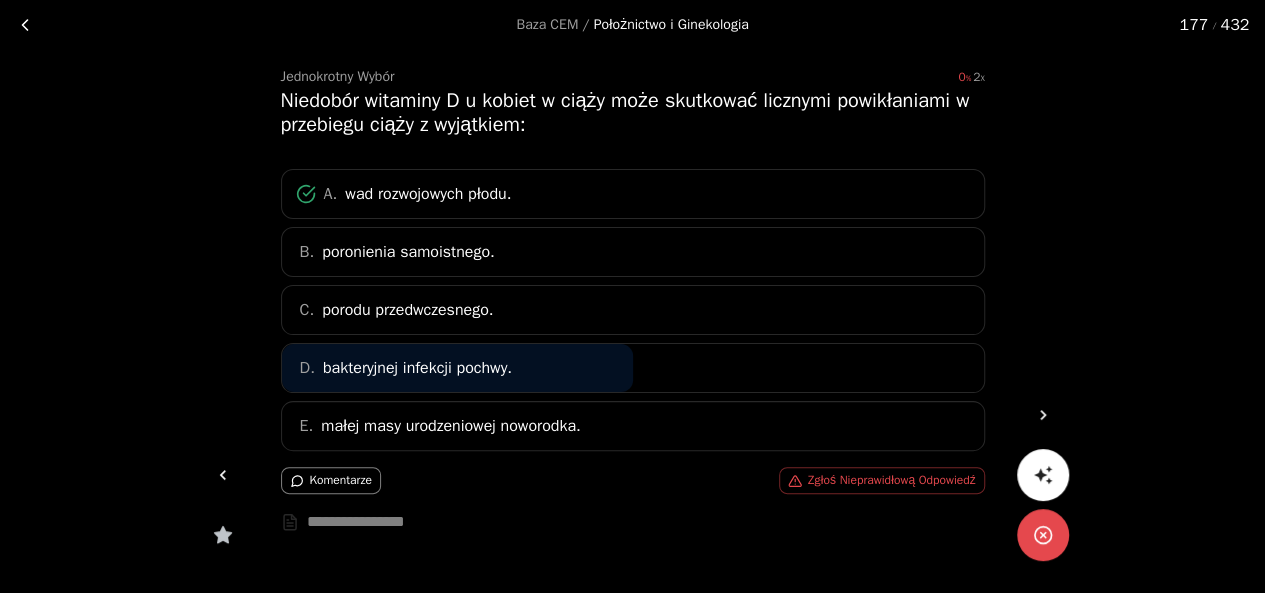 click 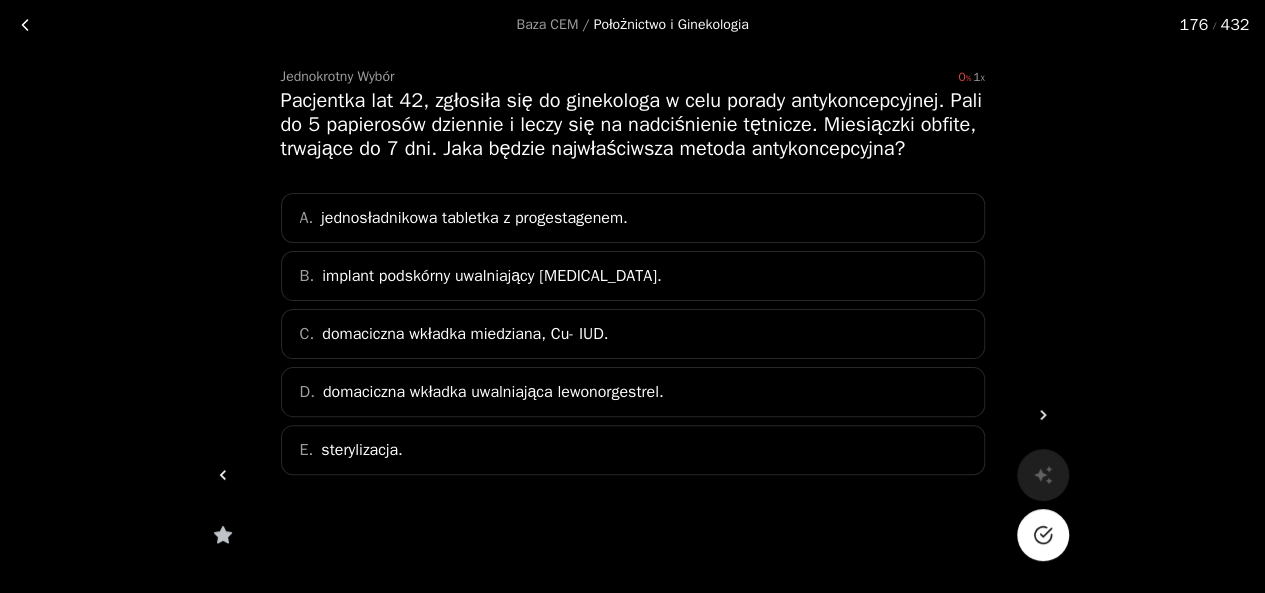 click 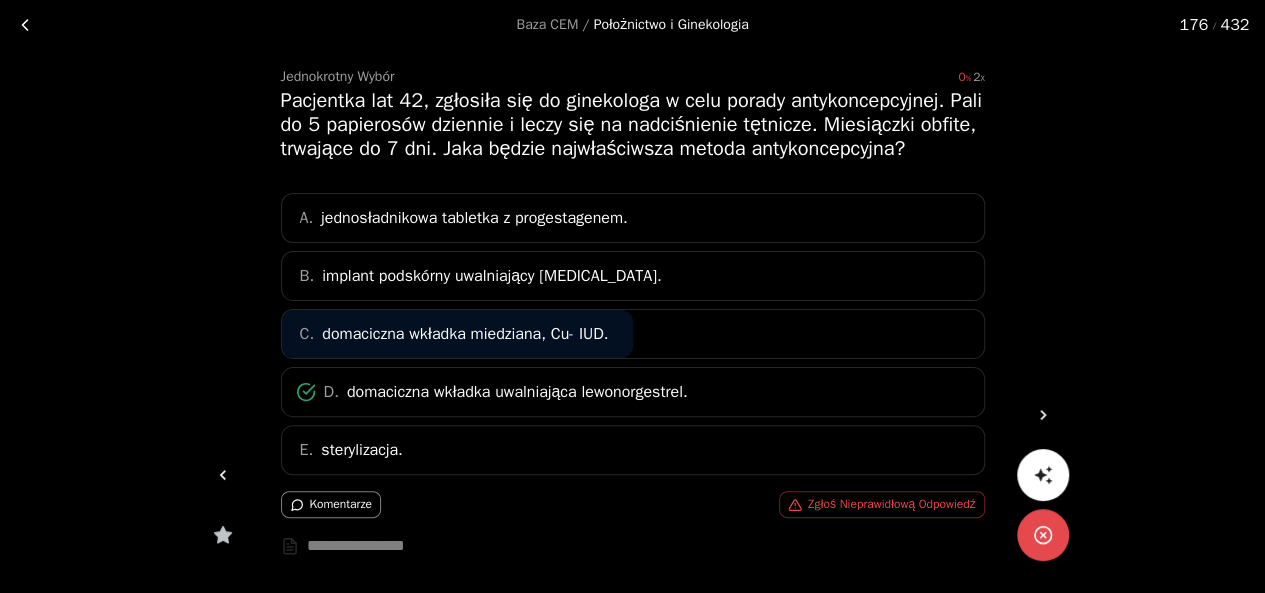 click 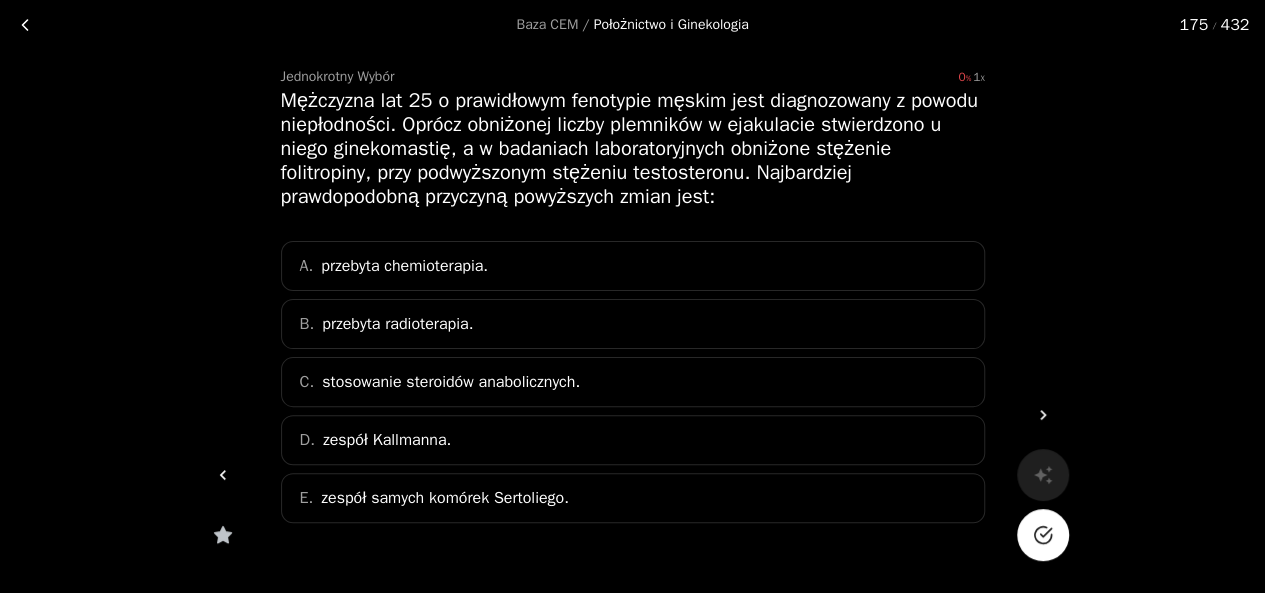 click at bounding box center (223, 475) 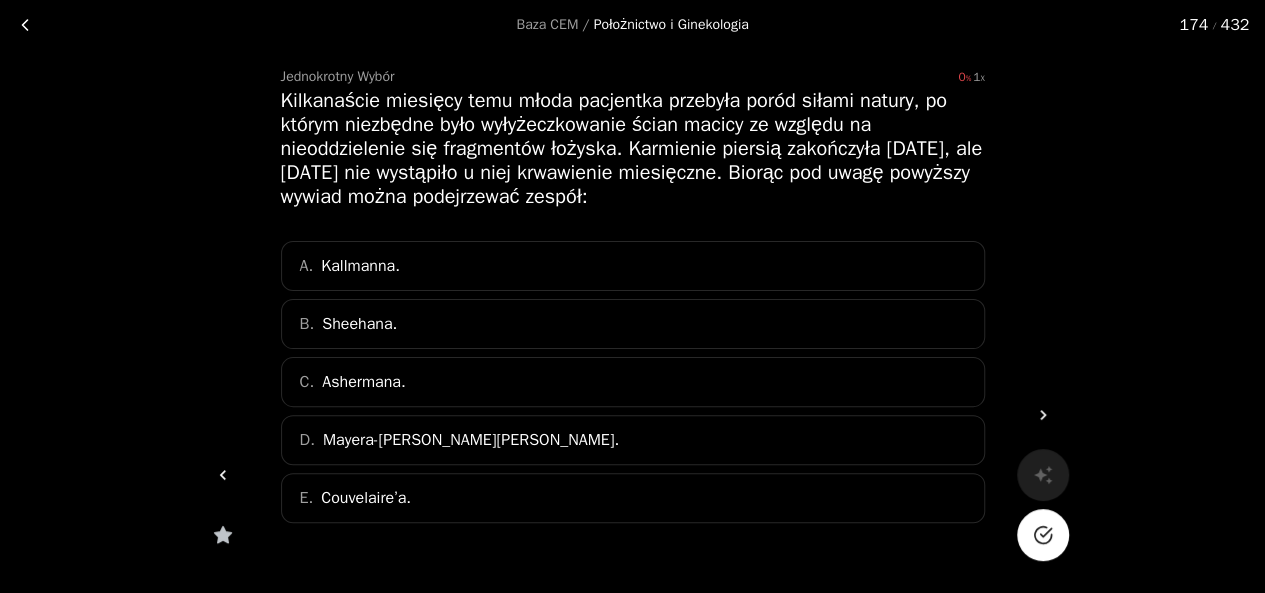 click on "Baza CEM  /  Położnictwo i Ginekologia 174 / 432 Jednokrotny Wybór 0 1 Kilkanaście miesięcy temu młoda pacjentka przebyła poród siłami natury, po którym niezbędne było wyłyżeczkowanie ścian macicy ze względu na nieoddzielenie się fragmentów łożyska. Karmienie piersią zakończyła [DATE], ale [DATE] nie wystąpiło u niej krwawienie miesięczne. Biorąc pod uwagę powyższy wywiad można podejrzewać zespół: A.   [GEOGRAPHIC_DATA]. B.   Sheehana. C.   Ashermana. [PERSON_NAME][PERSON_NAME]. [PERSON_NAME]’a." at bounding box center (632, 310) 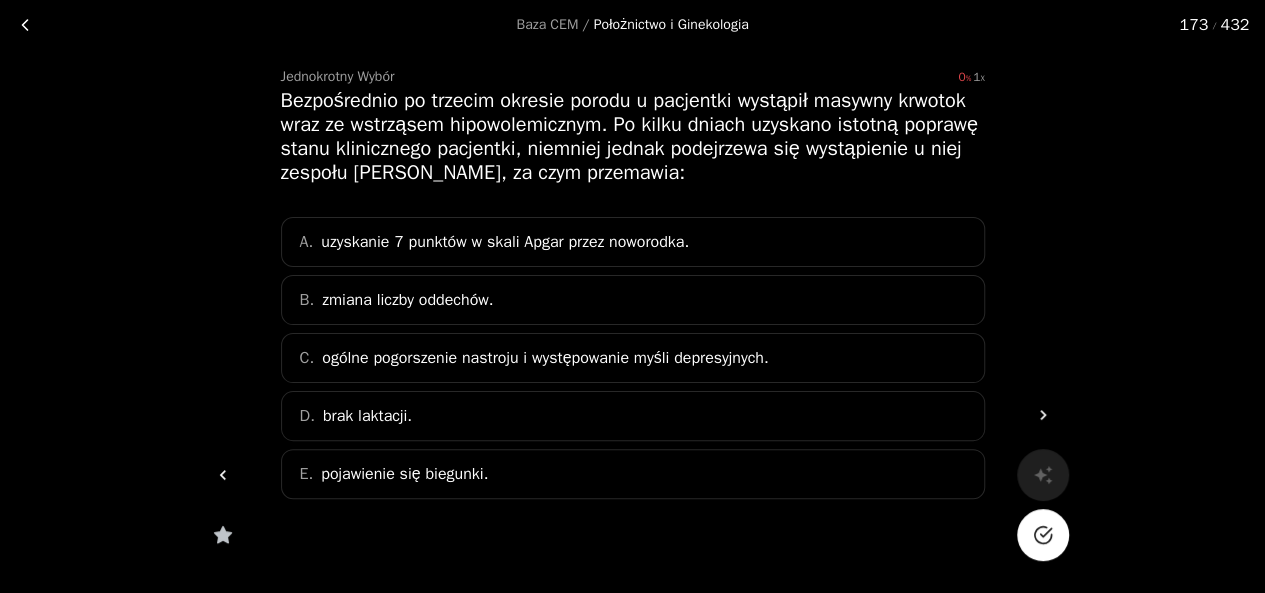 click at bounding box center [1043, 535] 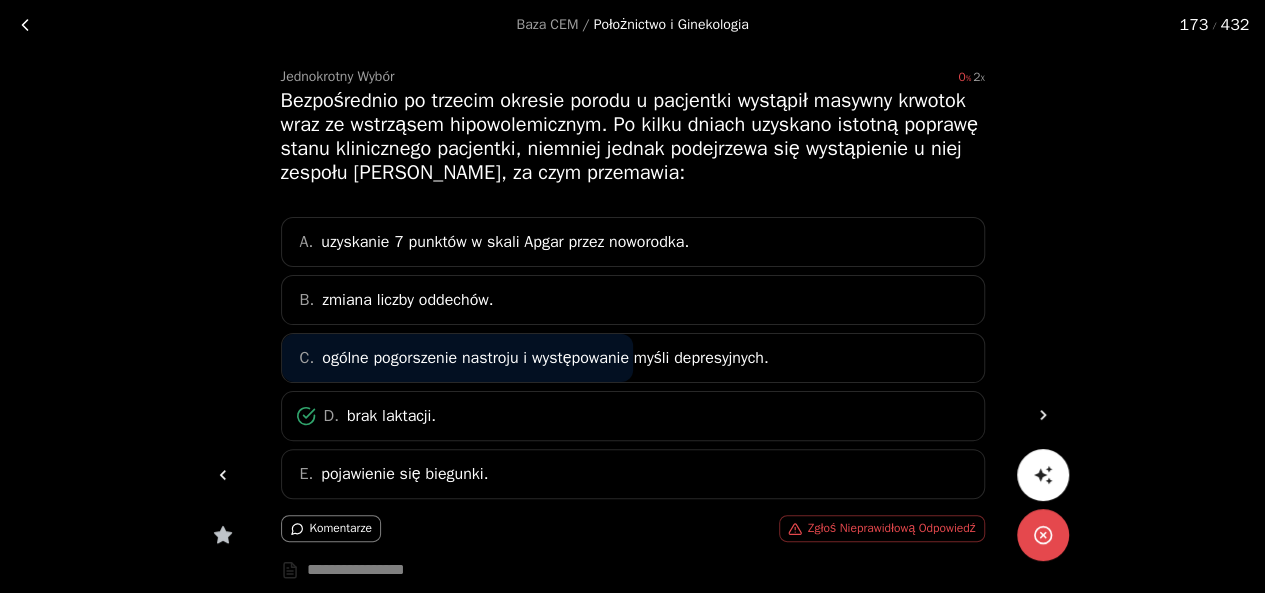 click at bounding box center [223, 475] 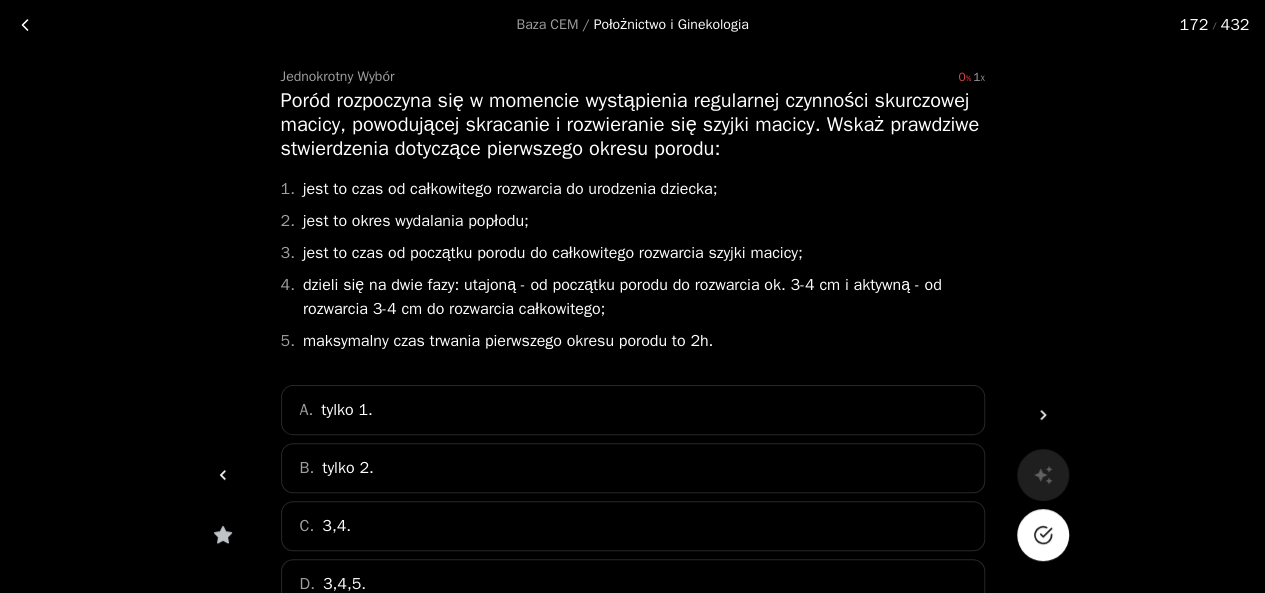 click 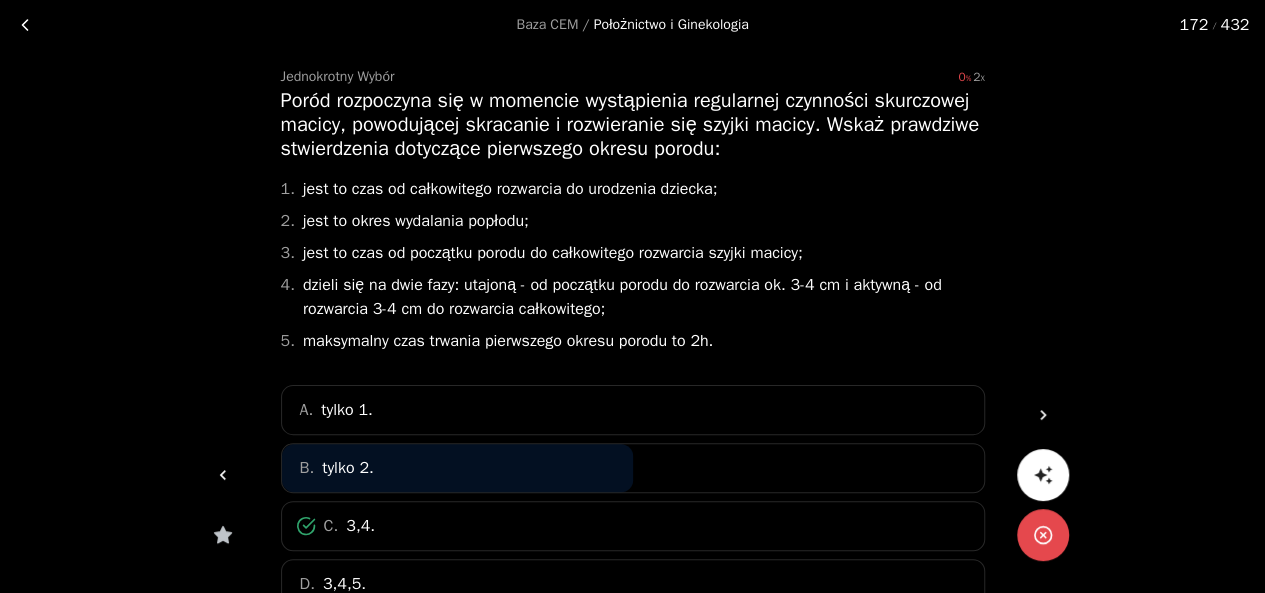 click 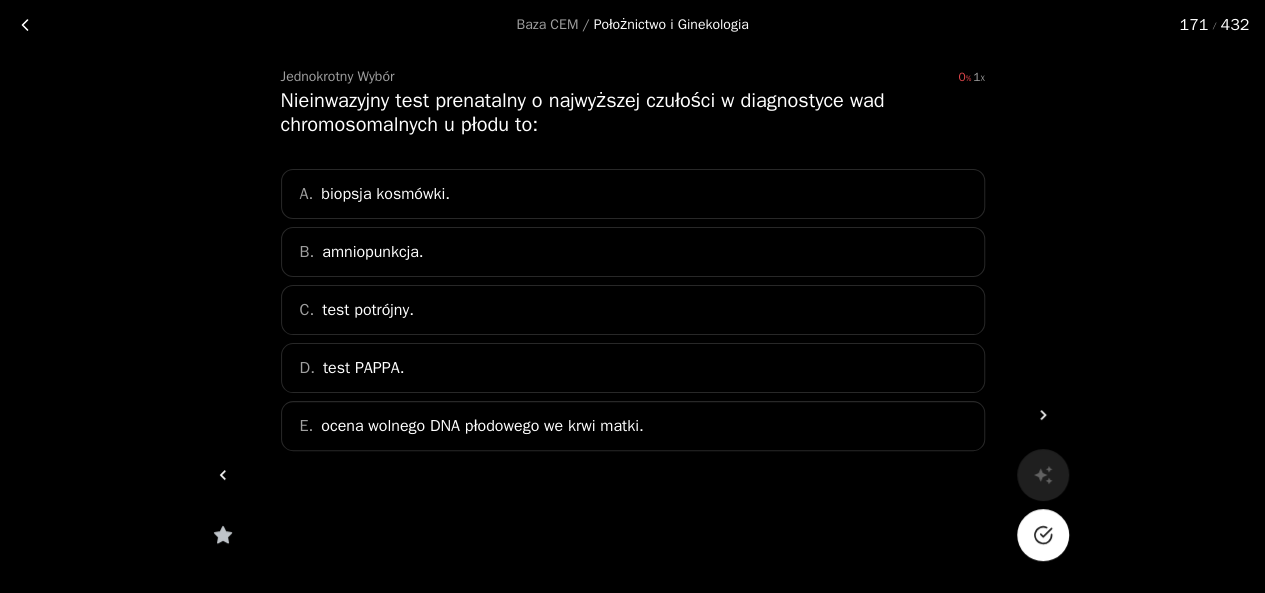 click at bounding box center [1043, 535] 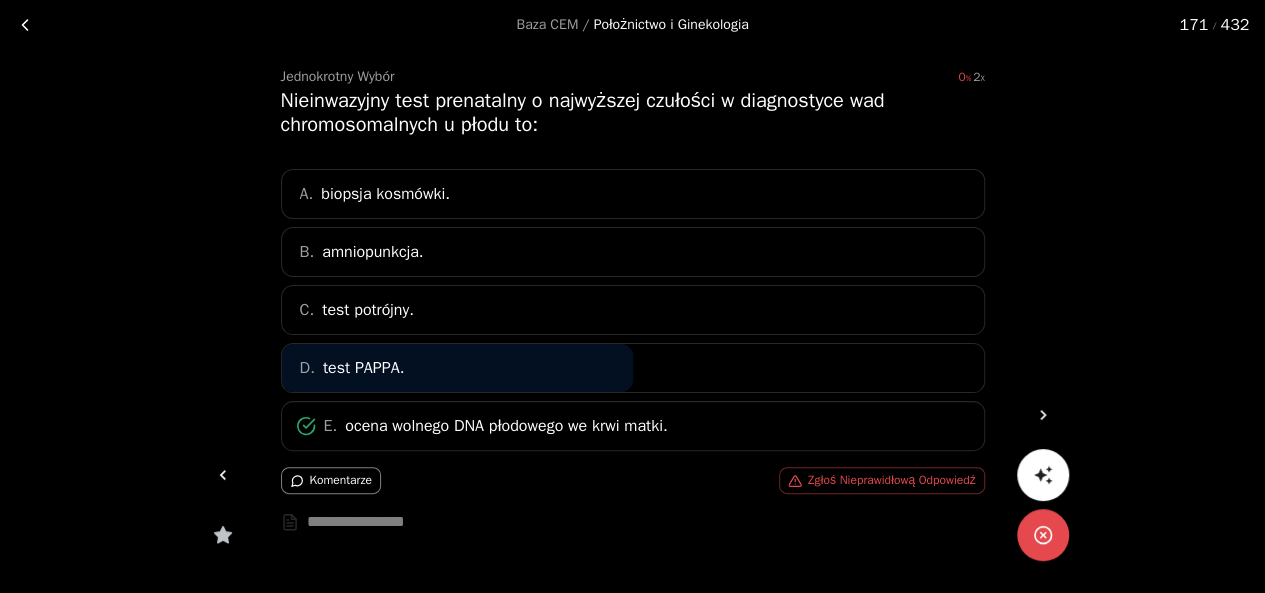 click at bounding box center [223, 475] 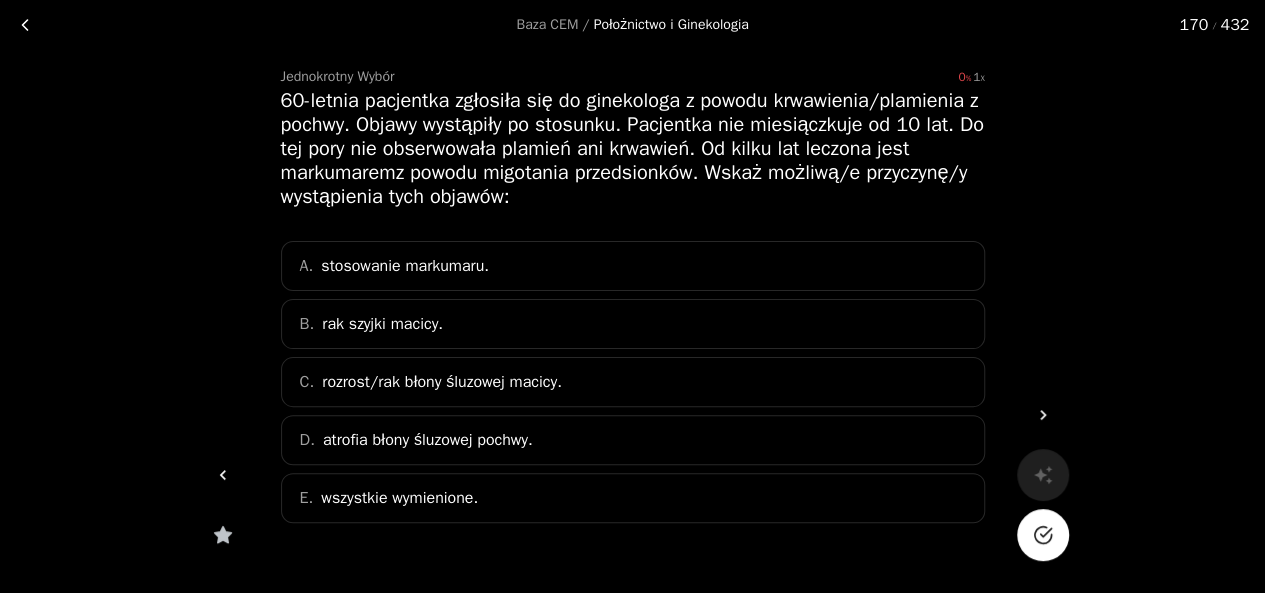 click at bounding box center [1043, 535] 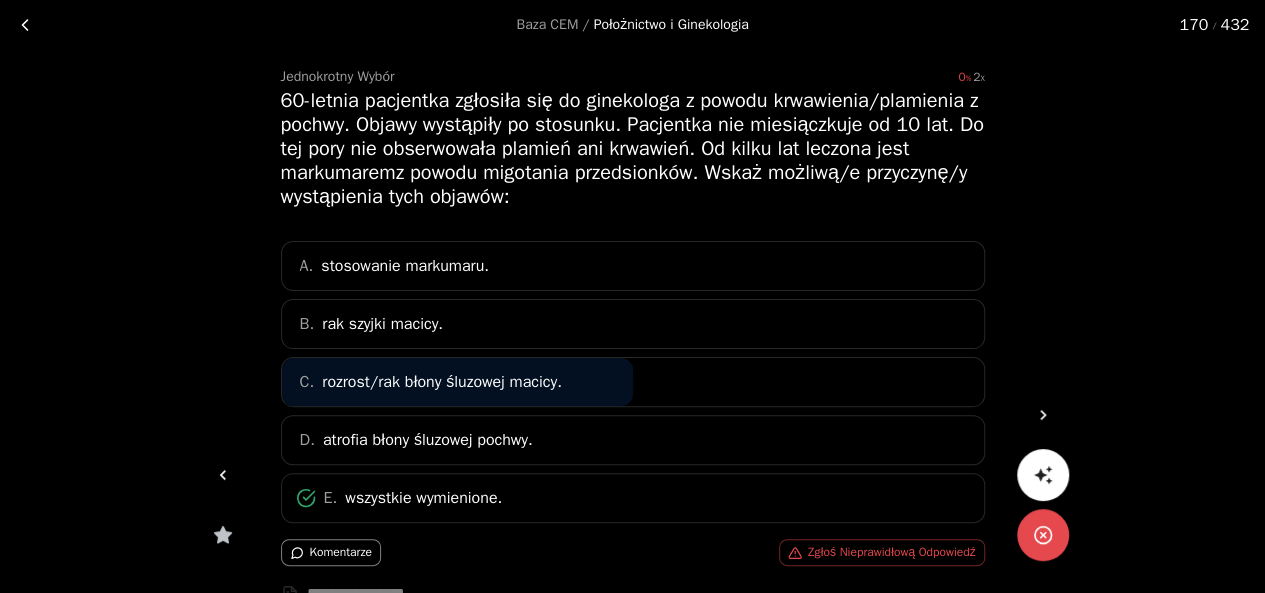 click at bounding box center (223, 475) 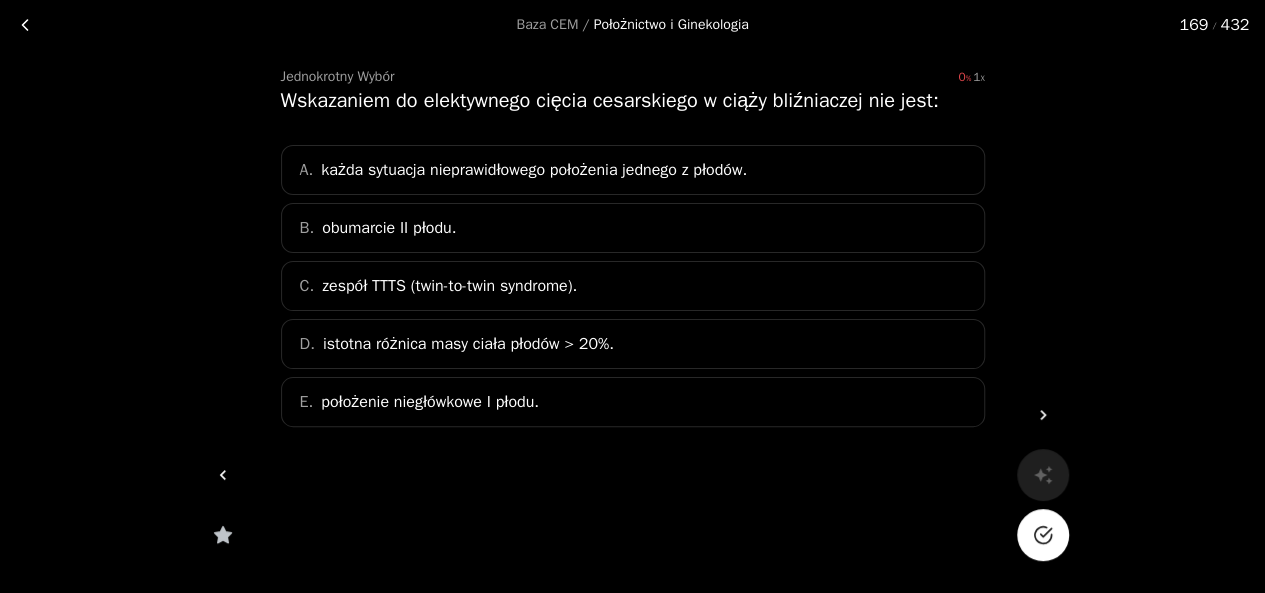 click 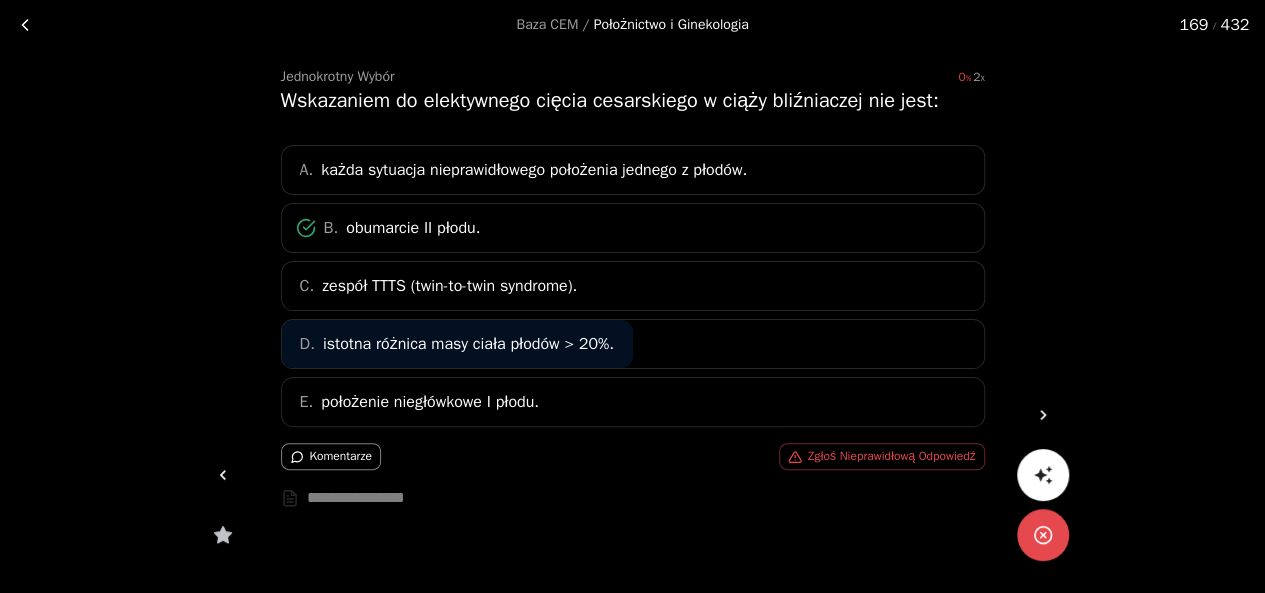 click 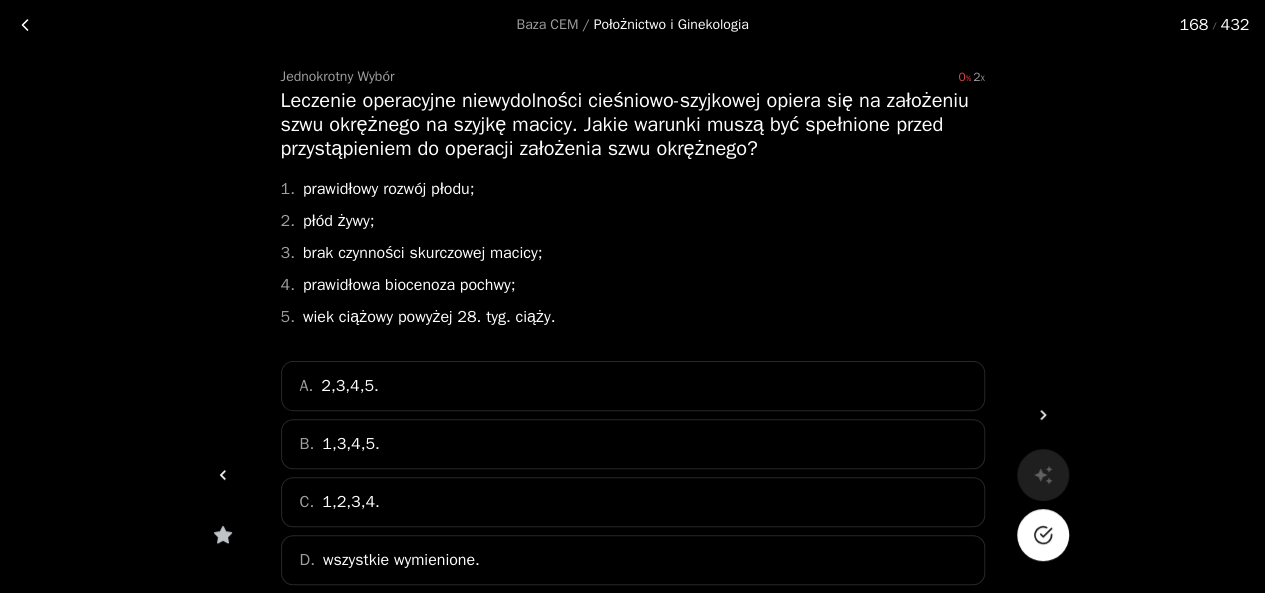 click 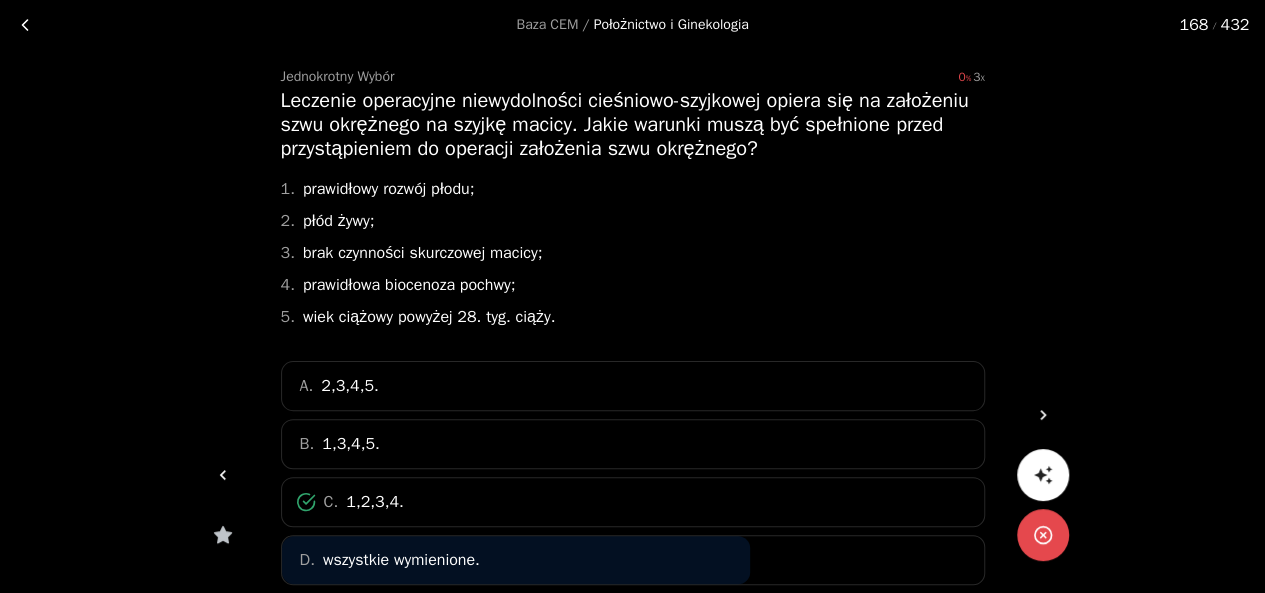click at bounding box center (223, 475) 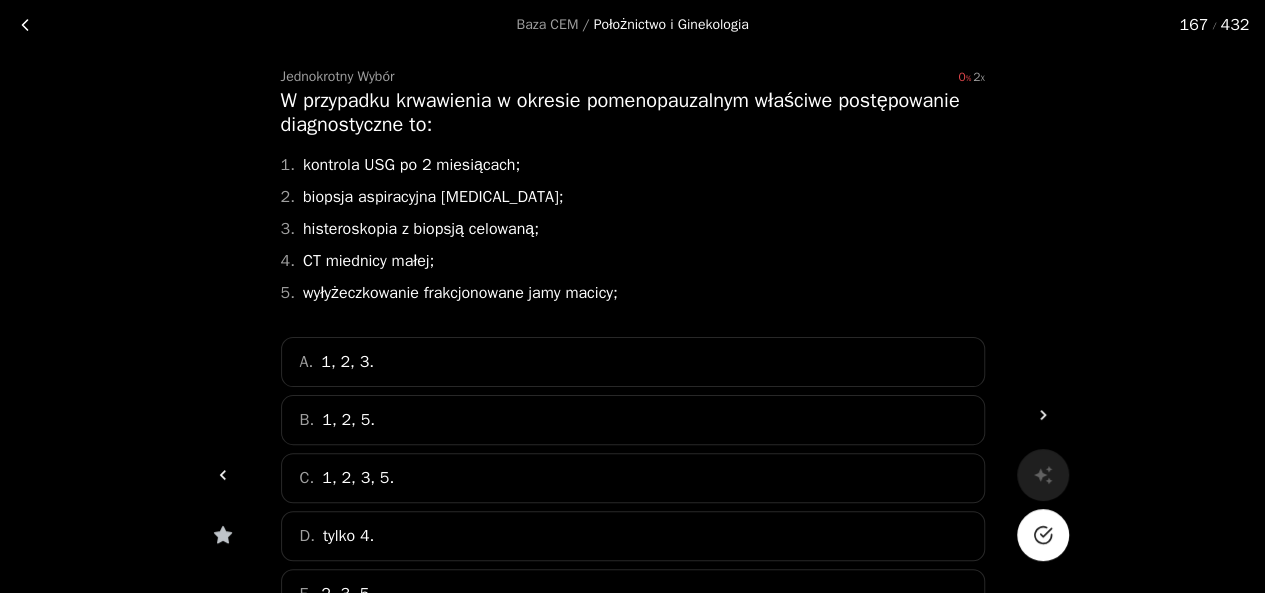 click at bounding box center (1043, 535) 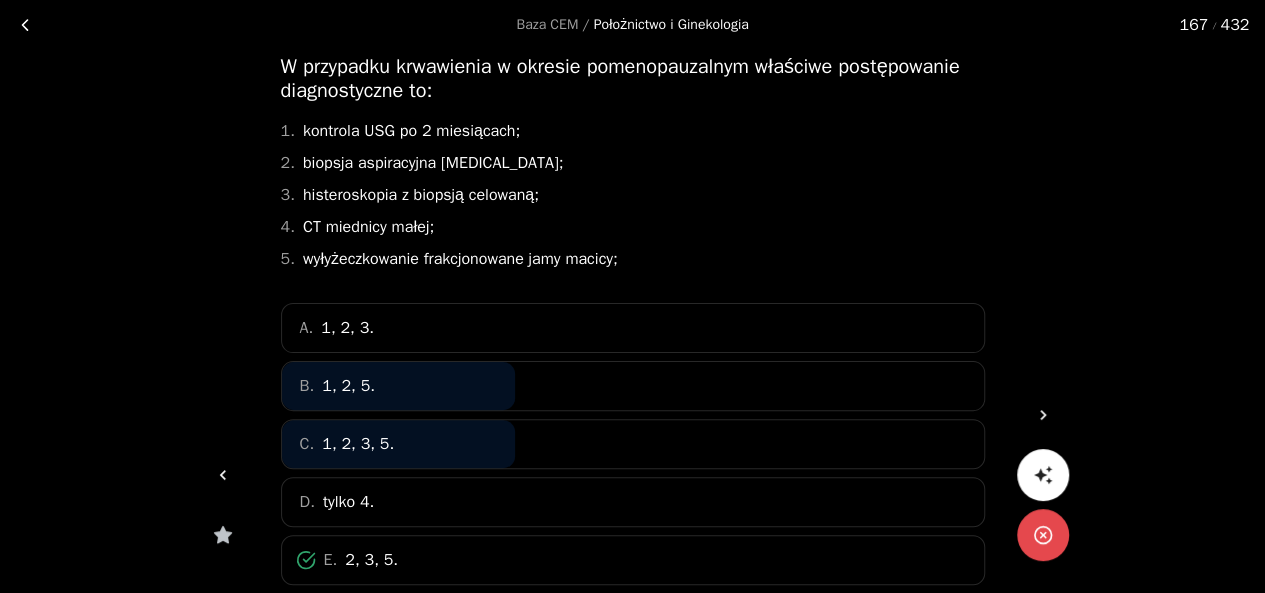scroll, scrollTop: 106, scrollLeft: 0, axis: vertical 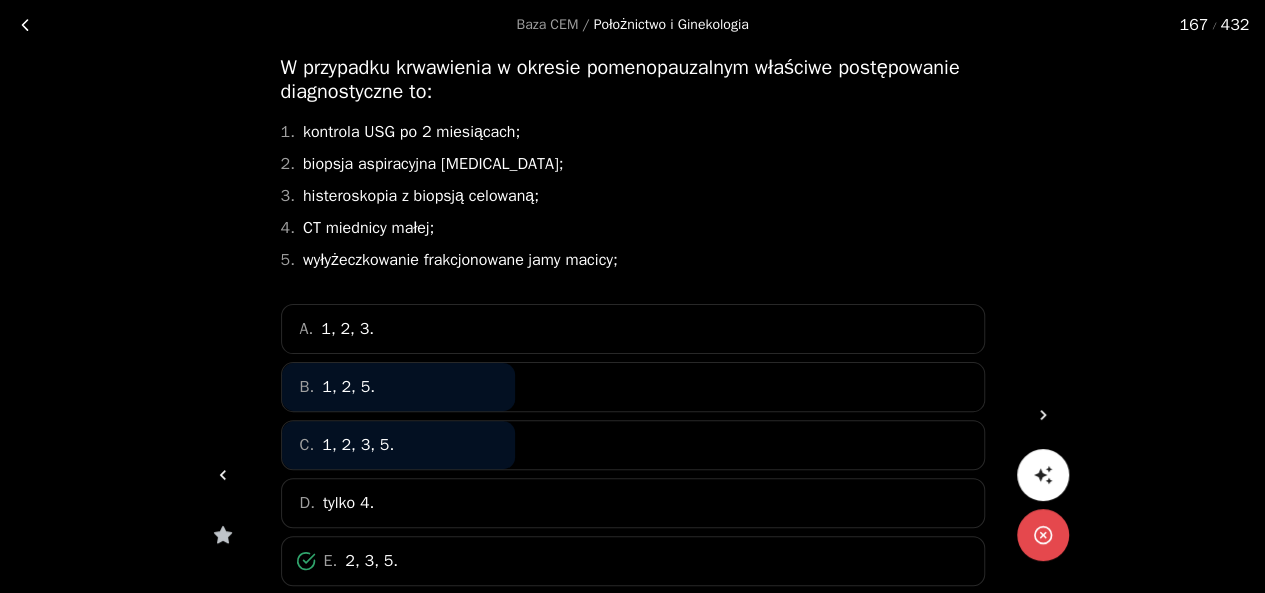 click 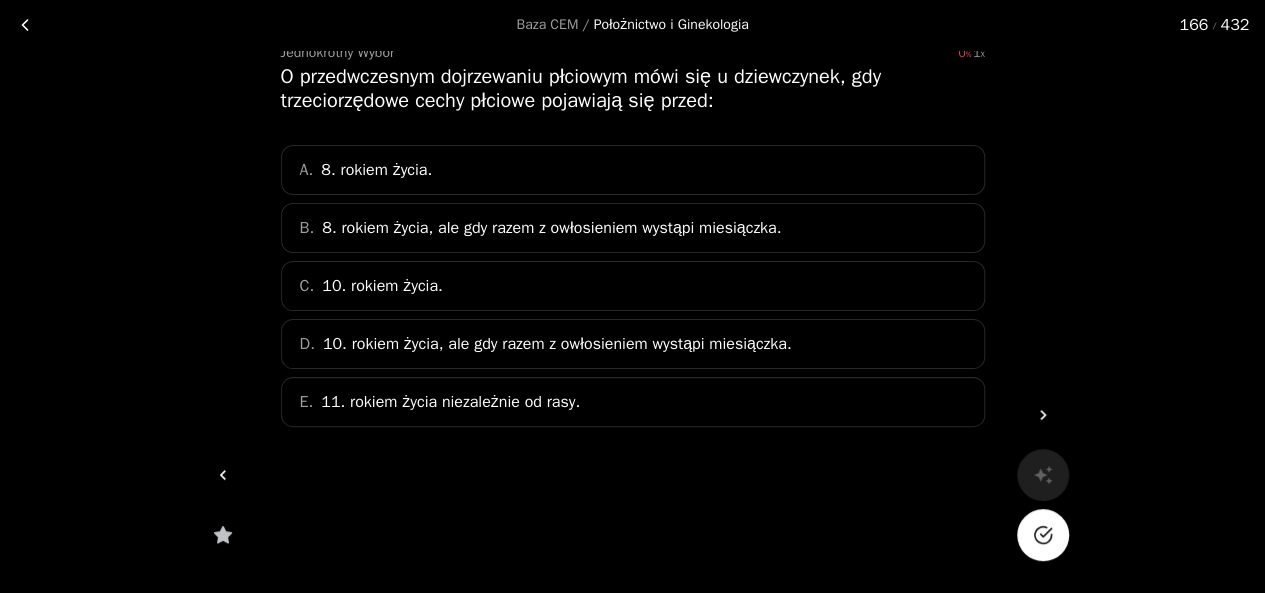 click on "A.   8. rokiem życia." at bounding box center (633, 170) 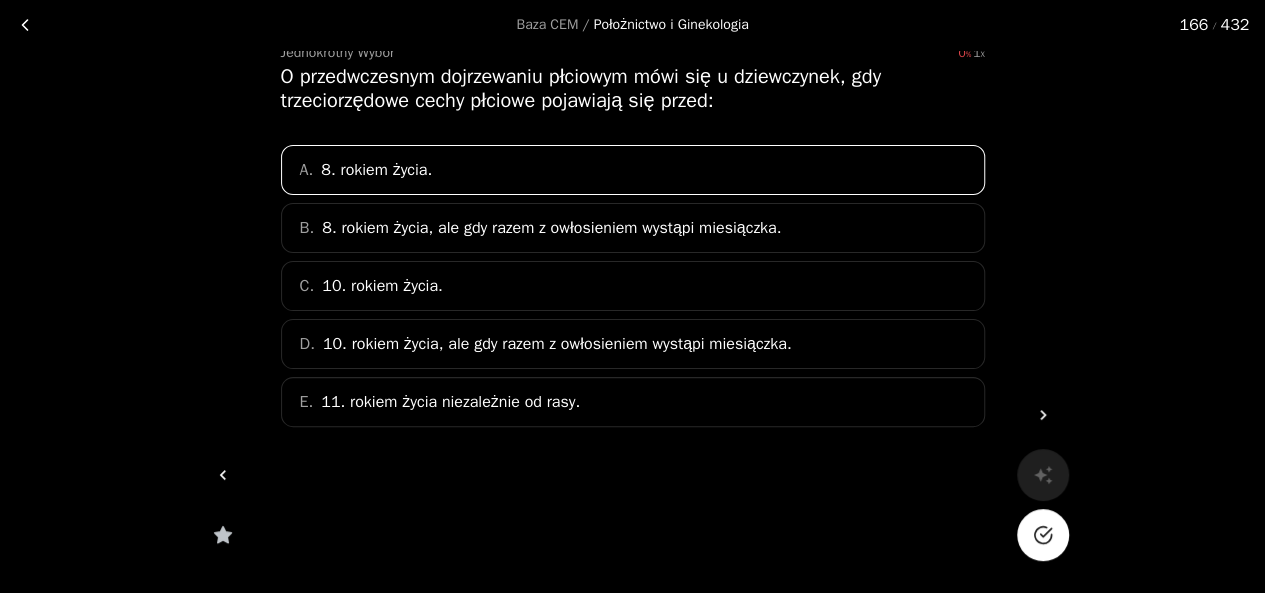 click 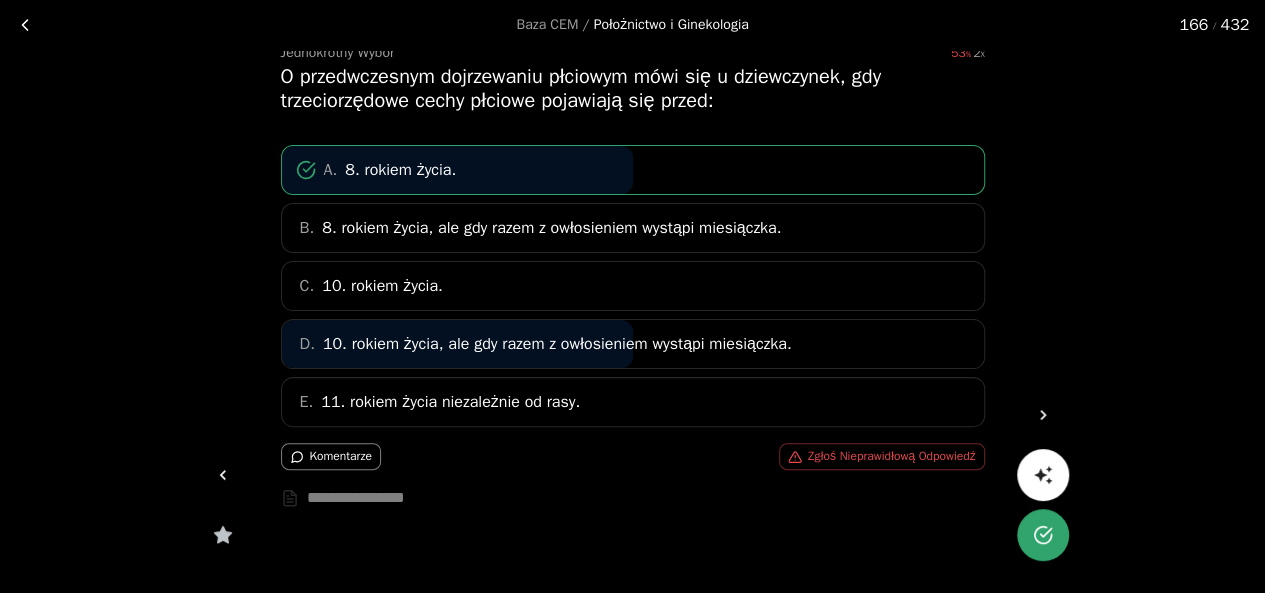 click 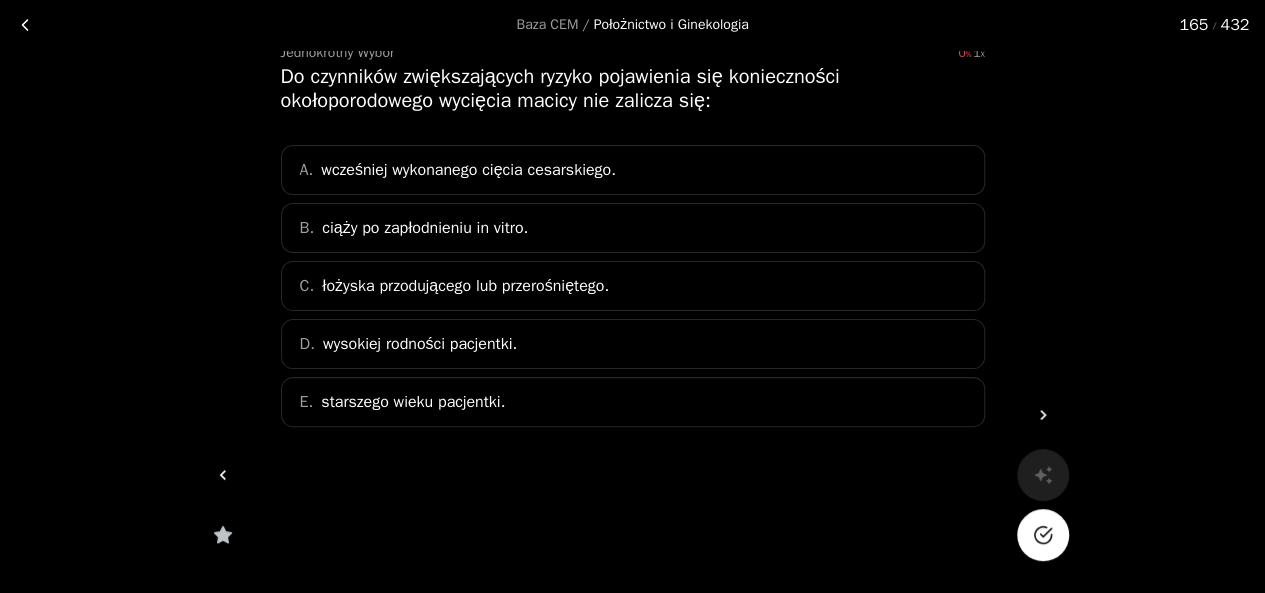 click on "łożyska przodującego lub przerośniętego." at bounding box center [465, 286] 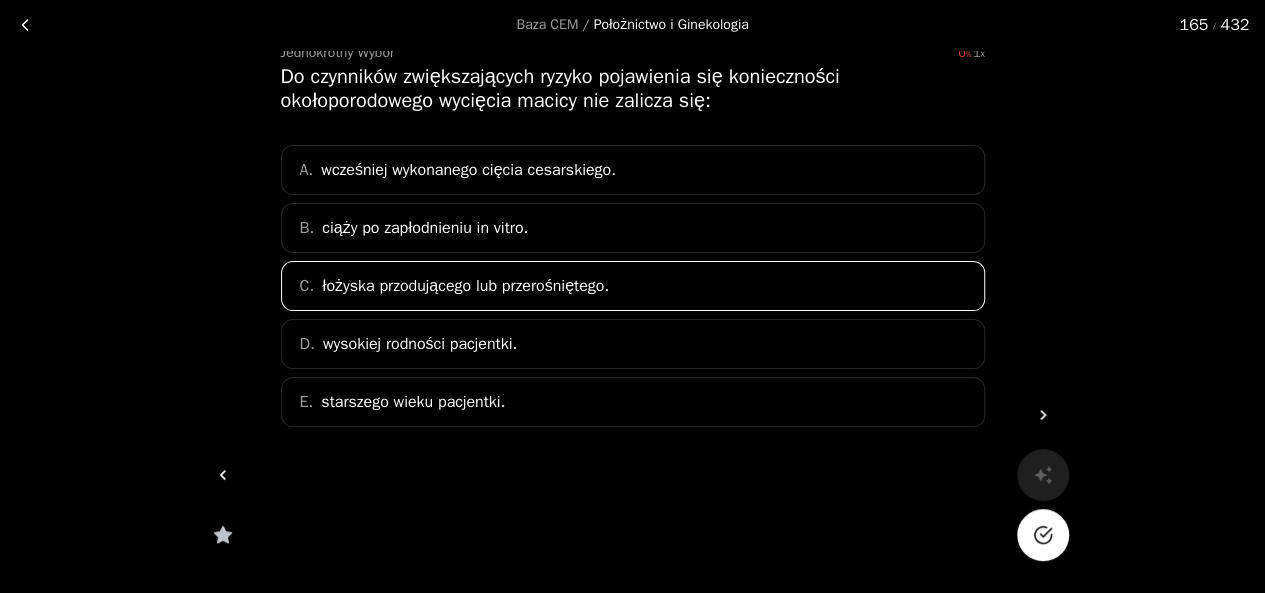 click on "B.   ciąży po zapłodnieniu in vitro." at bounding box center (633, 228) 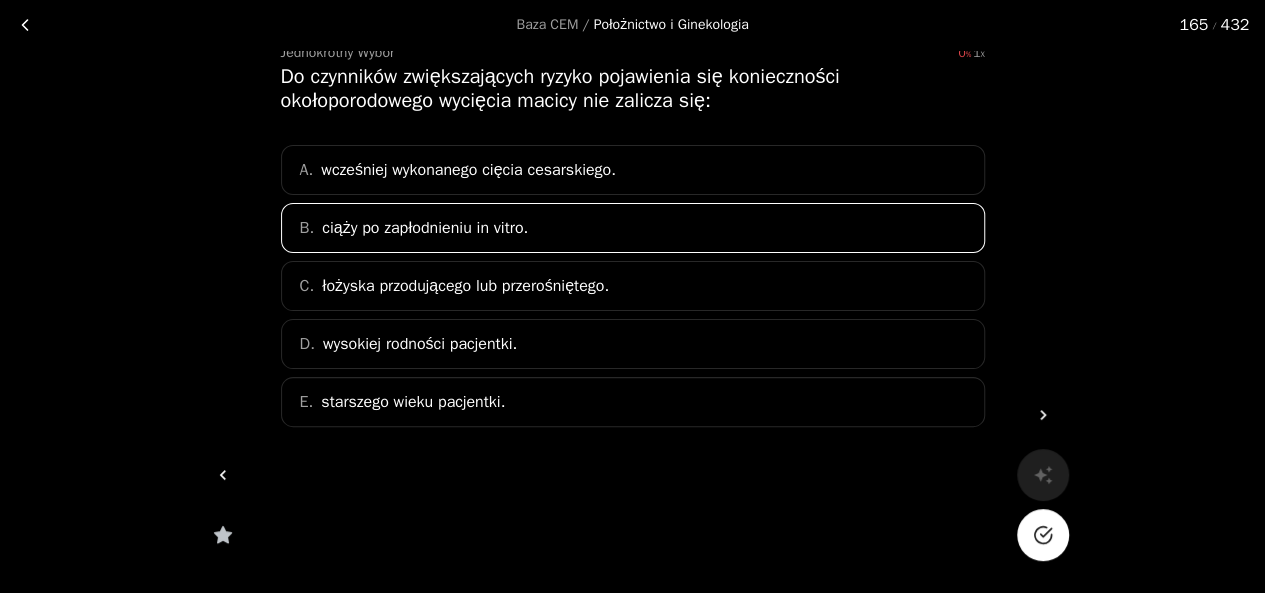 click 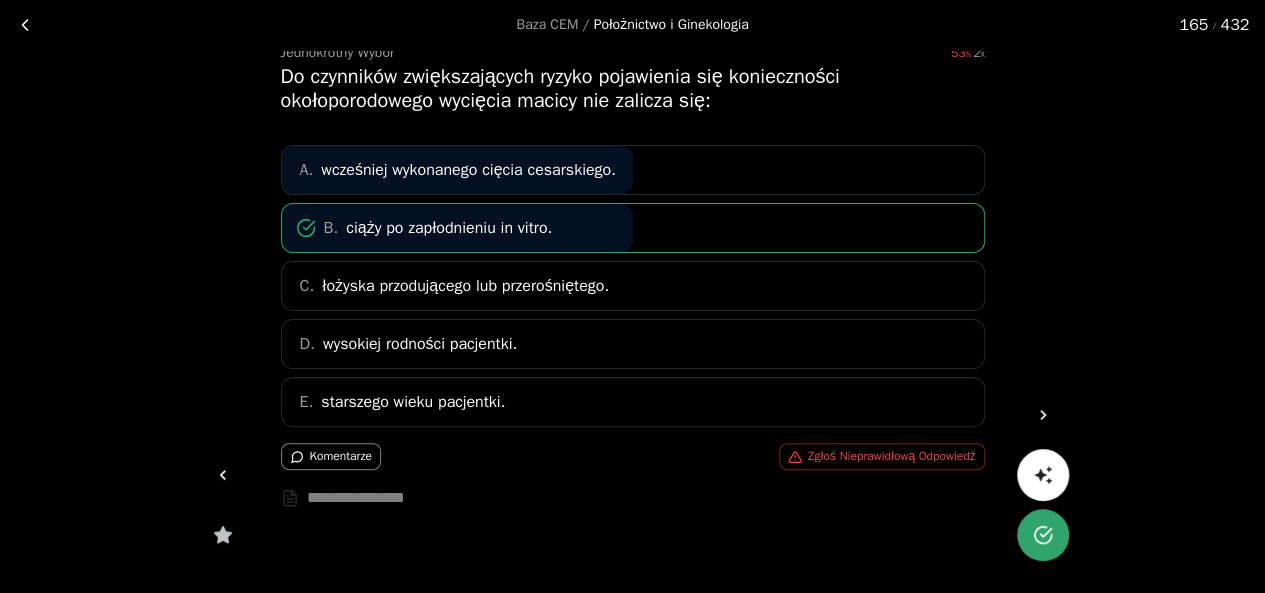 click at bounding box center [1043, 535] 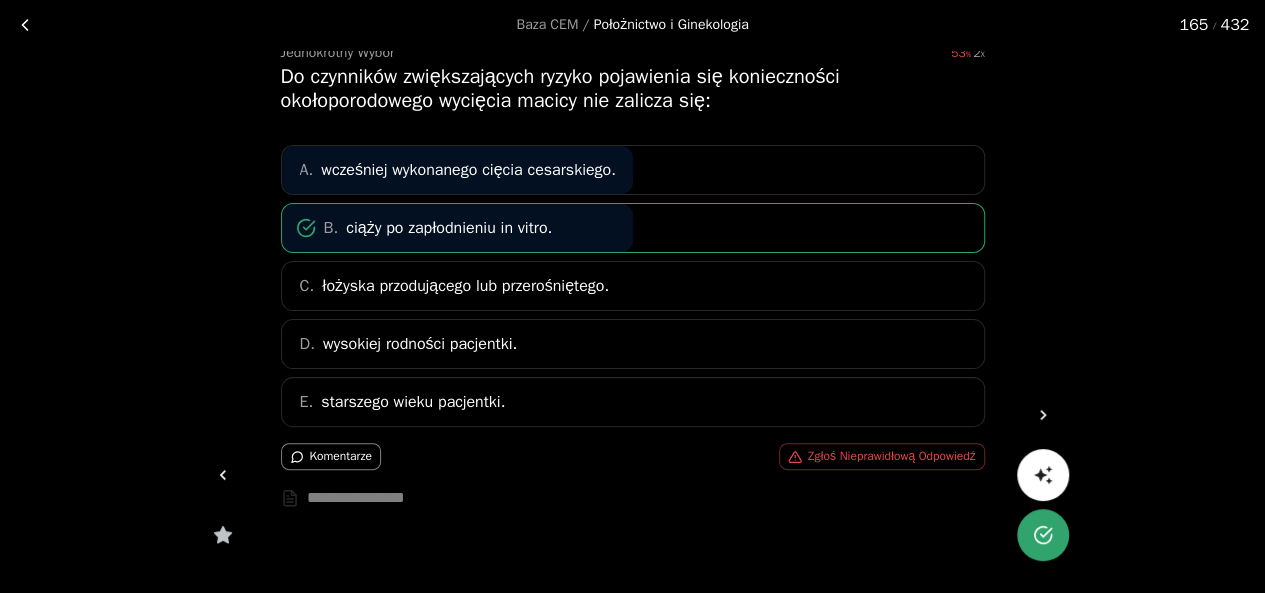 click 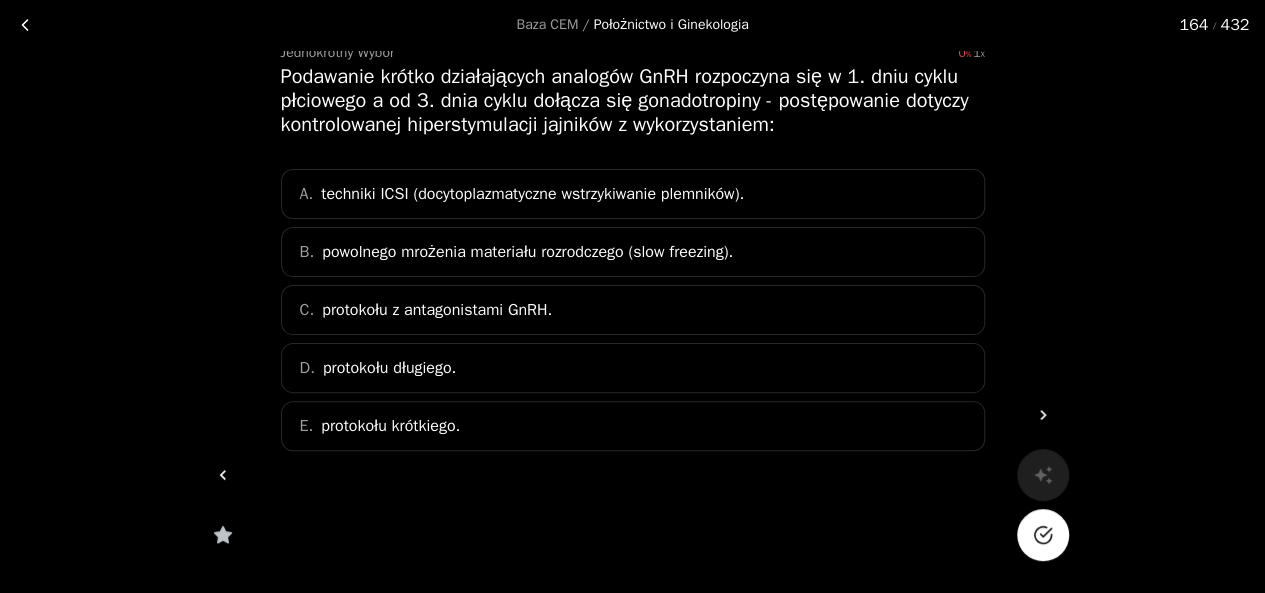 click at bounding box center [1043, 535] 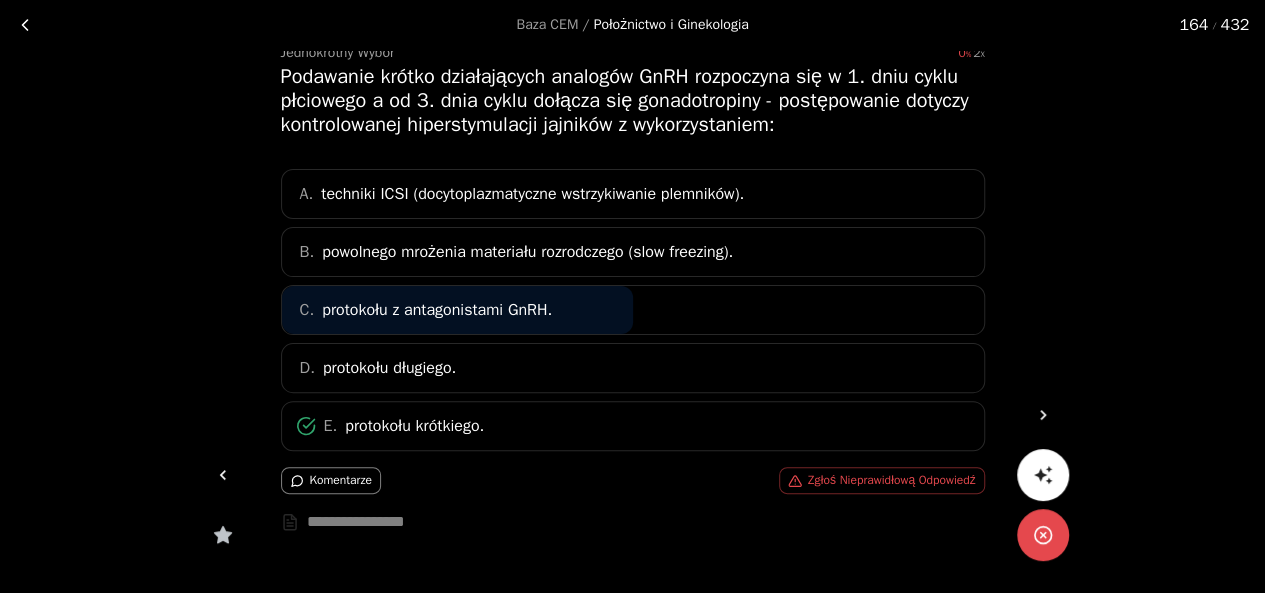 click at bounding box center (223, 475) 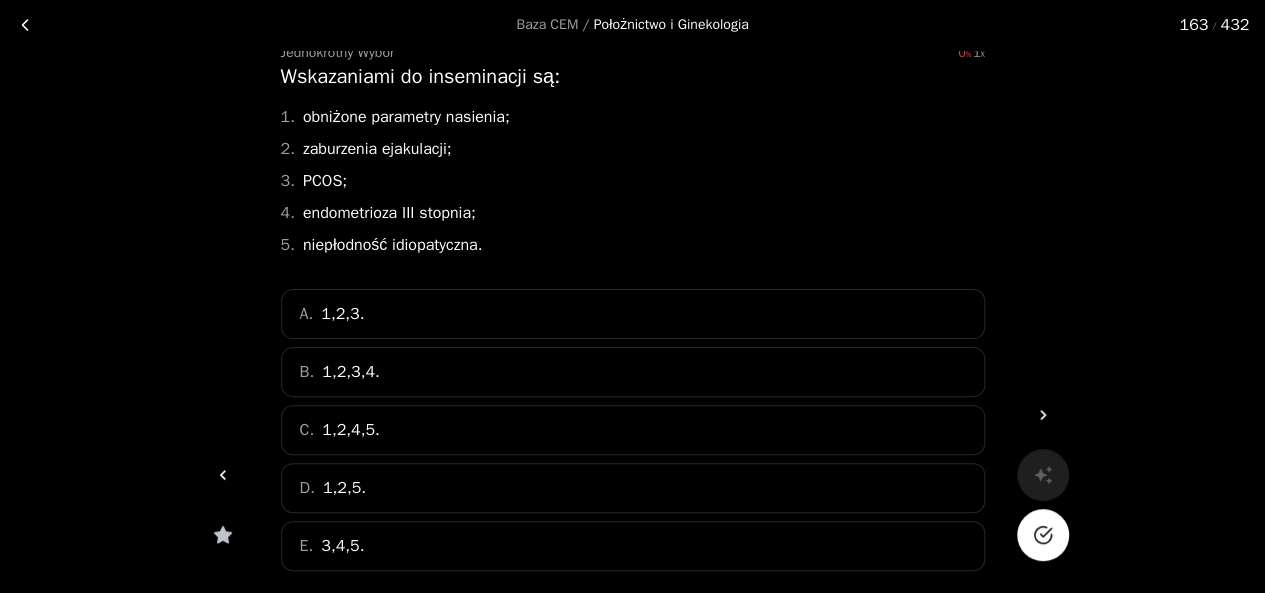 click 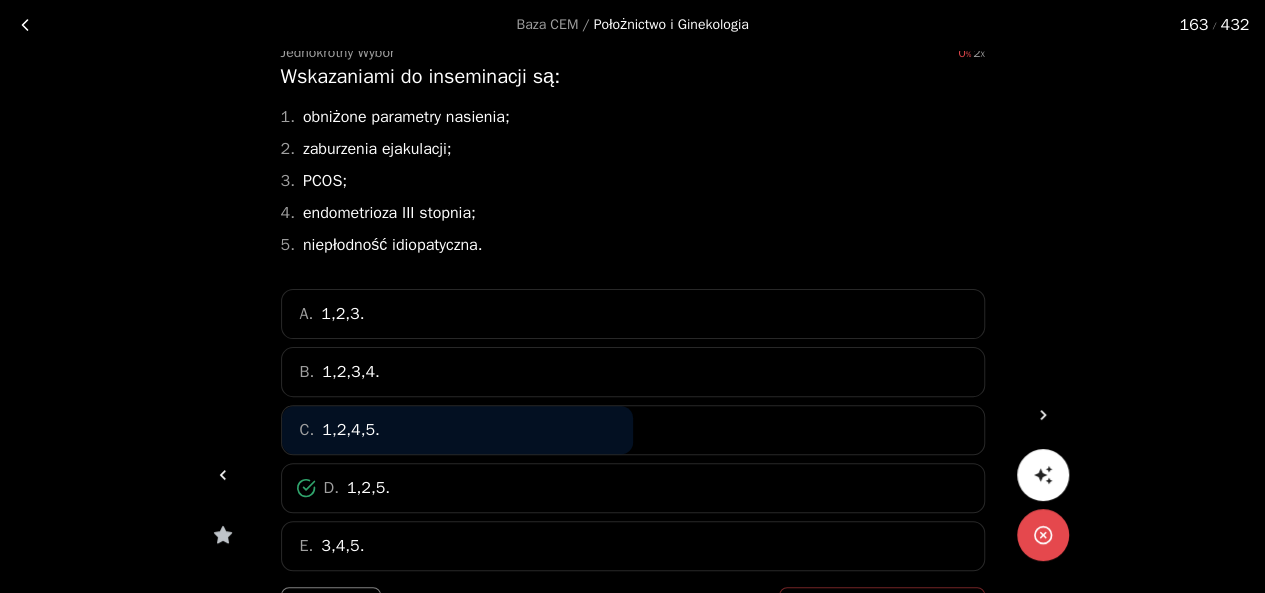 click 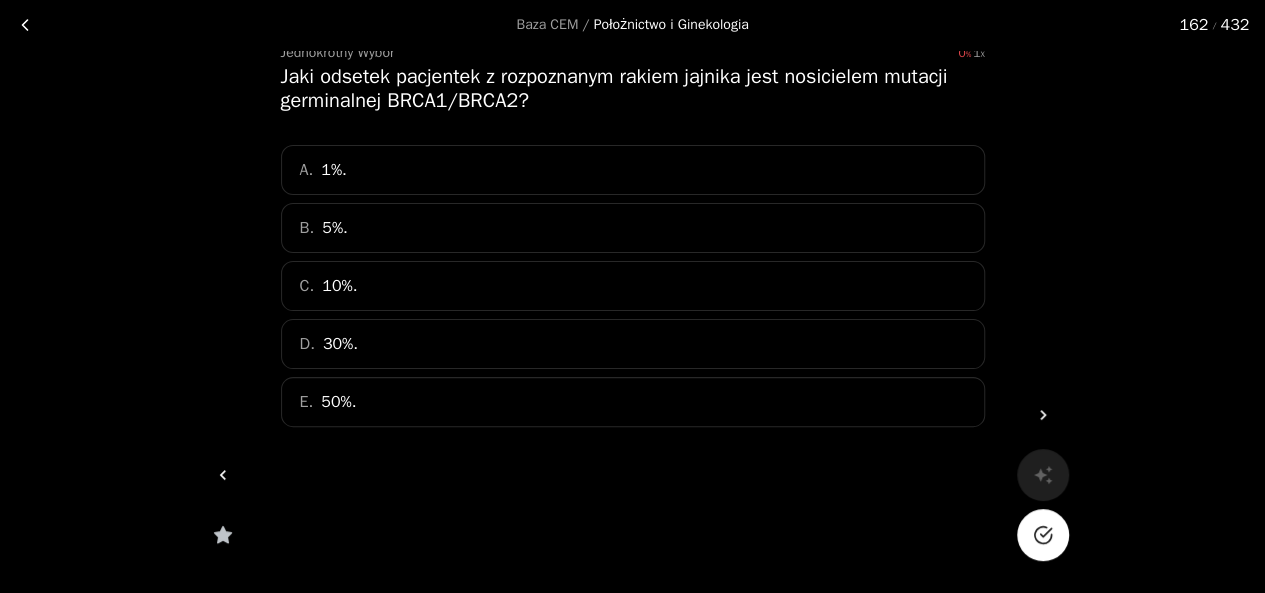 click 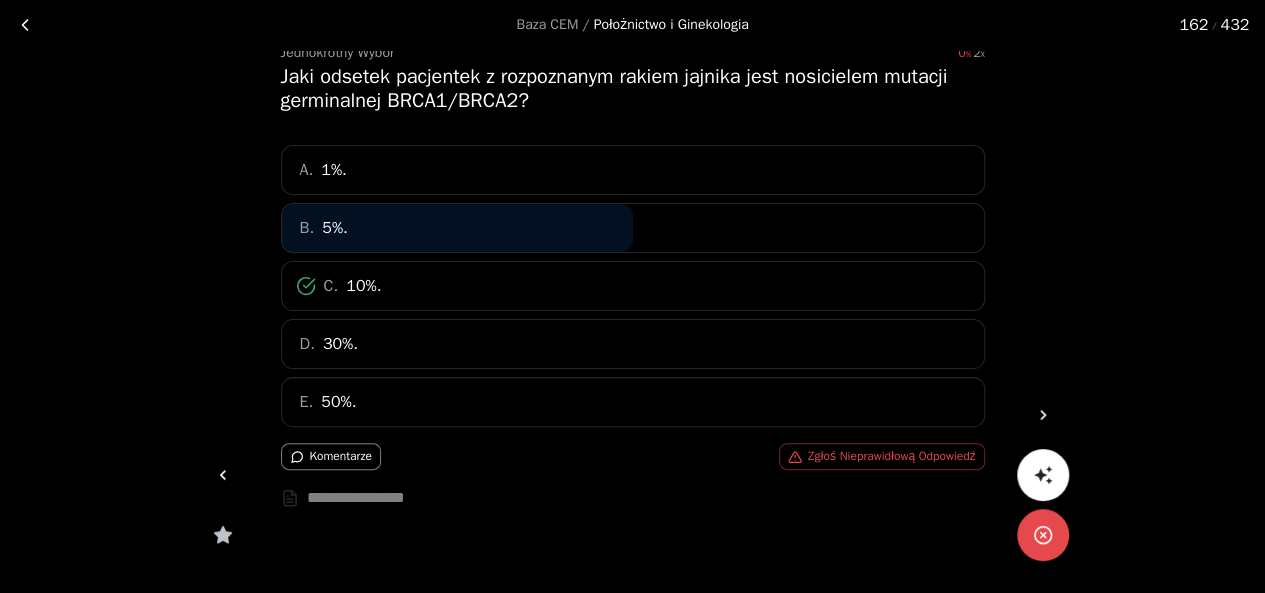 click at bounding box center [223, 475] 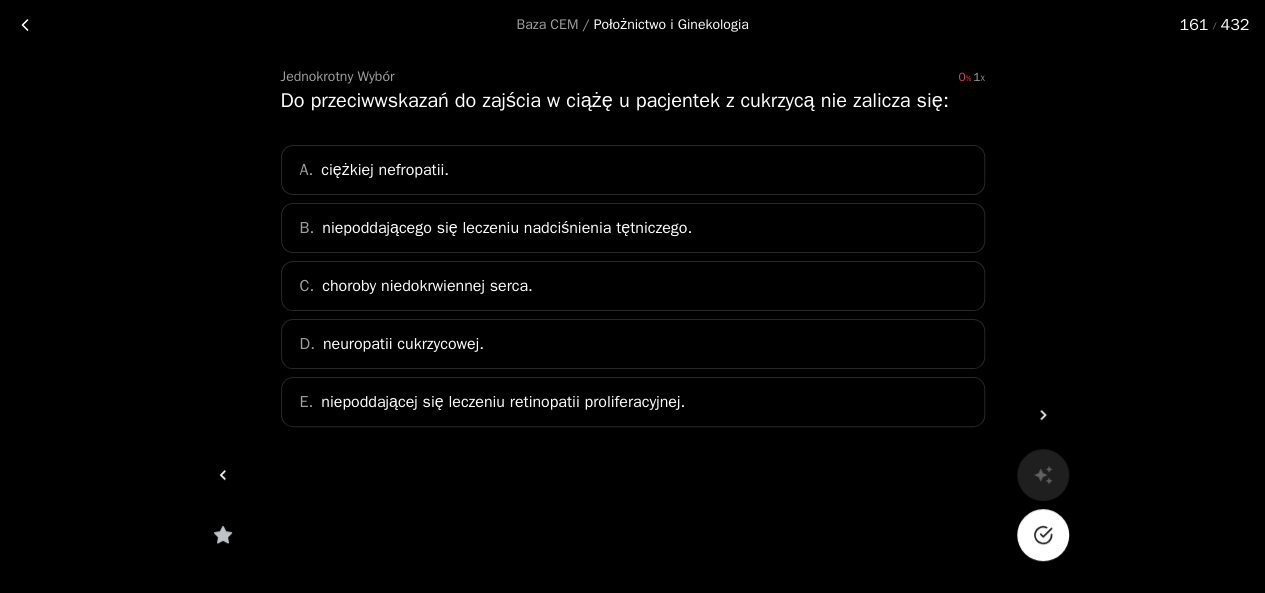 click at bounding box center [1043, 535] 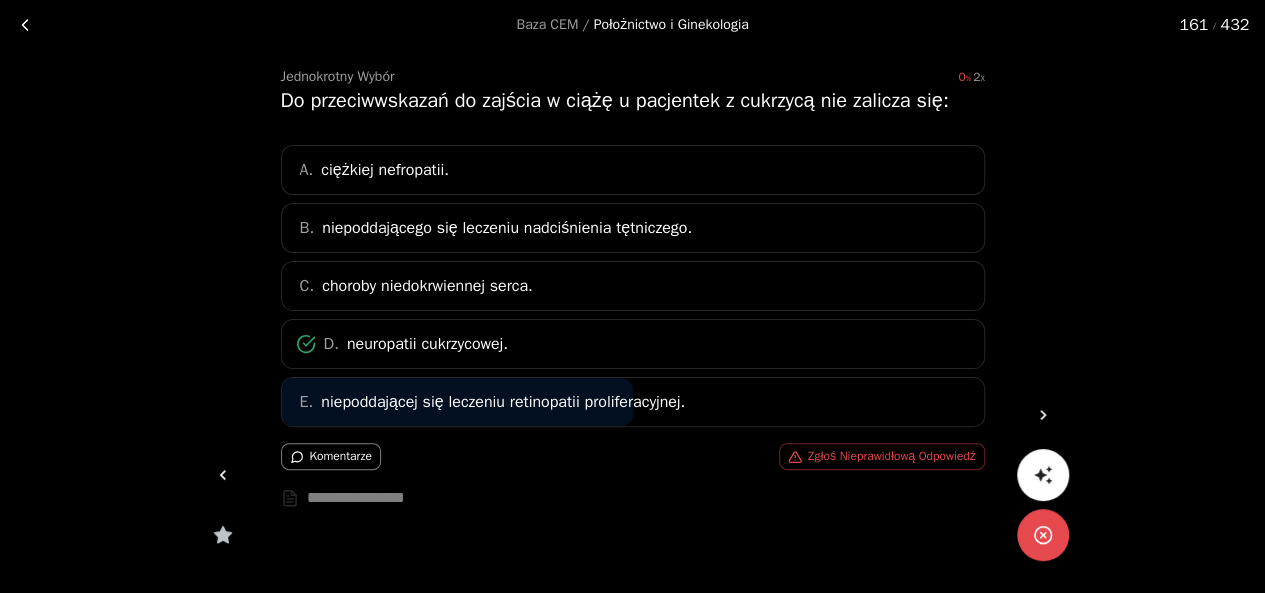 click 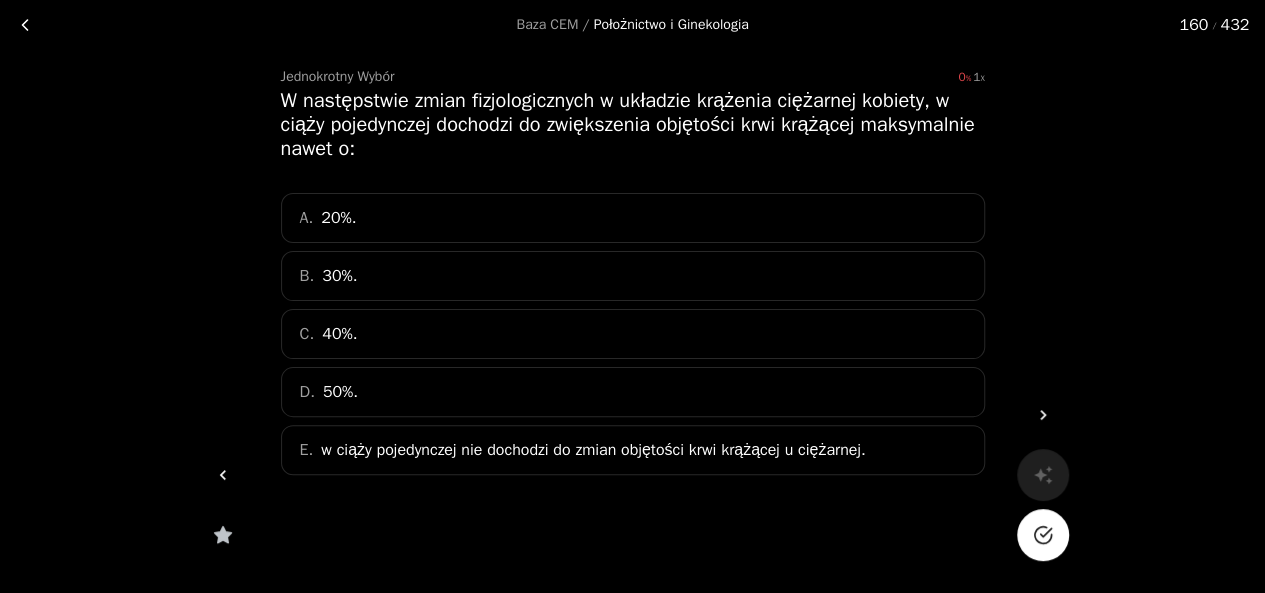 click 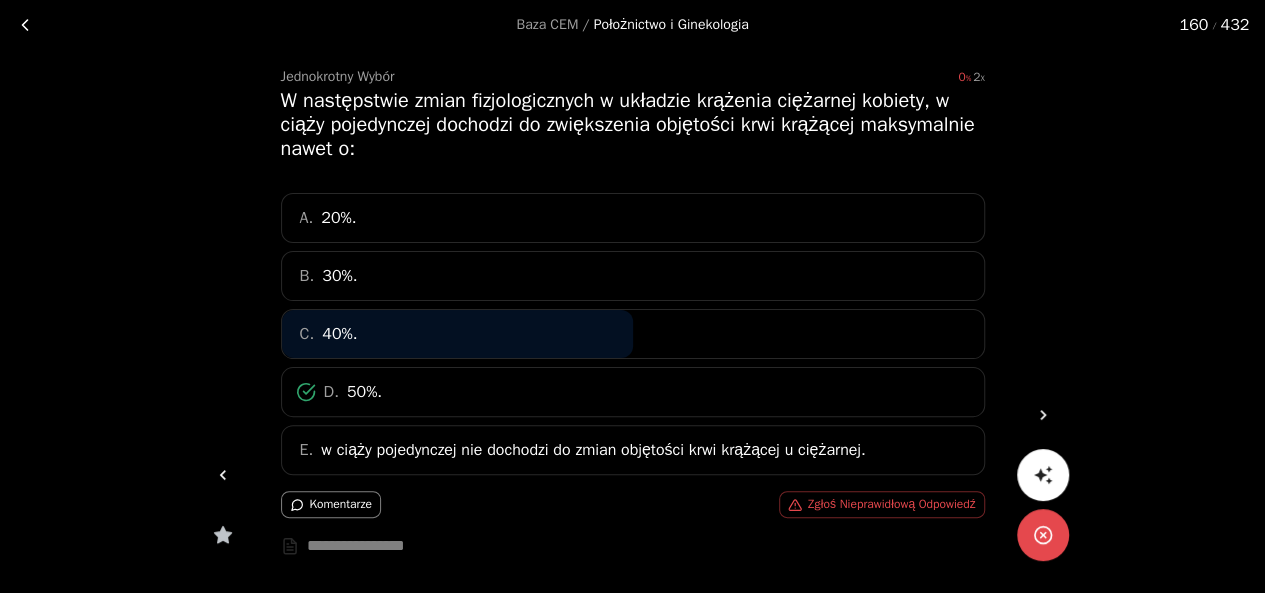 click at bounding box center (223, 475) 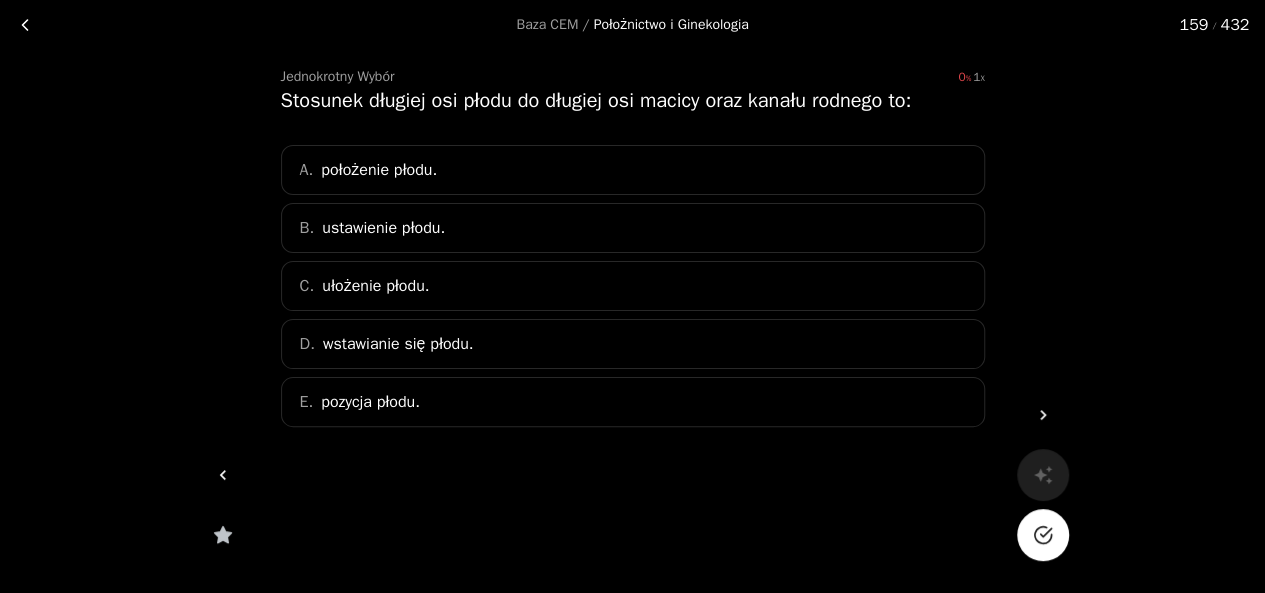 click at bounding box center [1043, 535] 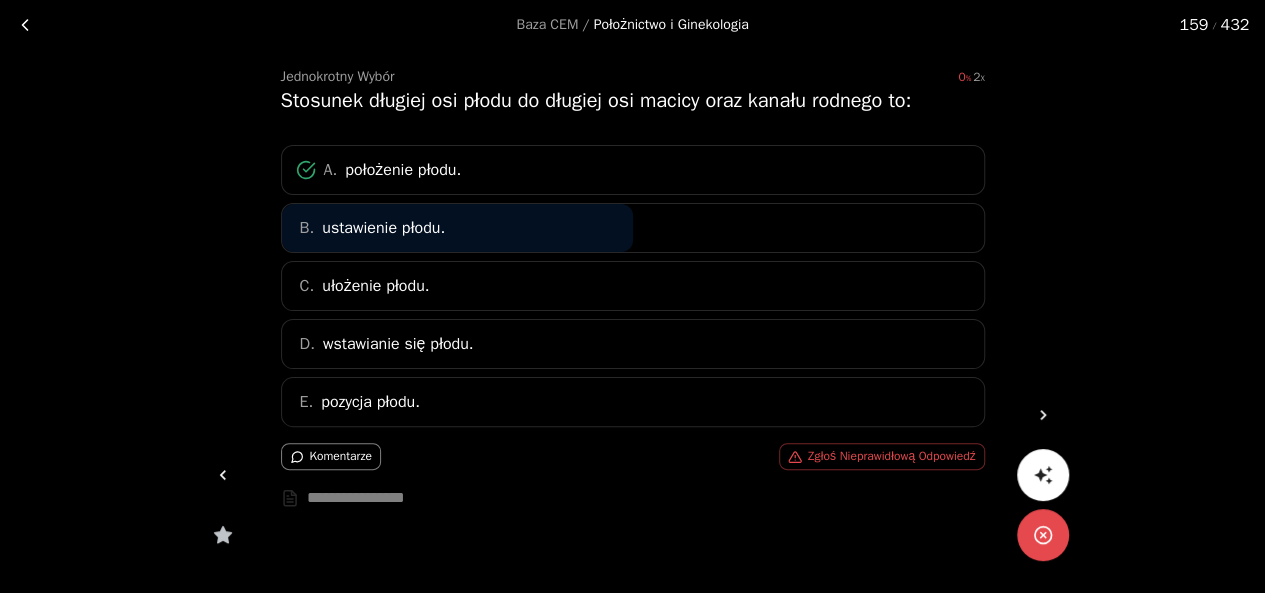 click 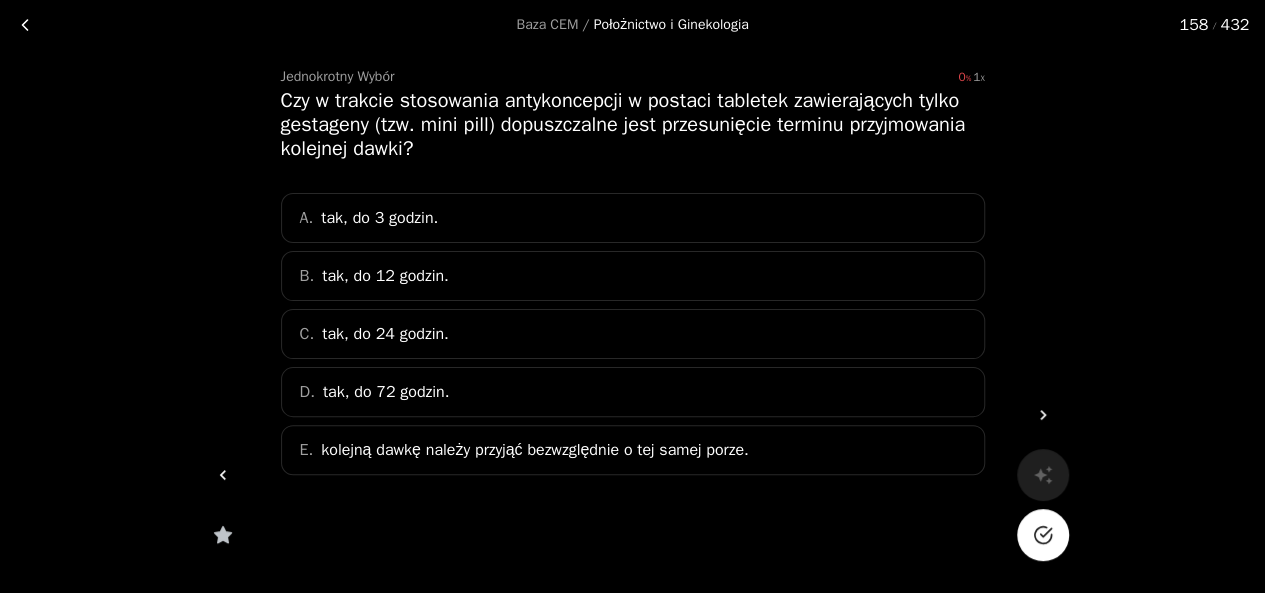 click at bounding box center [1043, 535] 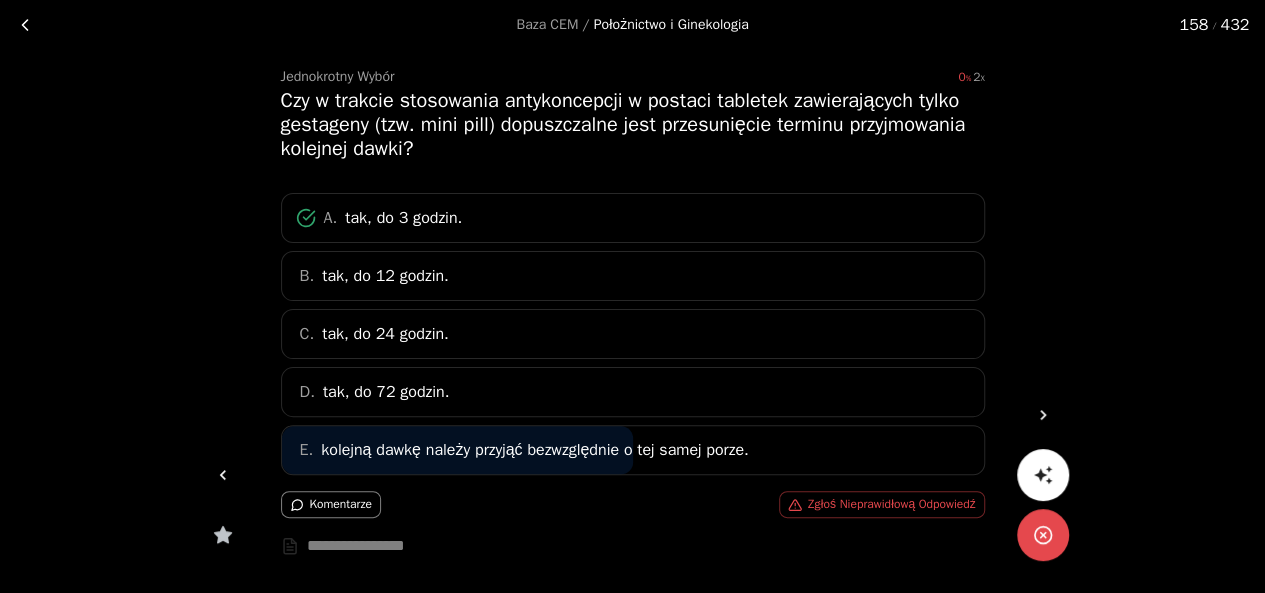 click 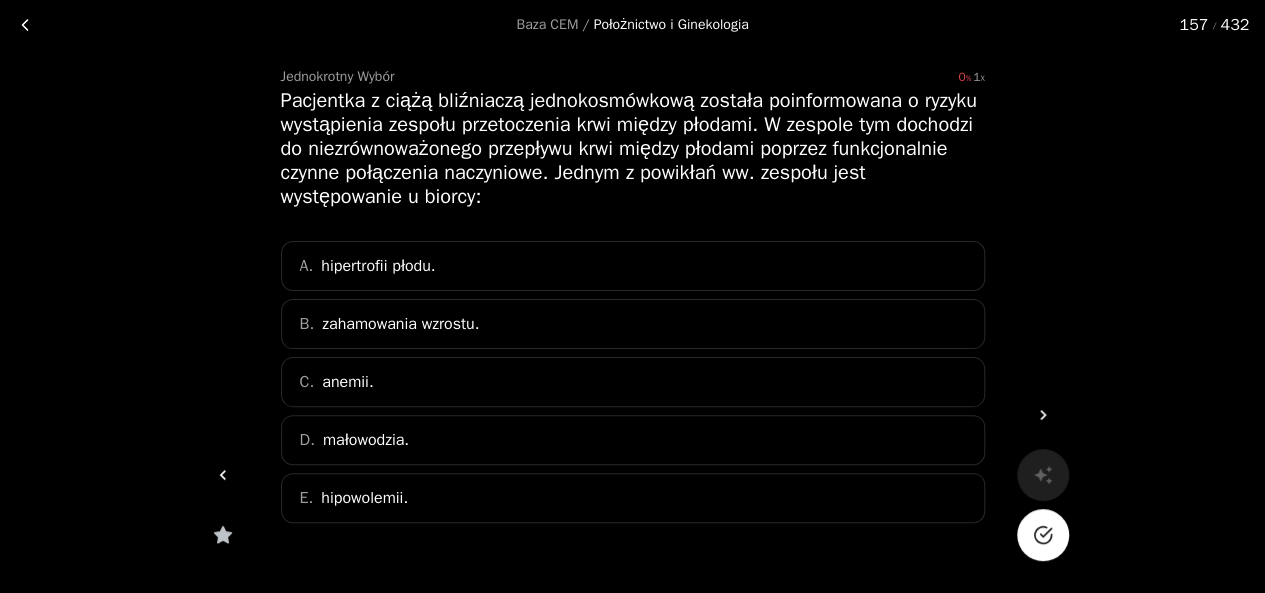 click 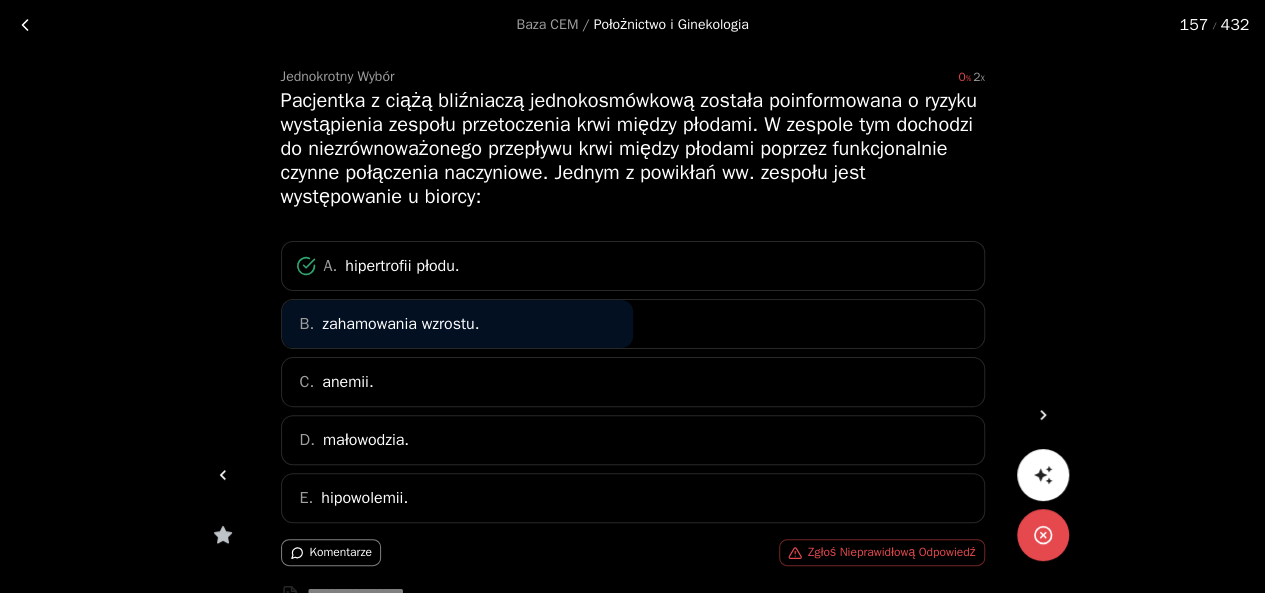 click 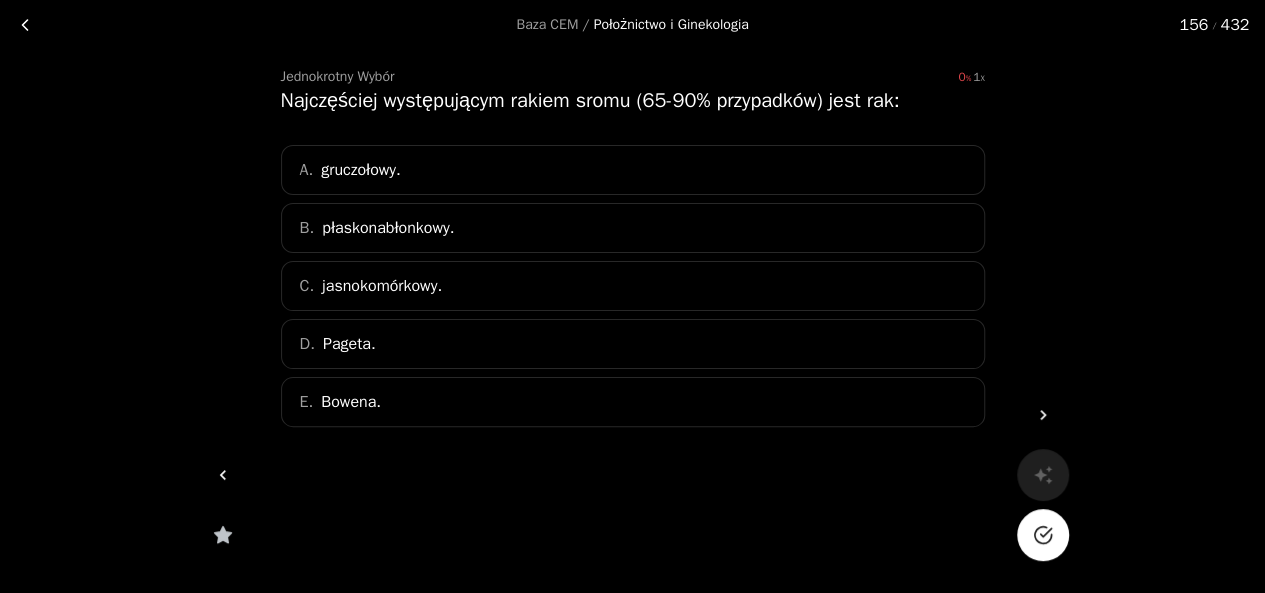 click 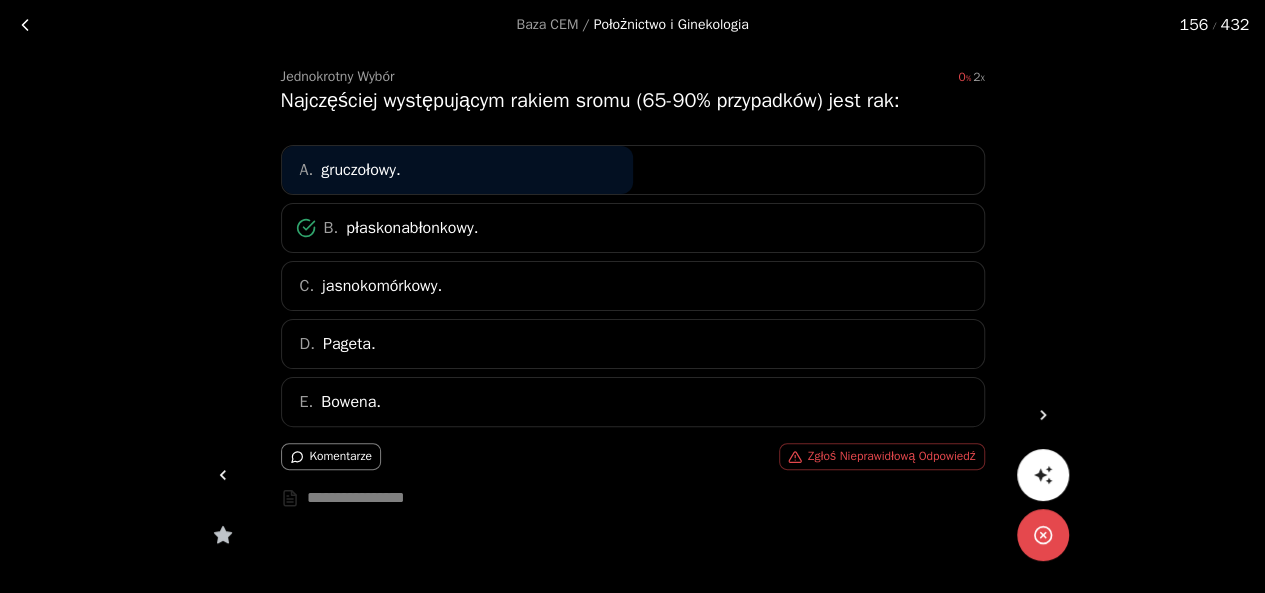 click at bounding box center [223, 475] 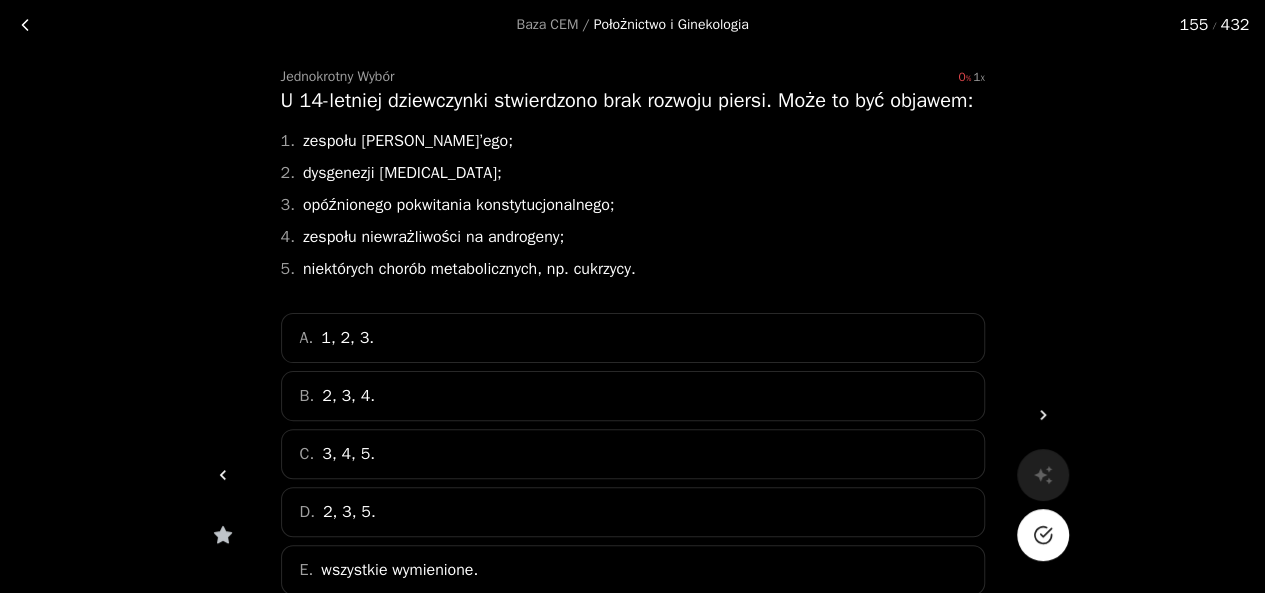 click 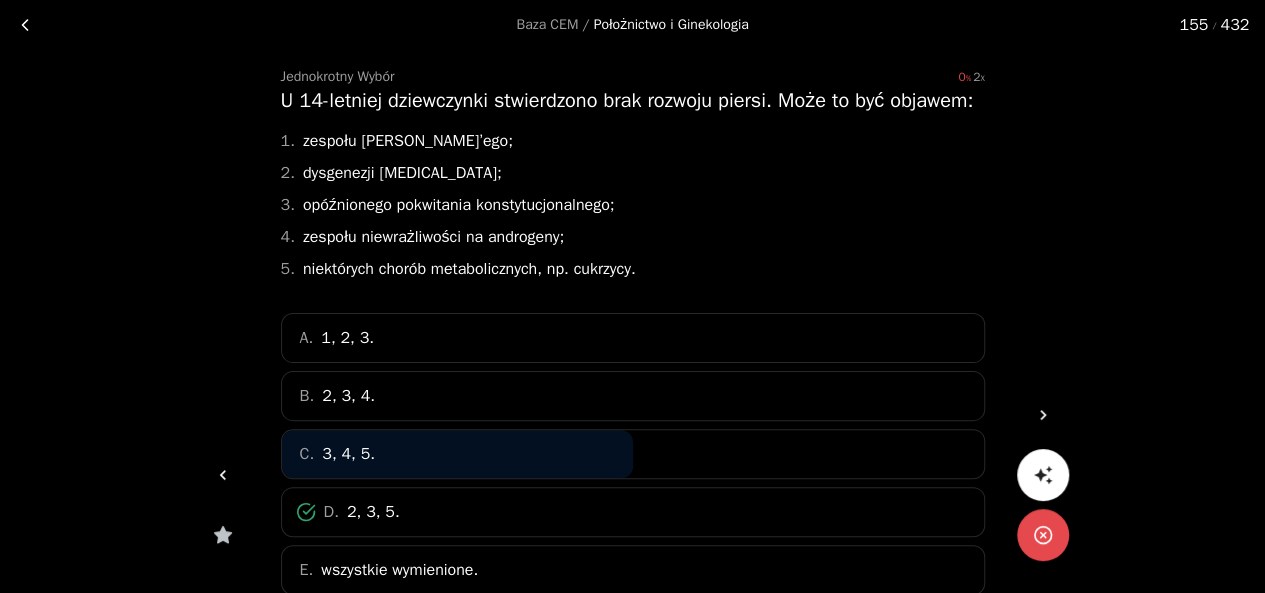 click 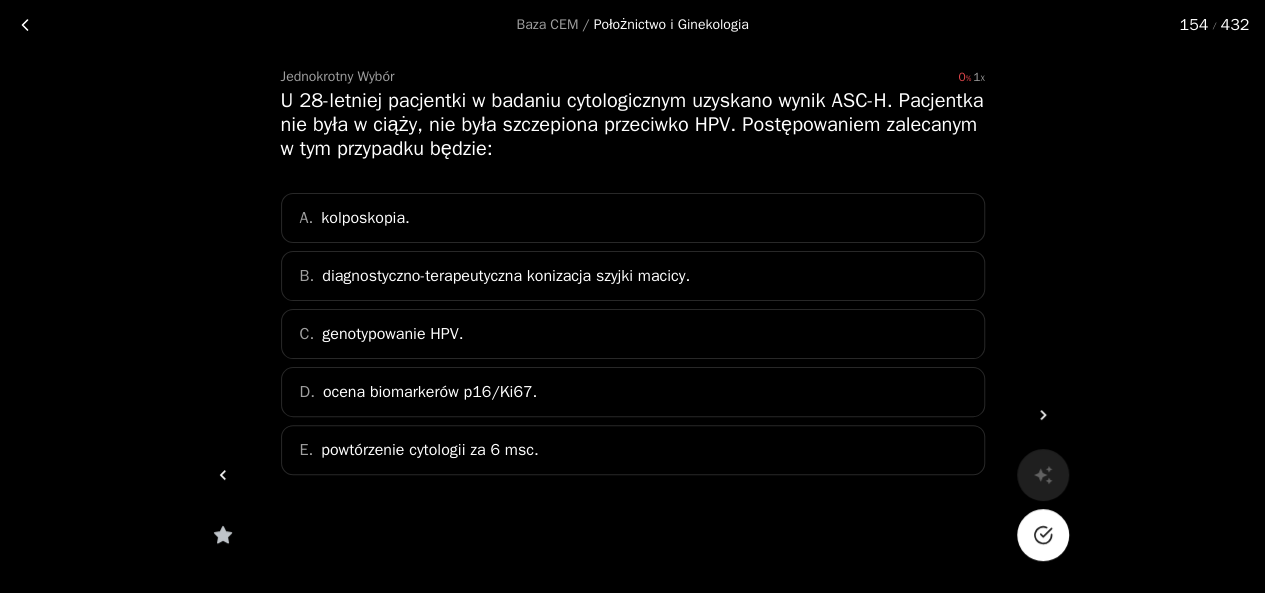 click at bounding box center (1043, 535) 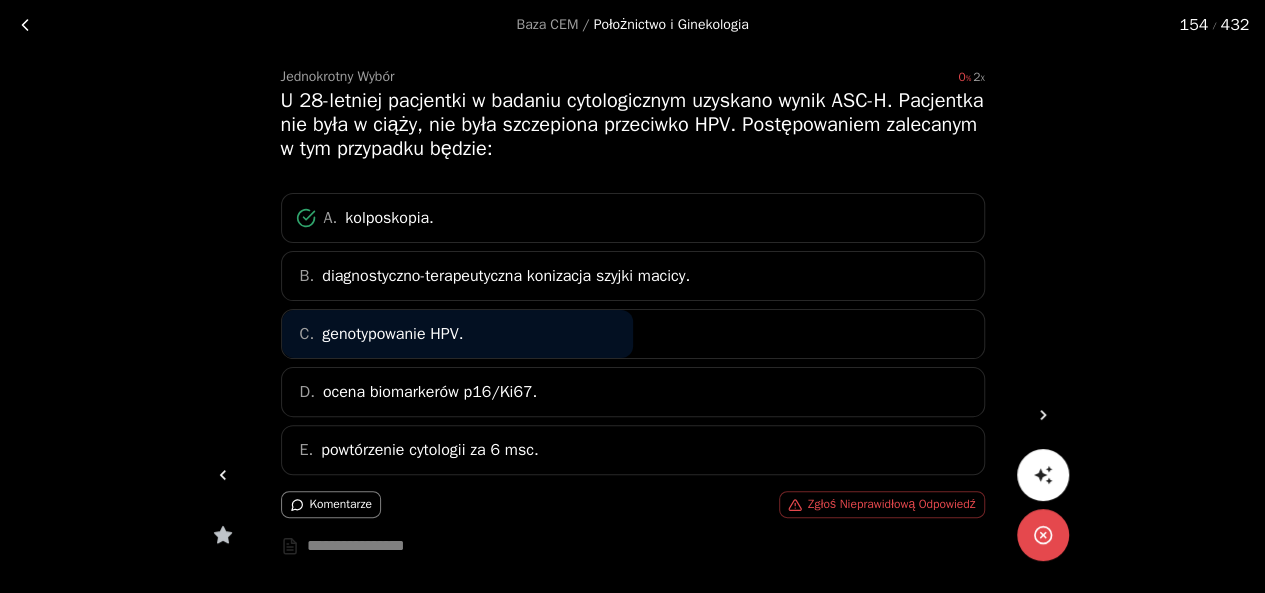 click 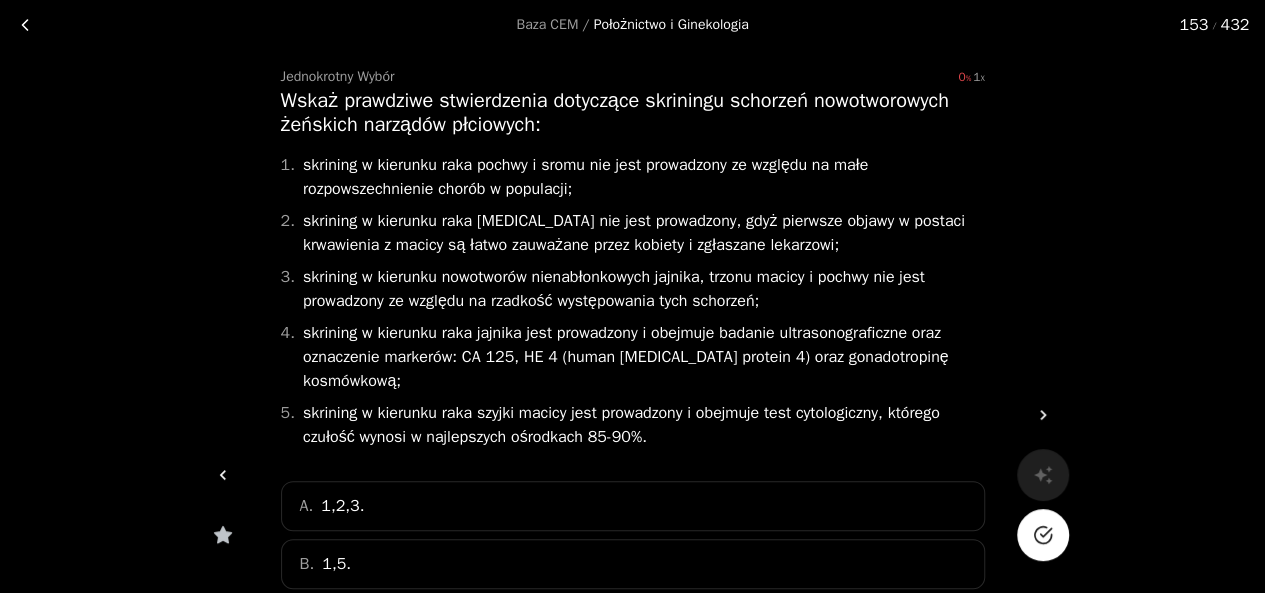 click at bounding box center (1043, 535) 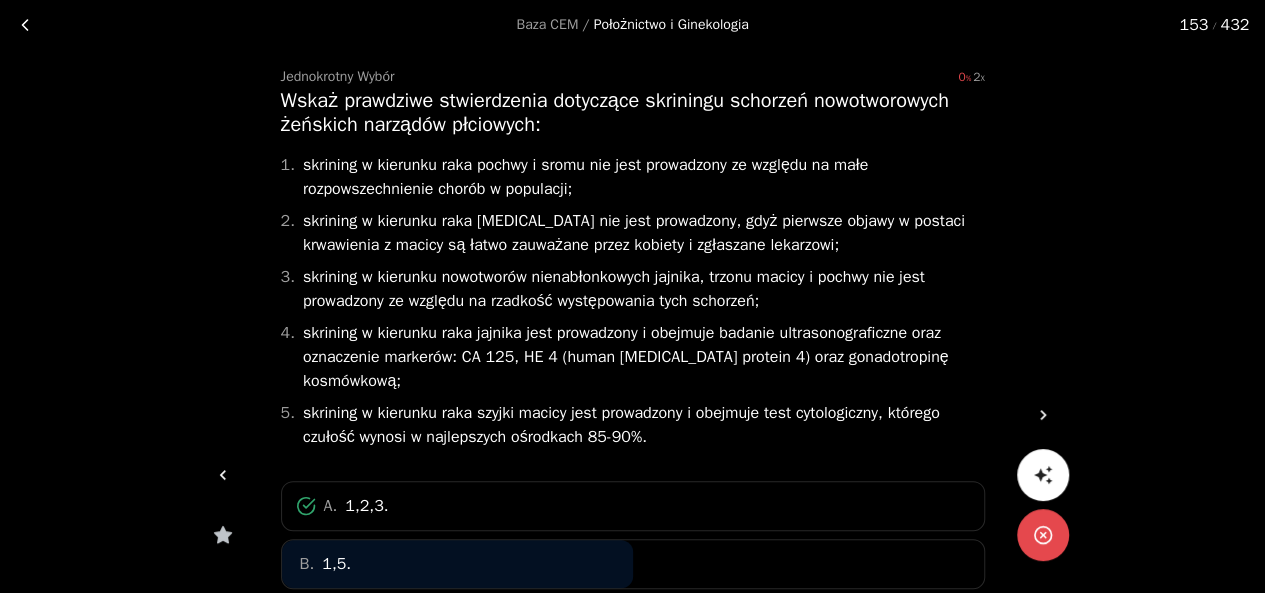 click 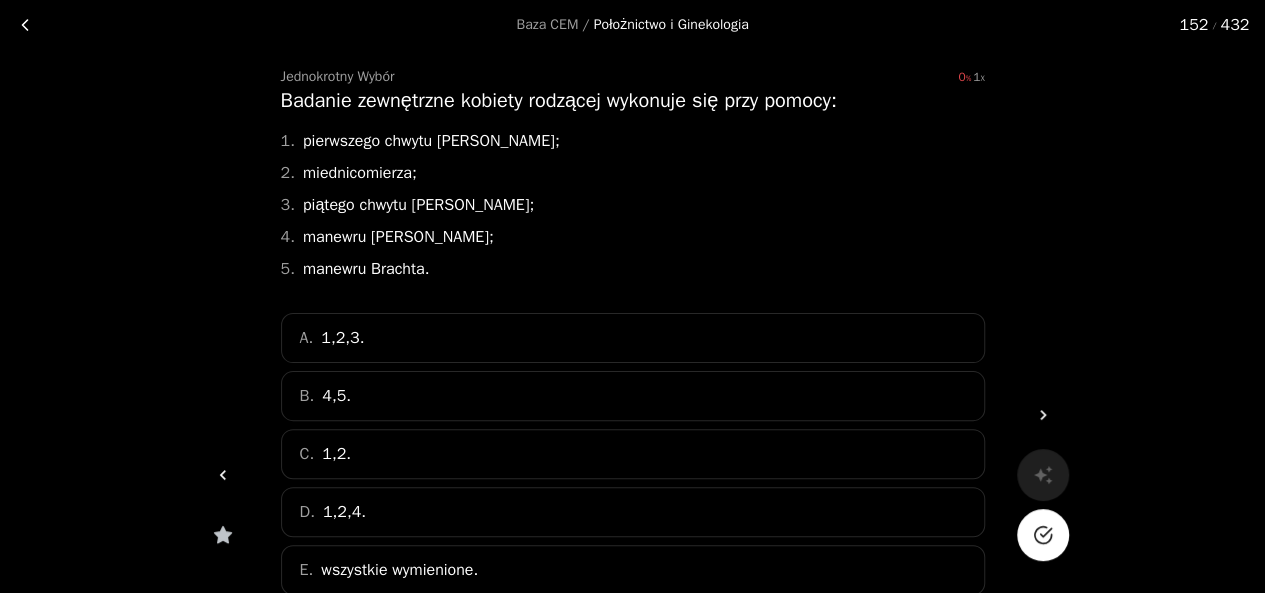 click 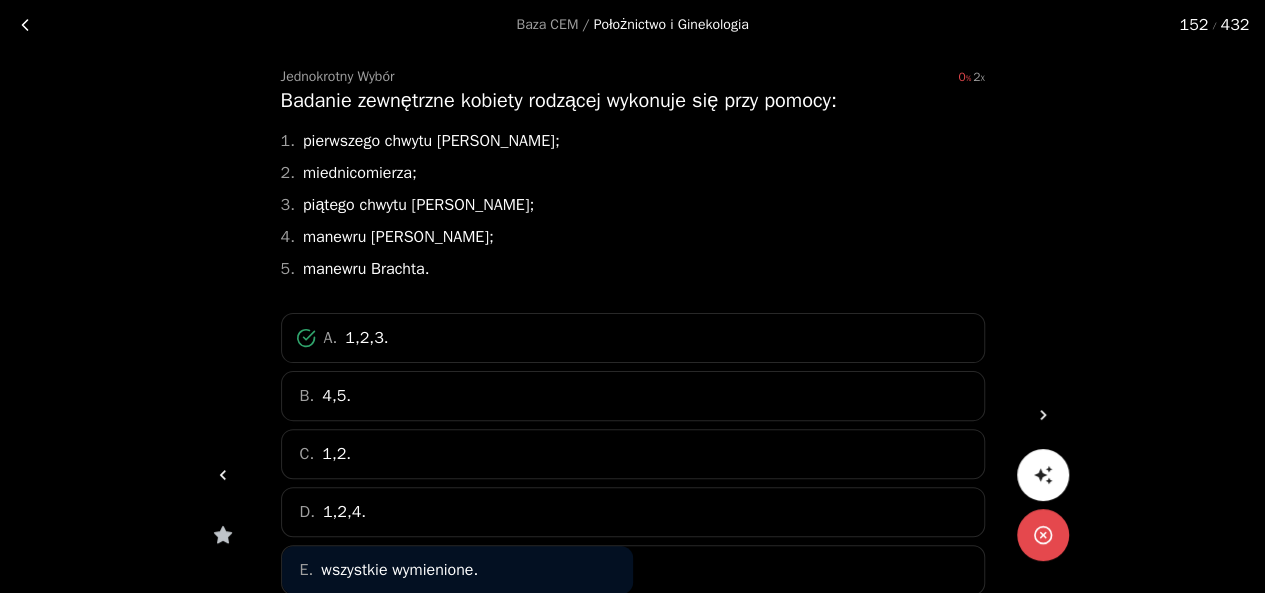 click 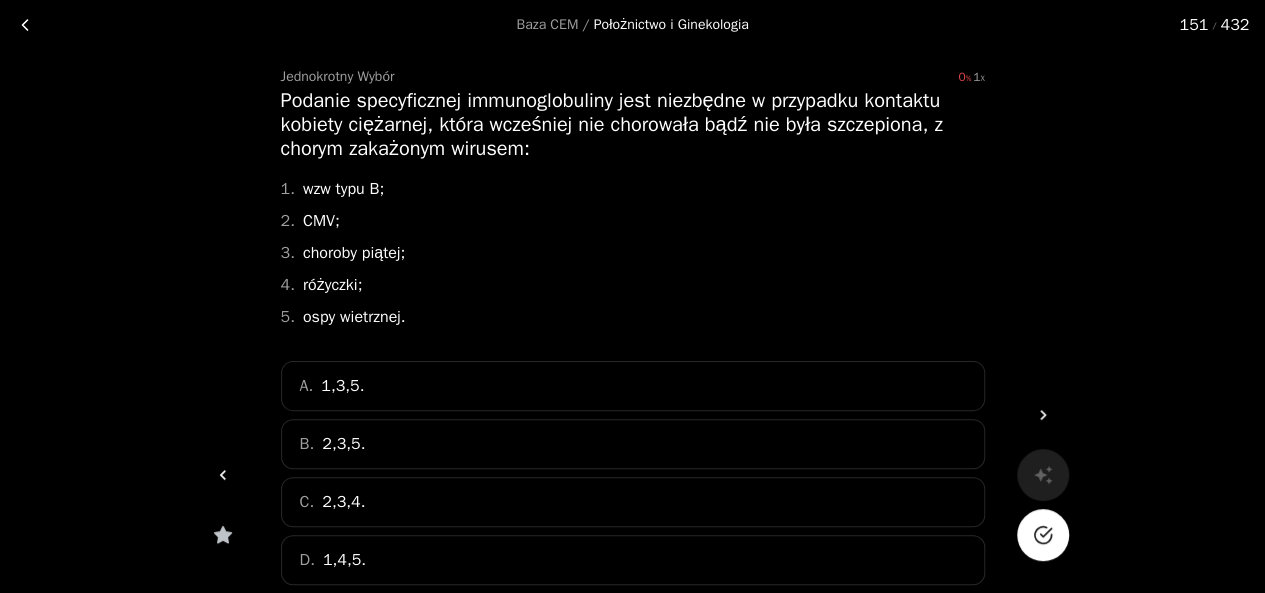 click 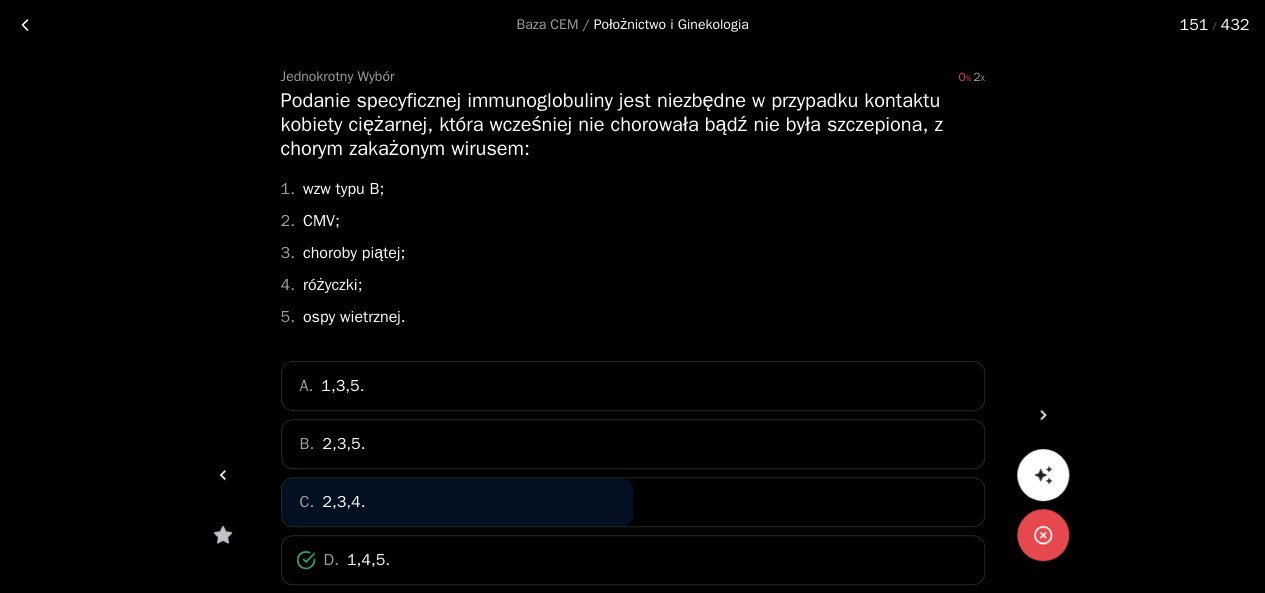 click at bounding box center [223, 475] 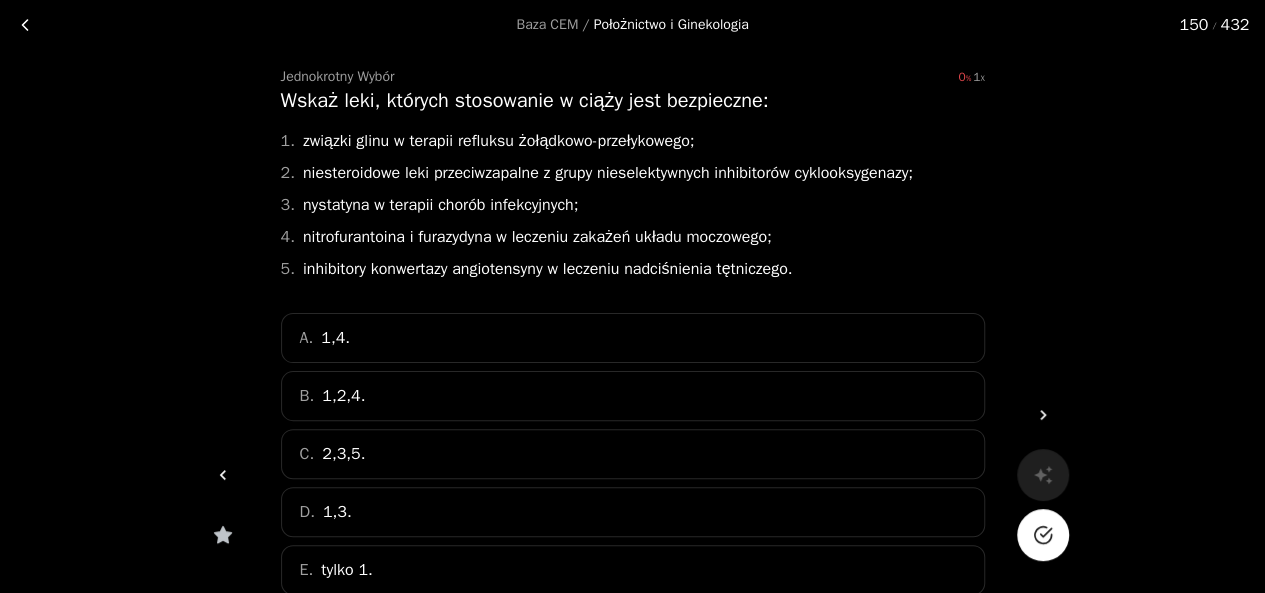 click at bounding box center [223, 475] 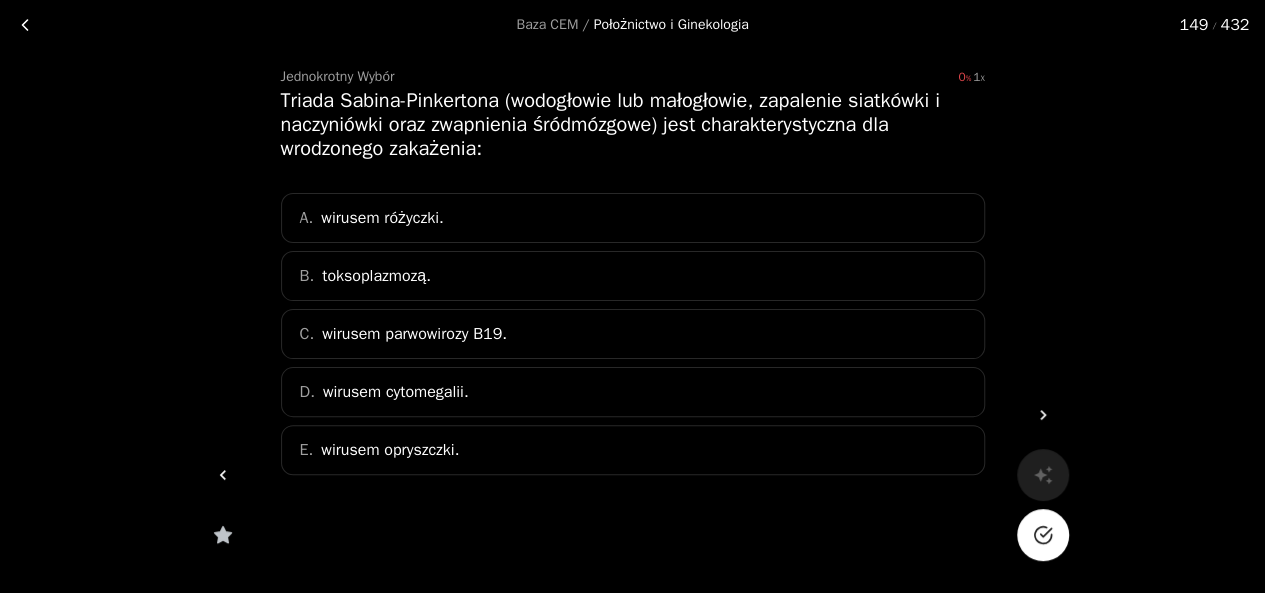 click 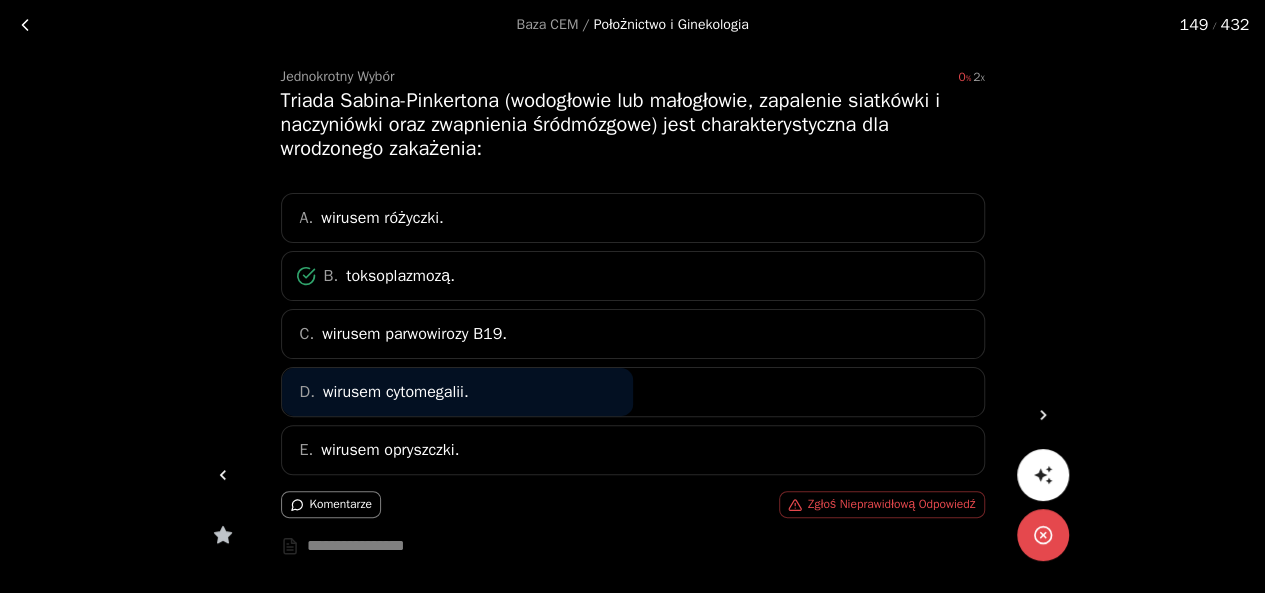 click 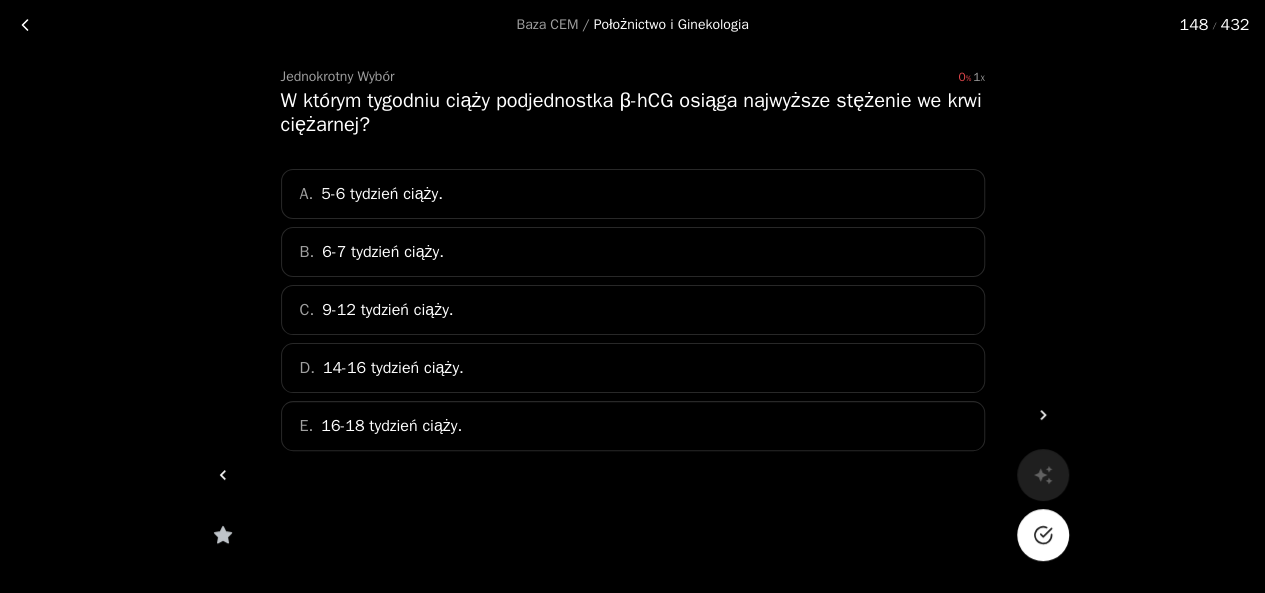click at bounding box center [1043, 535] 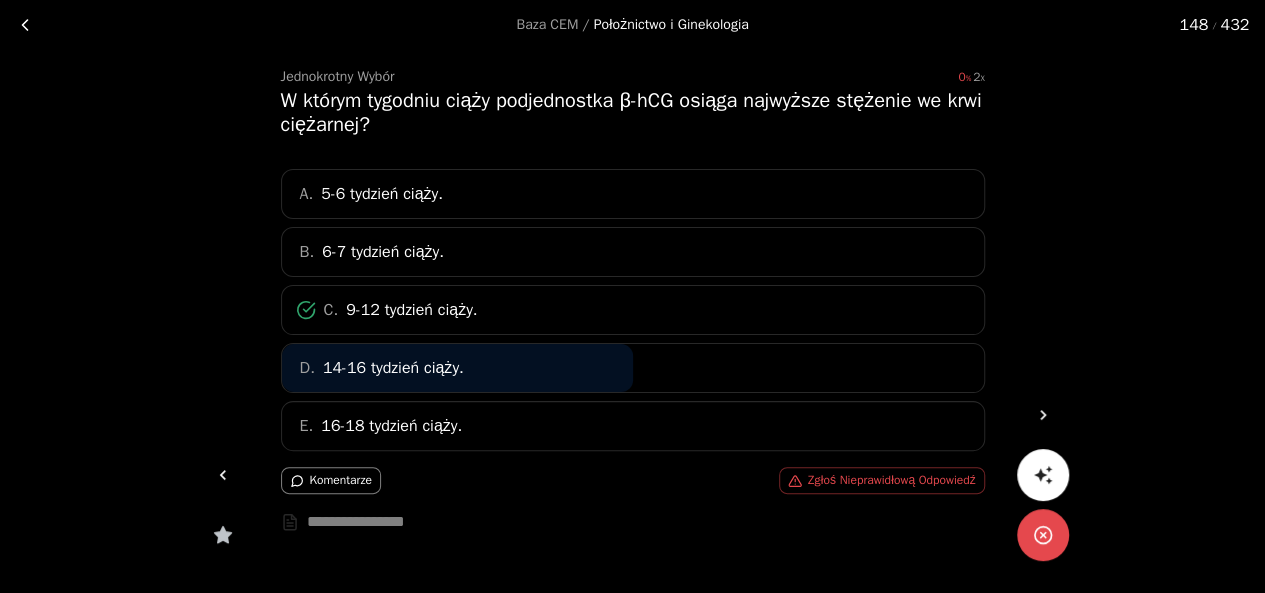 click at bounding box center (223, 475) 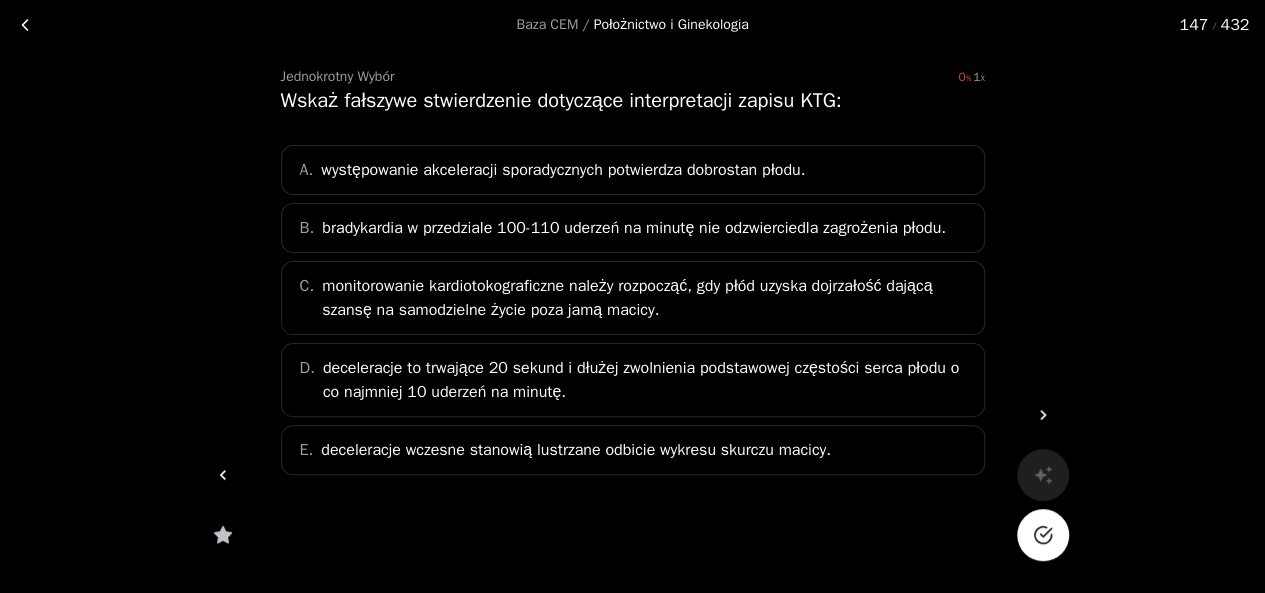 click at bounding box center [1043, 535] 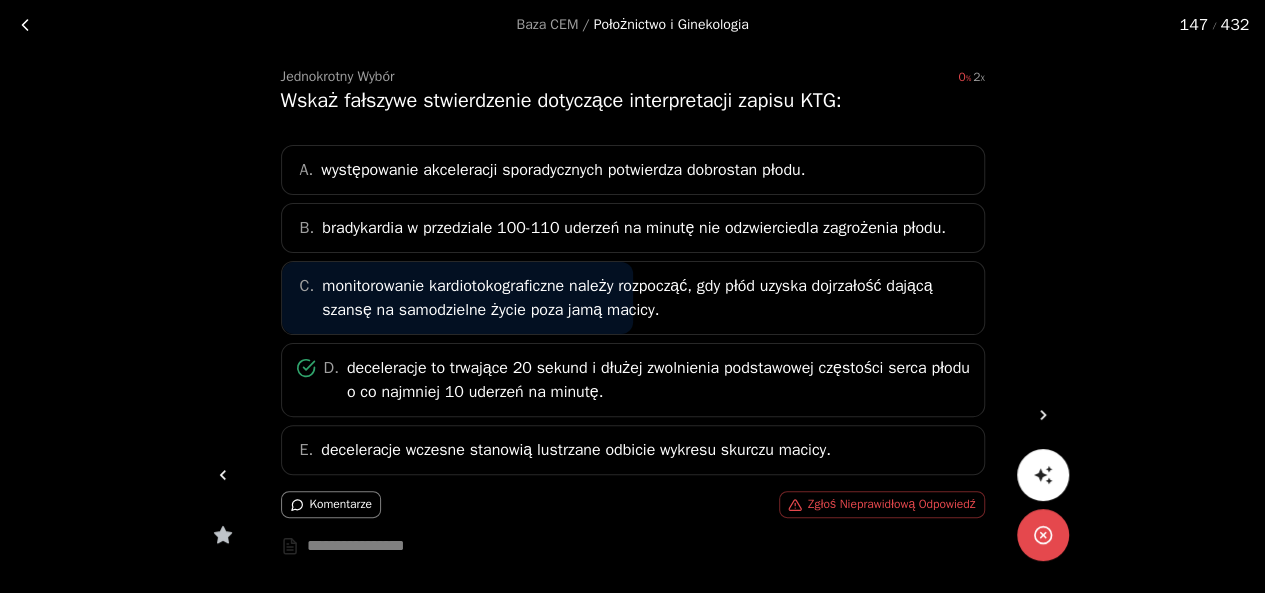 click 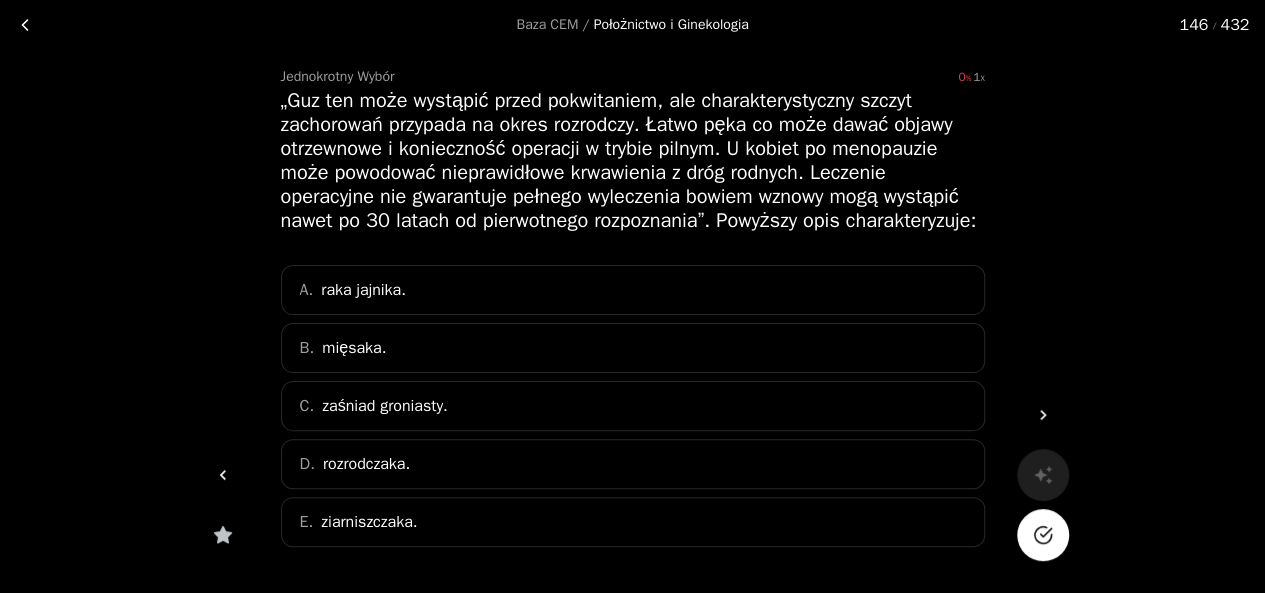 click at bounding box center [1043, 535] 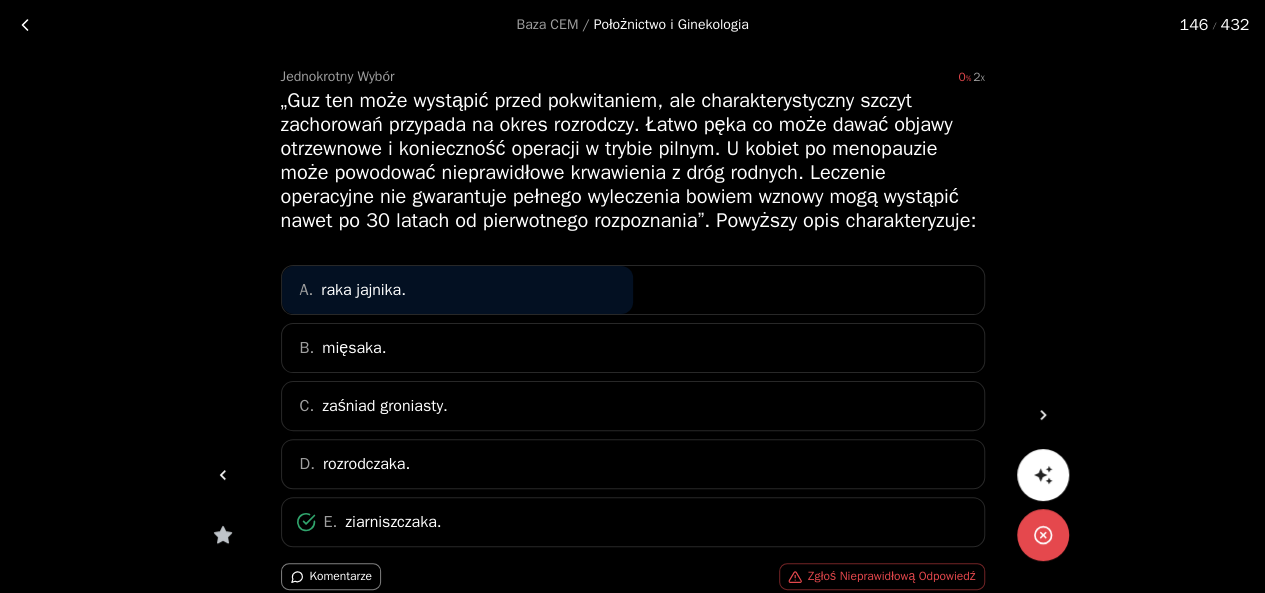 click 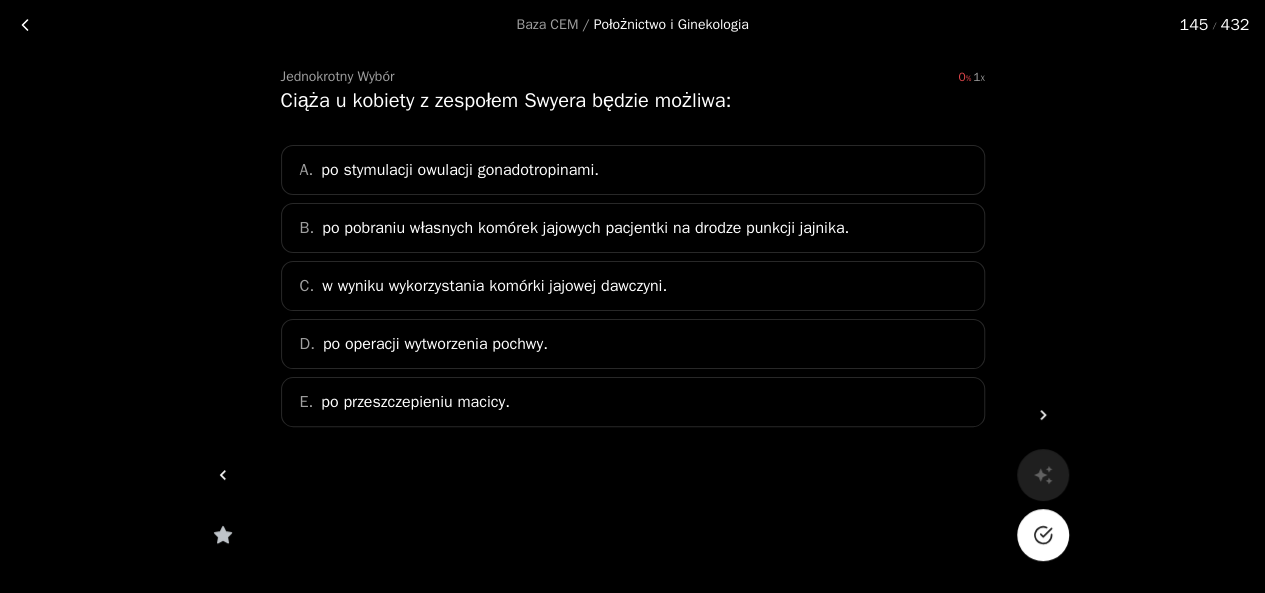 click 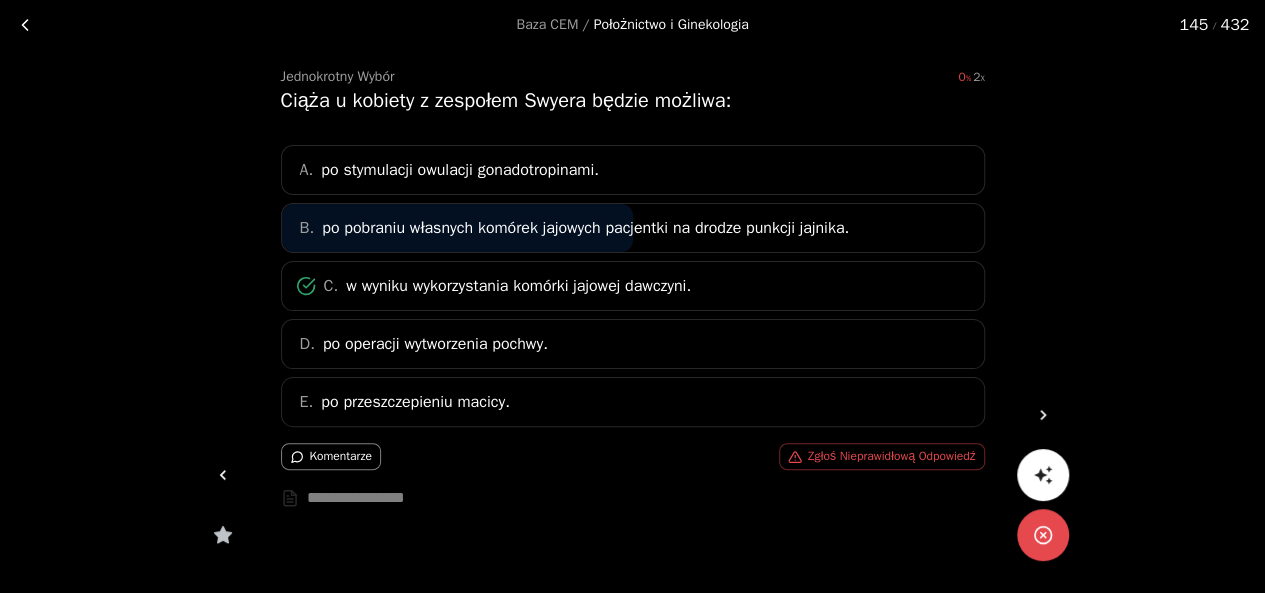 click 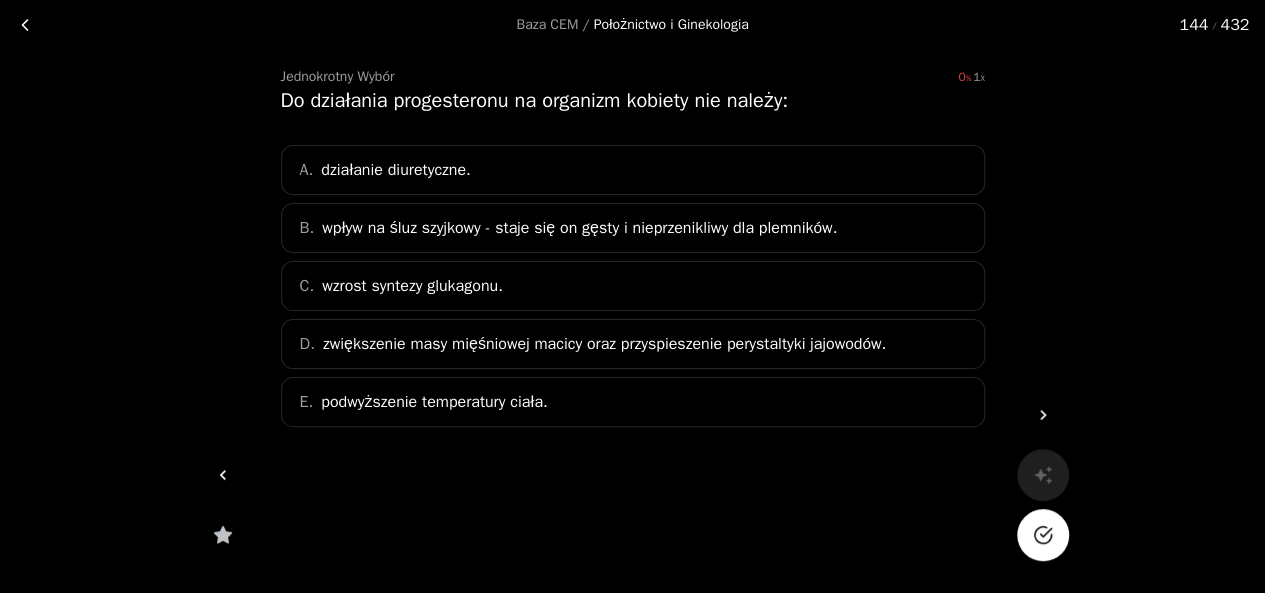 click 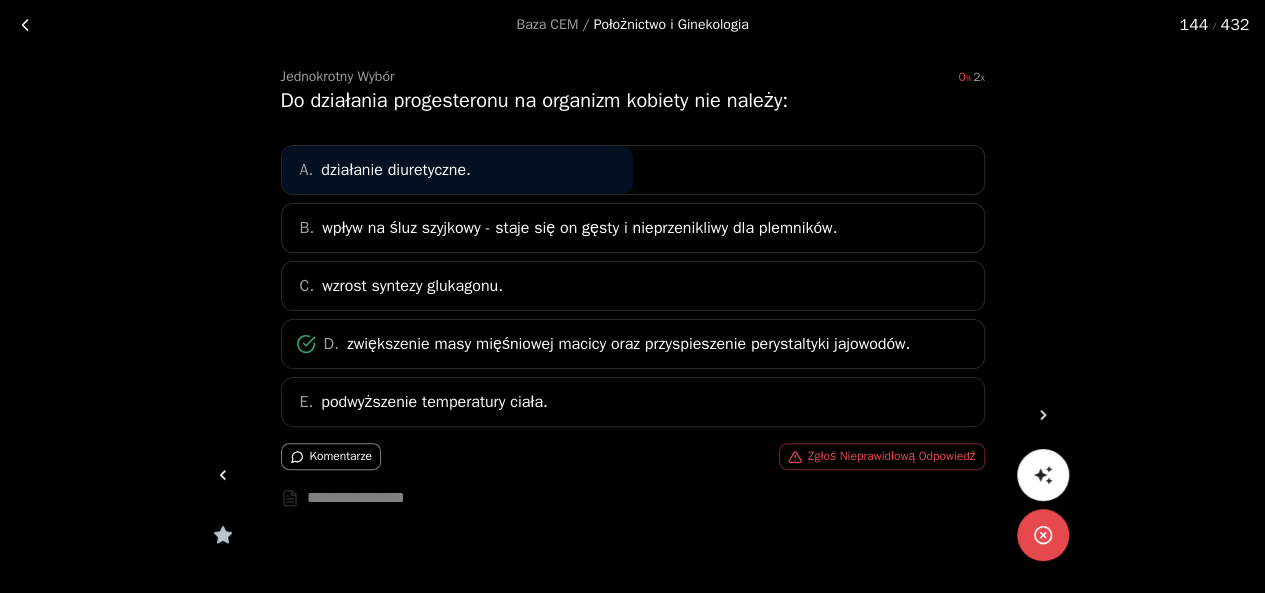 click 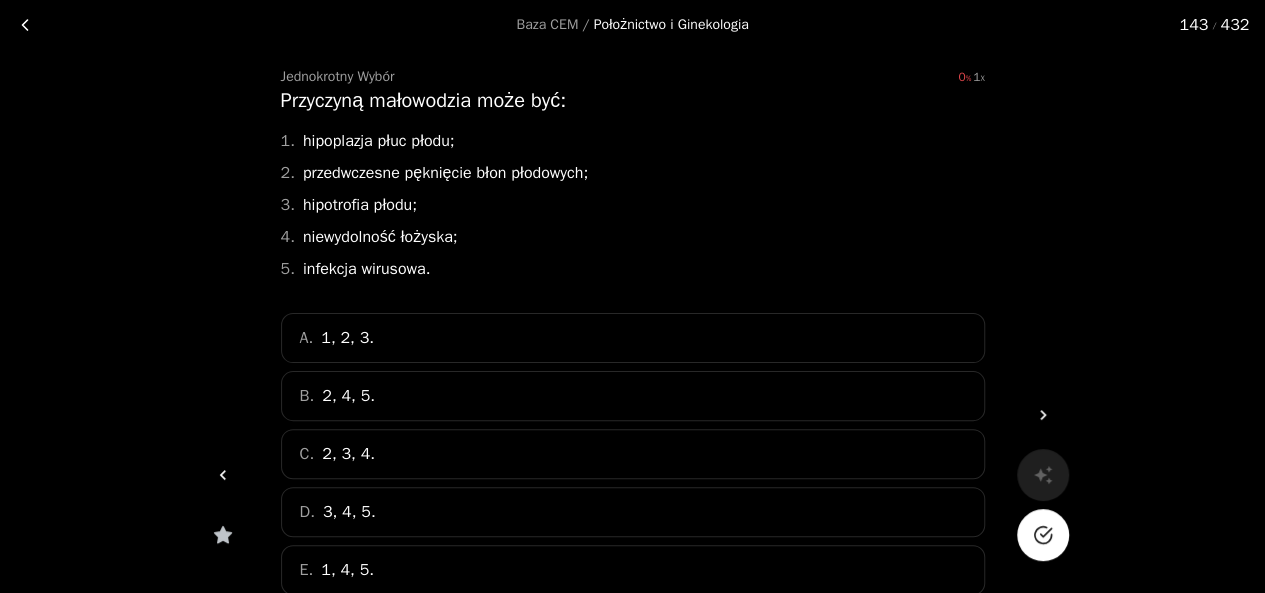 click 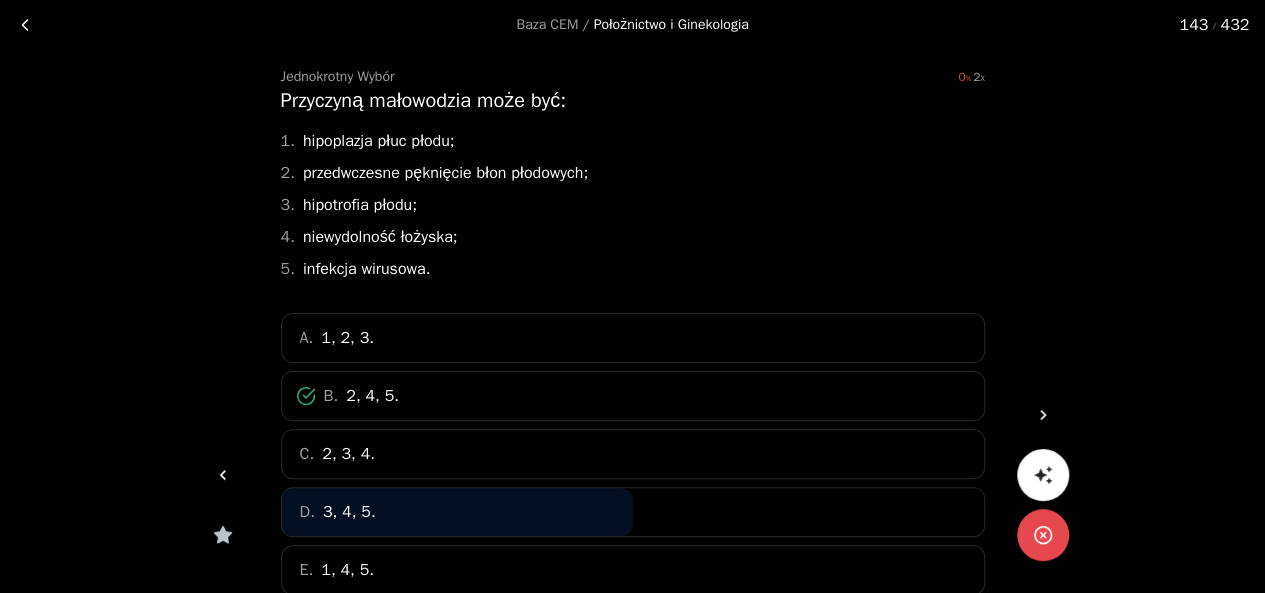 click at bounding box center (223, 475) 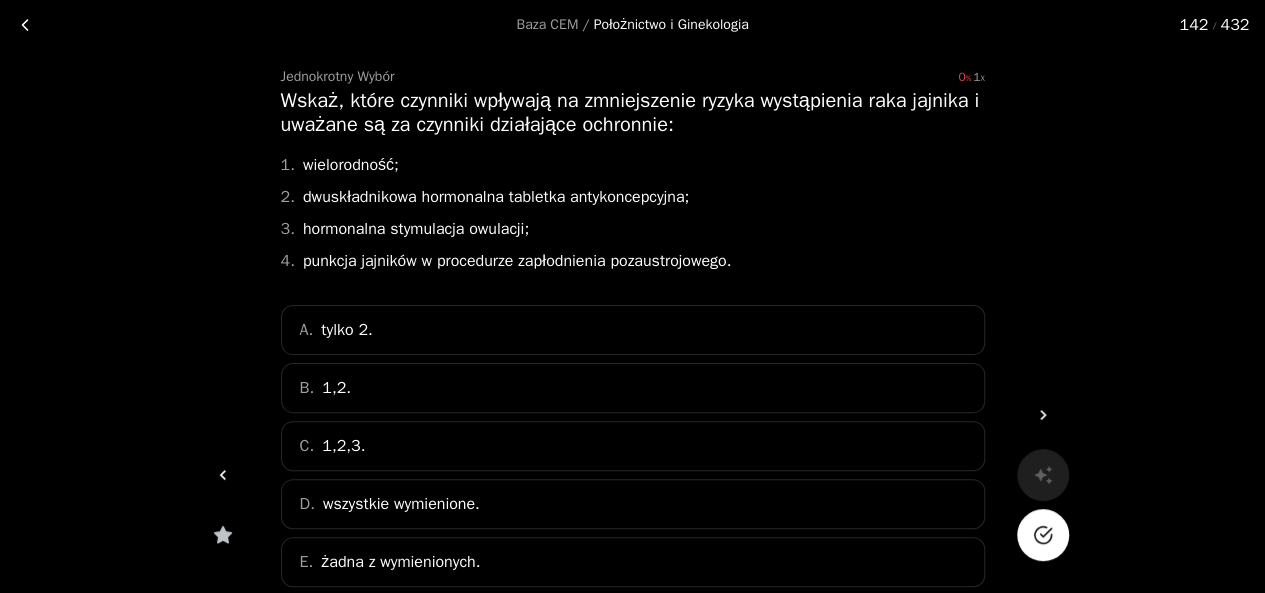 click at bounding box center [1043, 535] 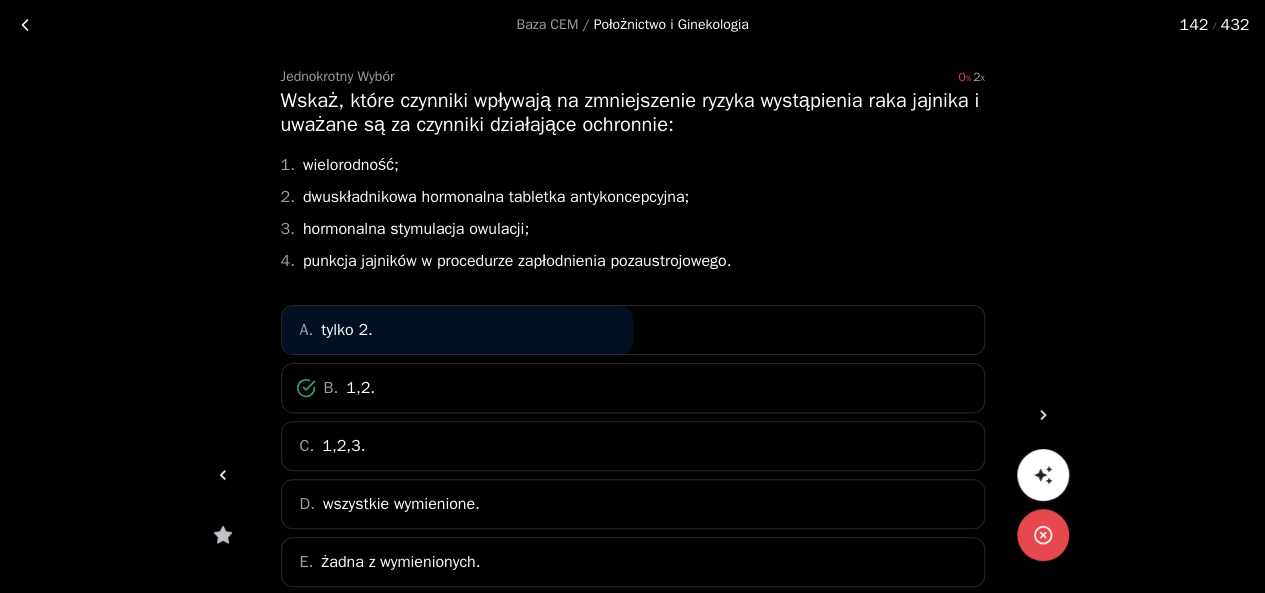 click at bounding box center [223, 475] 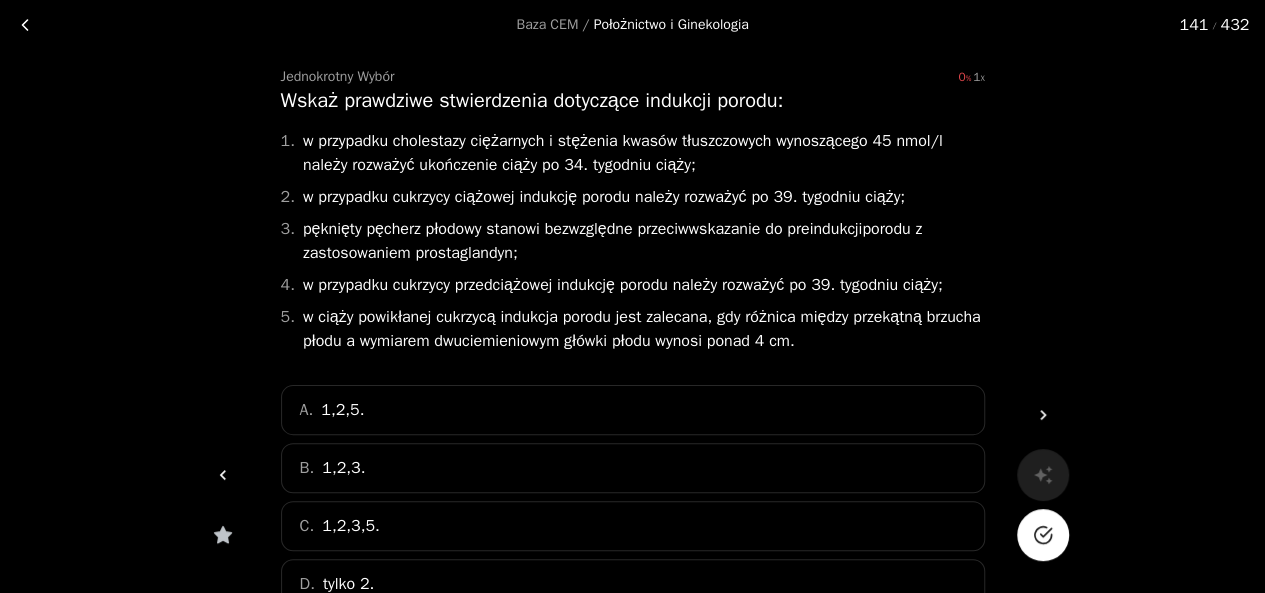 click 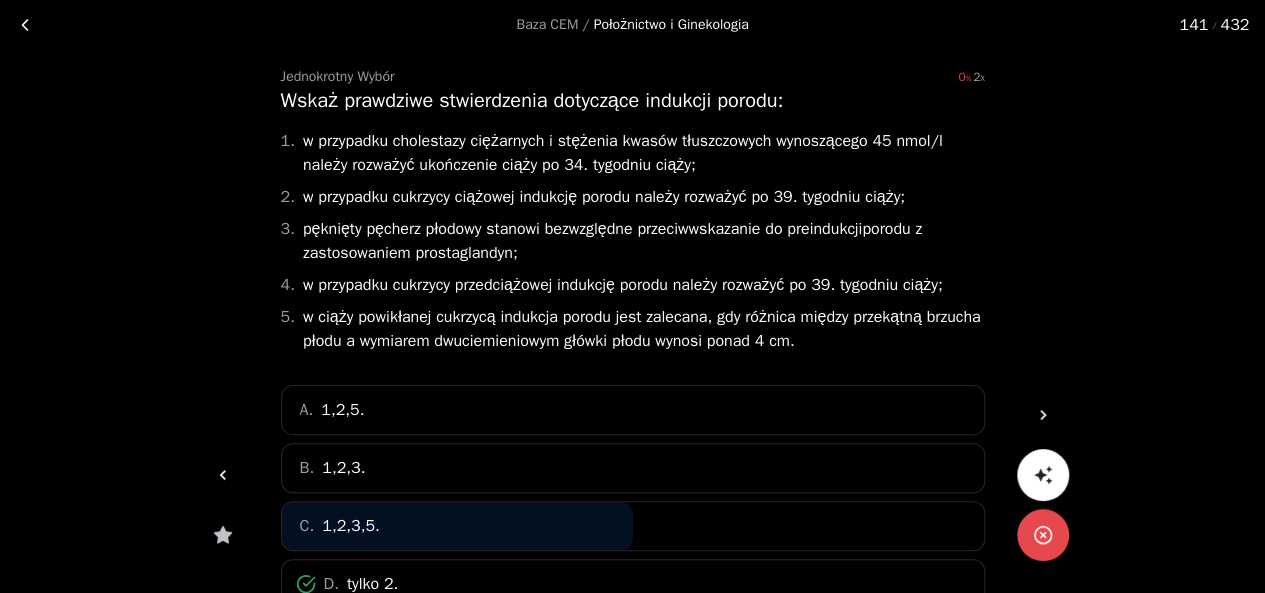 click 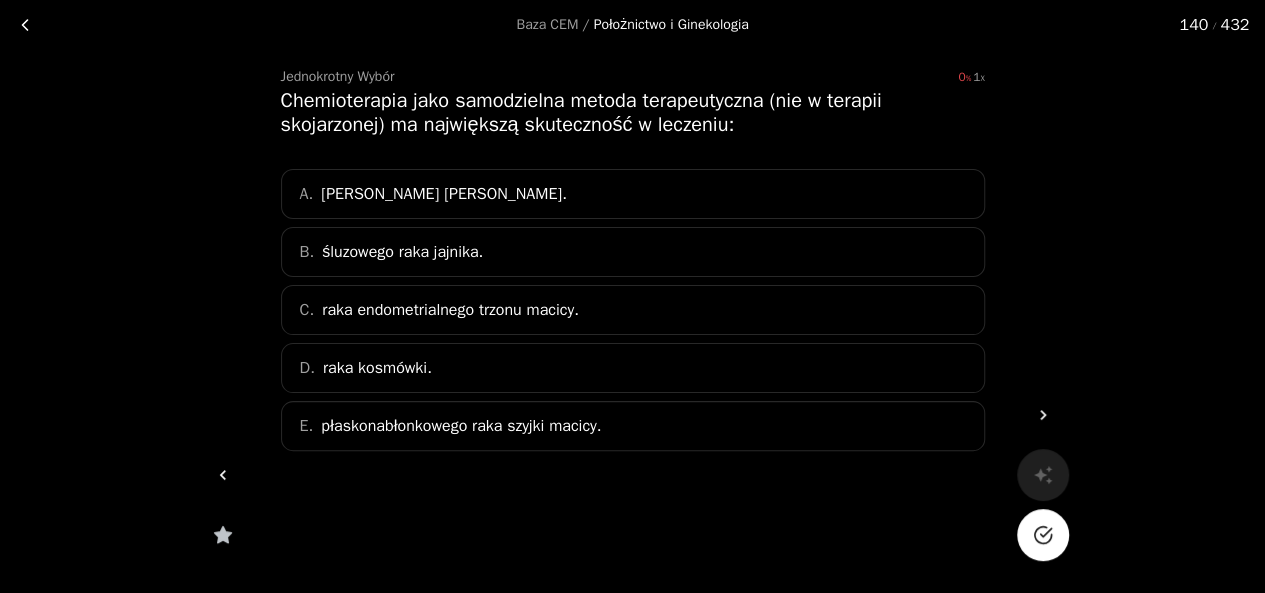 click 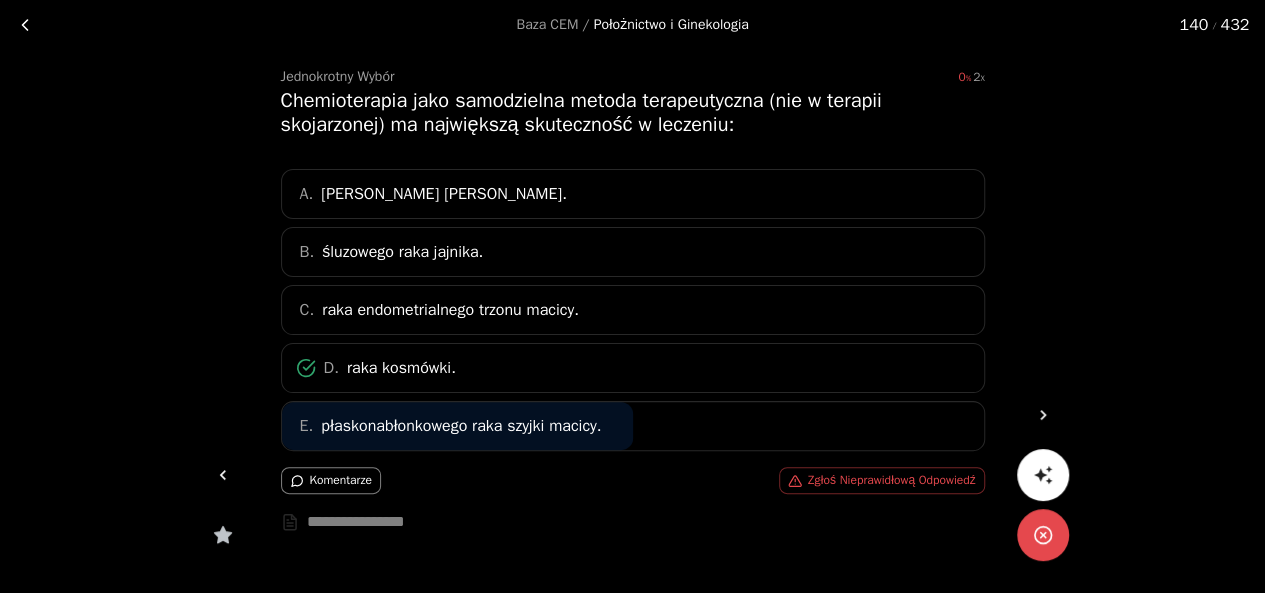 click 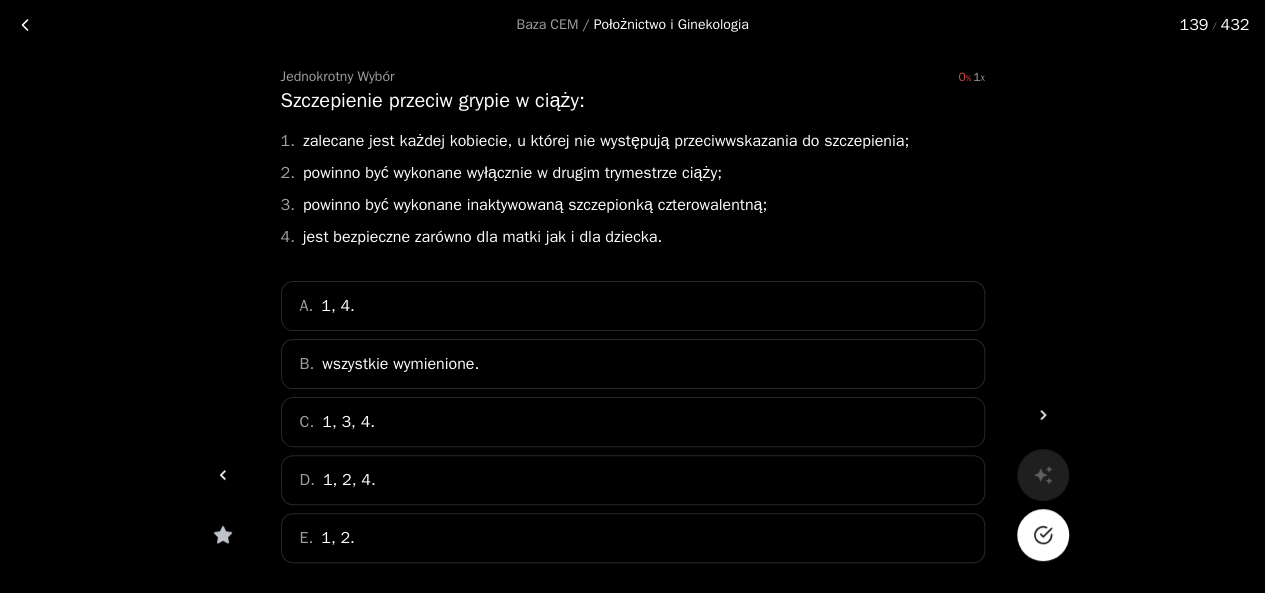 click 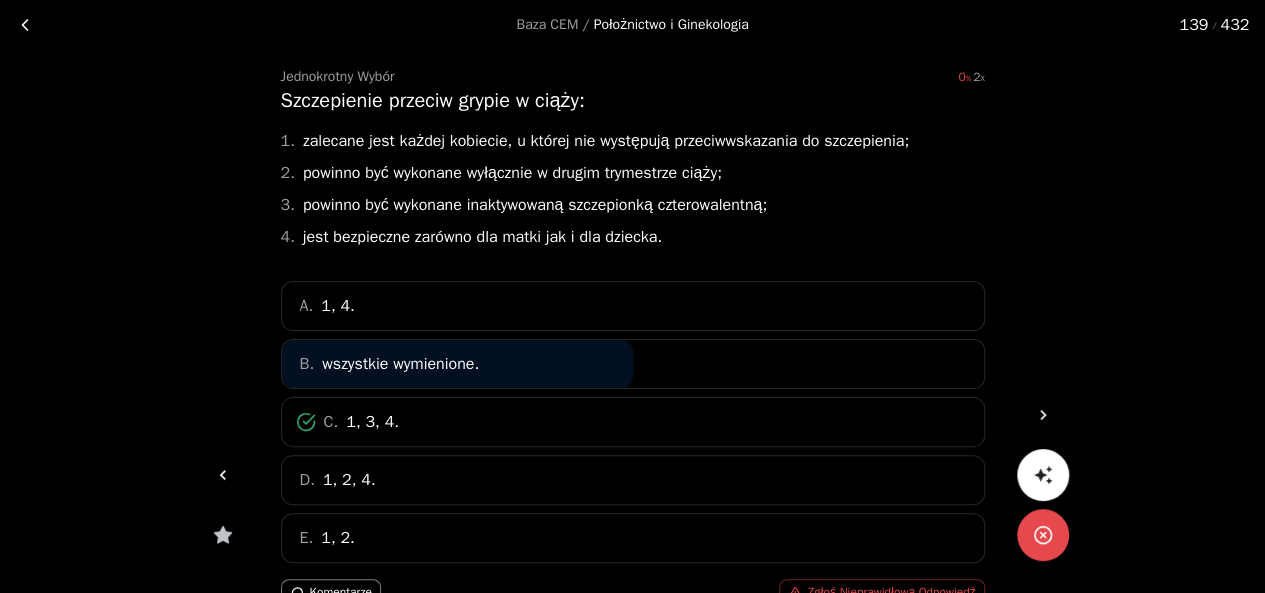 click 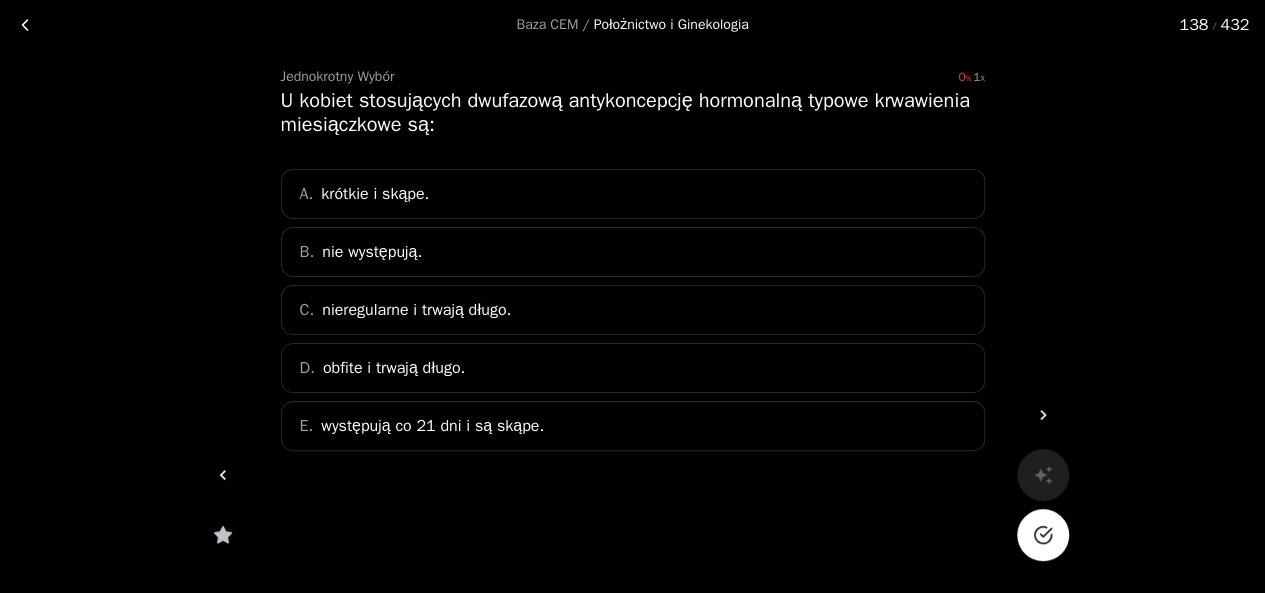 click 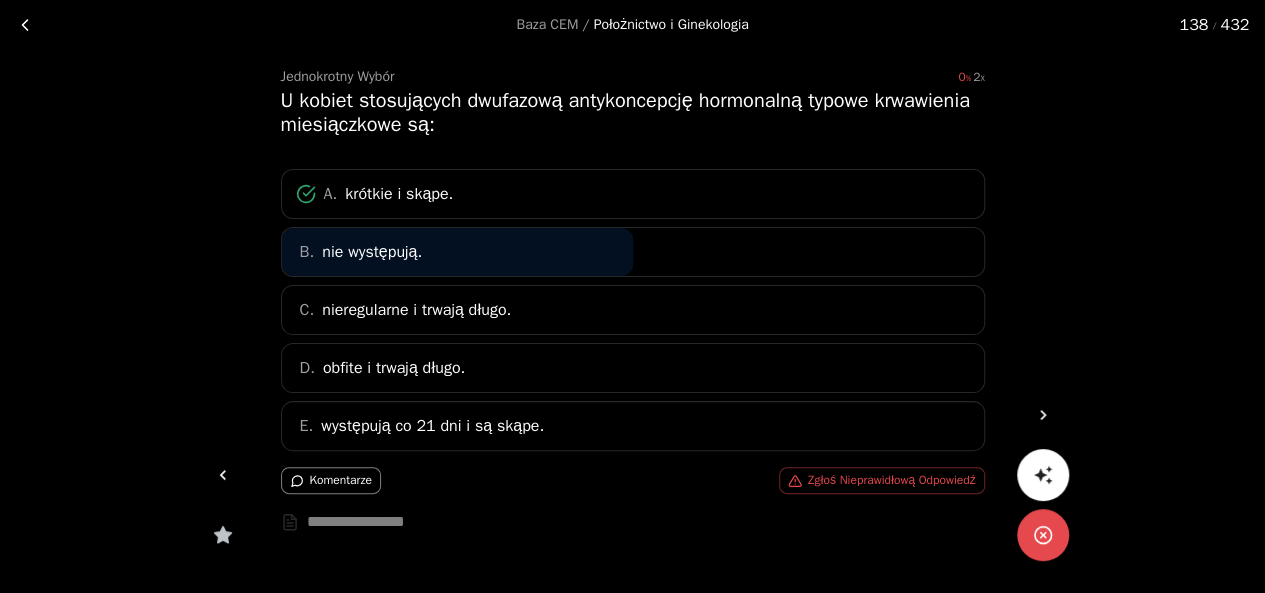 click at bounding box center (223, 475) 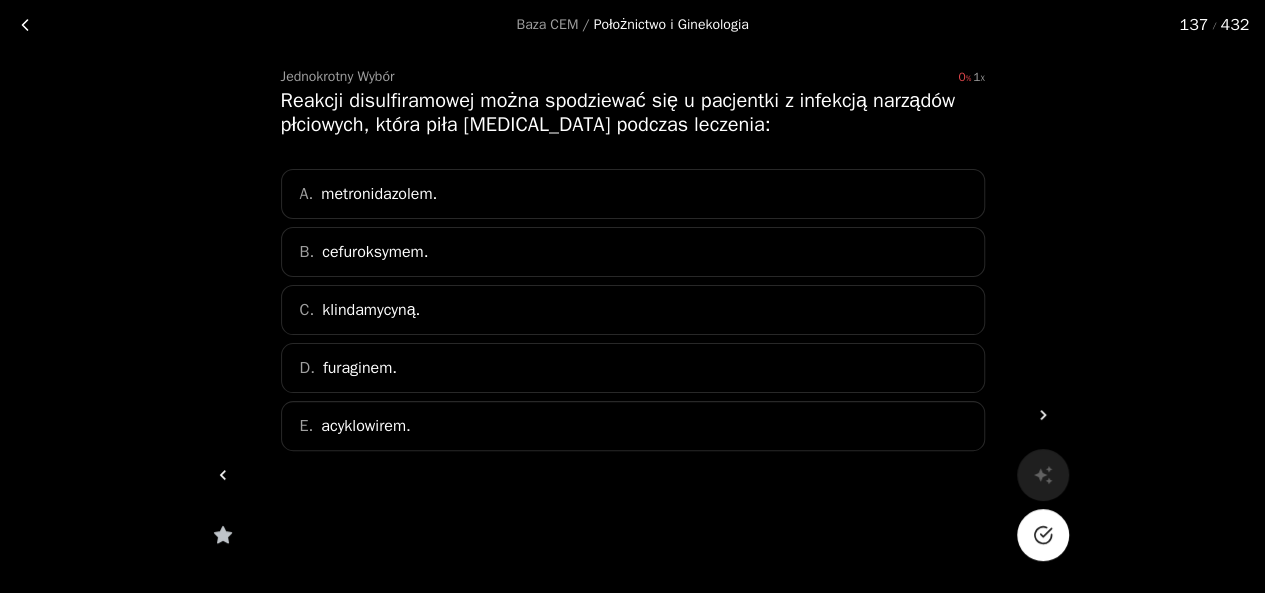click at bounding box center (1043, 535) 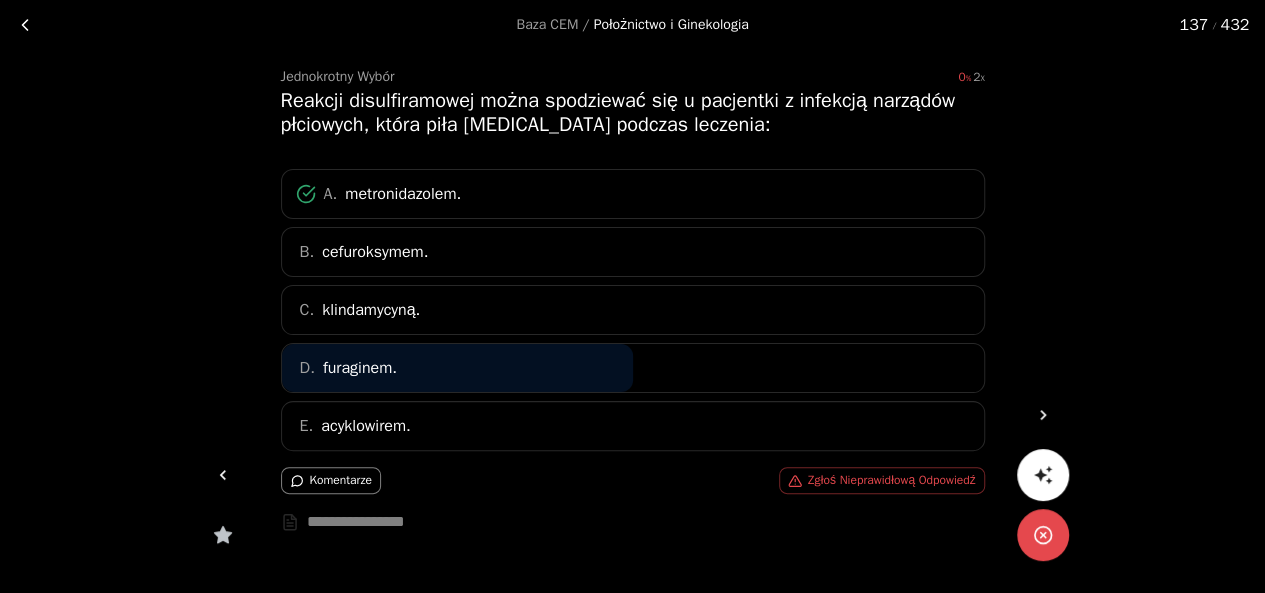 click at bounding box center [223, 475] 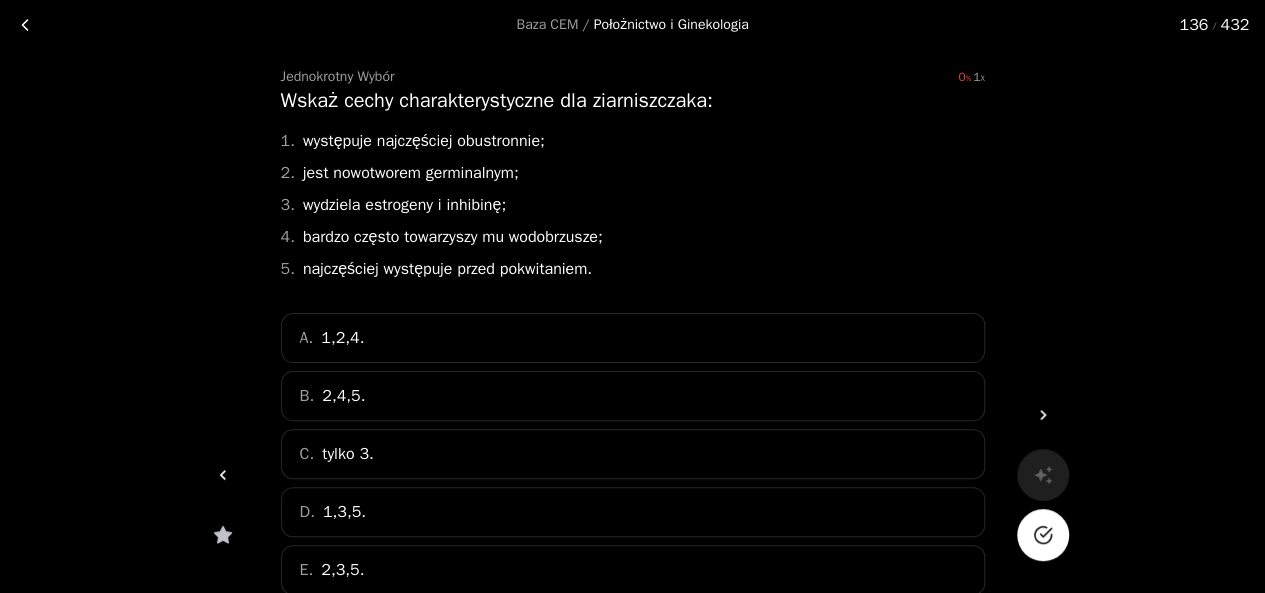 click 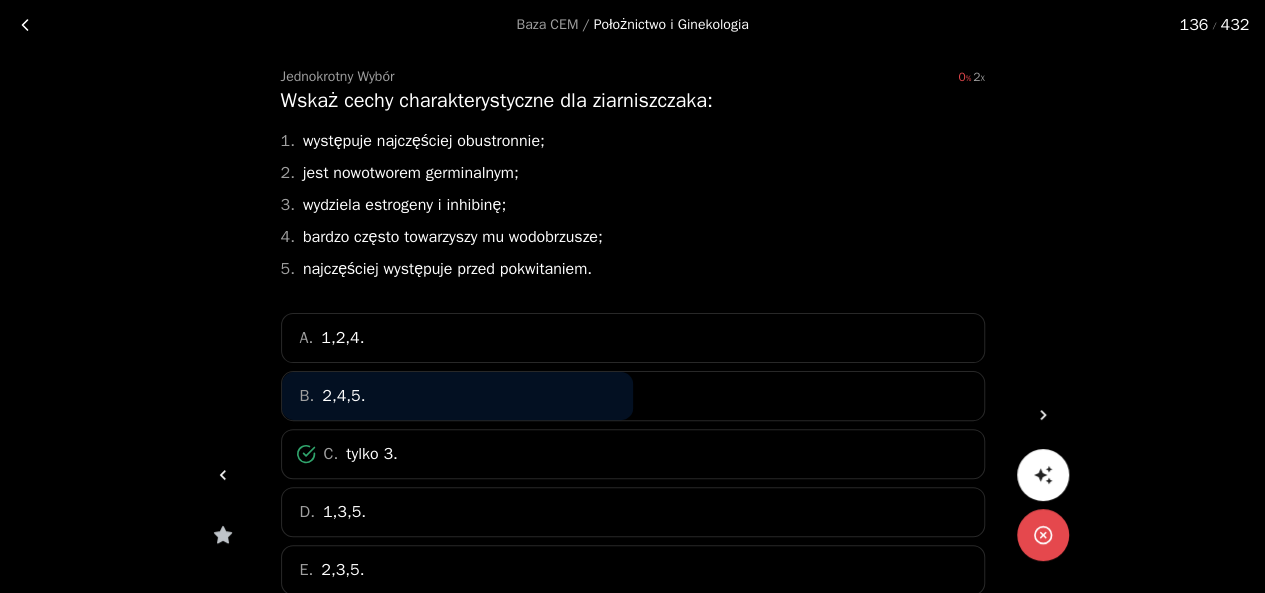 click 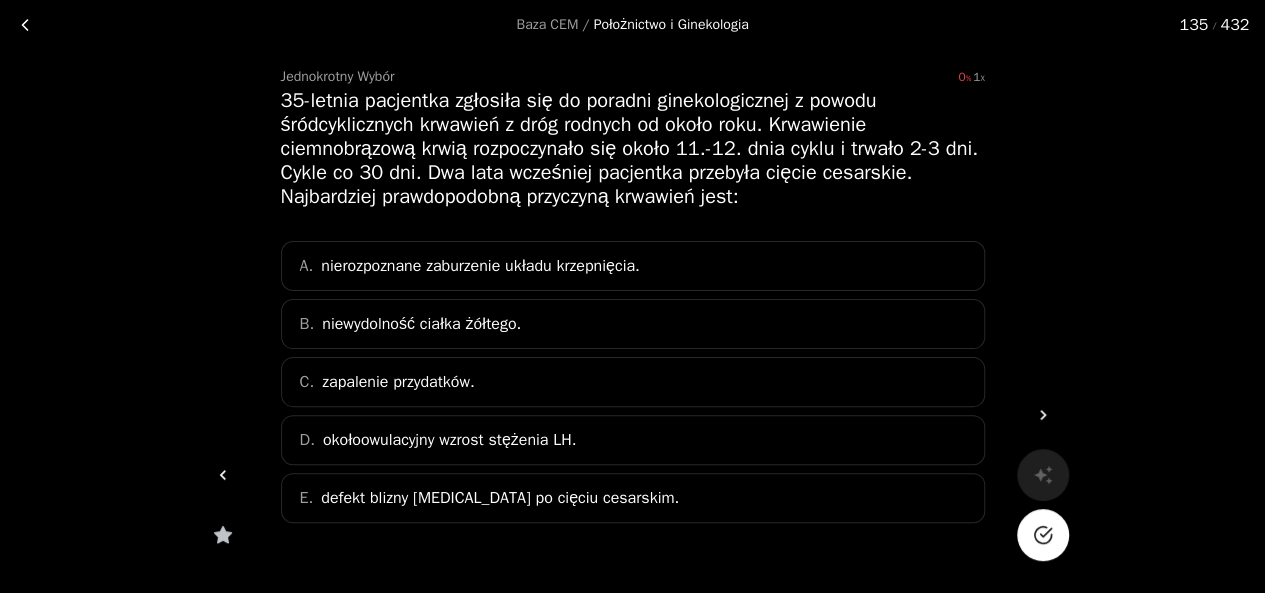 click at bounding box center [1043, 535] 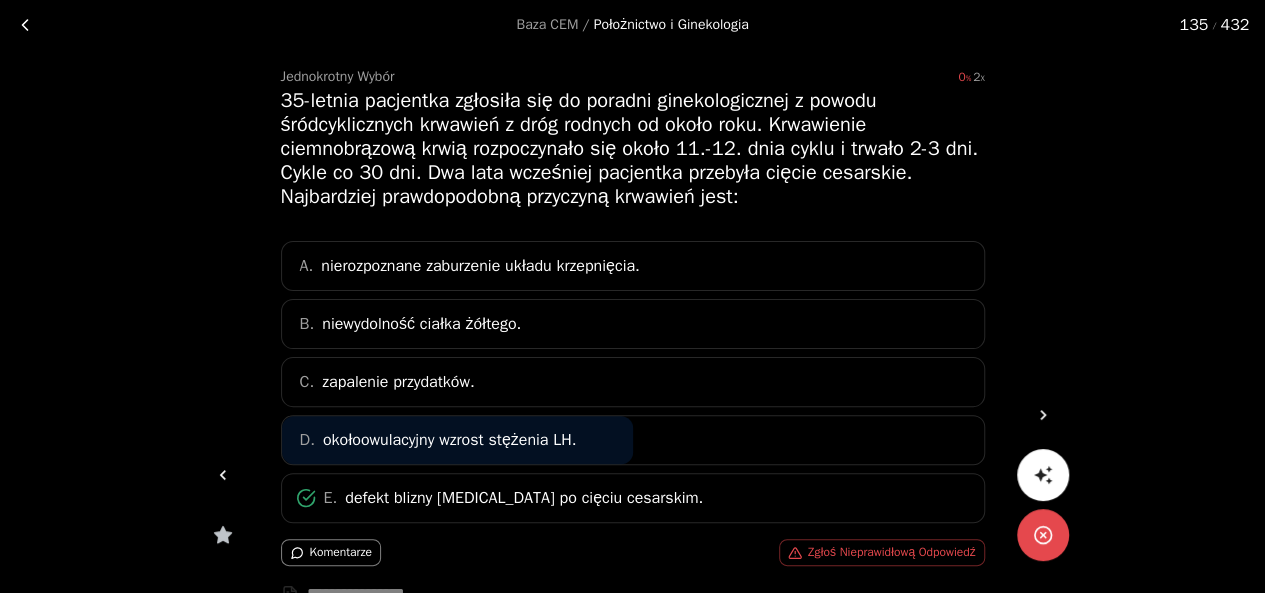 click 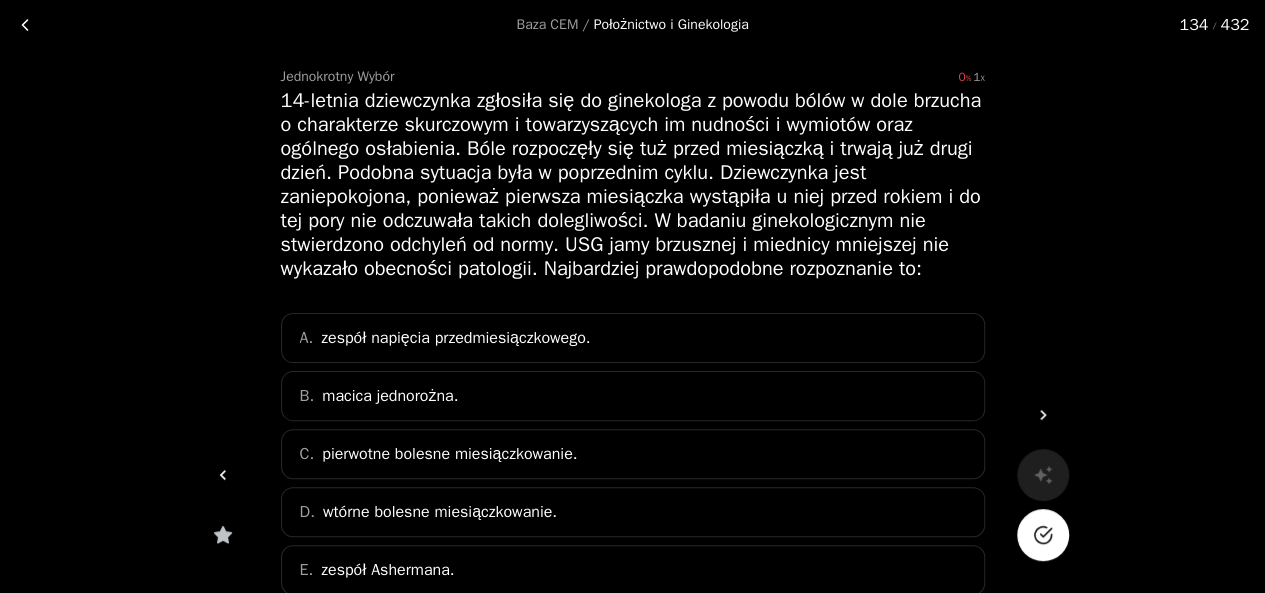 click 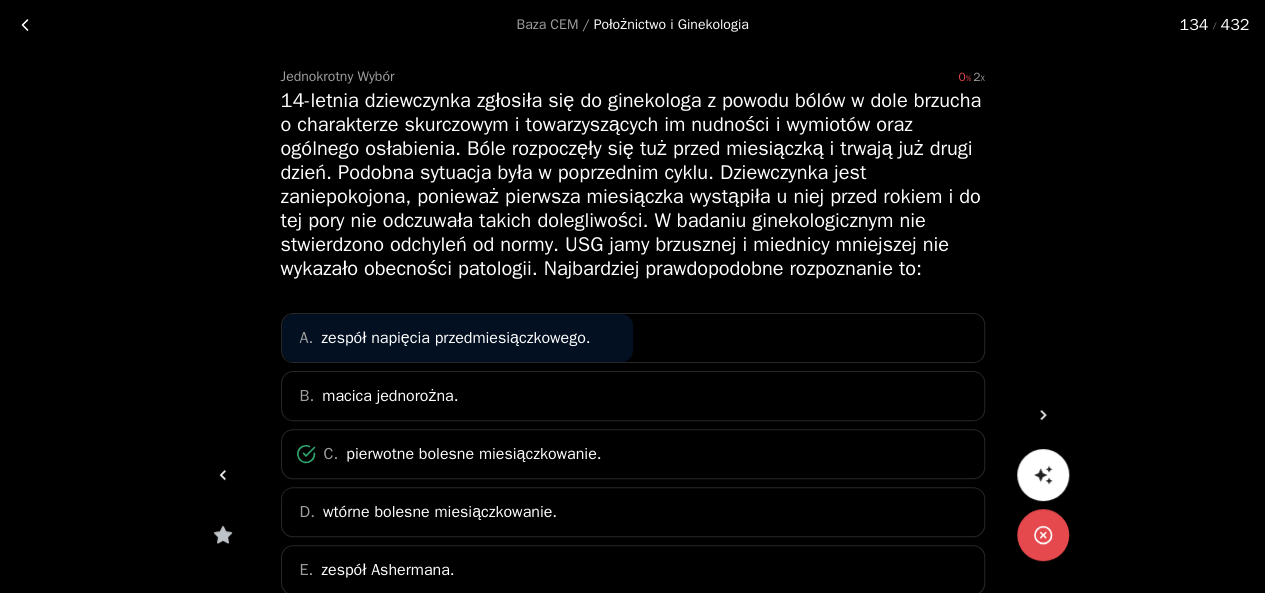 click 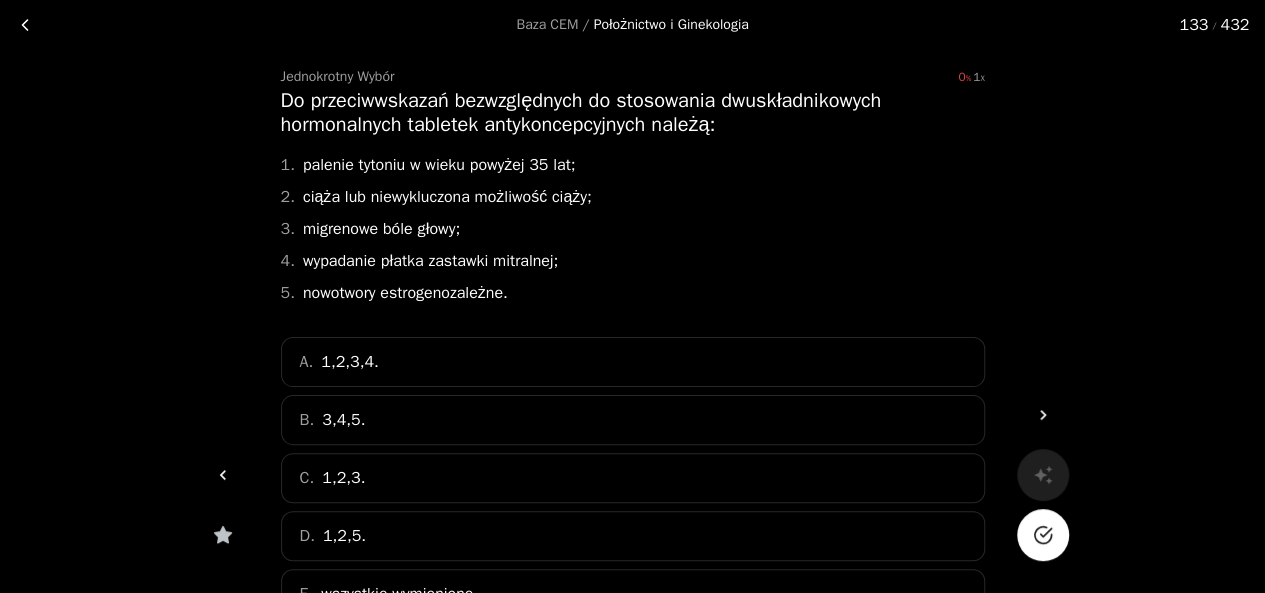 click 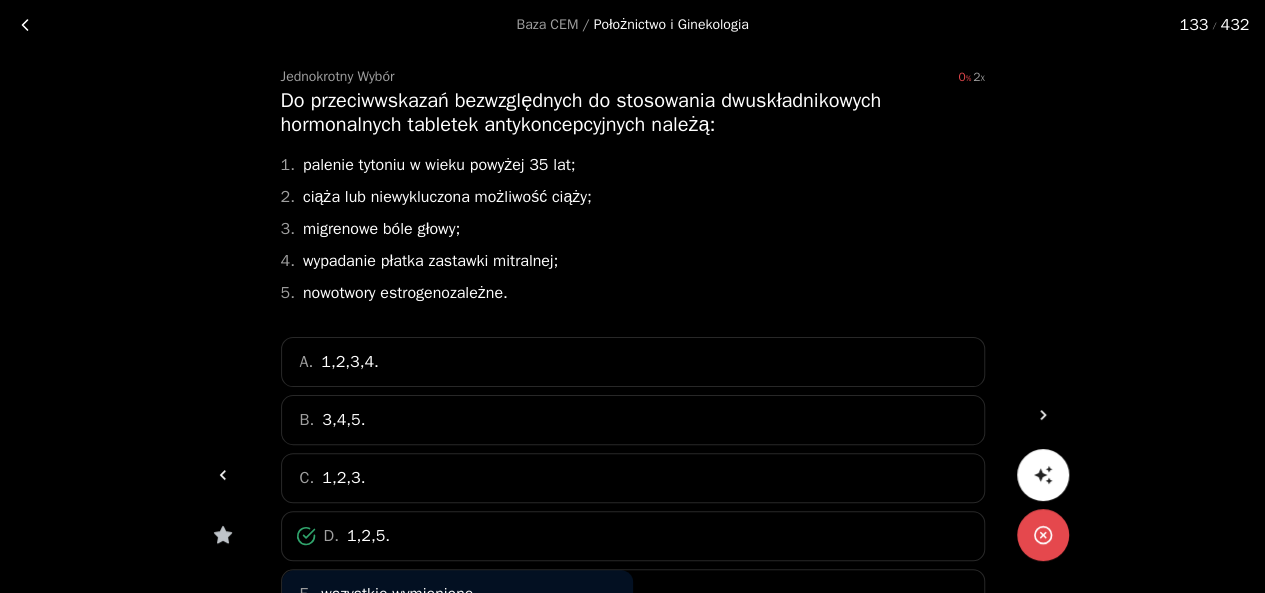 click at bounding box center [223, 475] 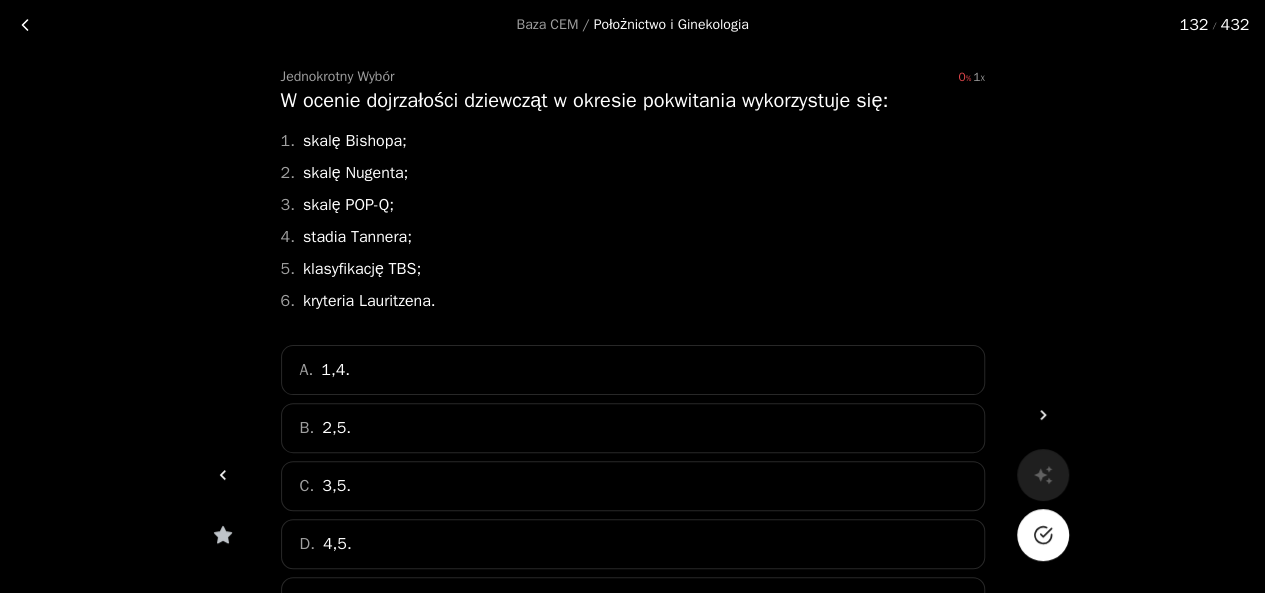 click 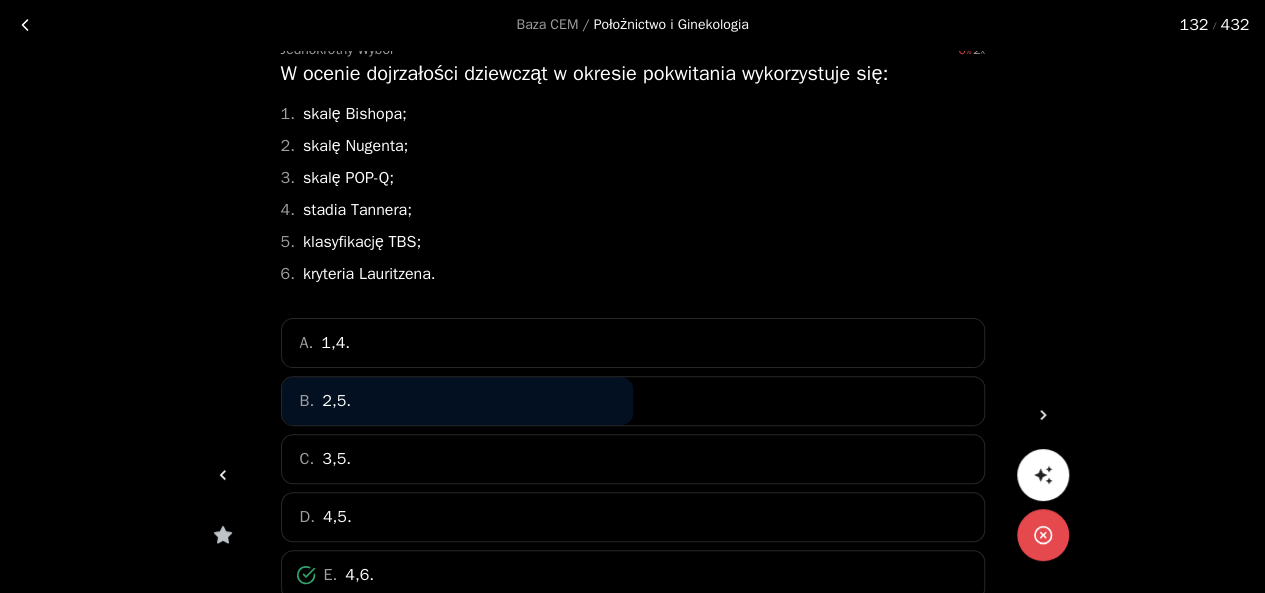 scroll, scrollTop: 103, scrollLeft: 0, axis: vertical 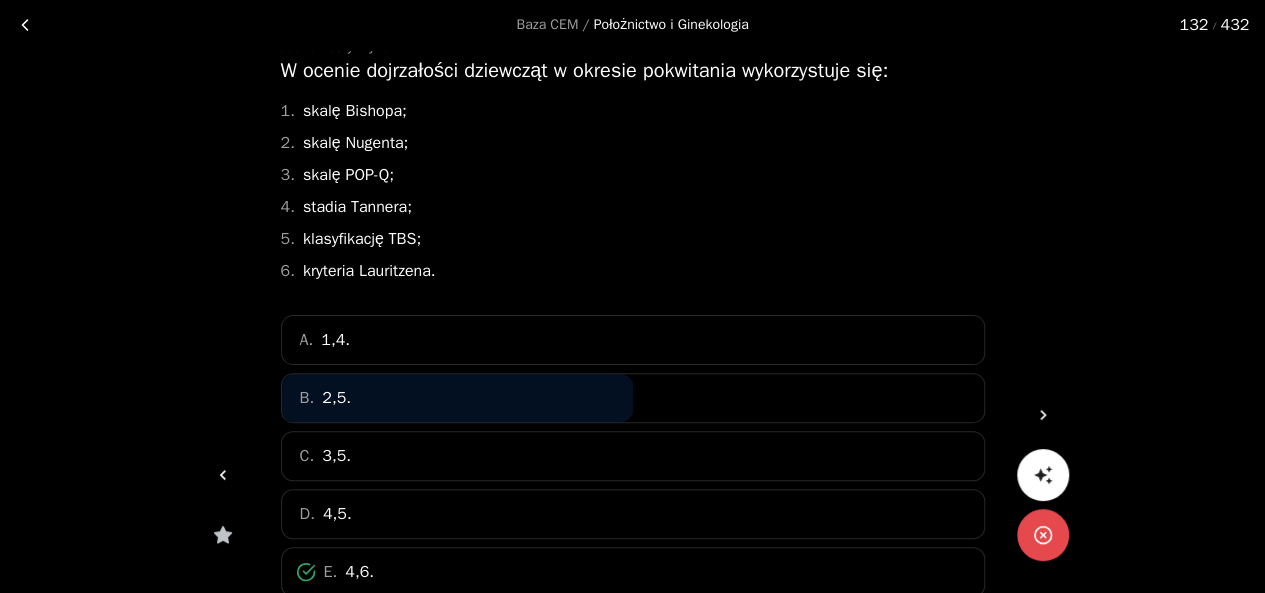 click at bounding box center [223, 475] 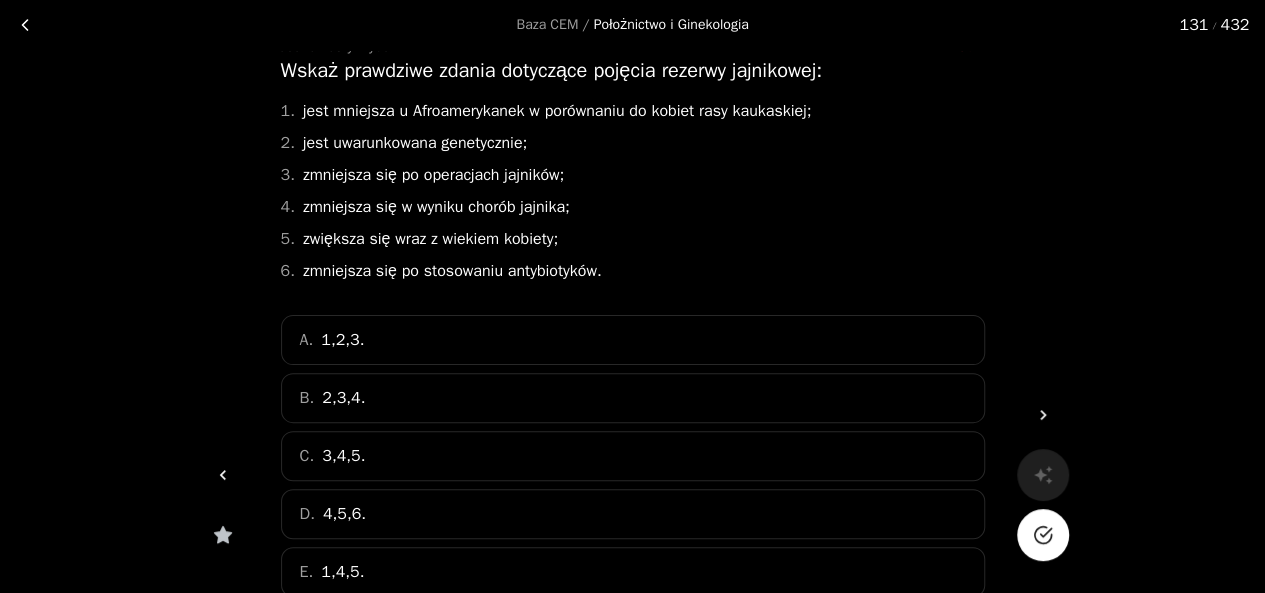 click at bounding box center (1043, 535) 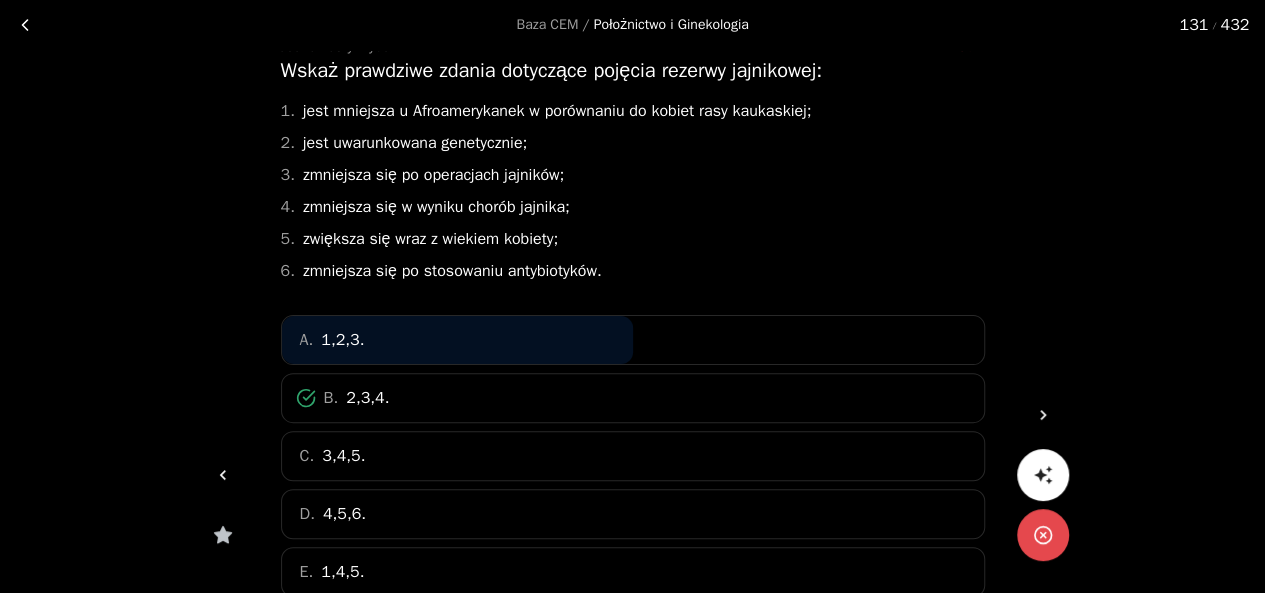 click at bounding box center (223, 475) 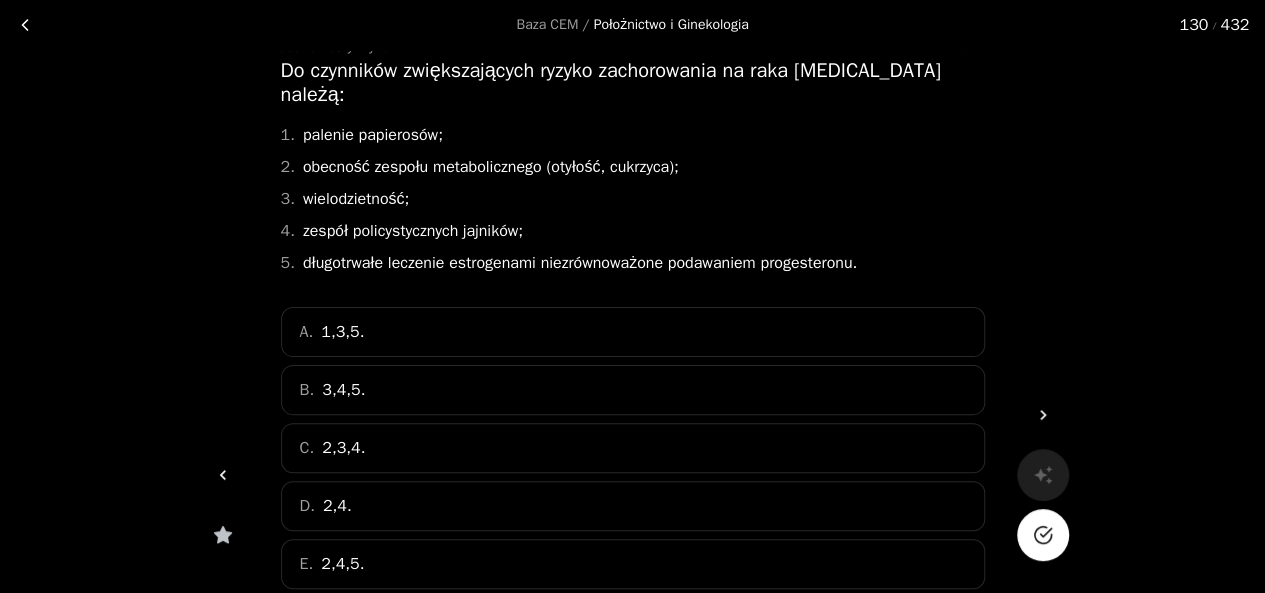 click 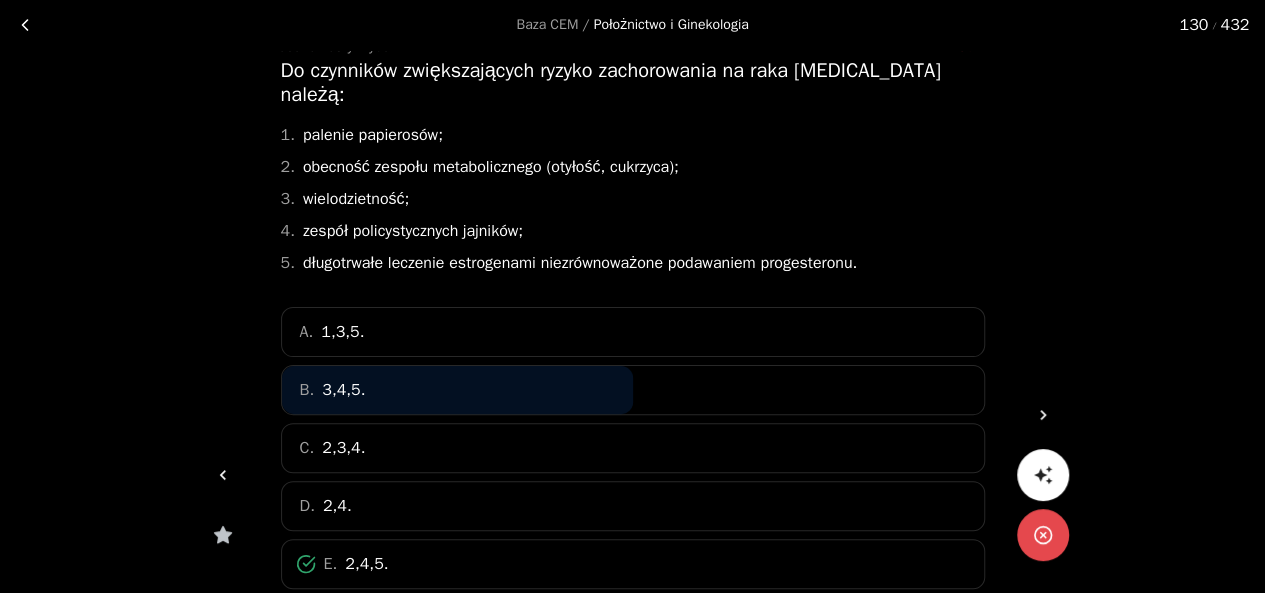 click 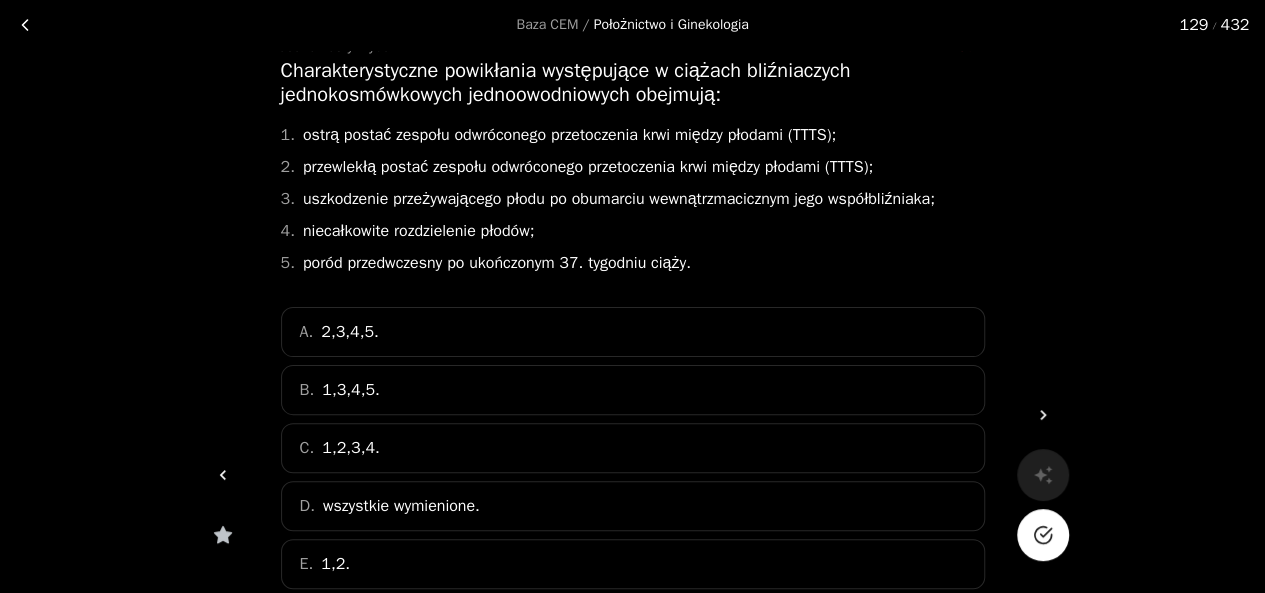 click 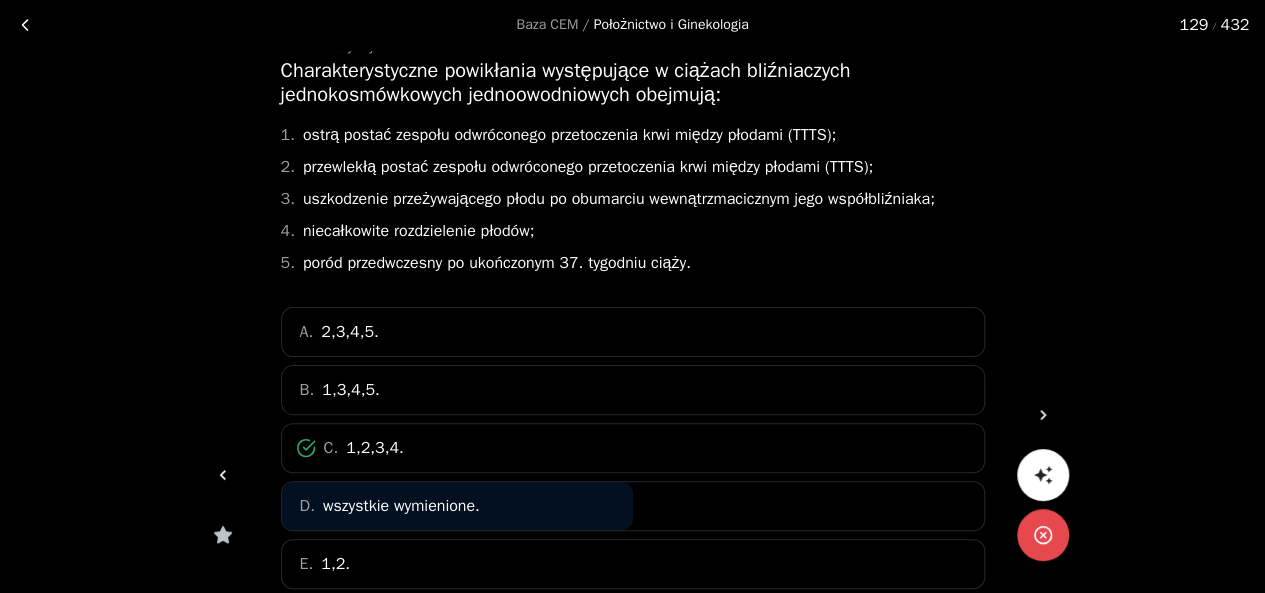 click at bounding box center (223, 475) 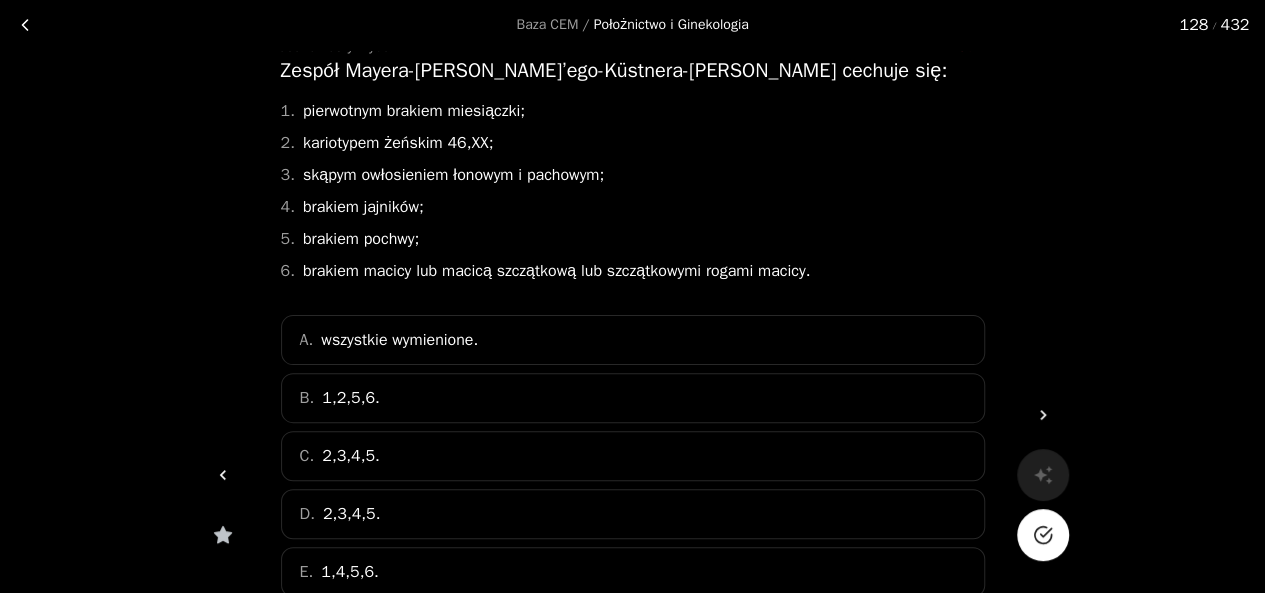 click at bounding box center (1043, 535) 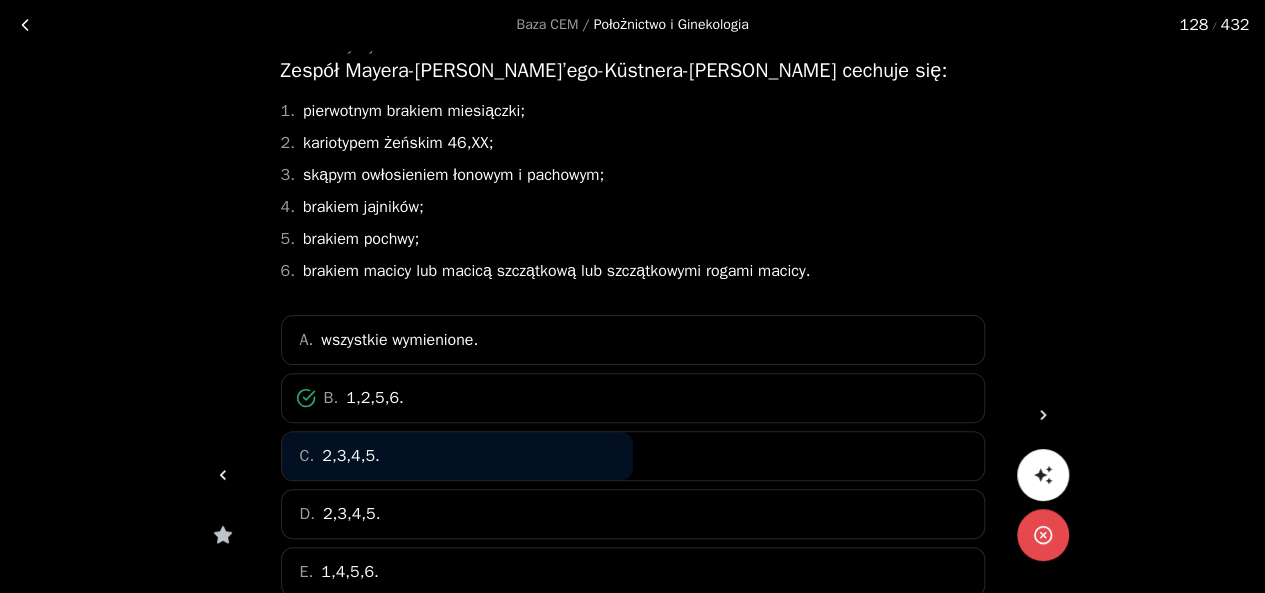 click 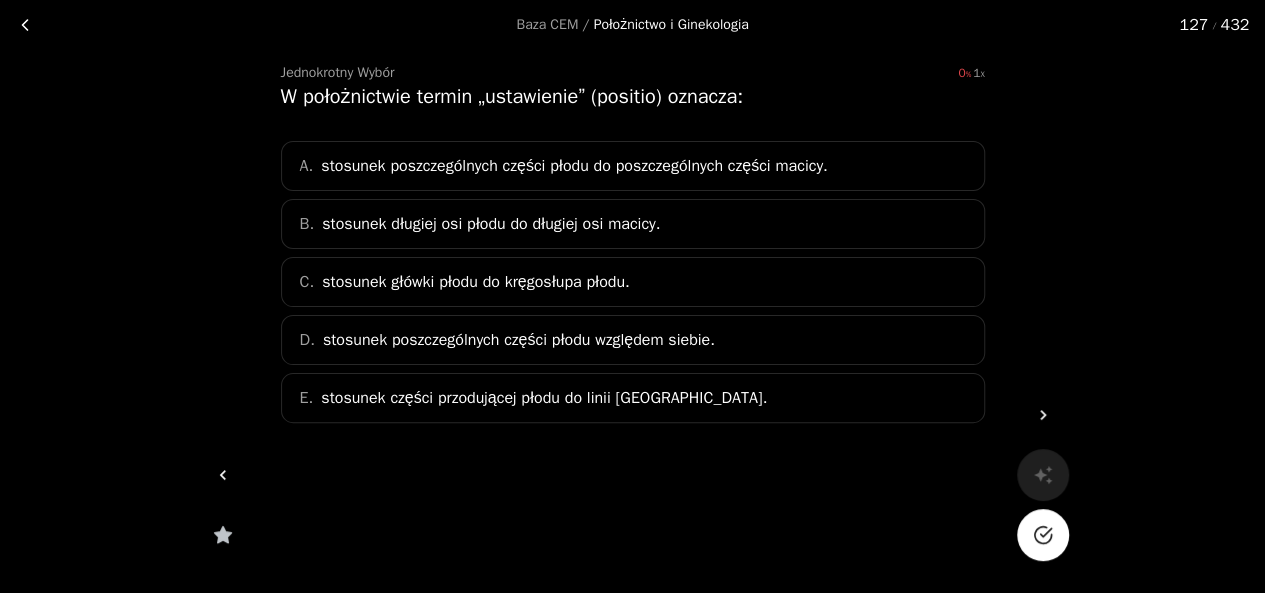 scroll, scrollTop: 73, scrollLeft: 0, axis: vertical 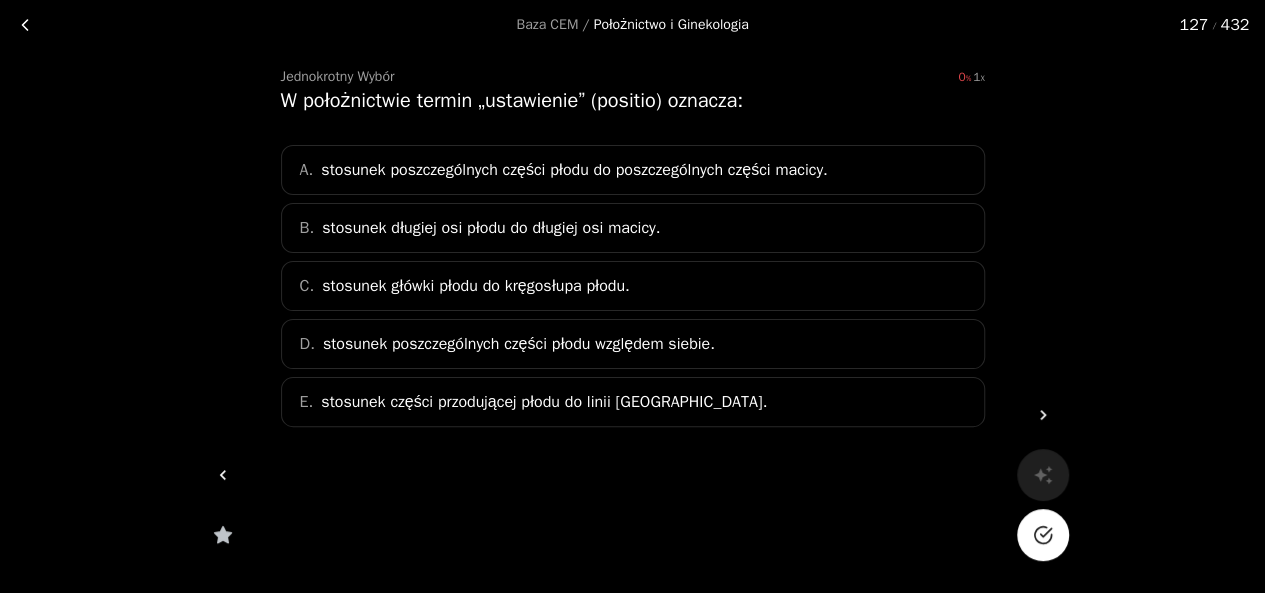 click at bounding box center (1043, 535) 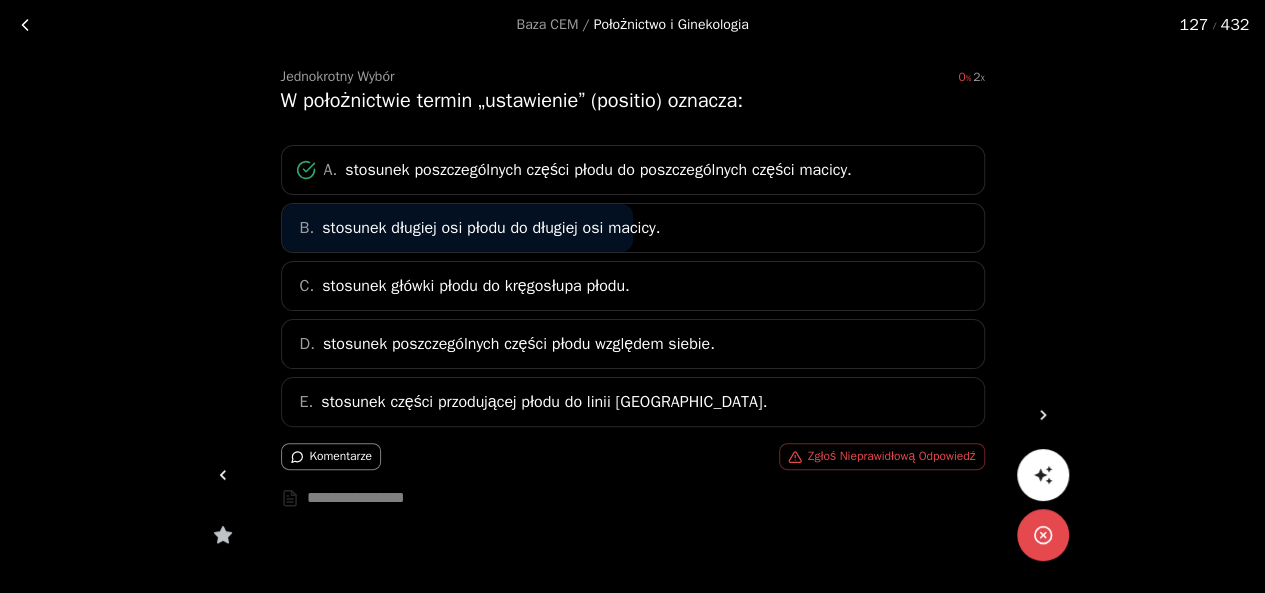 click at bounding box center [223, 475] 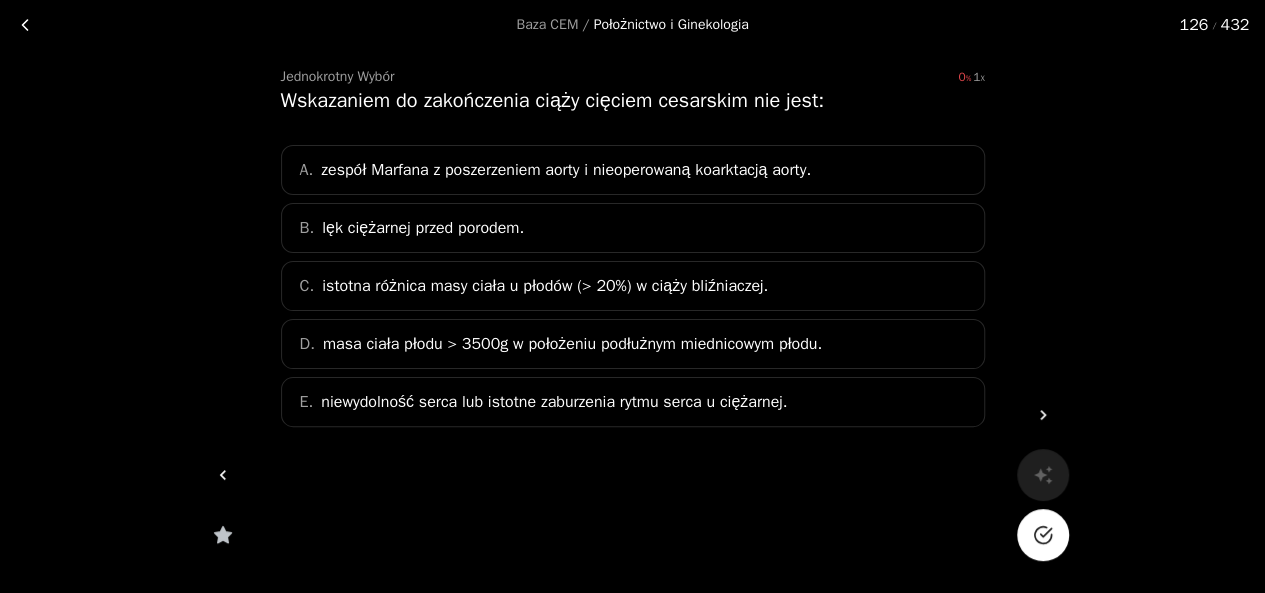 click at bounding box center (1043, 535) 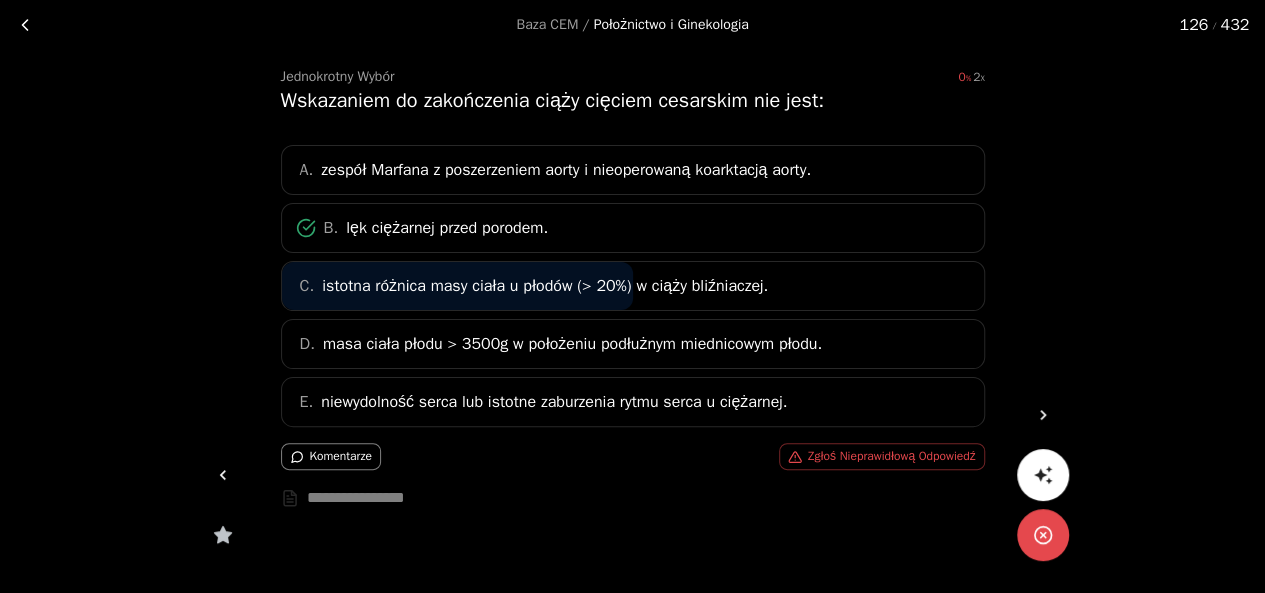 click 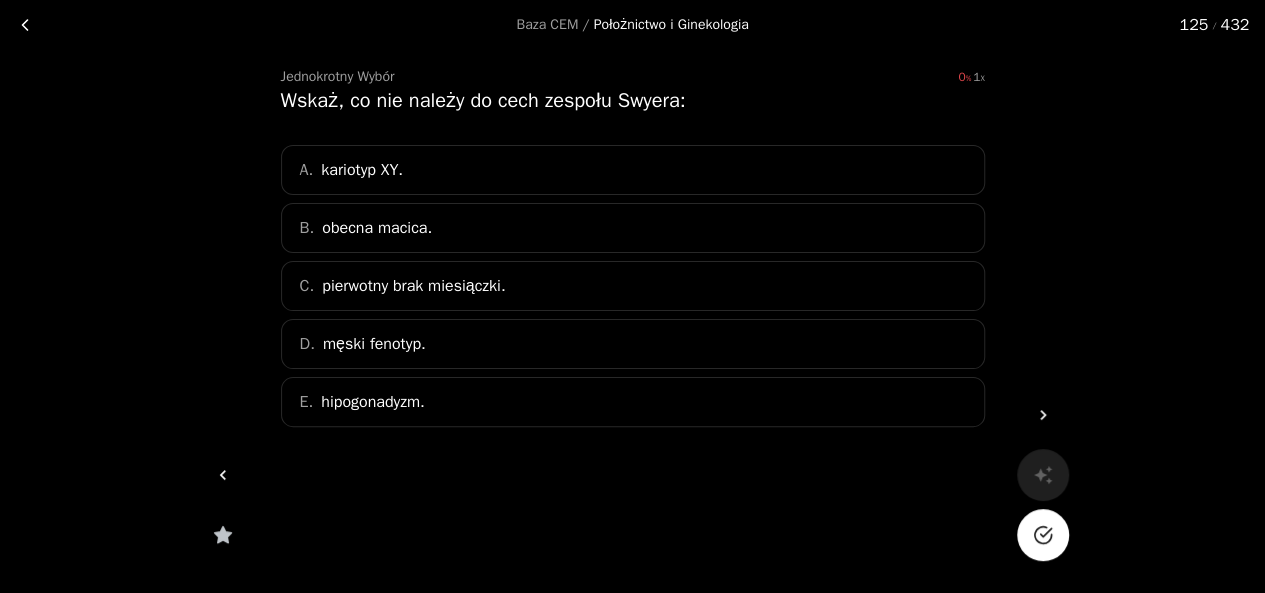 click at bounding box center [1043, 535] 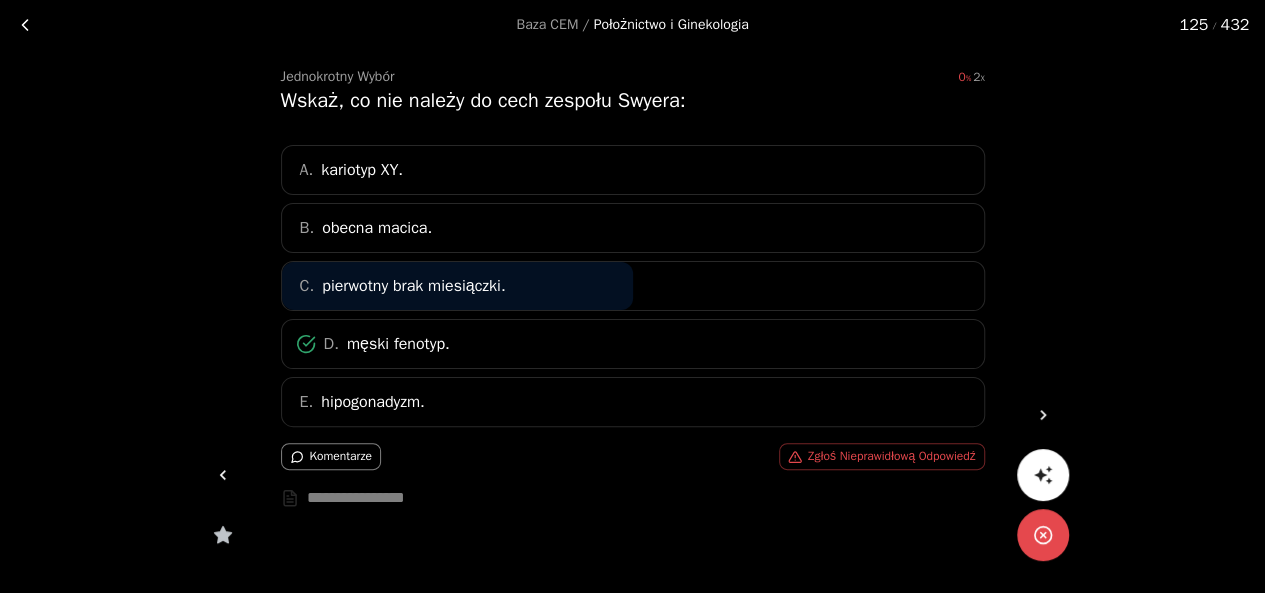click at bounding box center (223, 475) 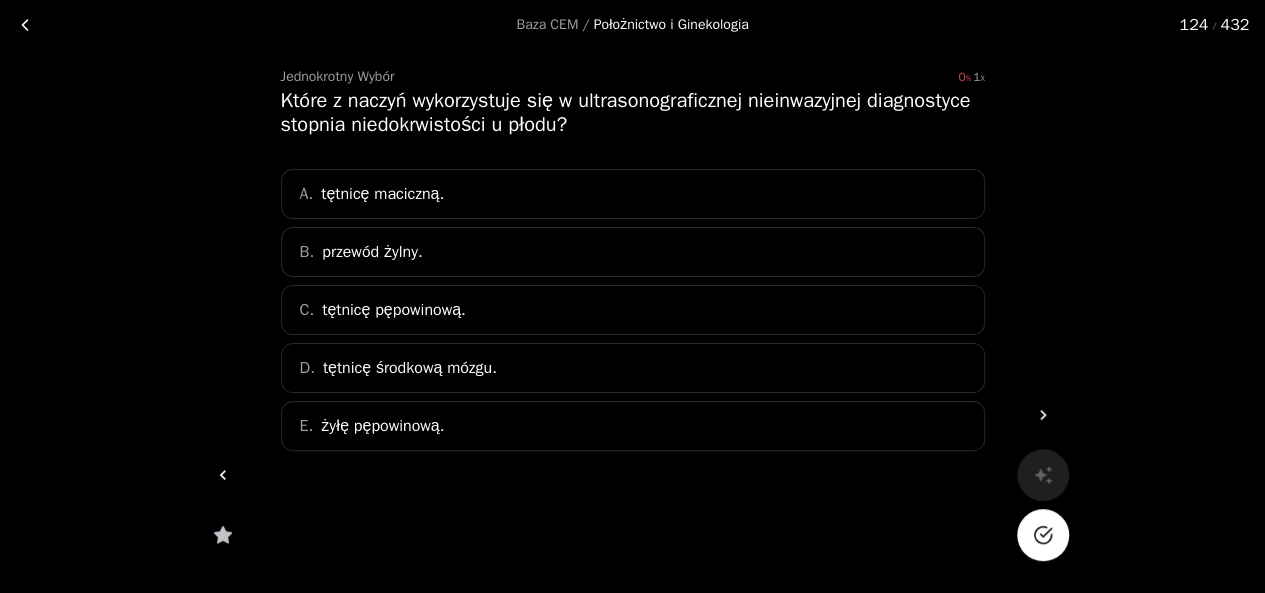 click 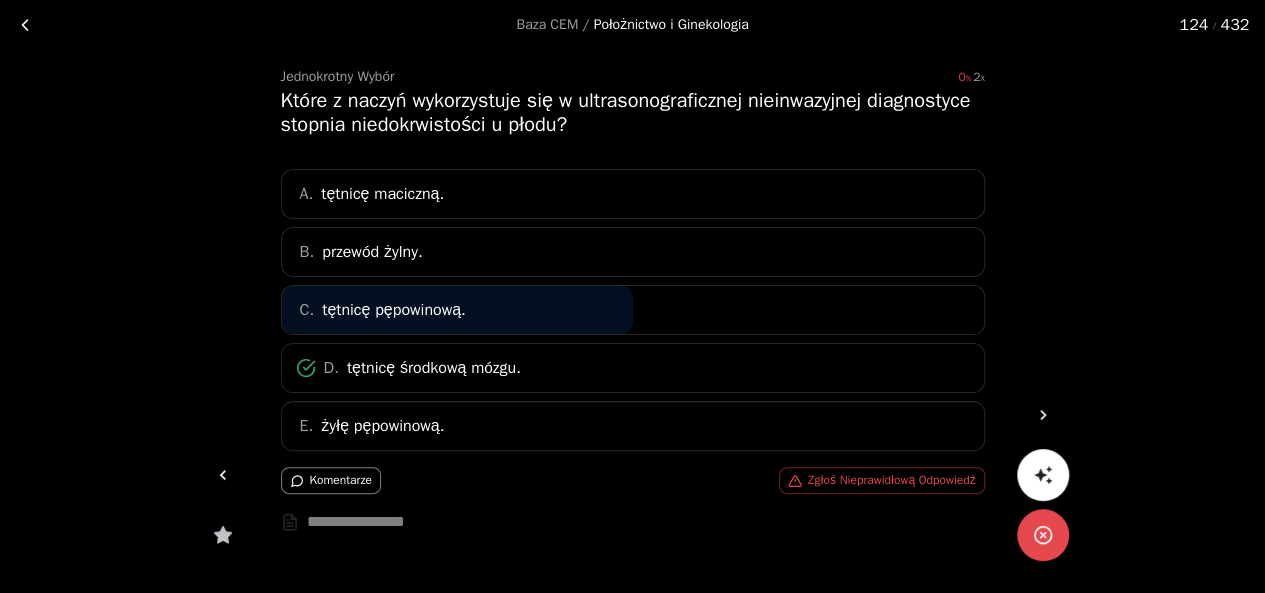 click 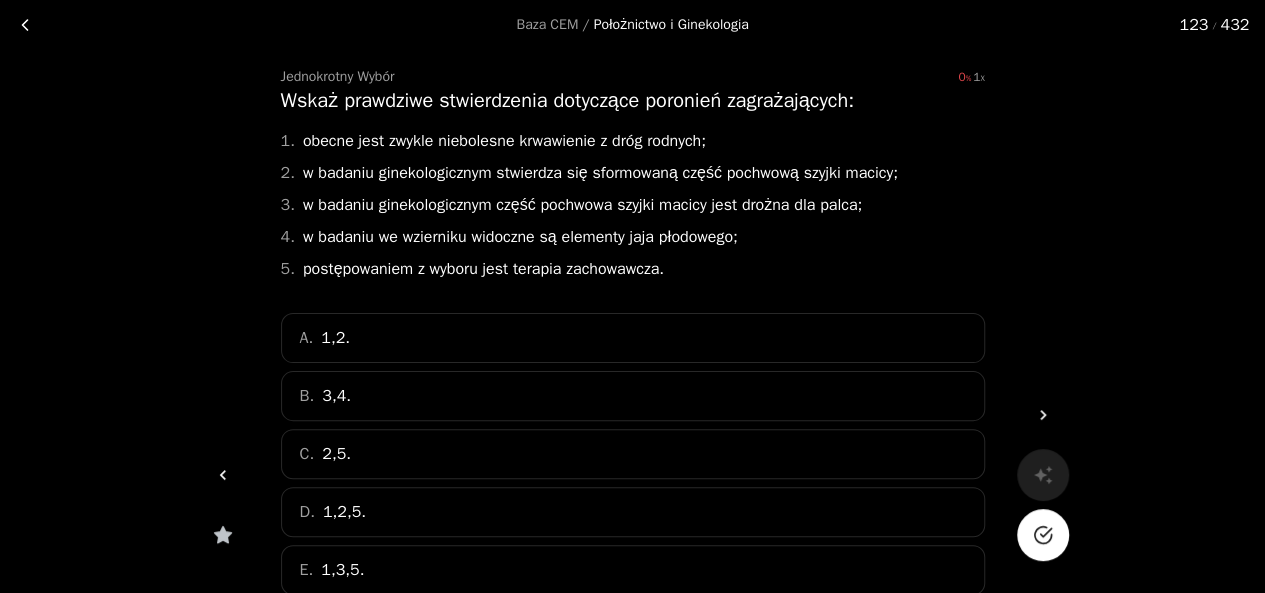 click 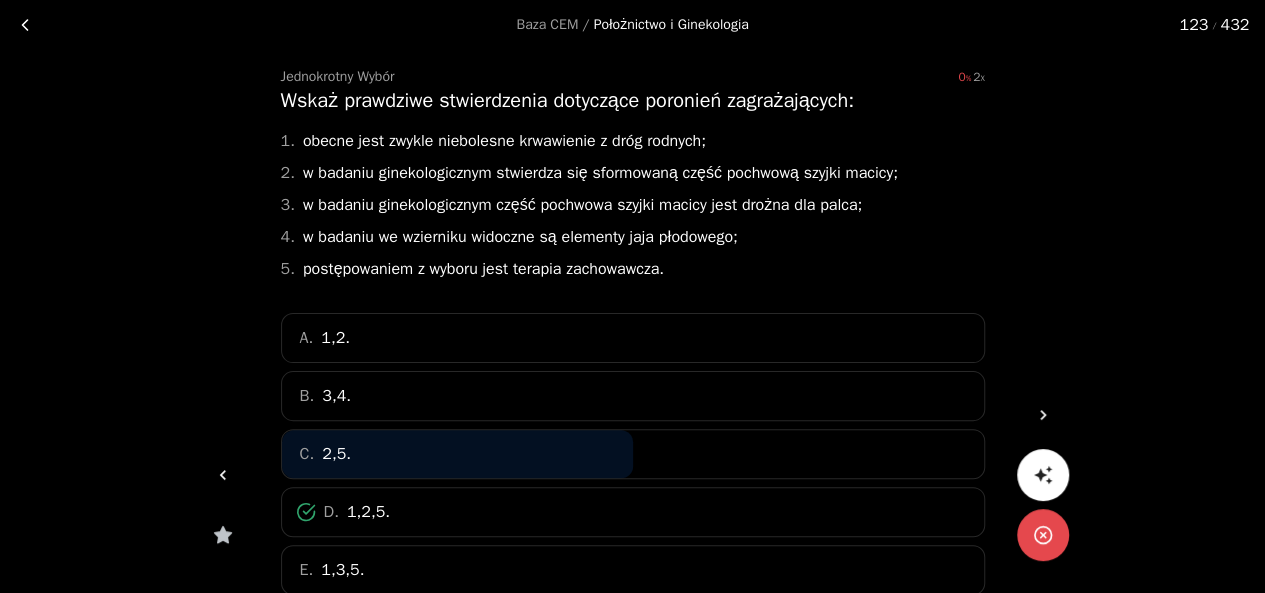 click at bounding box center [223, 475] 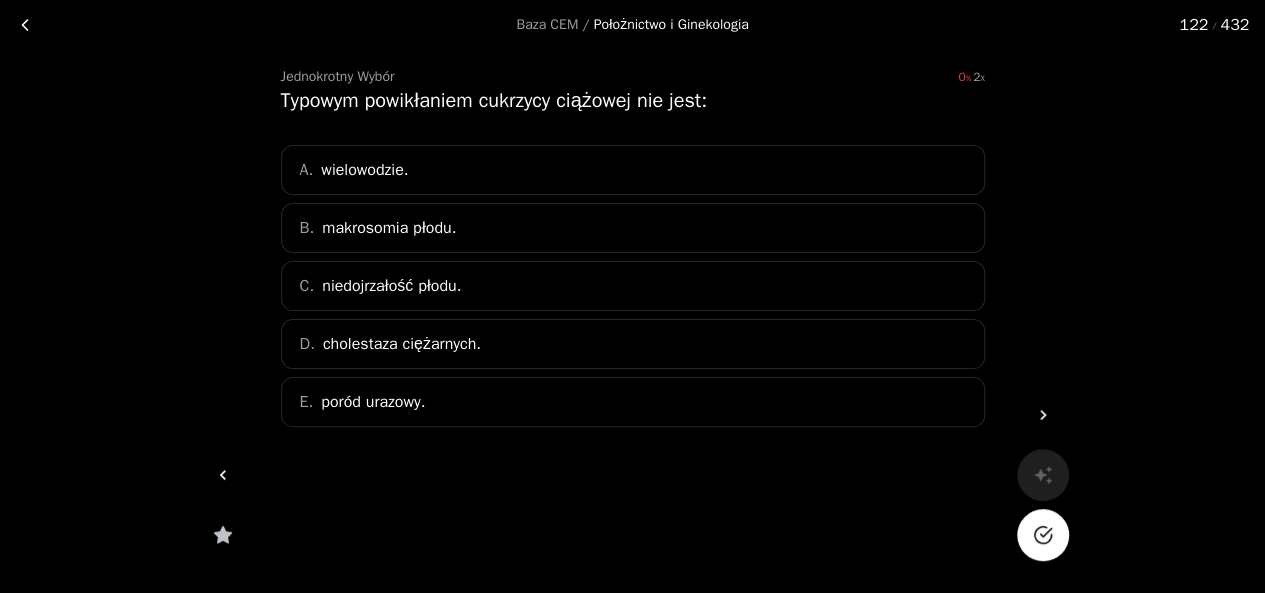 click 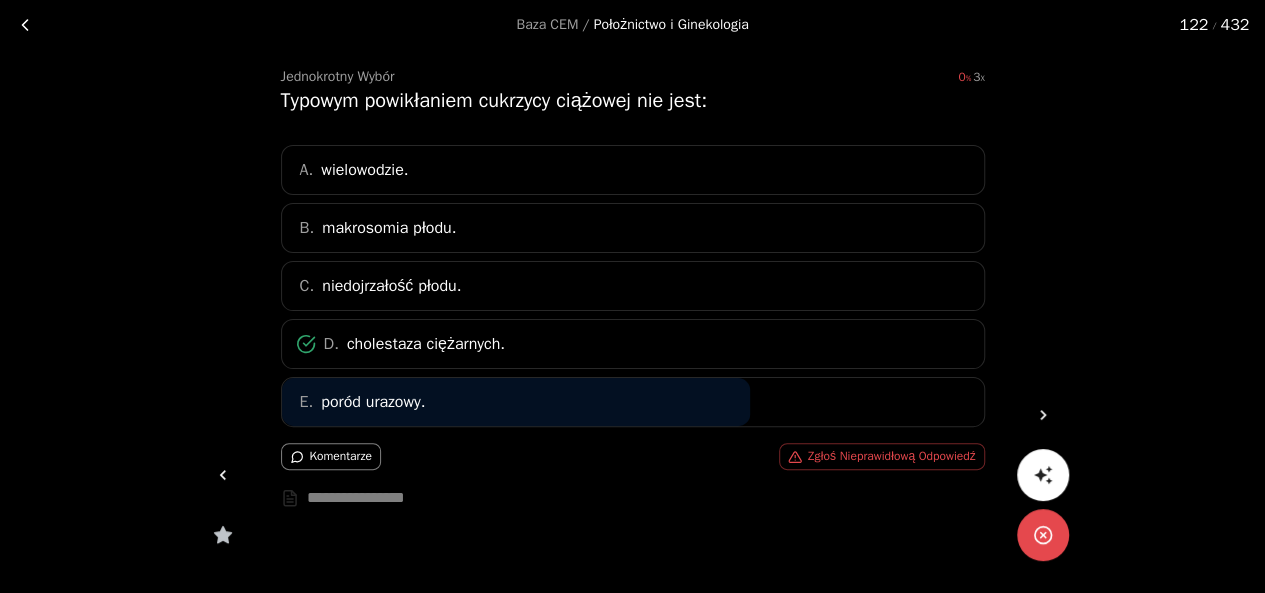 click at bounding box center [223, 475] 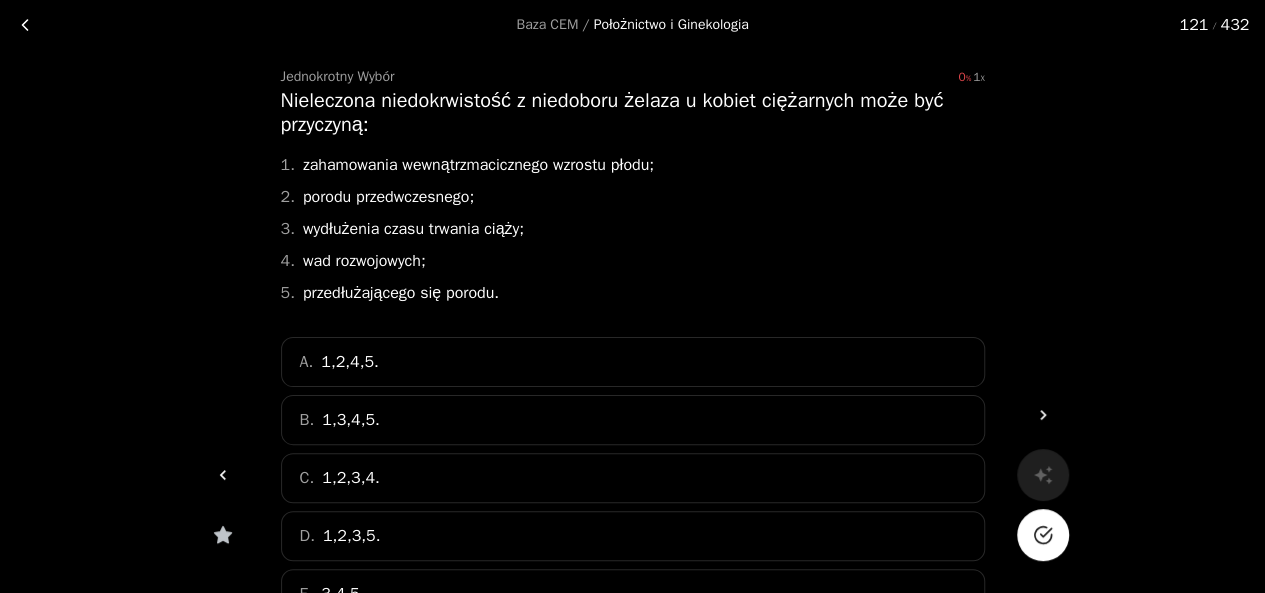 click at bounding box center (1043, 535) 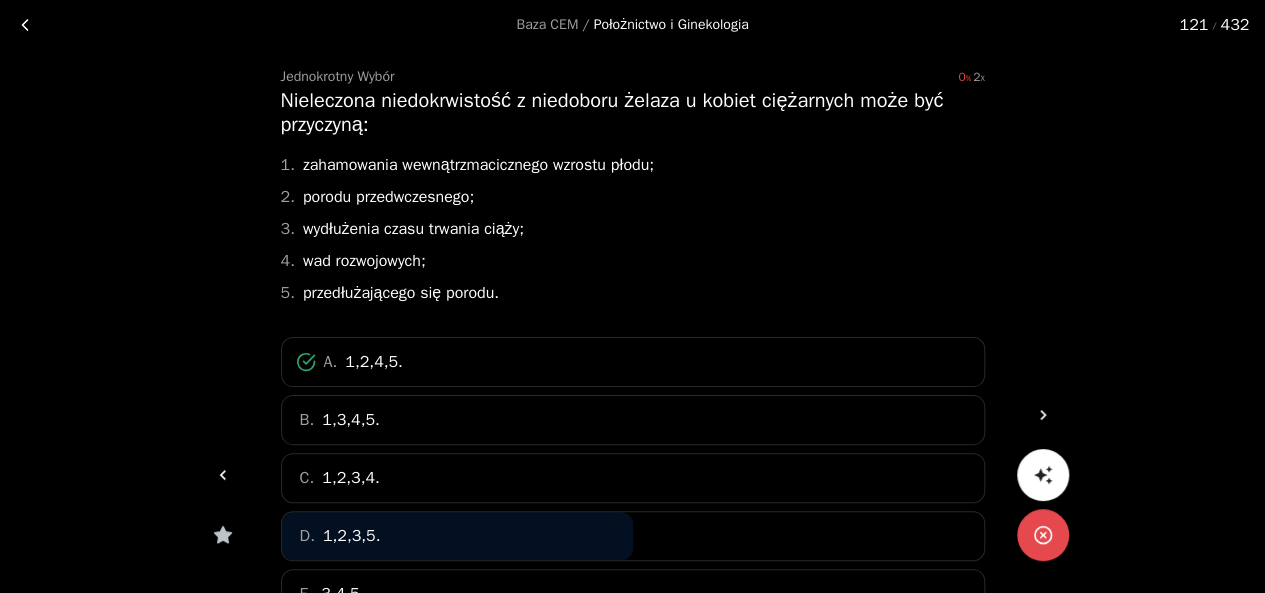 click at bounding box center [223, 475] 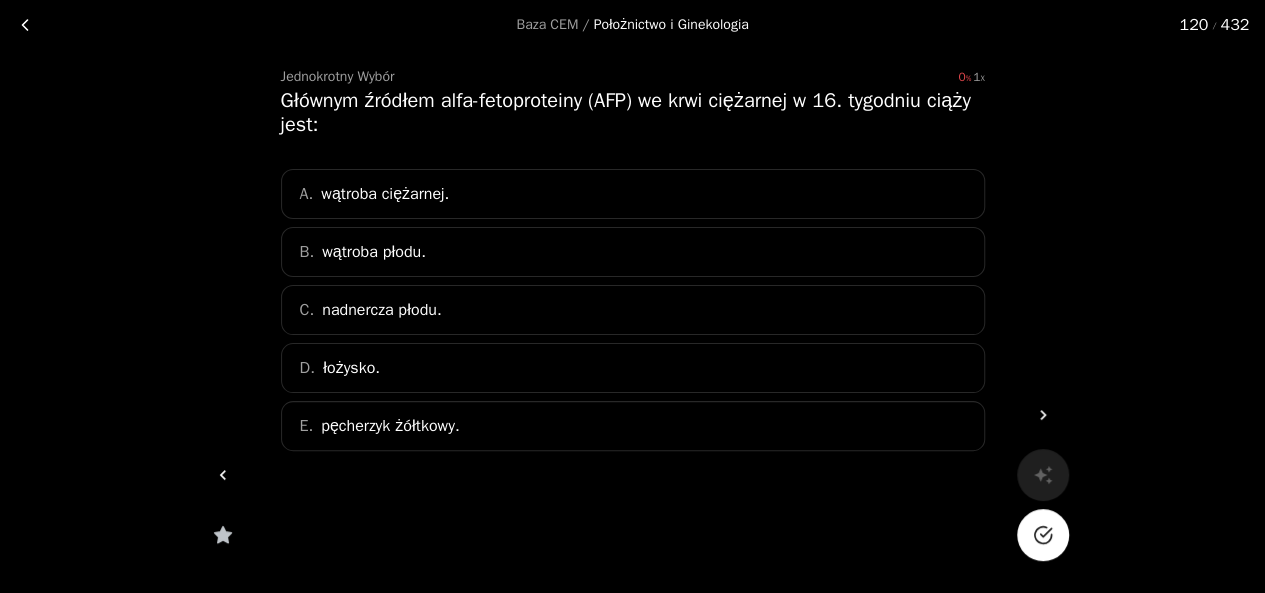 click 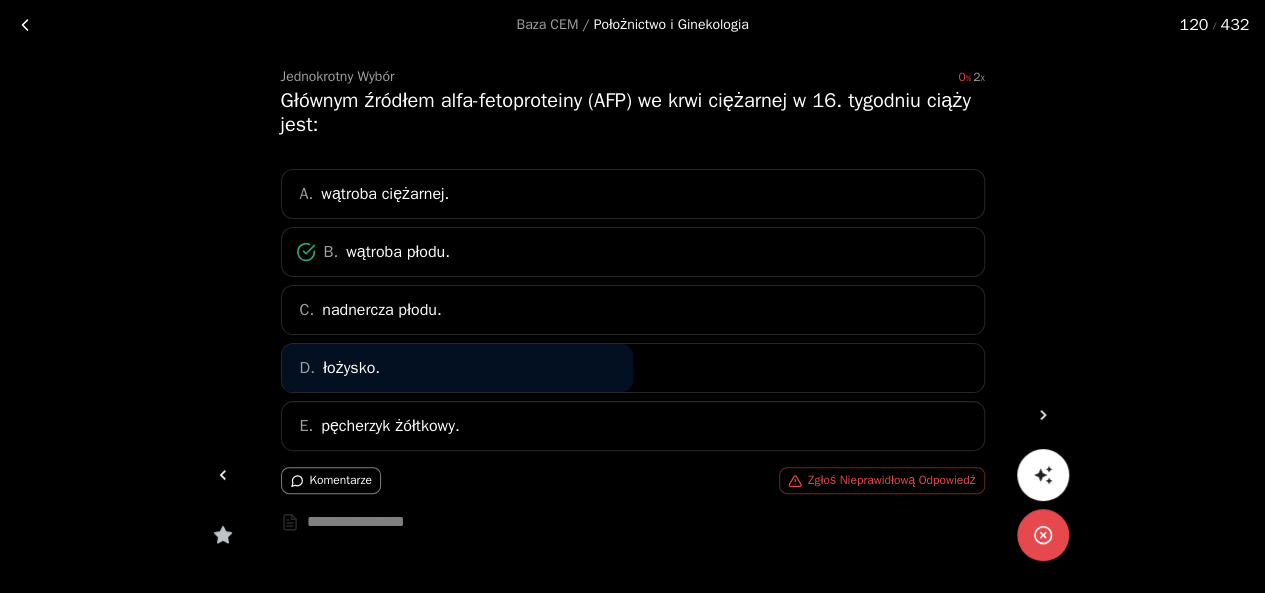 click at bounding box center (223, 475) 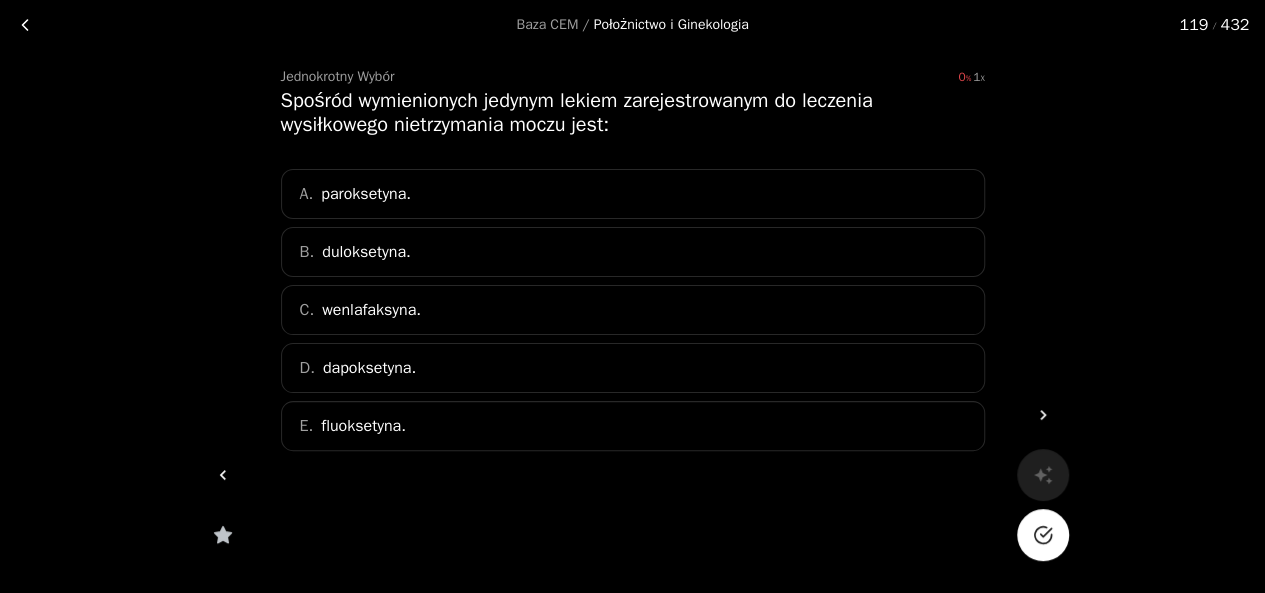 click at bounding box center [1043, 535] 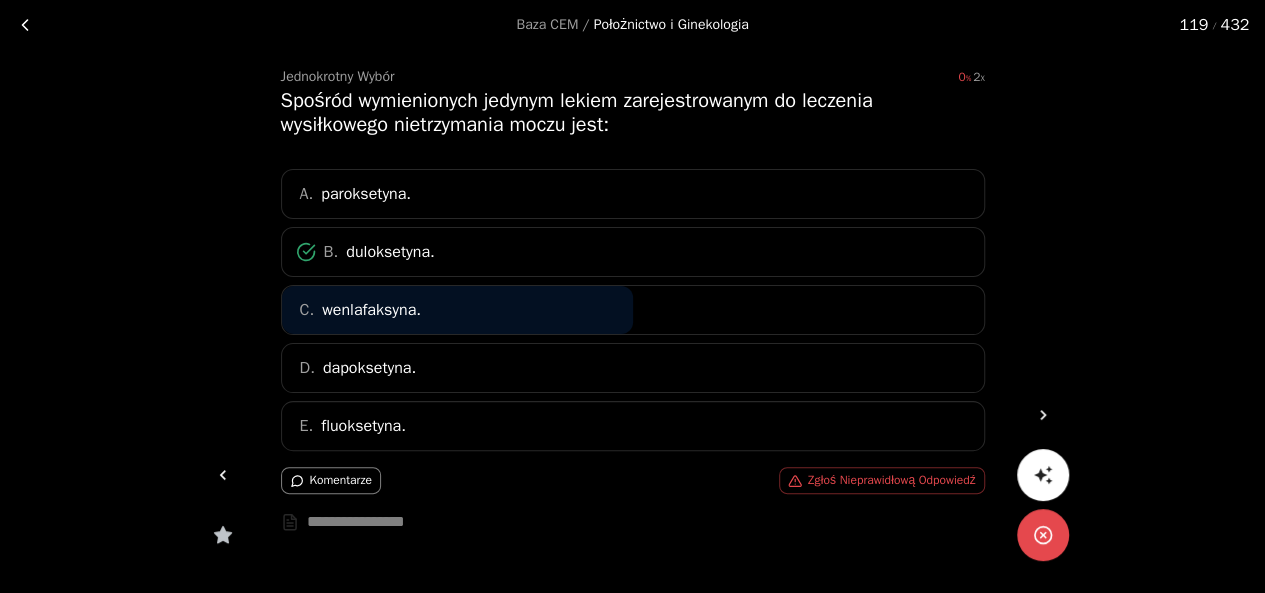 click 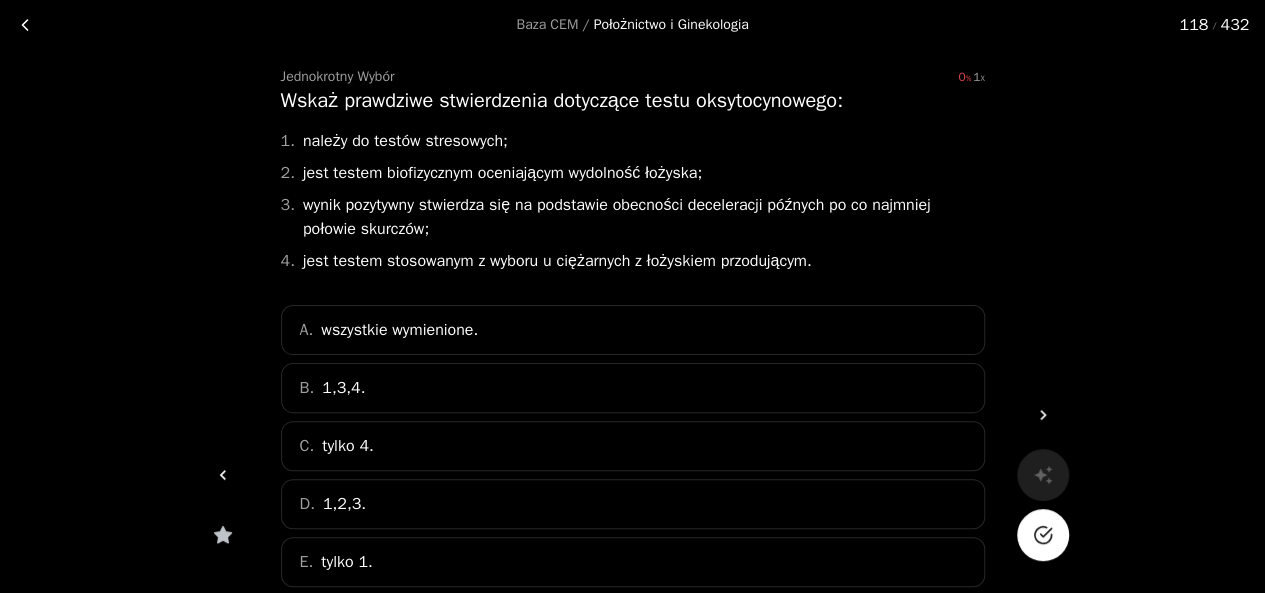 click 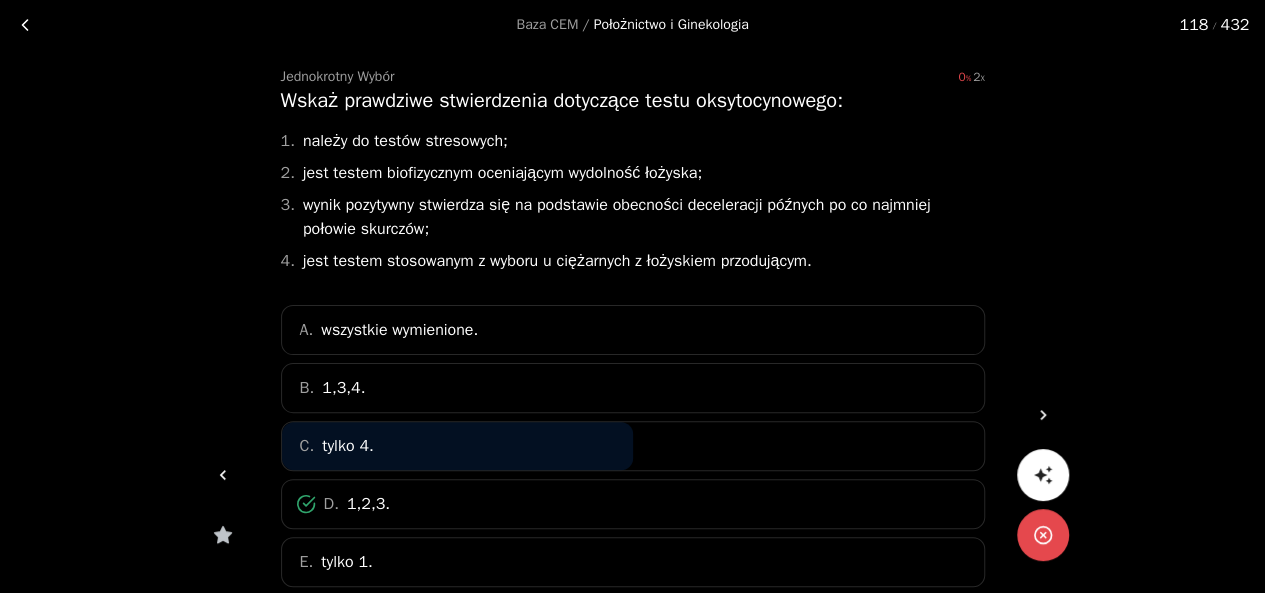 click at bounding box center (223, 475) 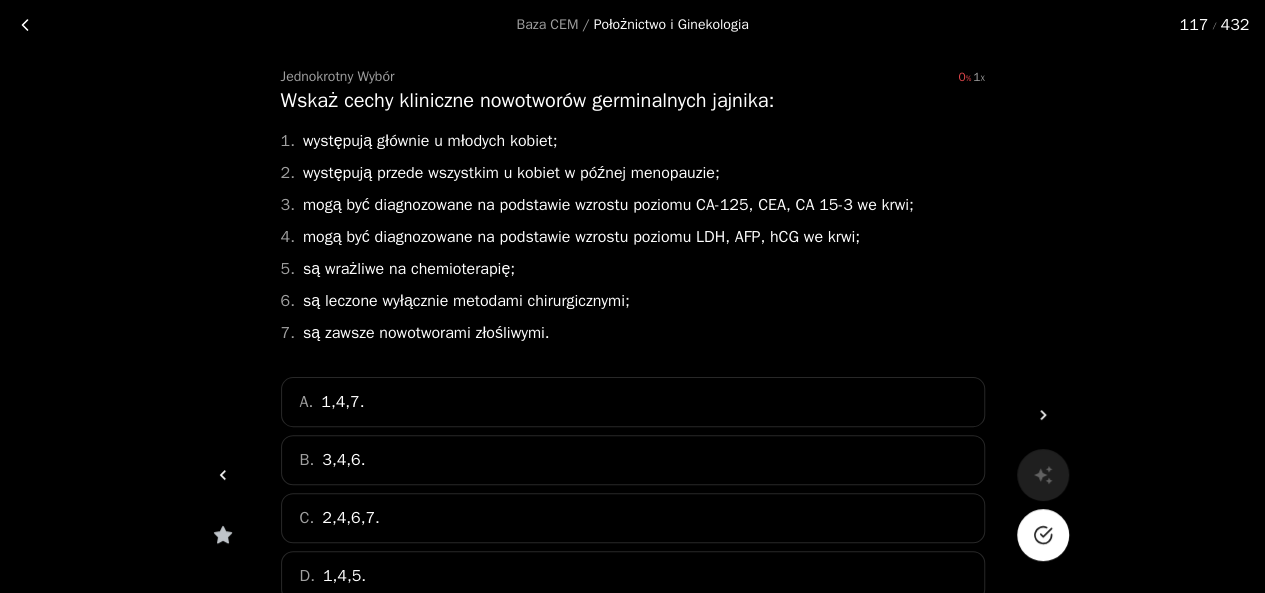 click at bounding box center [1043, 415] 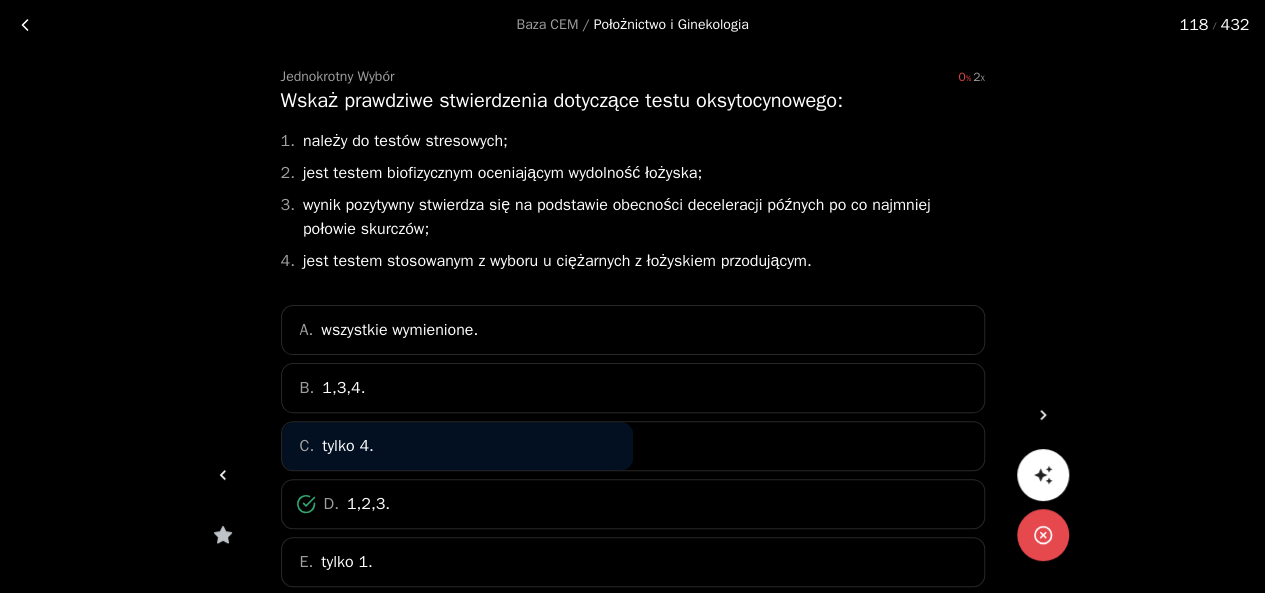 click at bounding box center (223, 475) 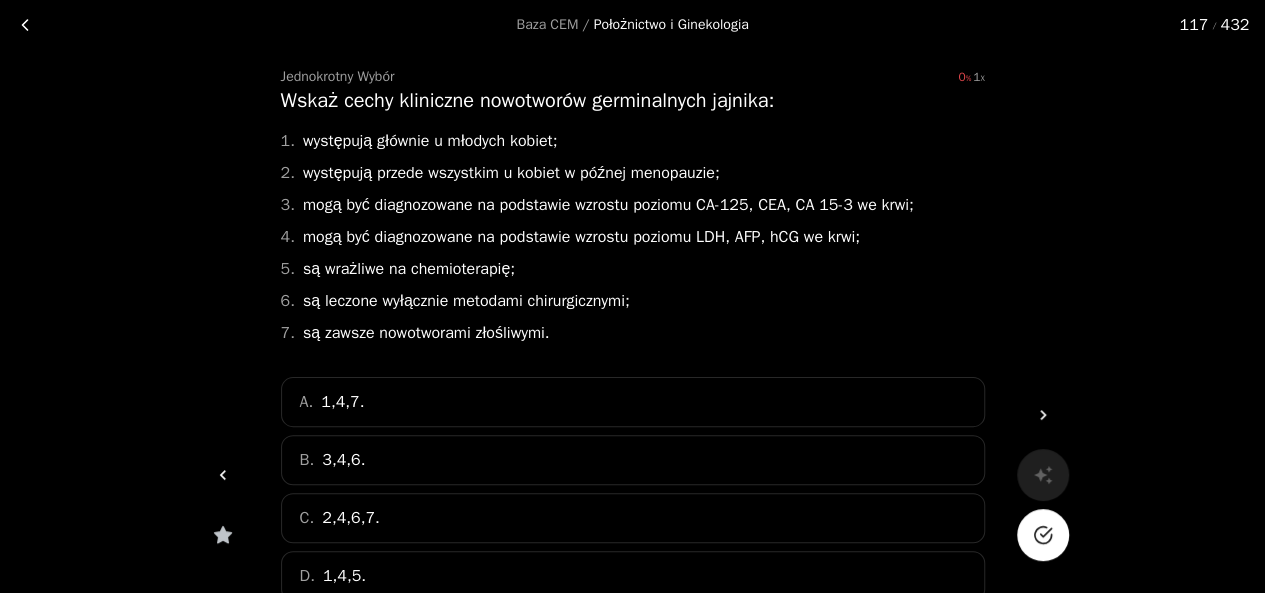 click 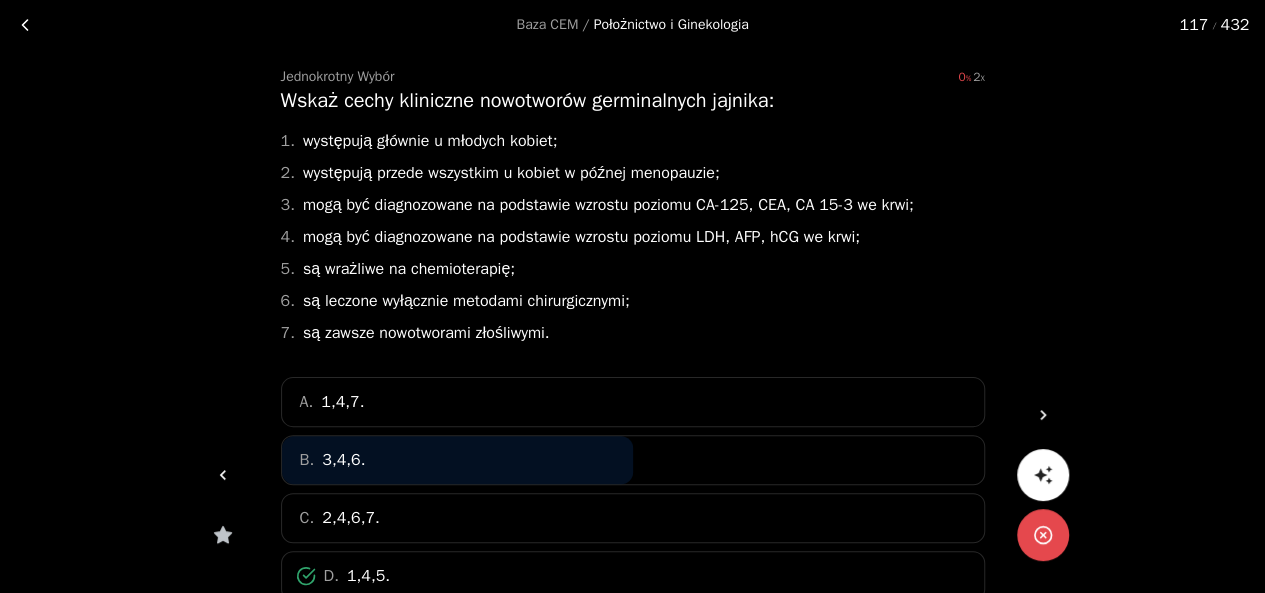 click 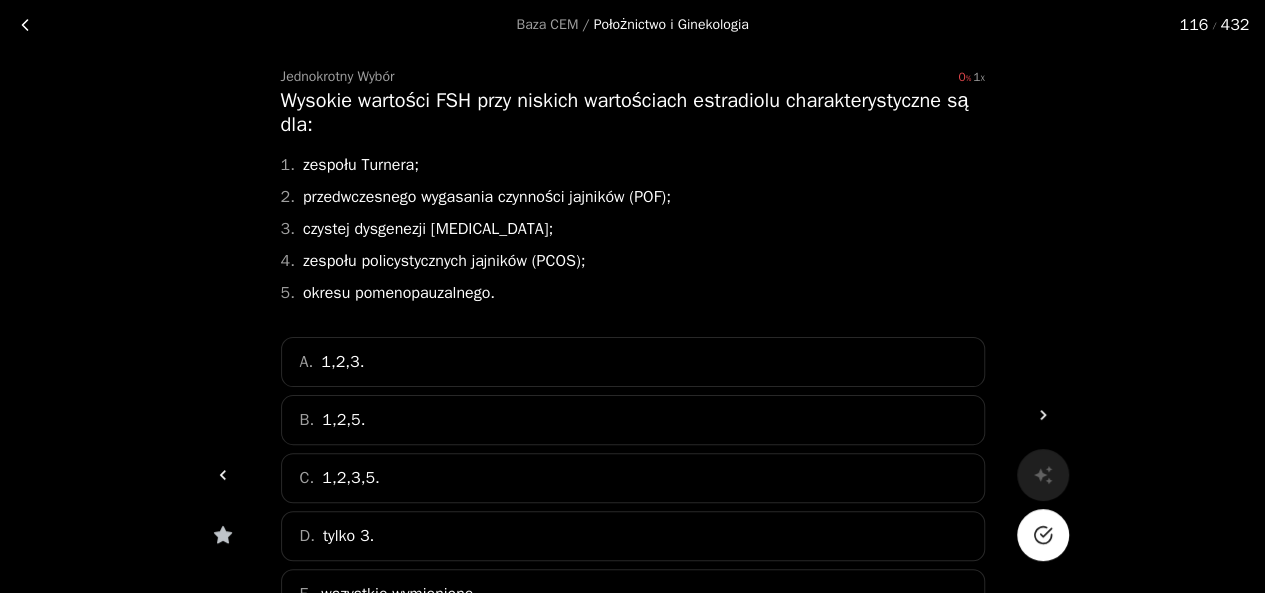 click at bounding box center [1043, 535] 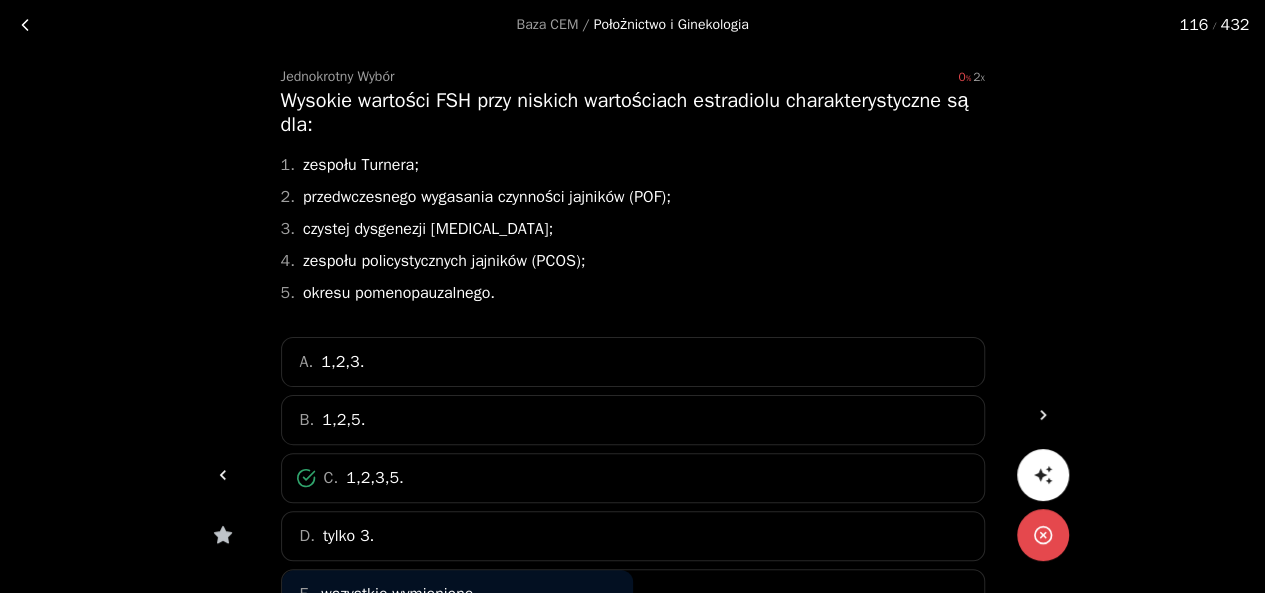 click at bounding box center [223, 475] 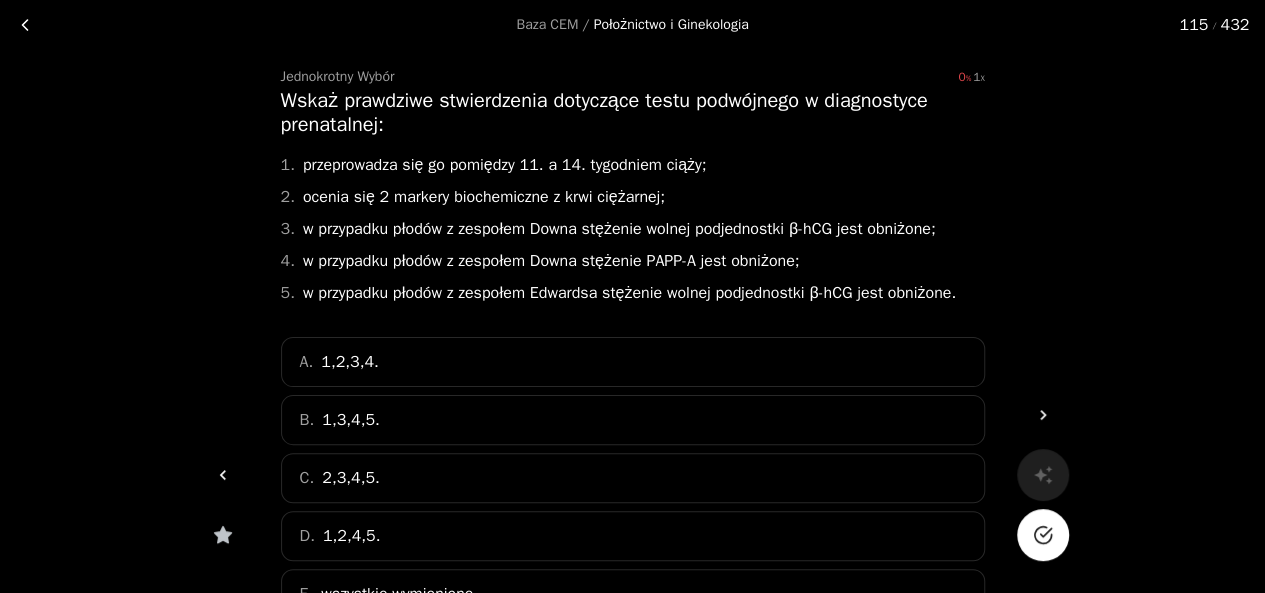 click 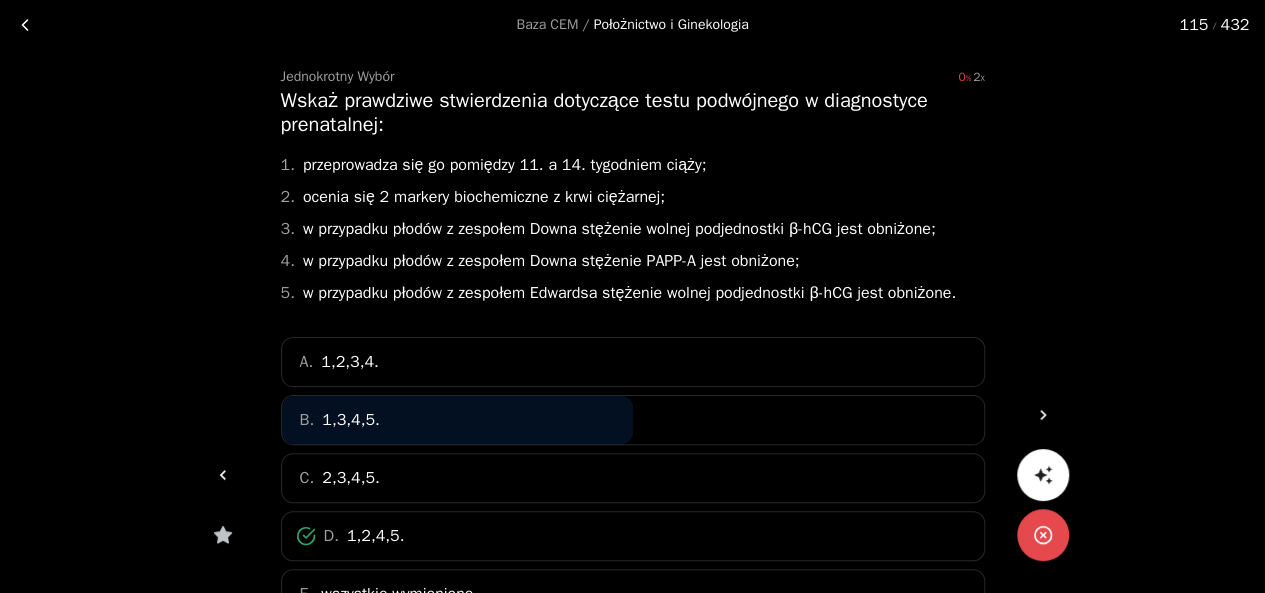 click 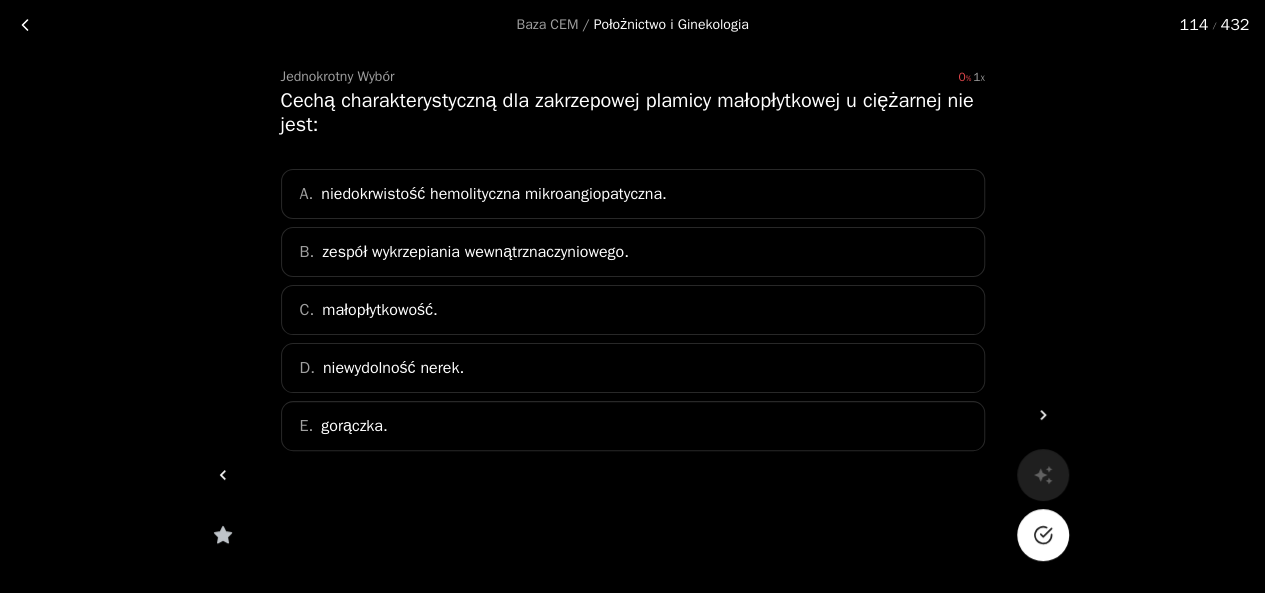 click 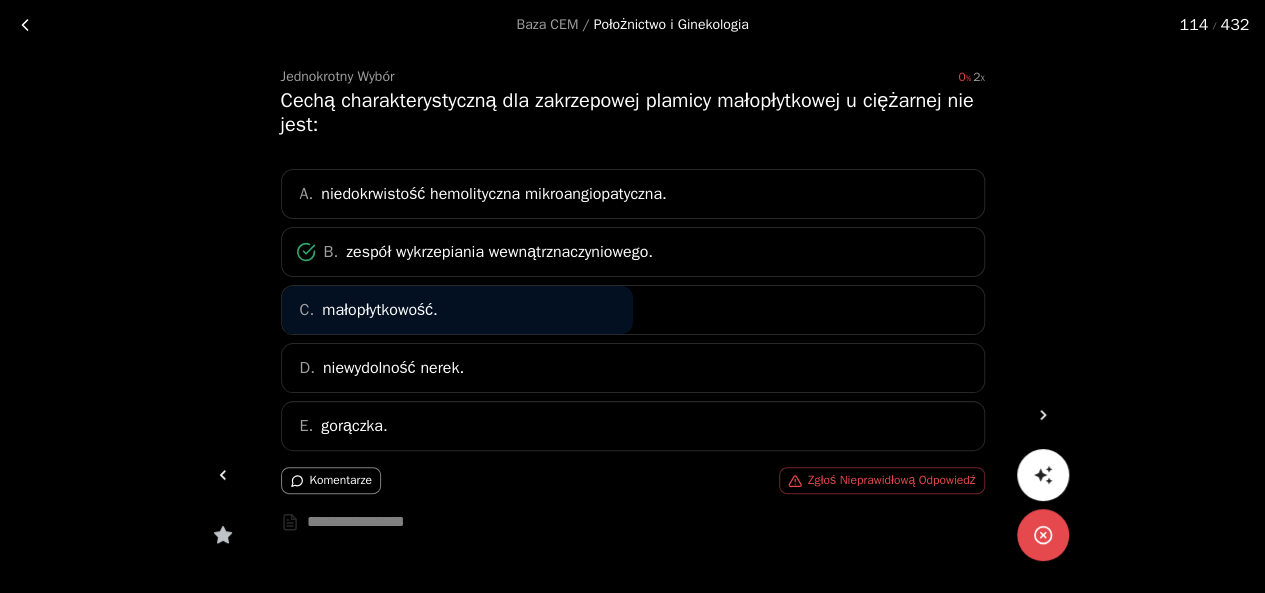 click 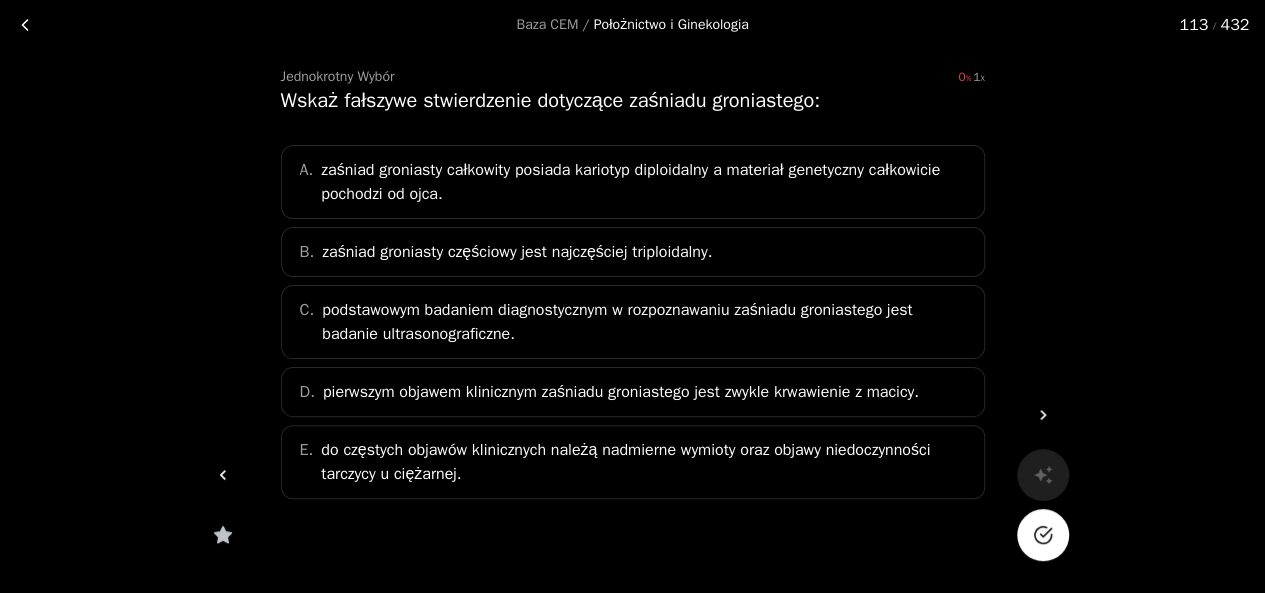 click at bounding box center [1043, 535] 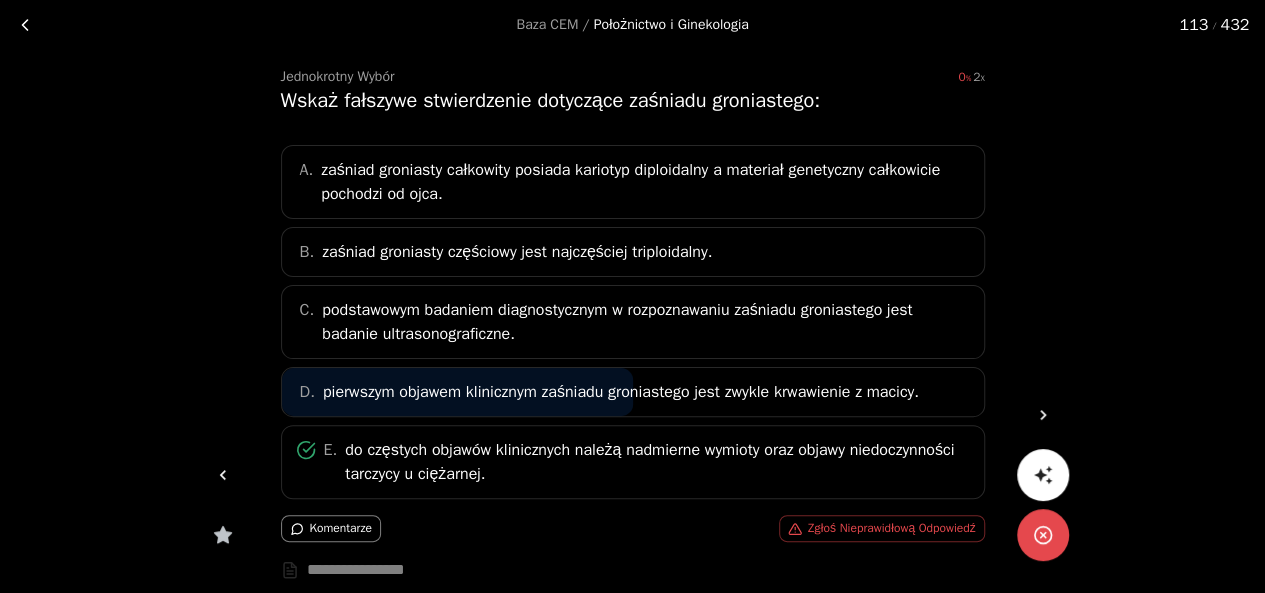 click 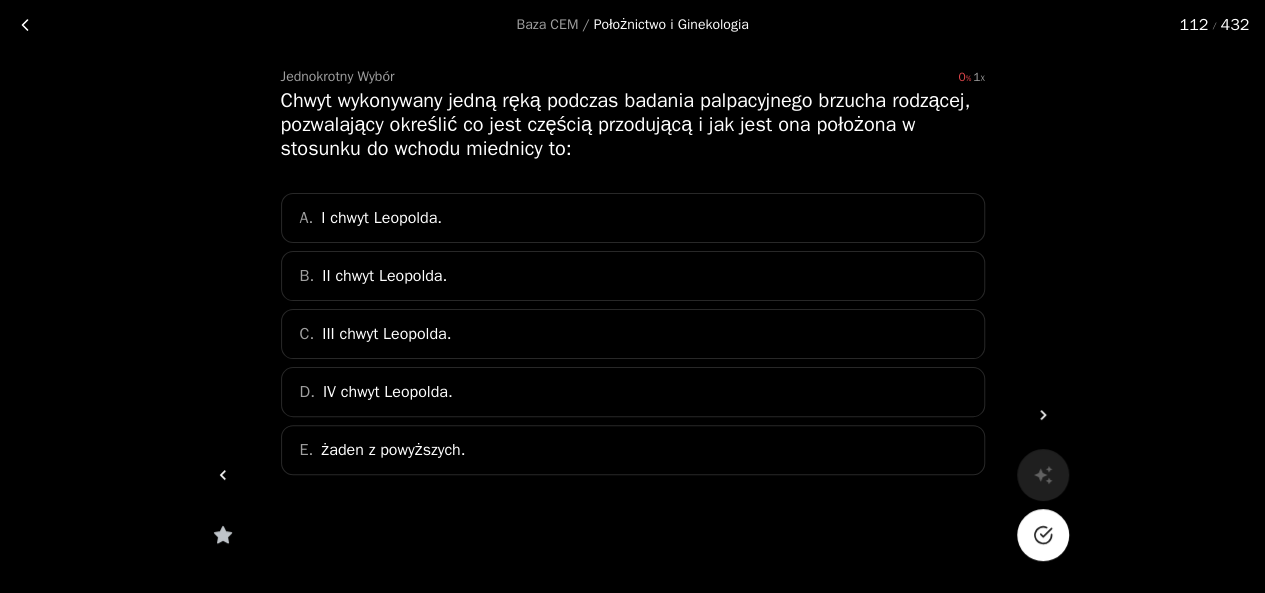 click at bounding box center (1043, 535) 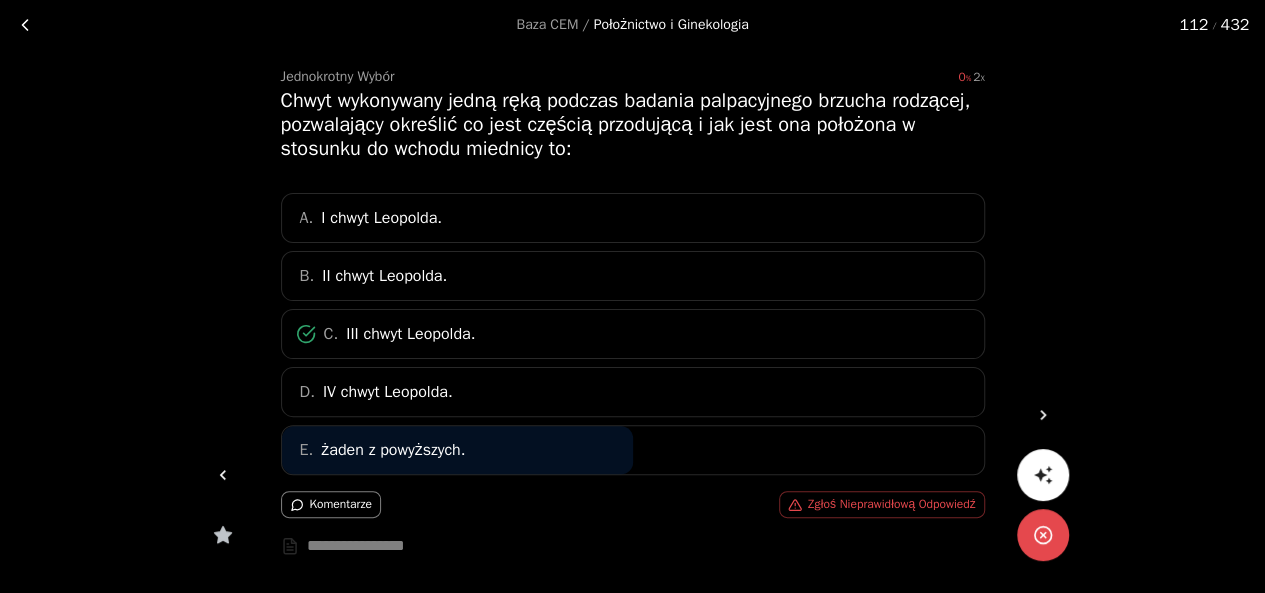 click 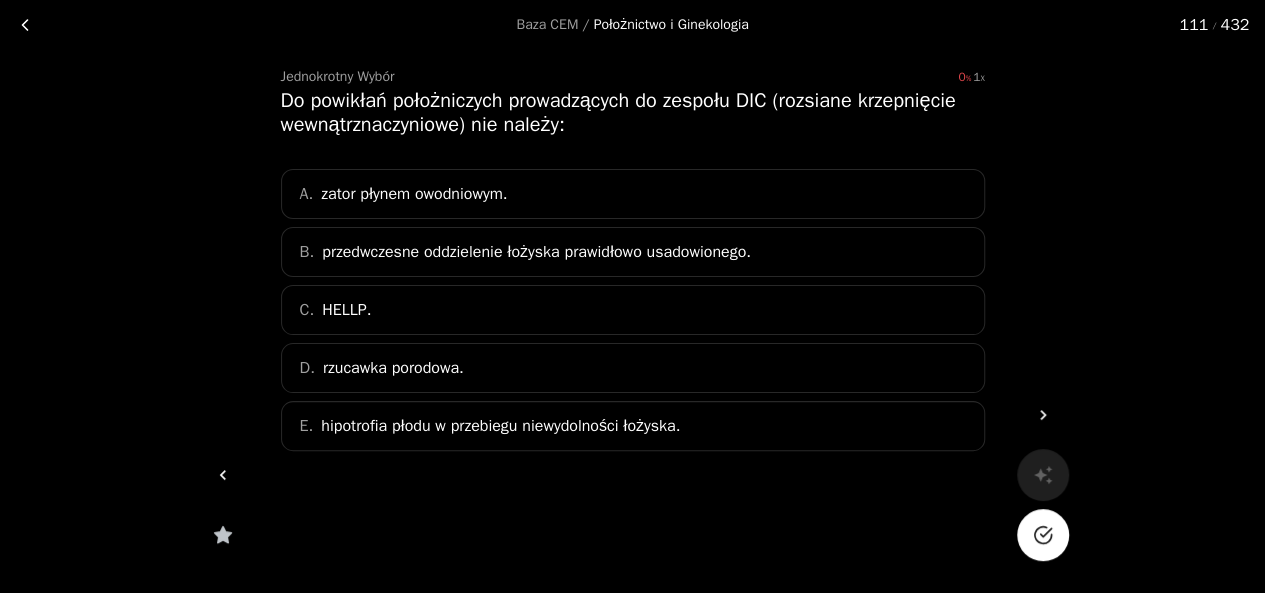 click 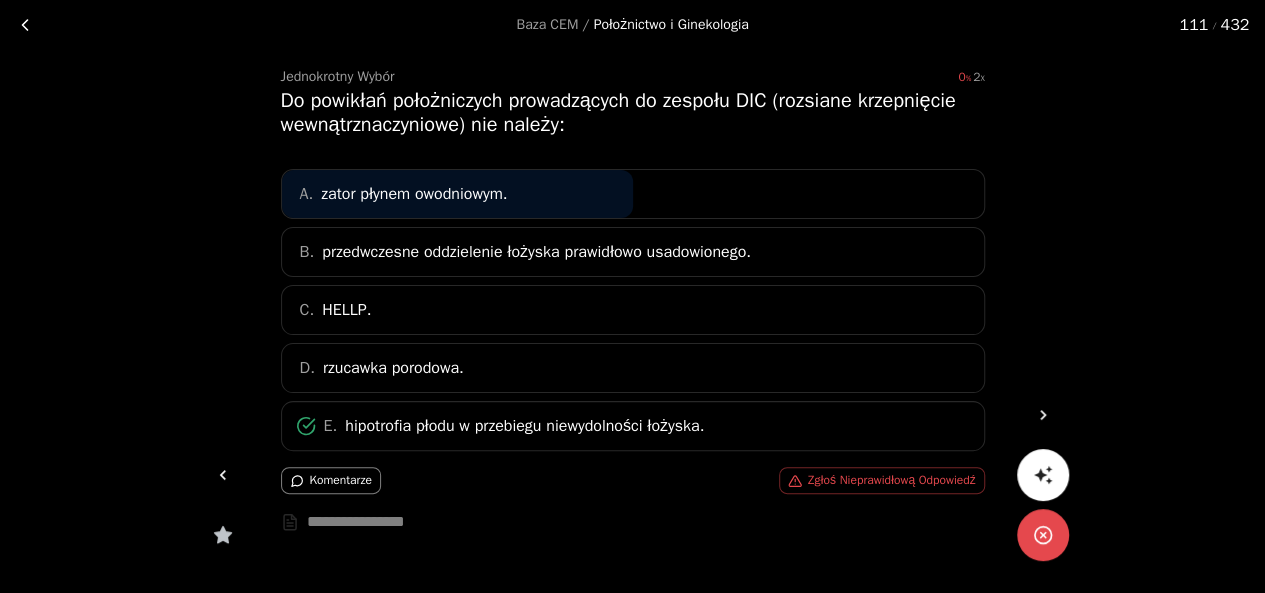 click at bounding box center (223, 475) 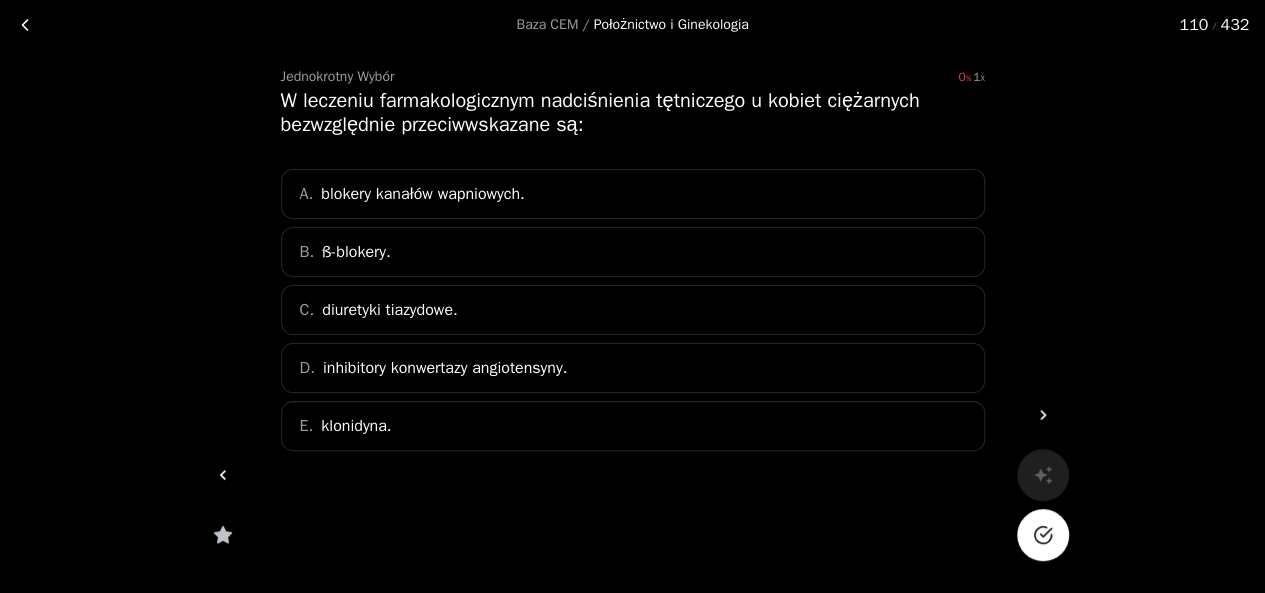 click at bounding box center (1043, 535) 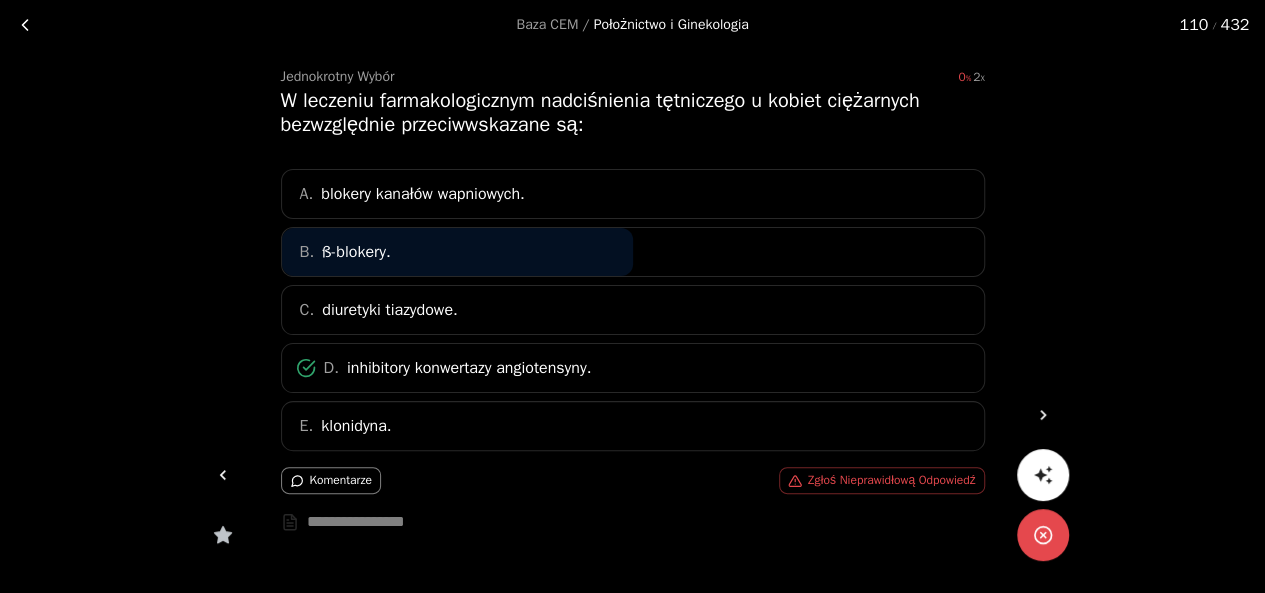 scroll, scrollTop: 180, scrollLeft: 0, axis: vertical 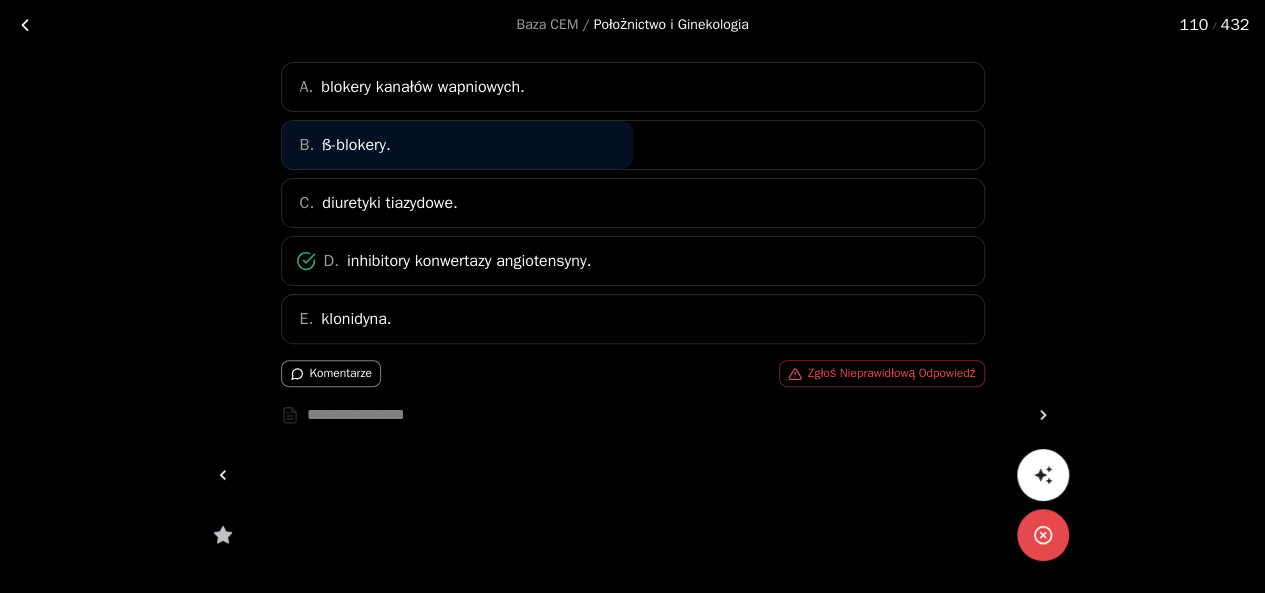 drag, startPoint x: 1052, startPoint y: 549, endPoint x: 246, endPoint y: 379, distance: 823.733 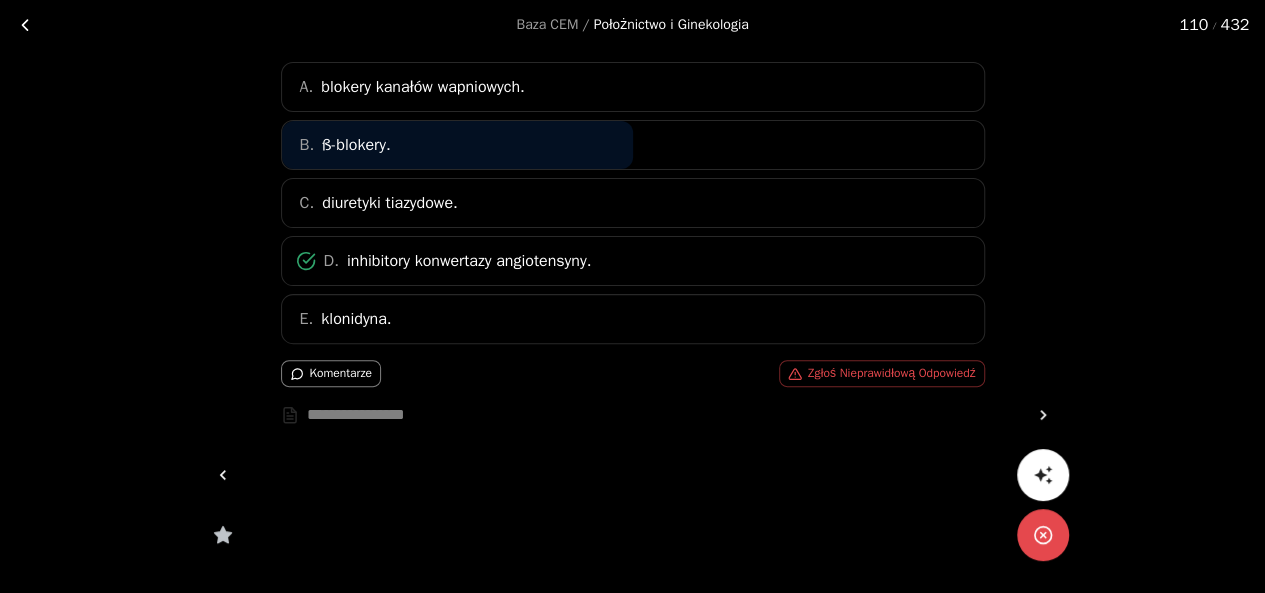click 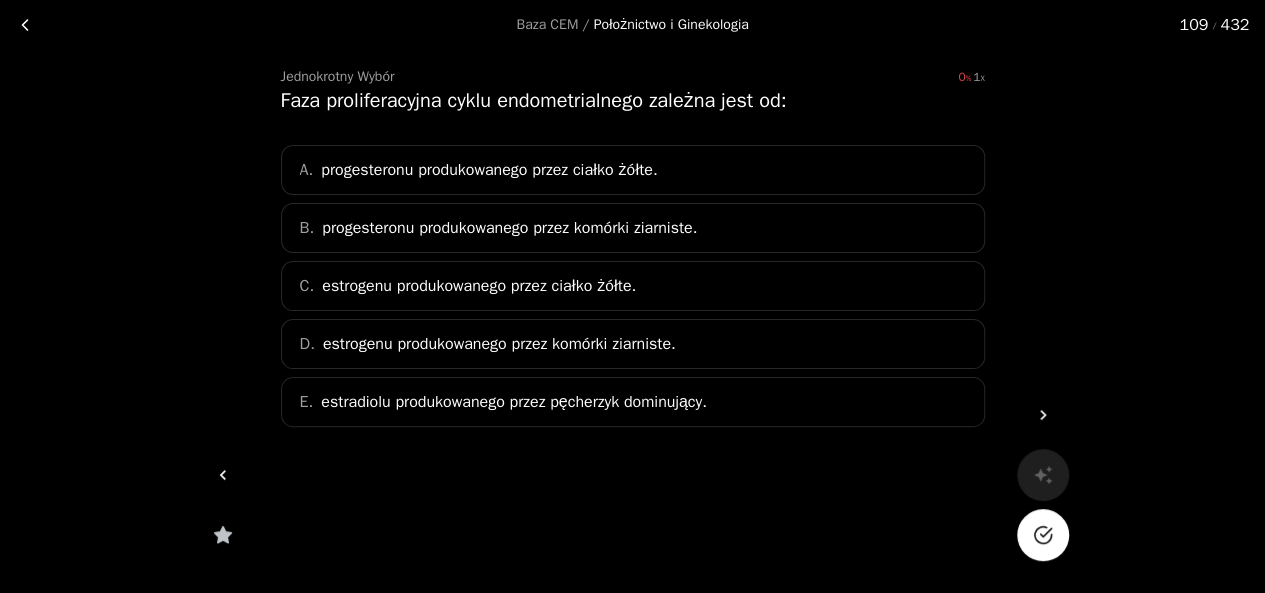 click 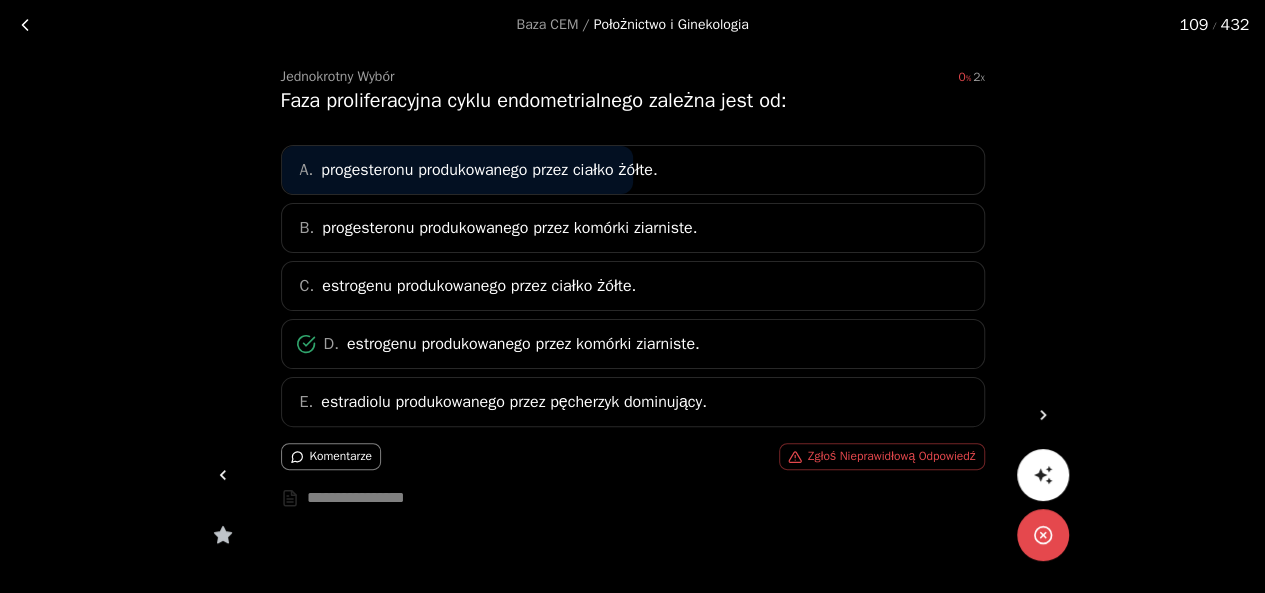 click at bounding box center (223, 475) 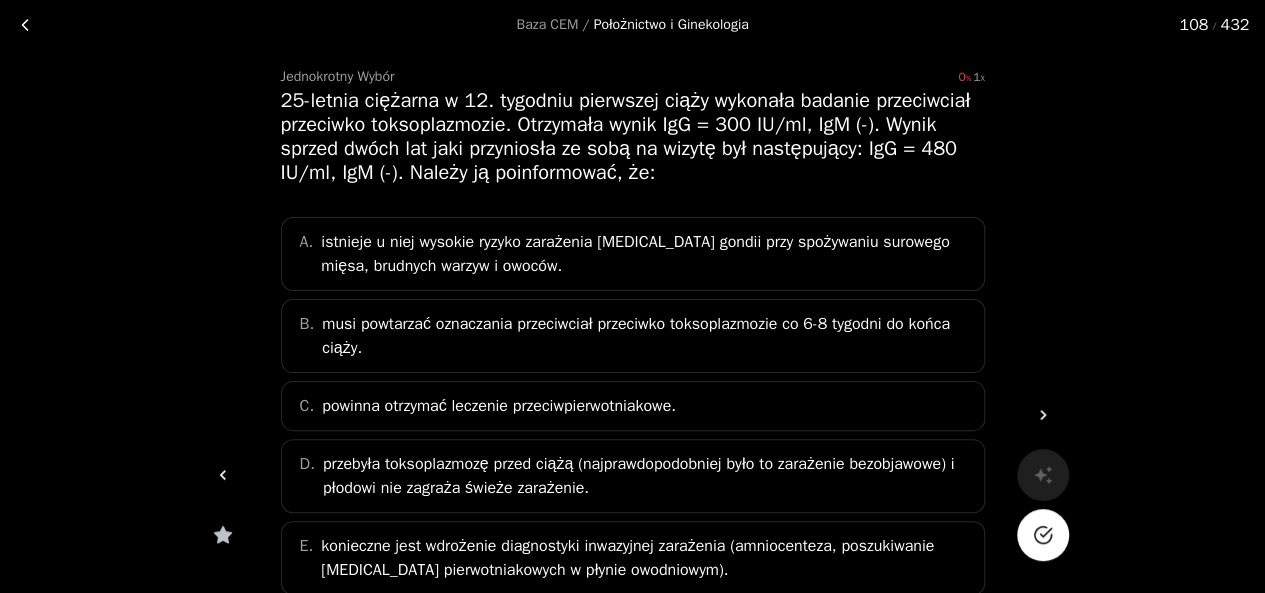 click 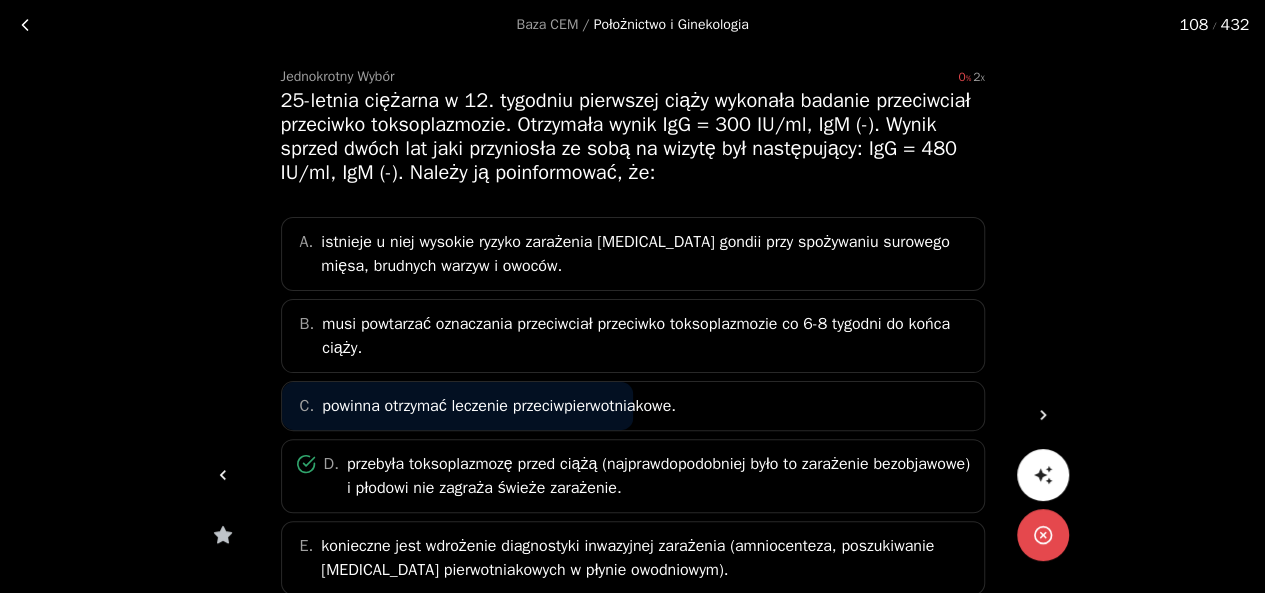 click at bounding box center [223, 475] 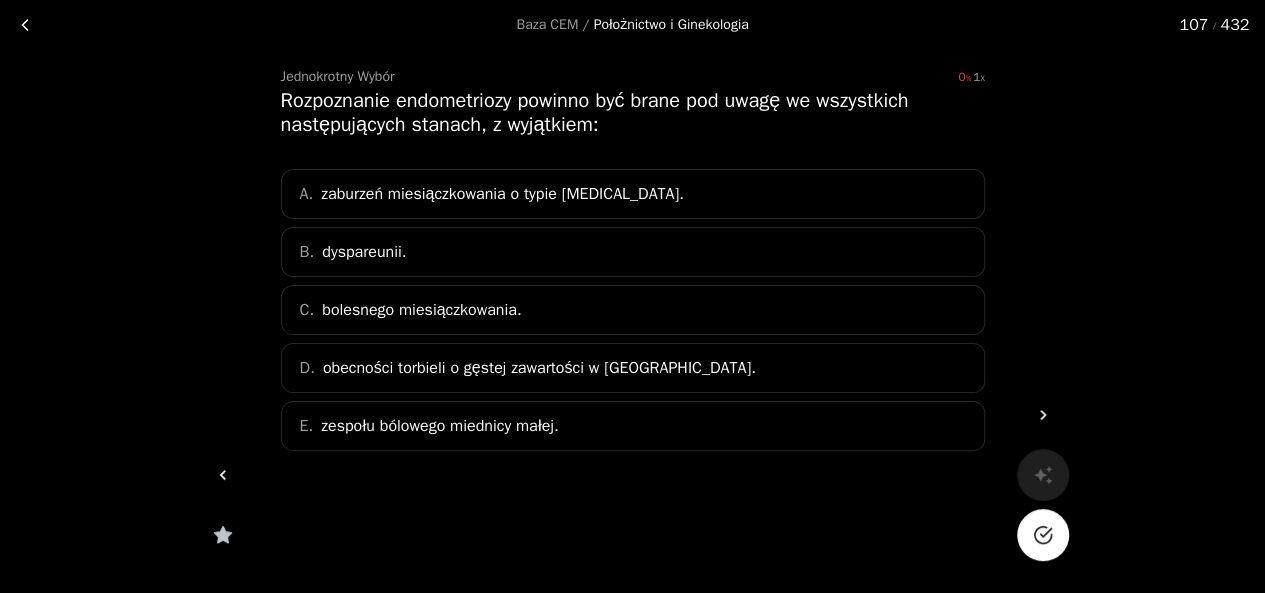 click at bounding box center (1043, 535) 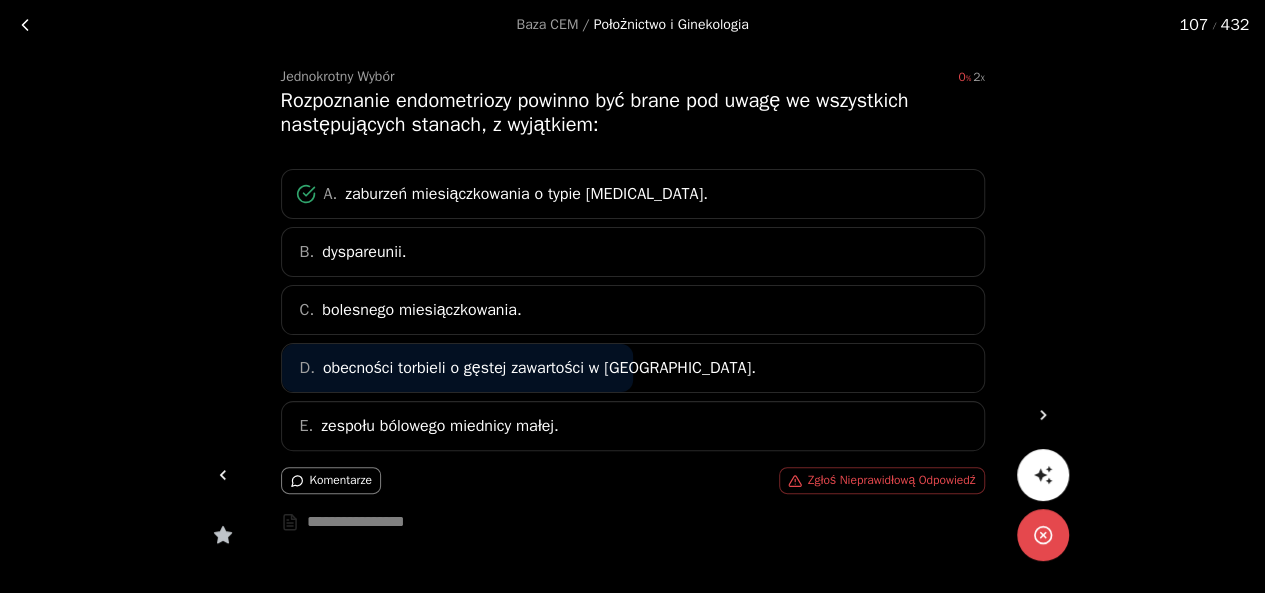 click at bounding box center (223, 475) 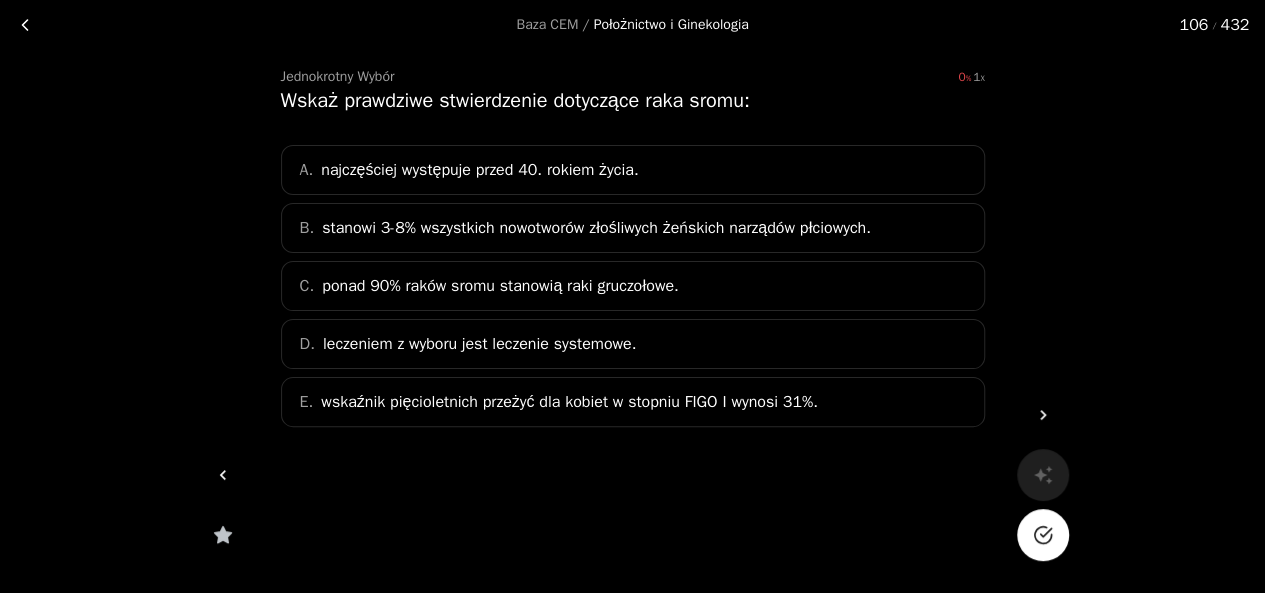 click 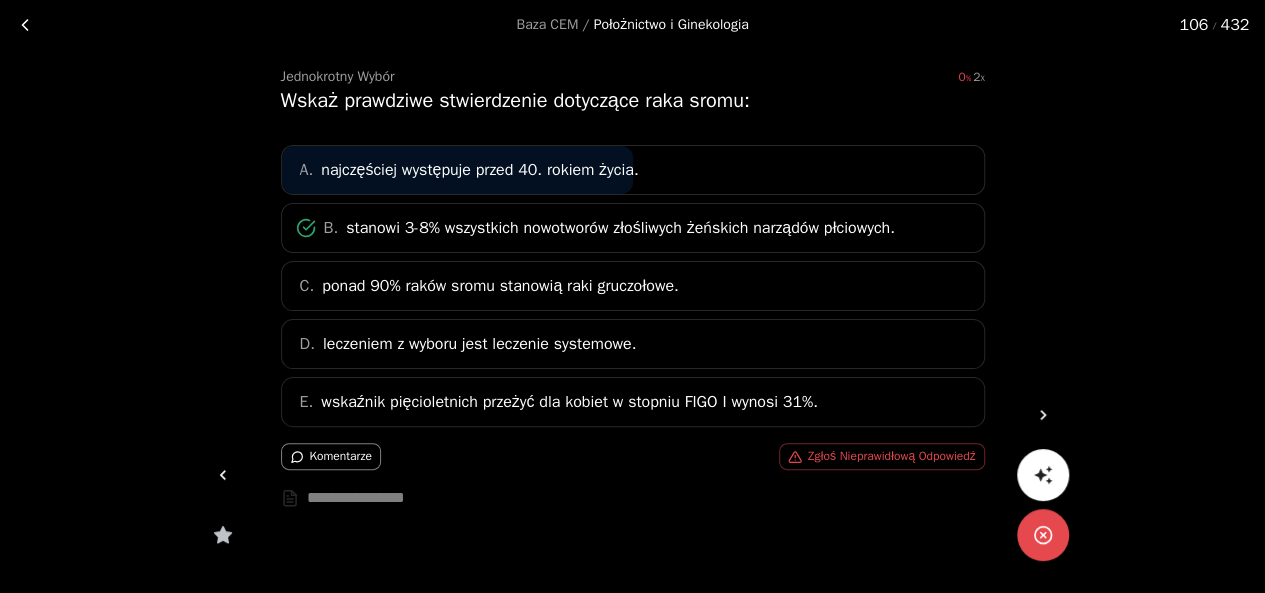 click 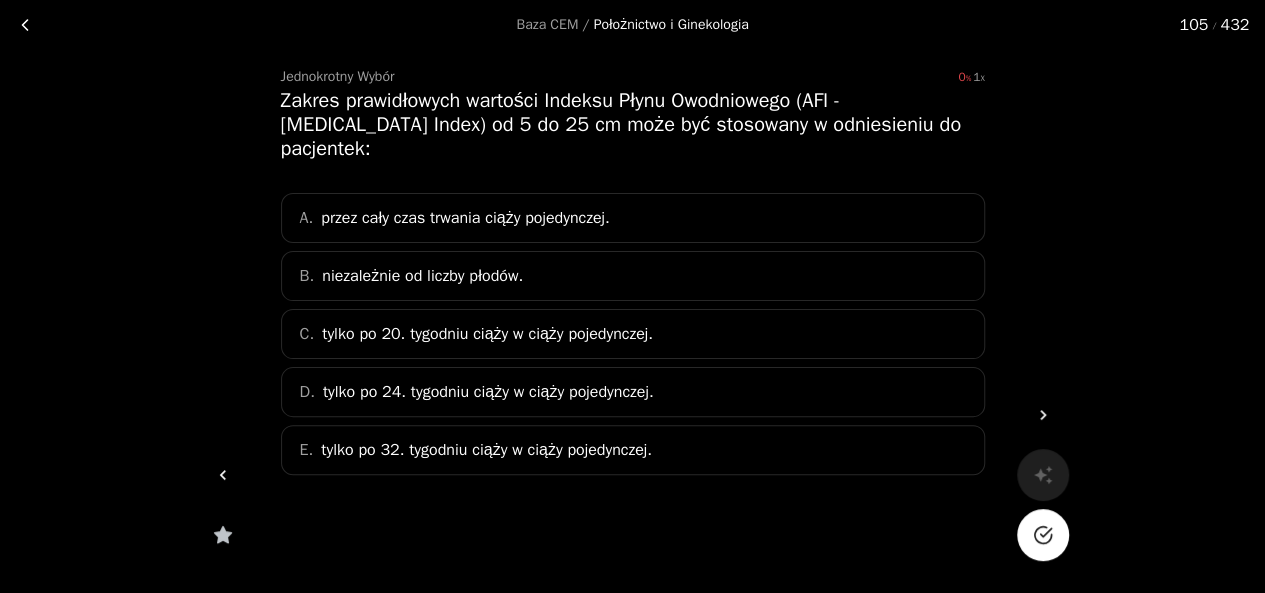 click 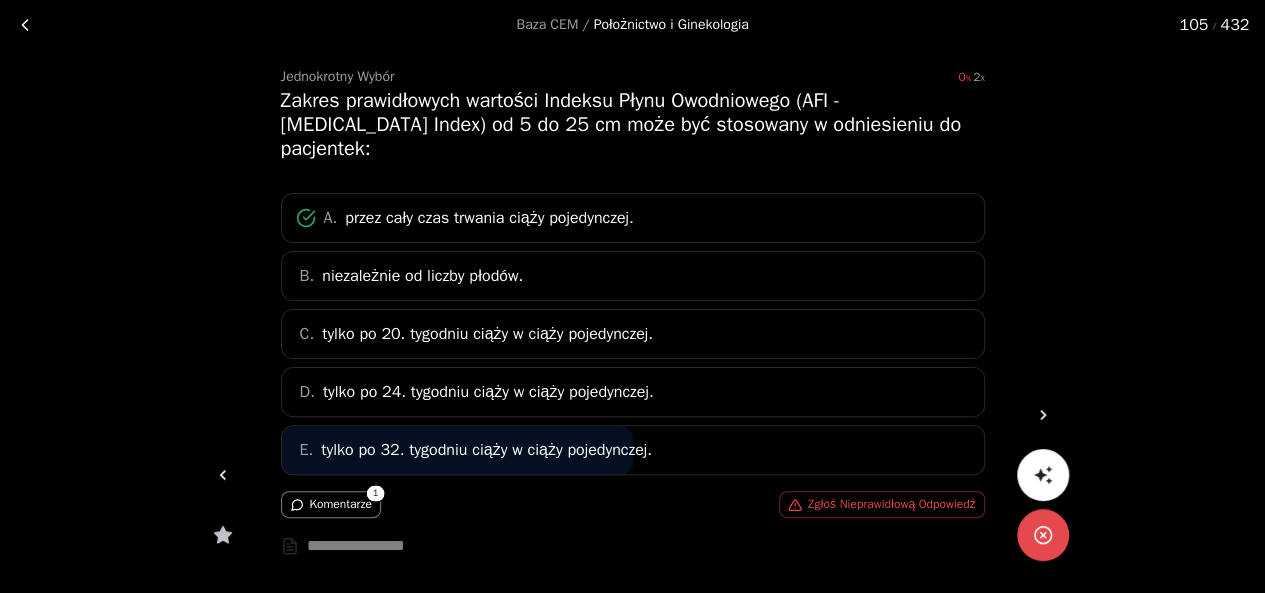 click 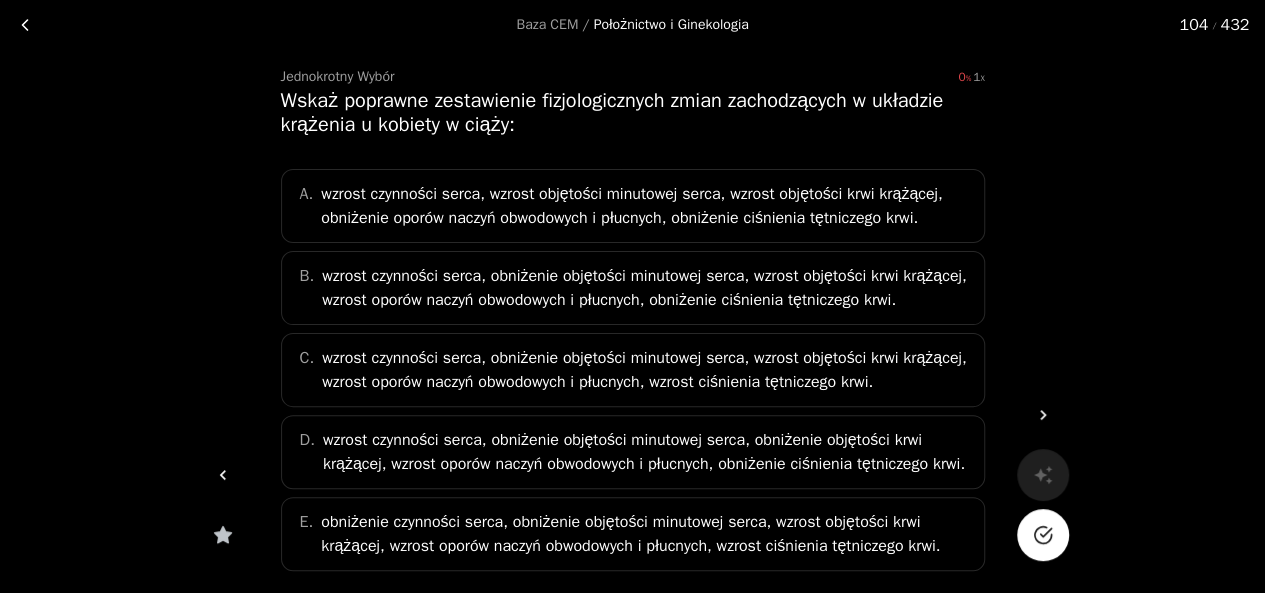 click 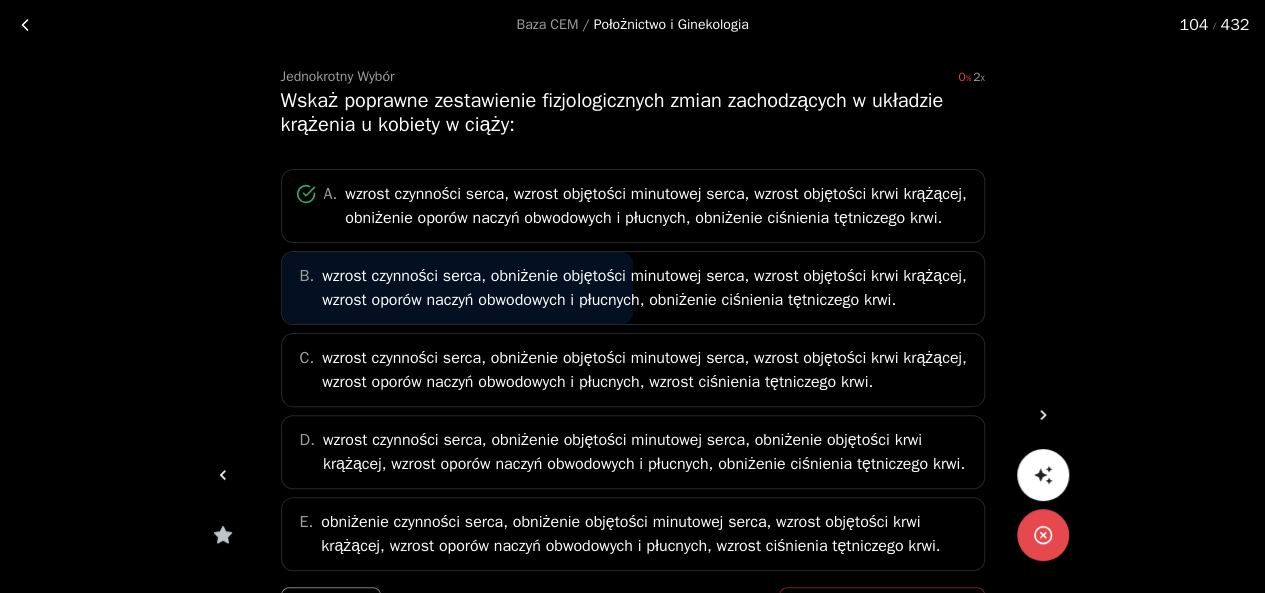 click at bounding box center [223, 475] 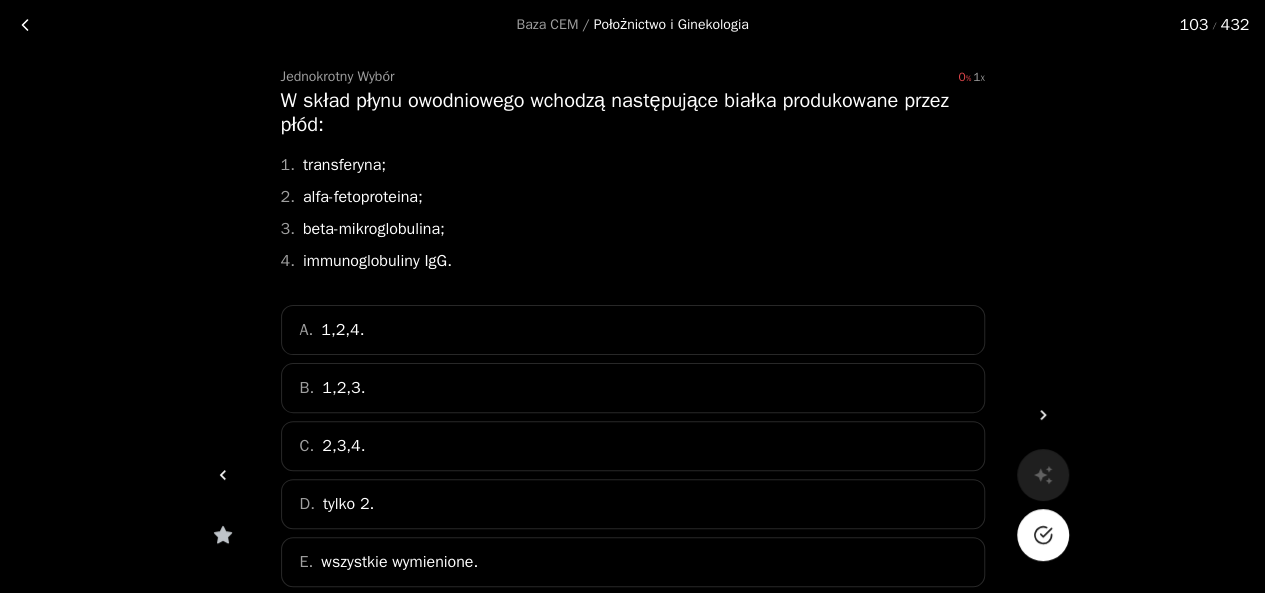 click at bounding box center [1043, 535] 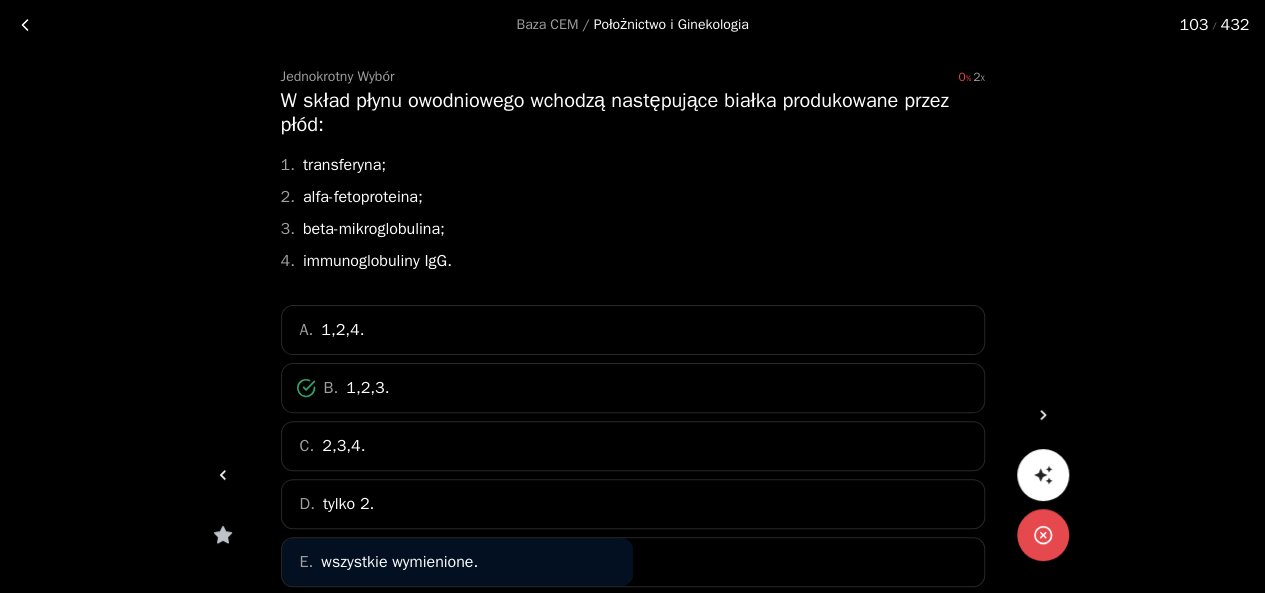 click 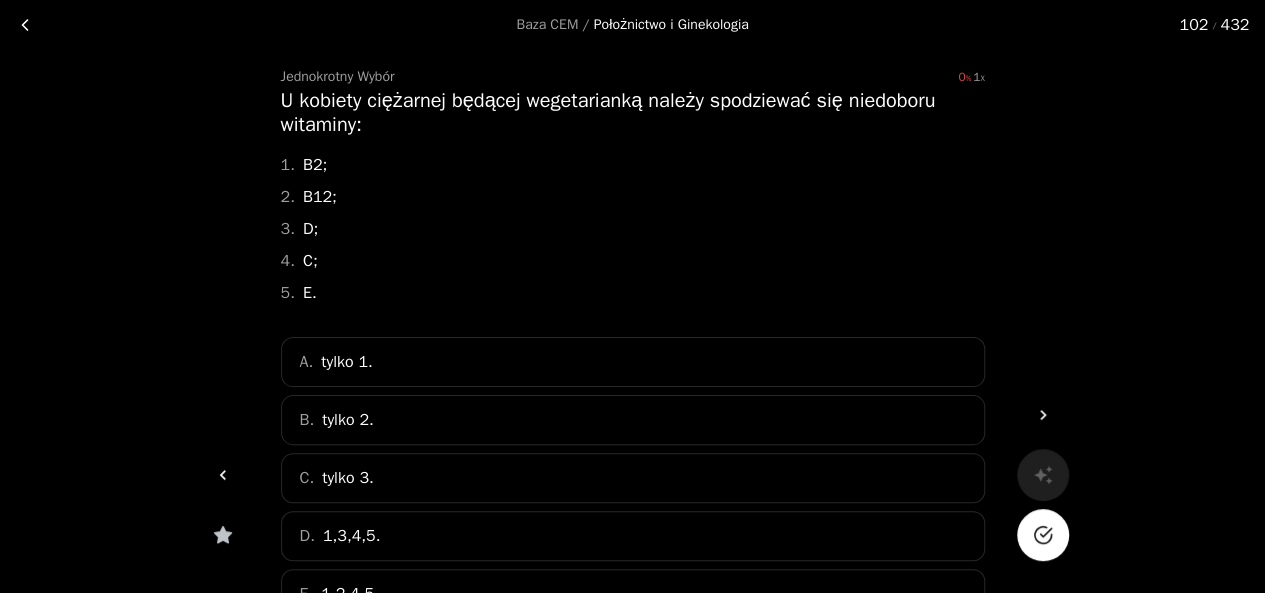 click 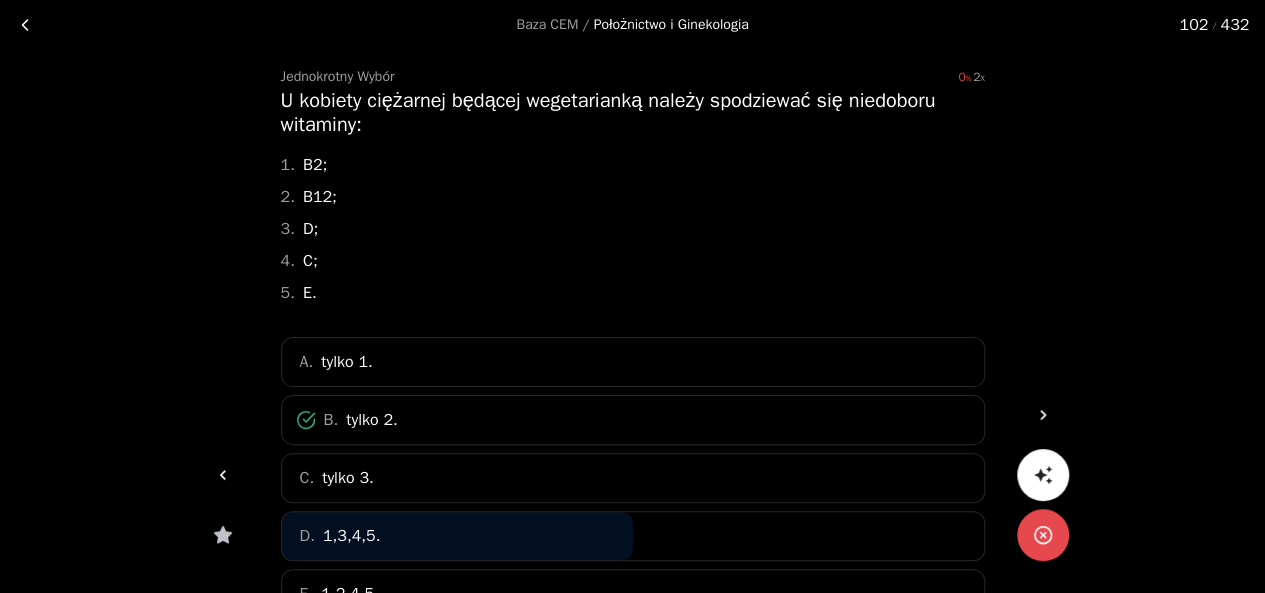 click 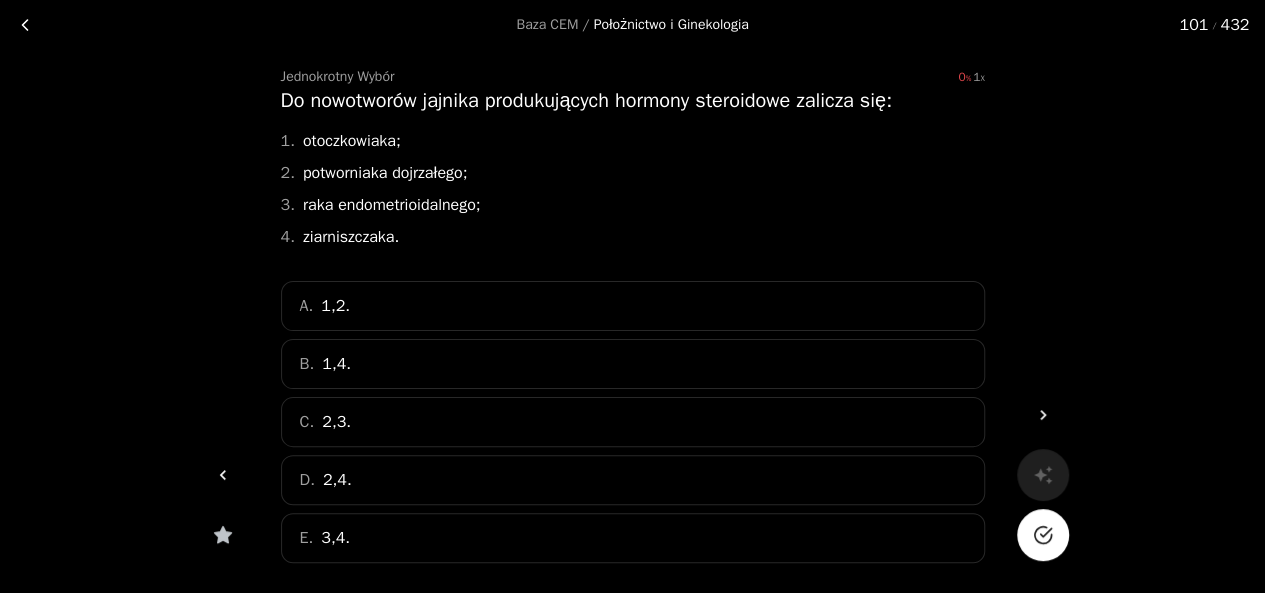 click 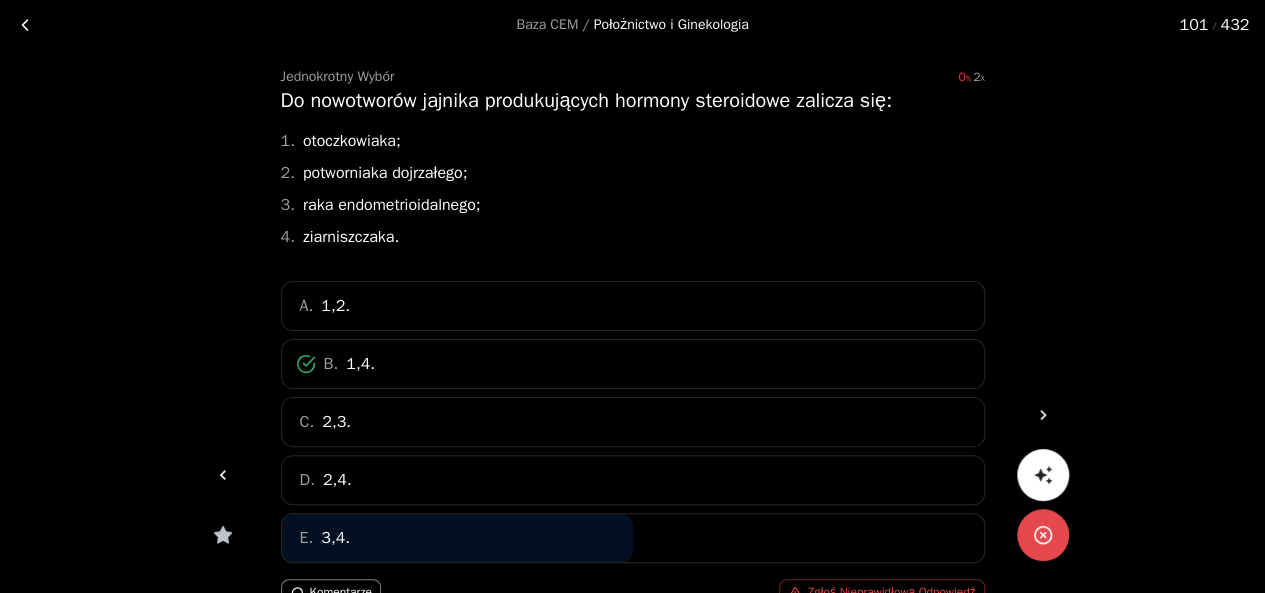 click 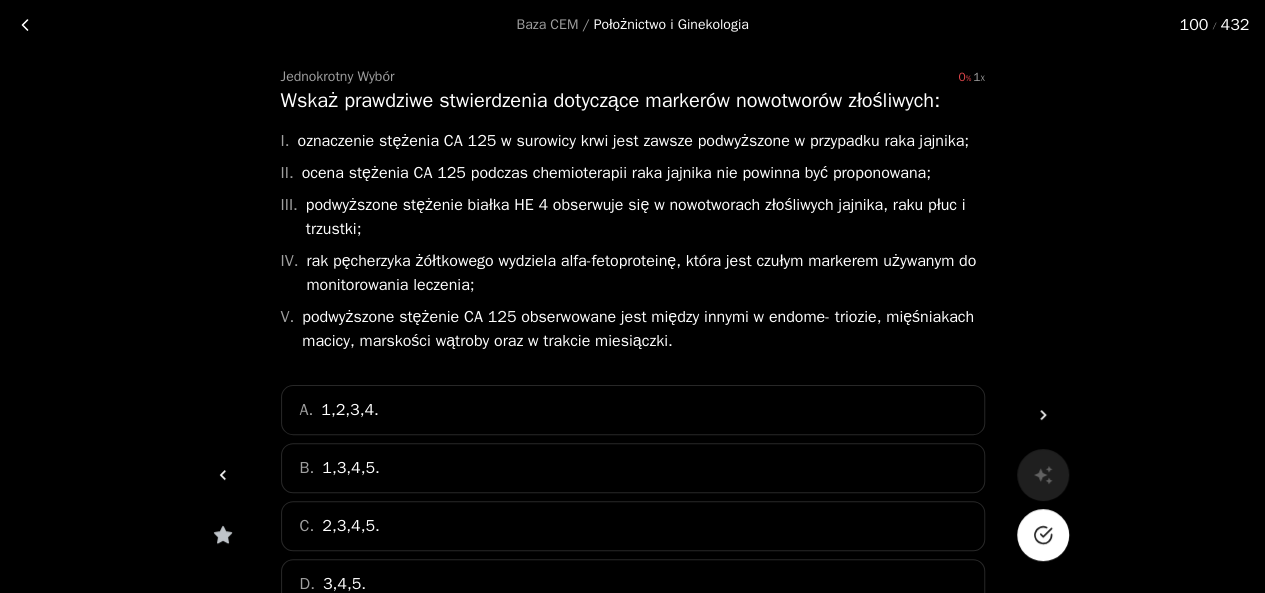 click 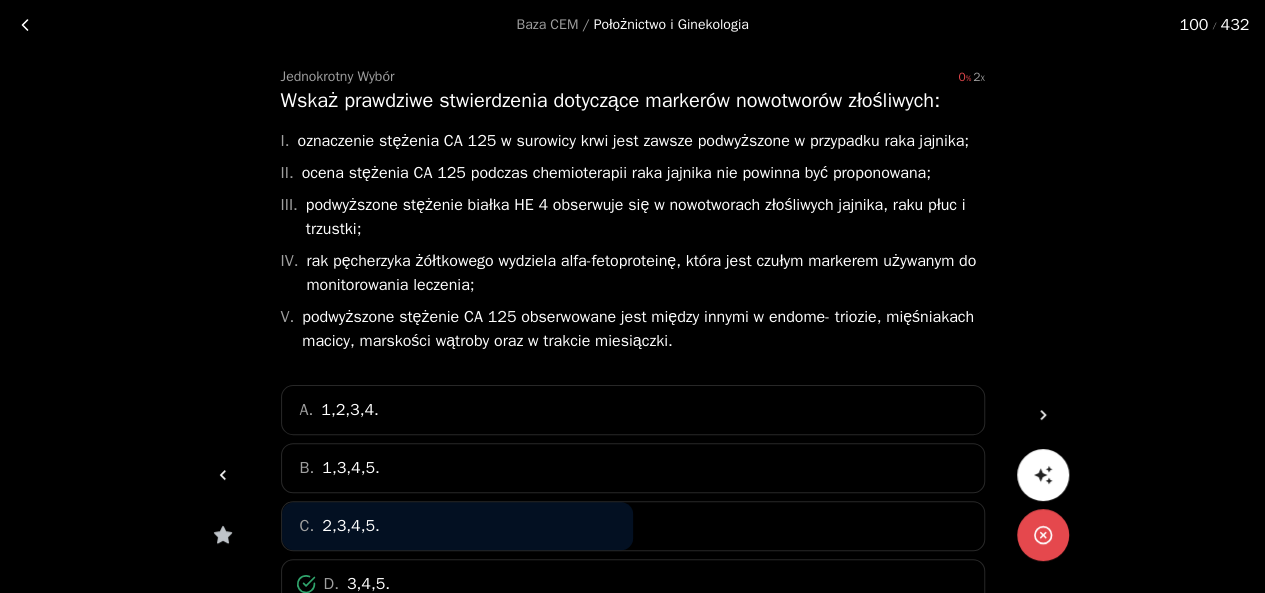 click 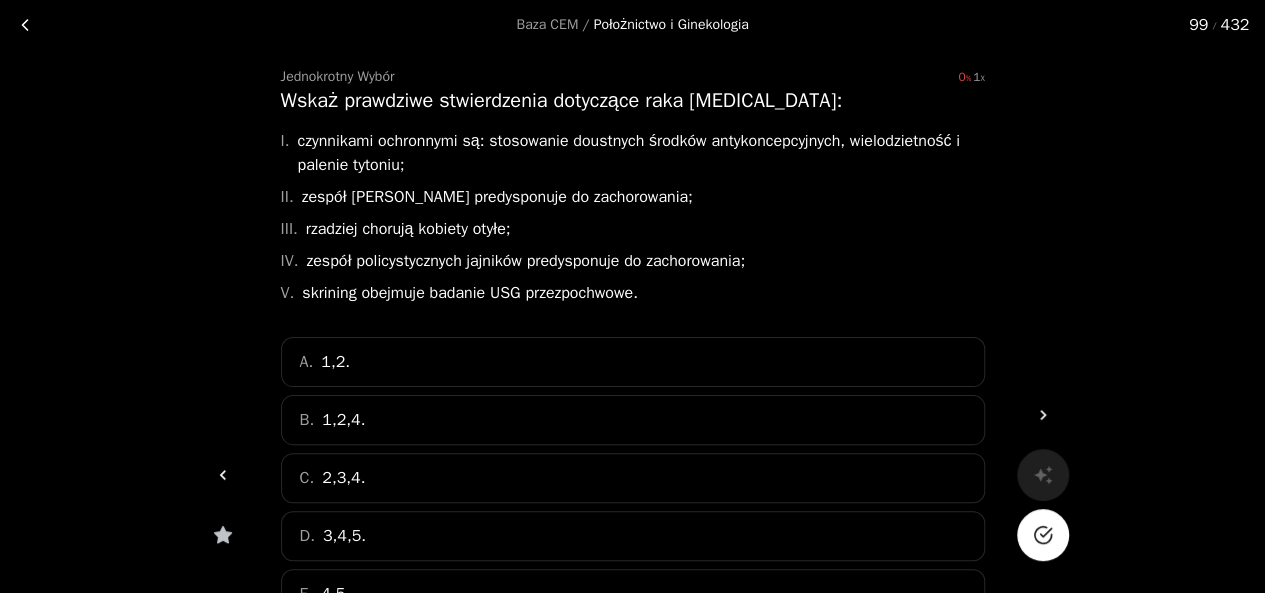 click at bounding box center [1043, 535] 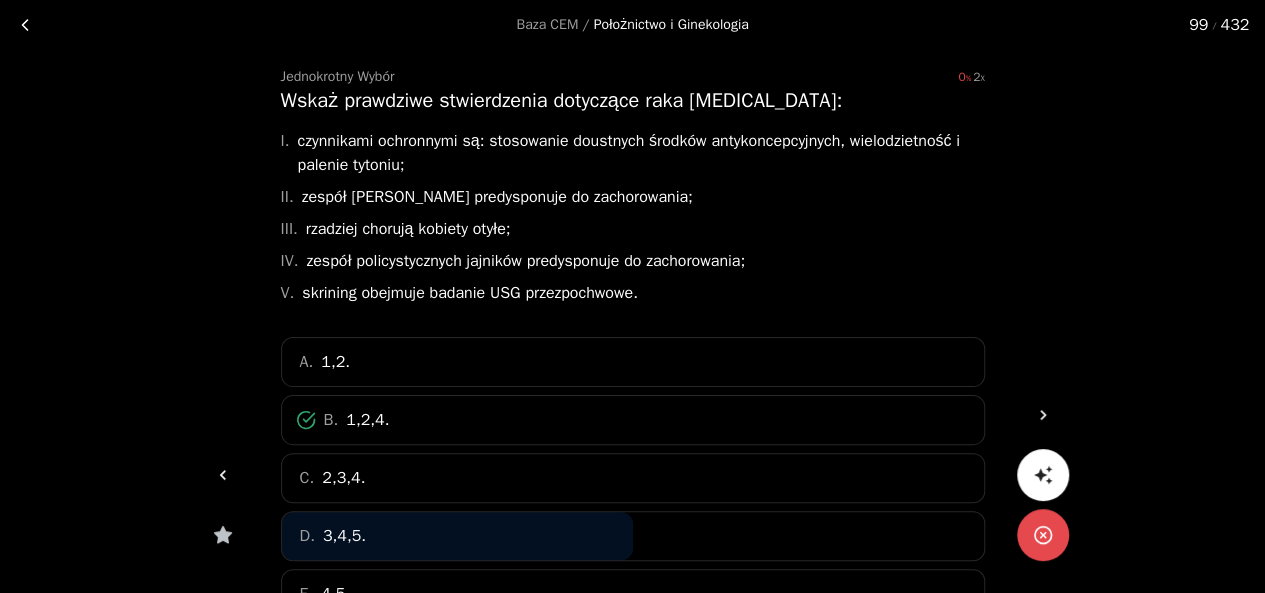 click 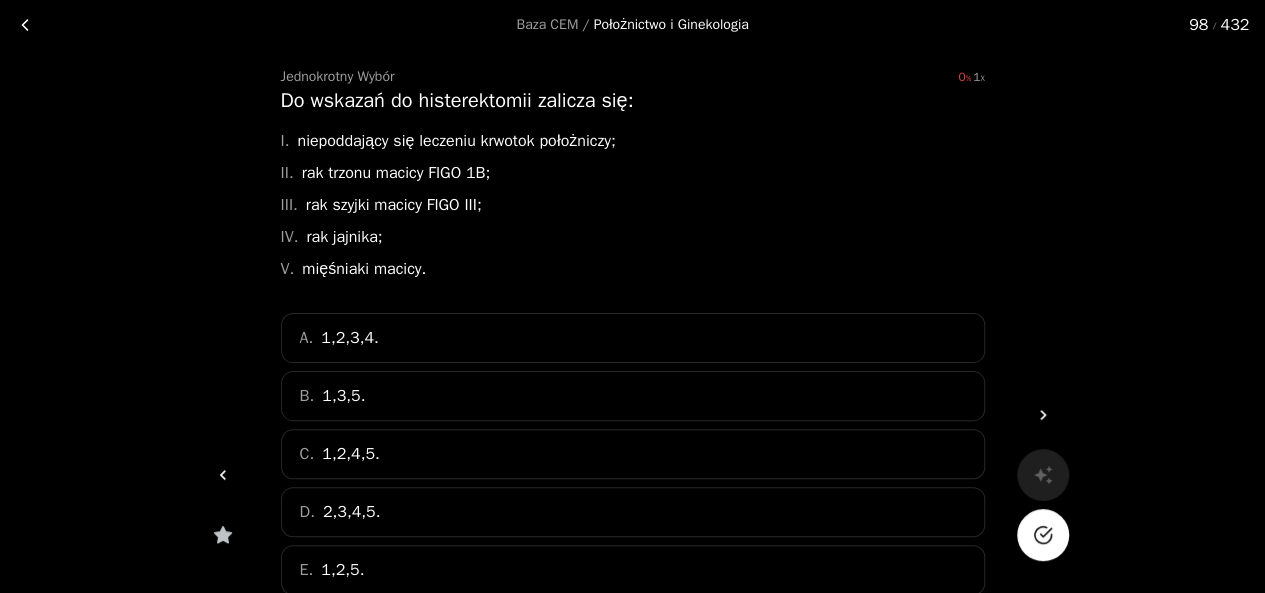 click 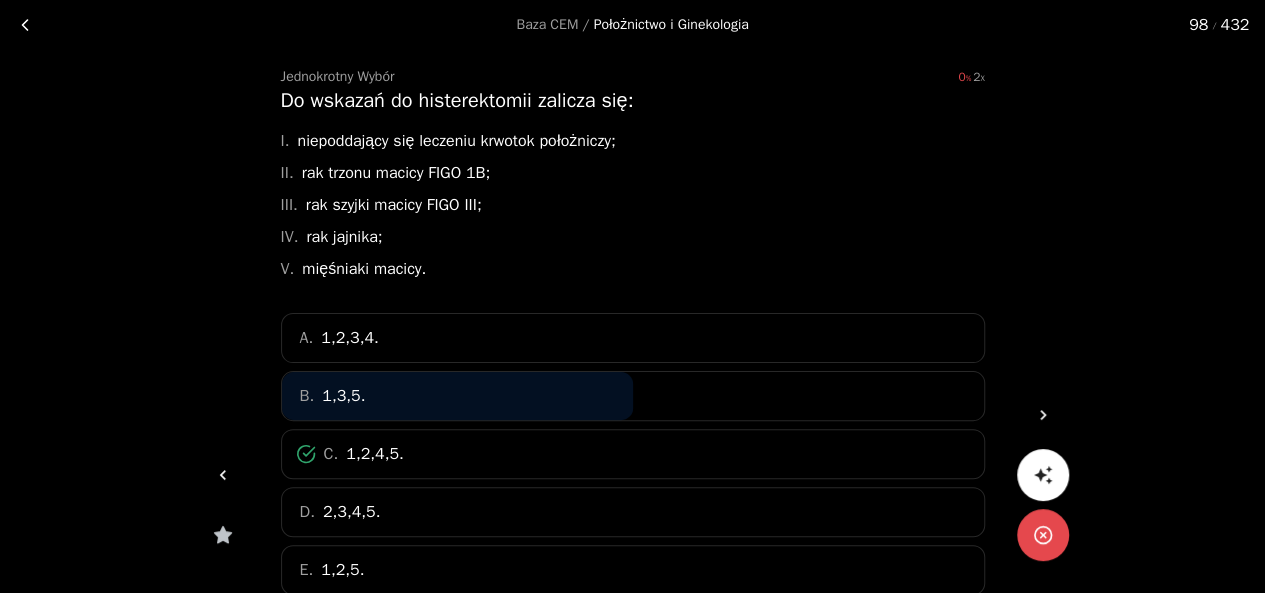 click 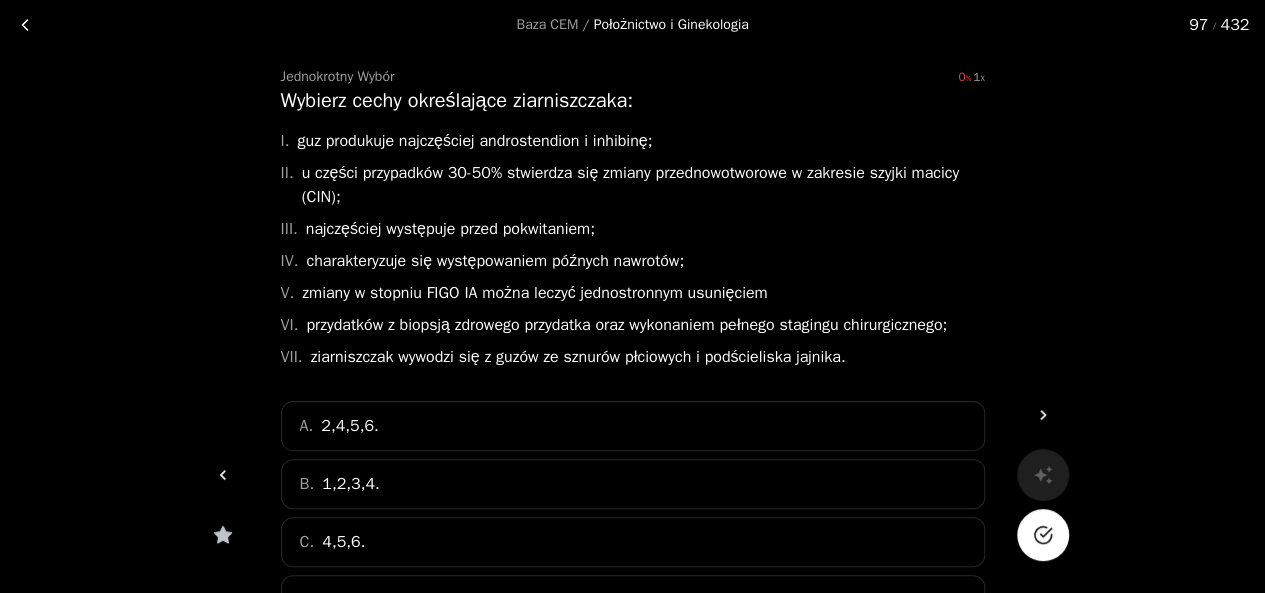 click 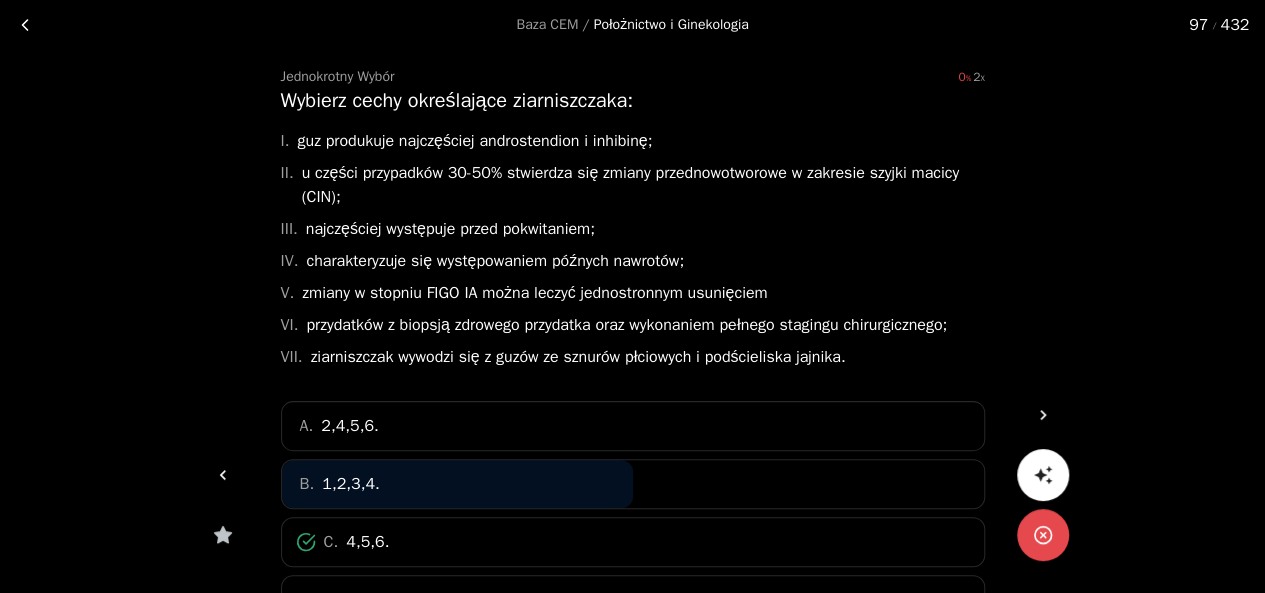 click at bounding box center [223, 475] 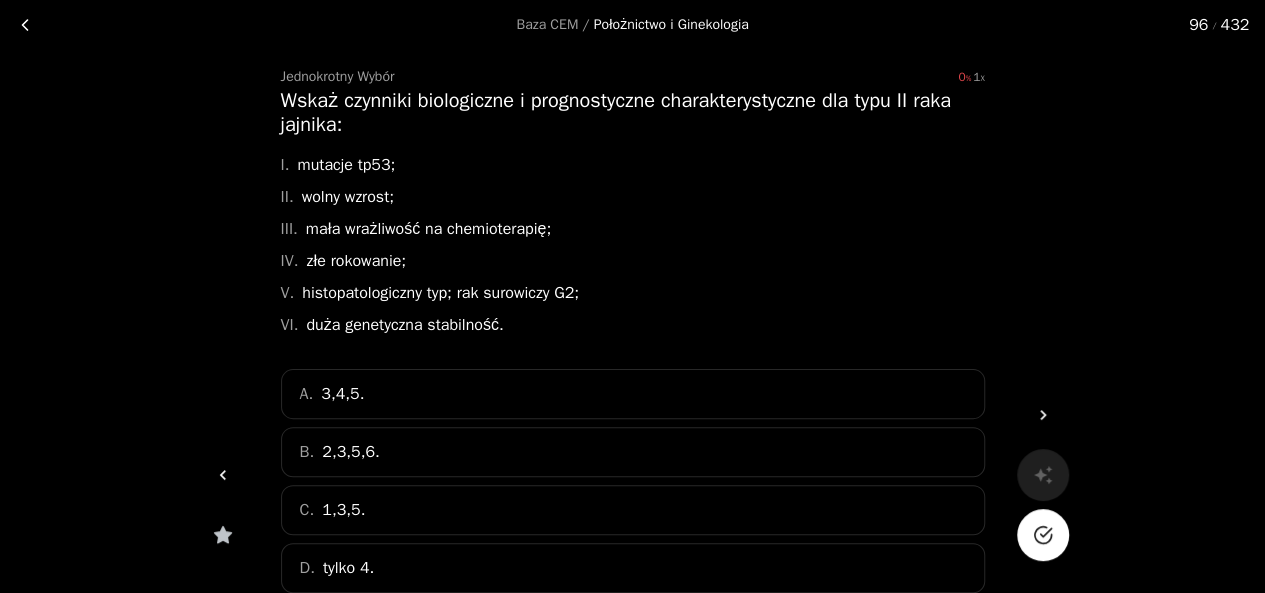 click at bounding box center [1043, 535] 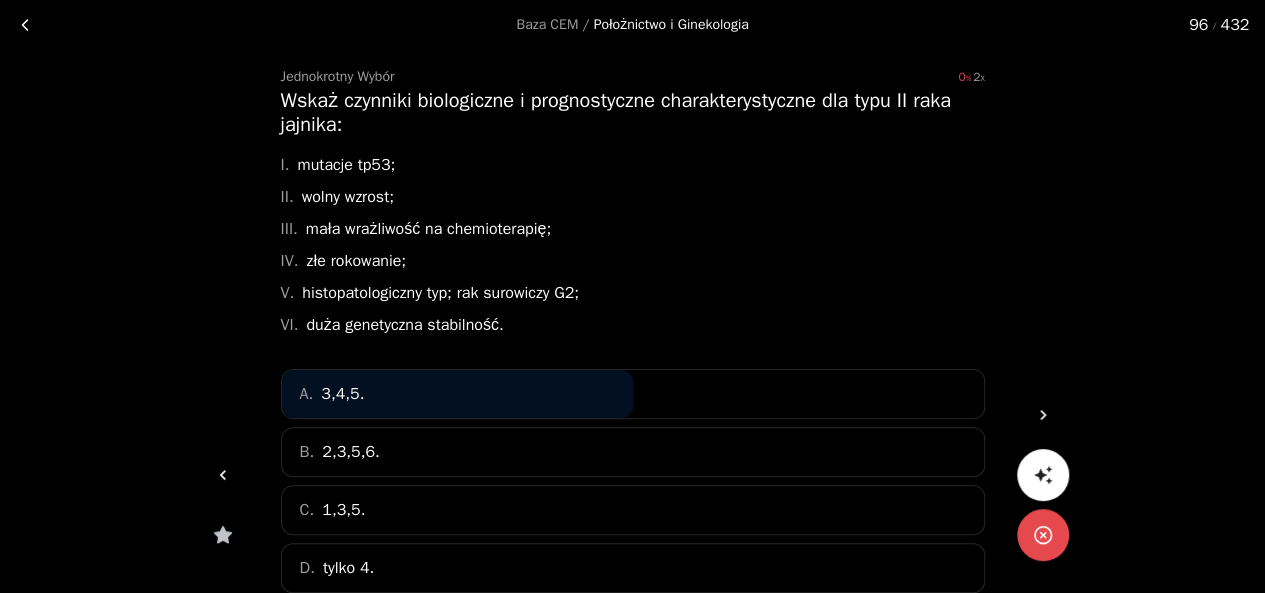drag, startPoint x: 1270, startPoint y: 163, endPoint x: 1279, endPoint y: 191, distance: 29.410883 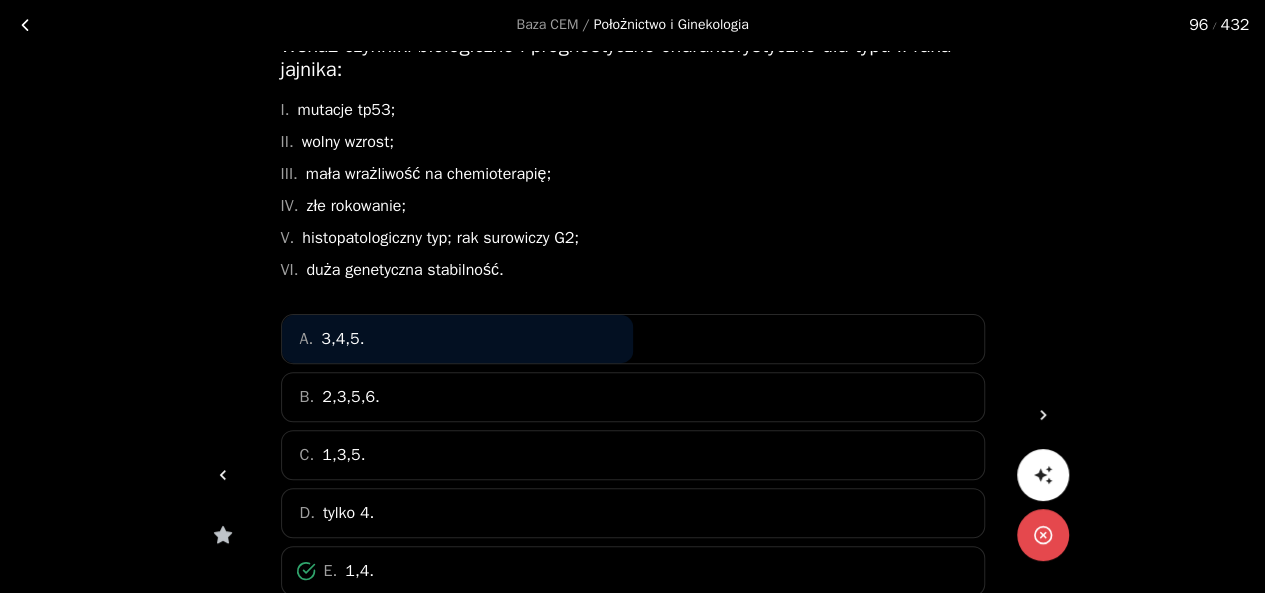 scroll, scrollTop: 119, scrollLeft: 0, axis: vertical 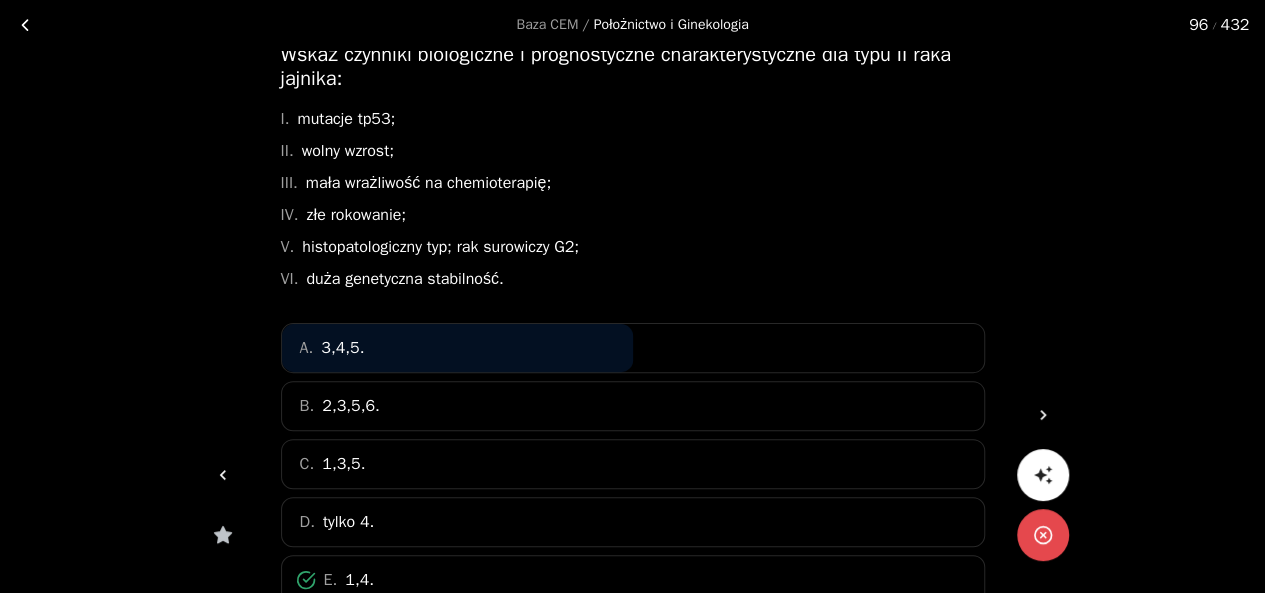 click 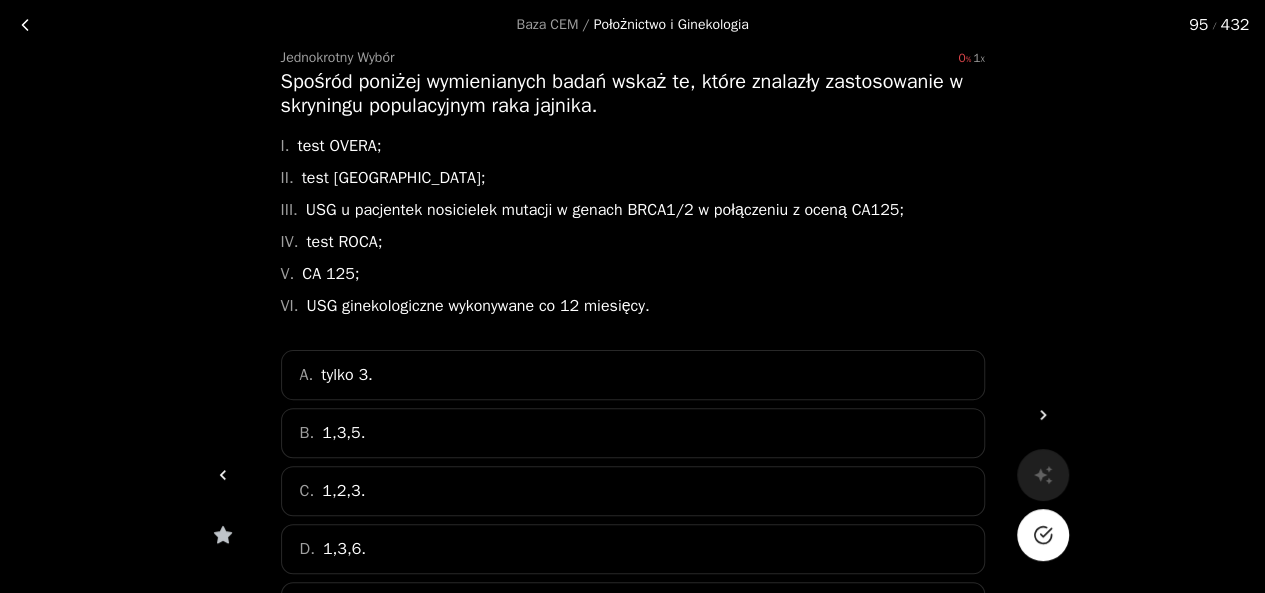 scroll, scrollTop: 106, scrollLeft: 0, axis: vertical 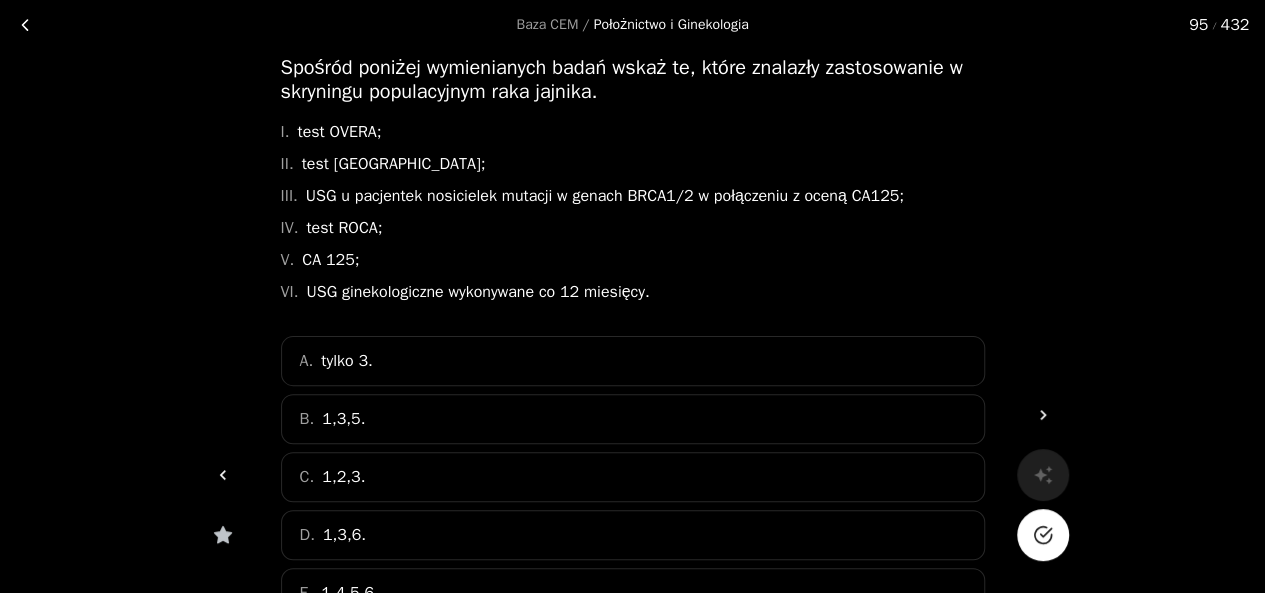 click 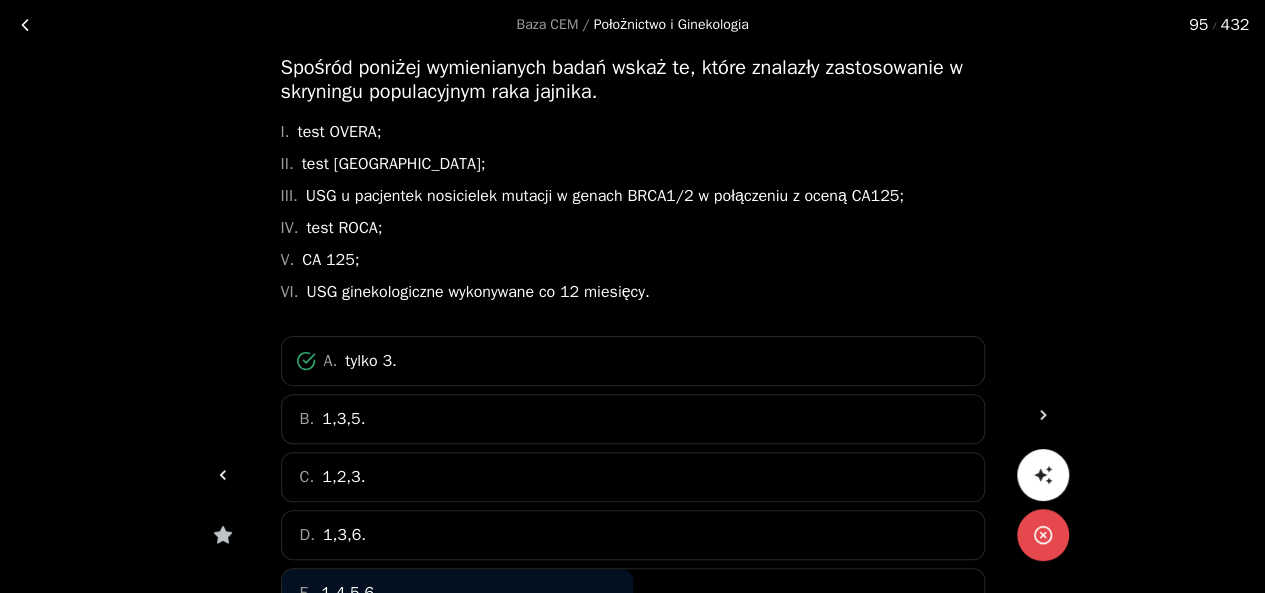 click 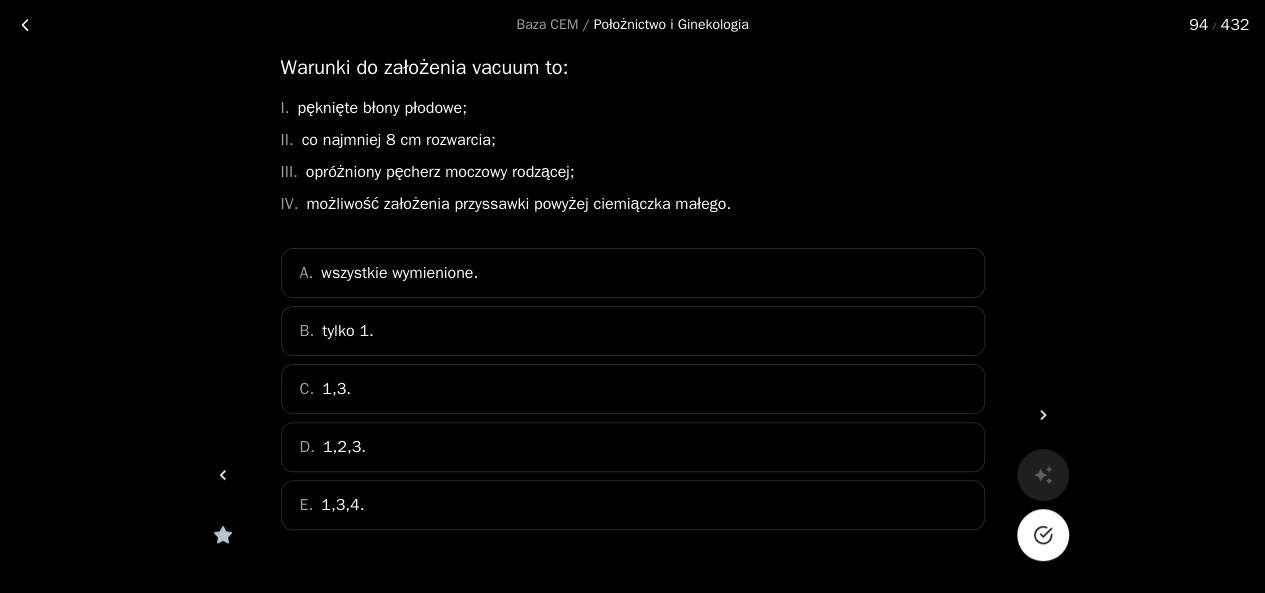click 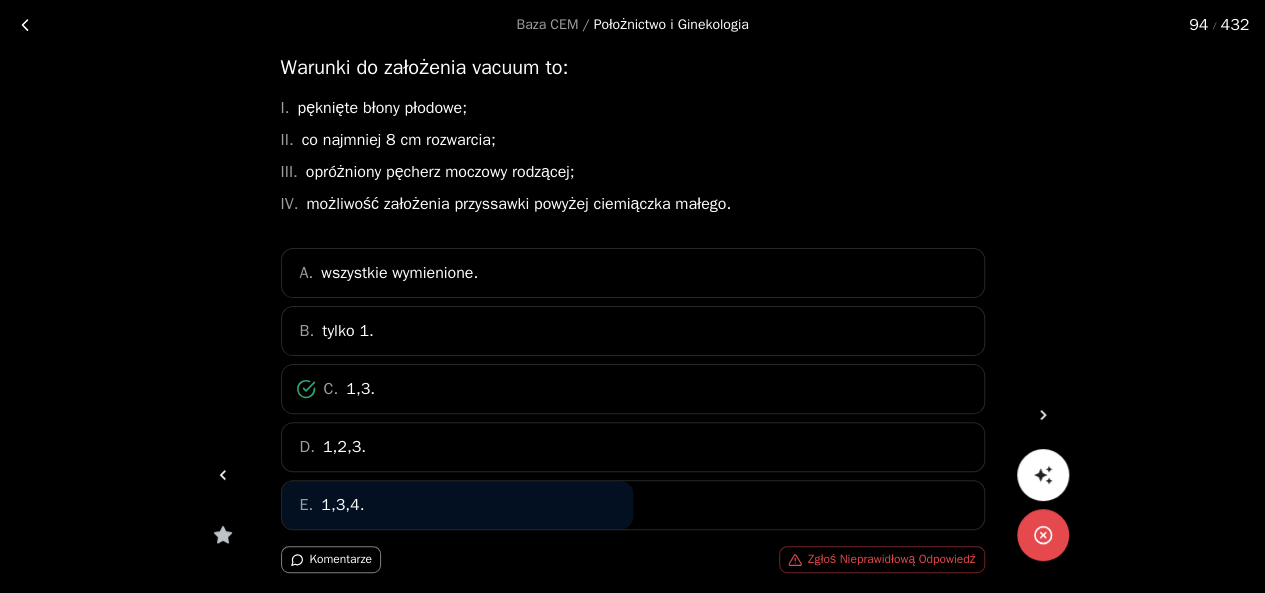 click 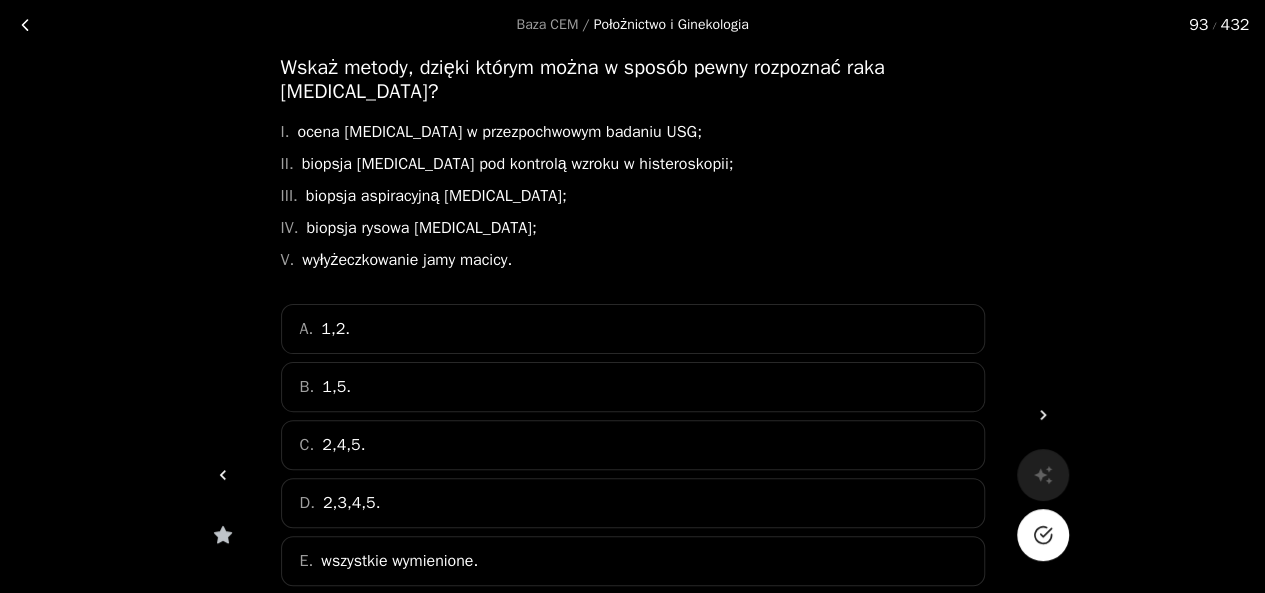 click at bounding box center (1043, 535) 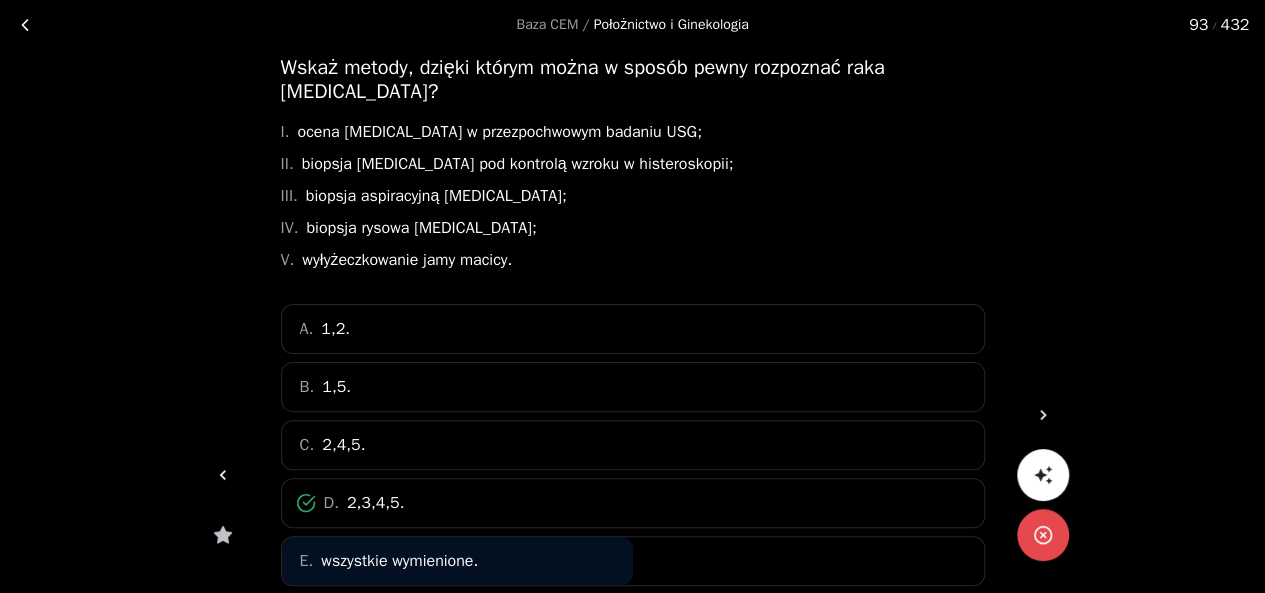 click at bounding box center [223, 475] 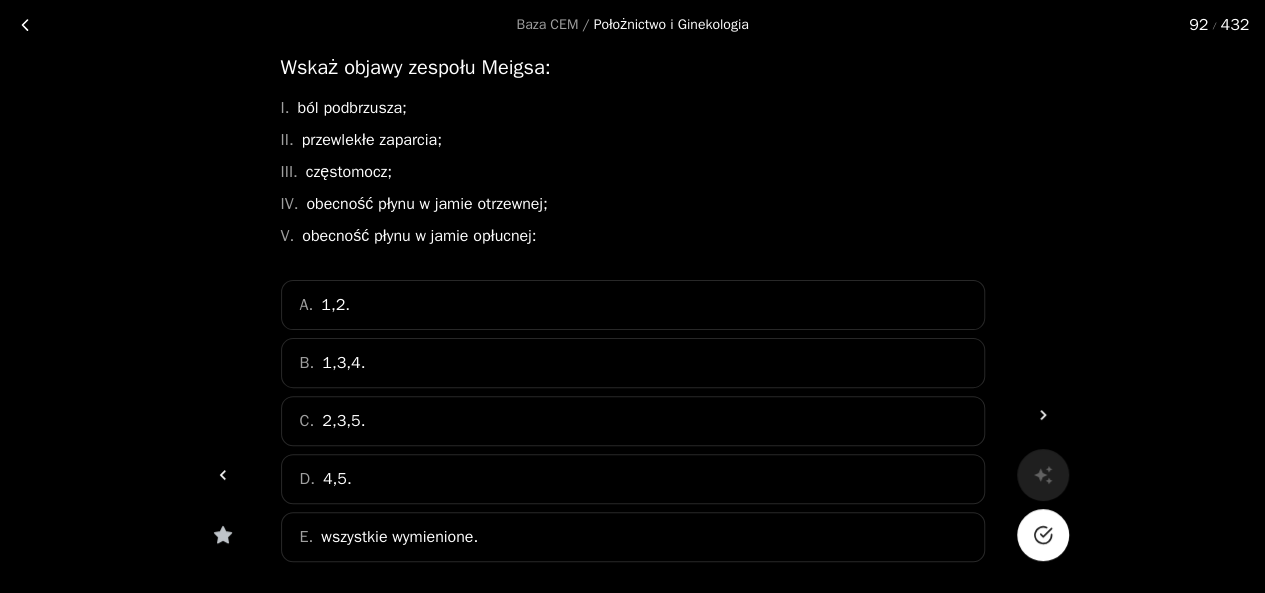 click 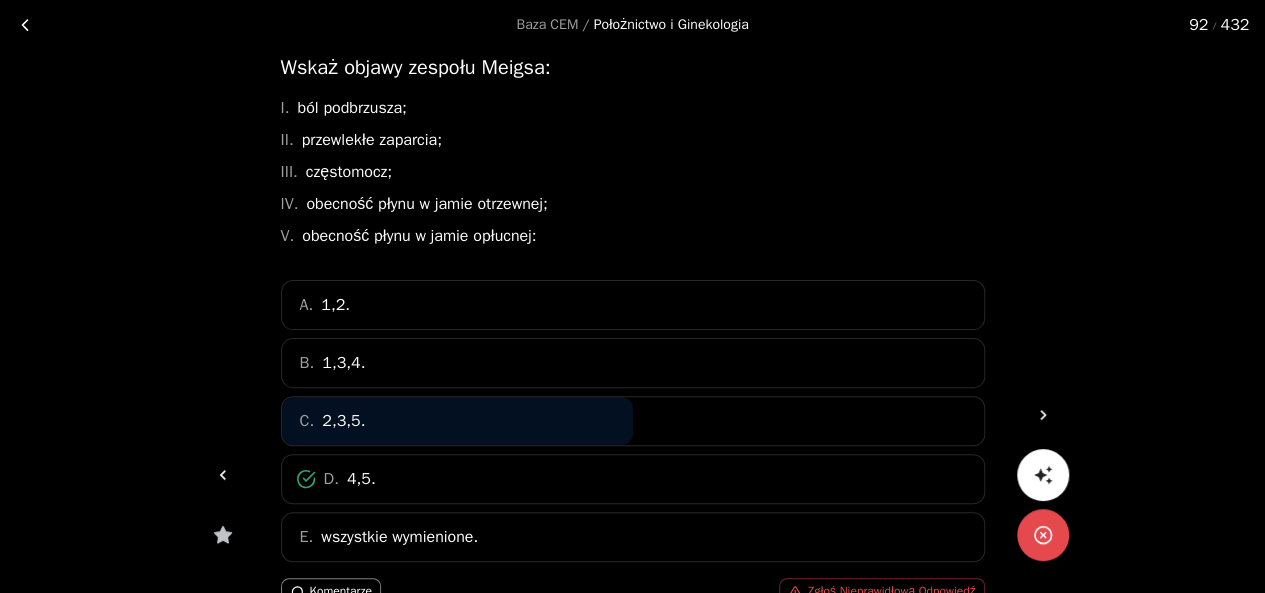 click 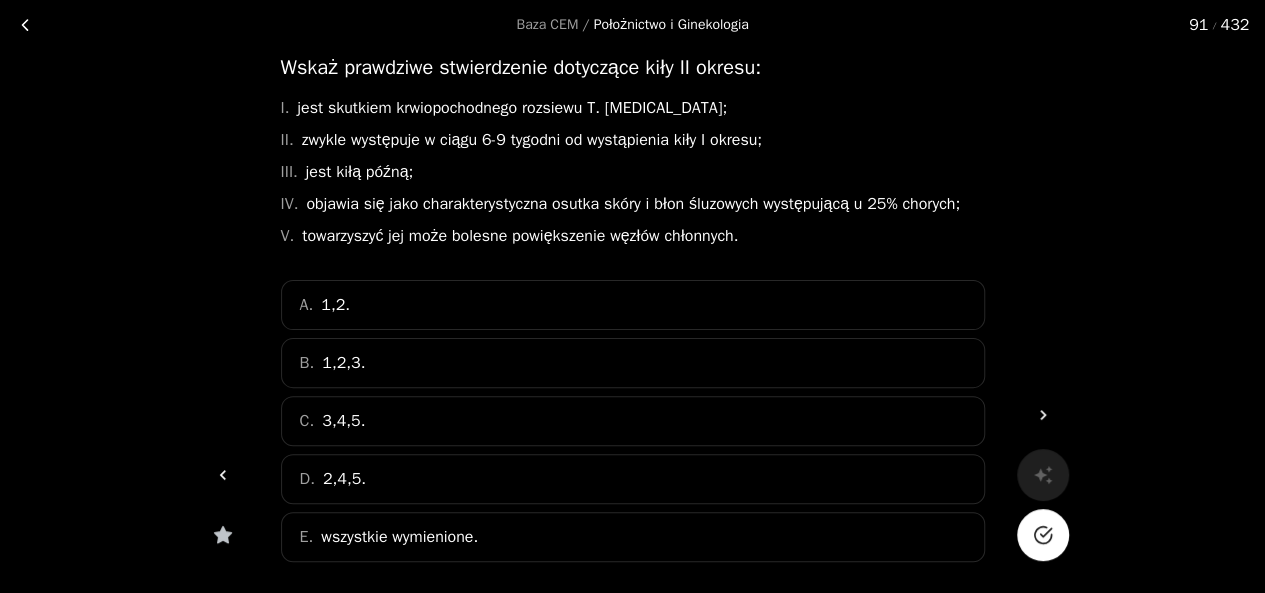 click at bounding box center (1043, 535) 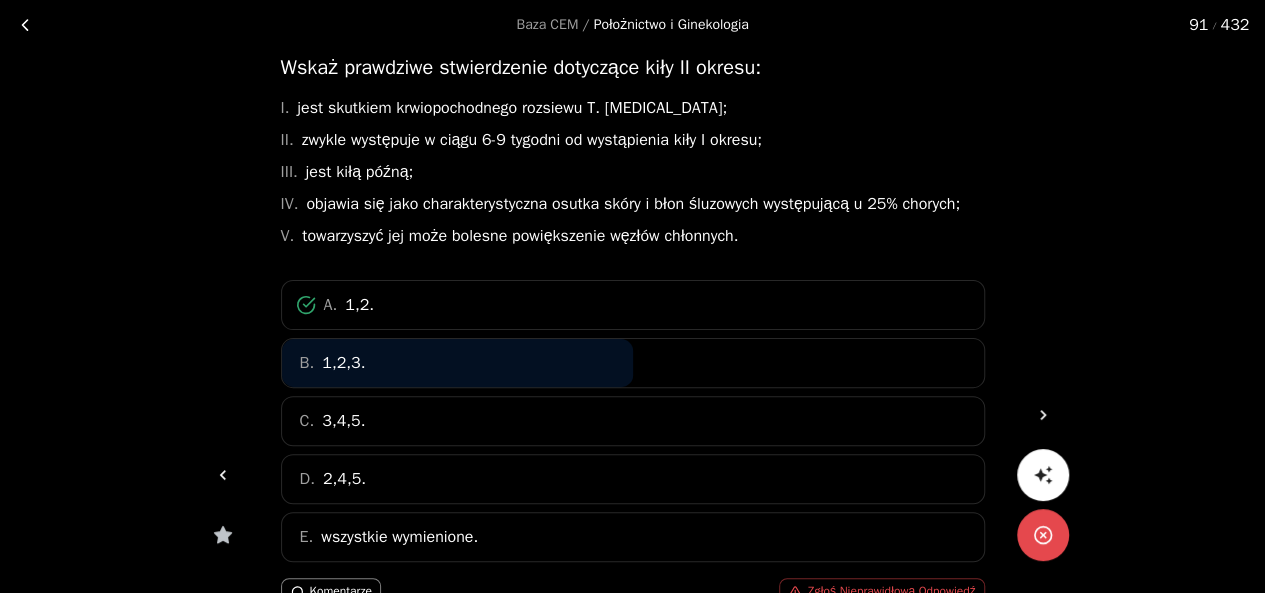 click 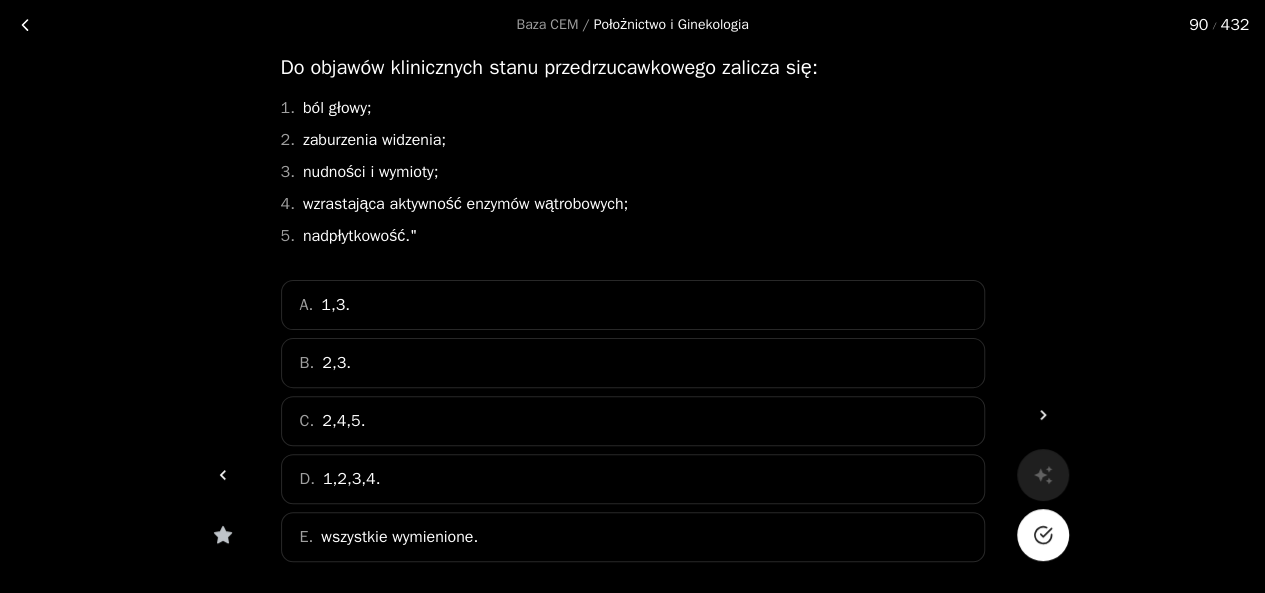 click 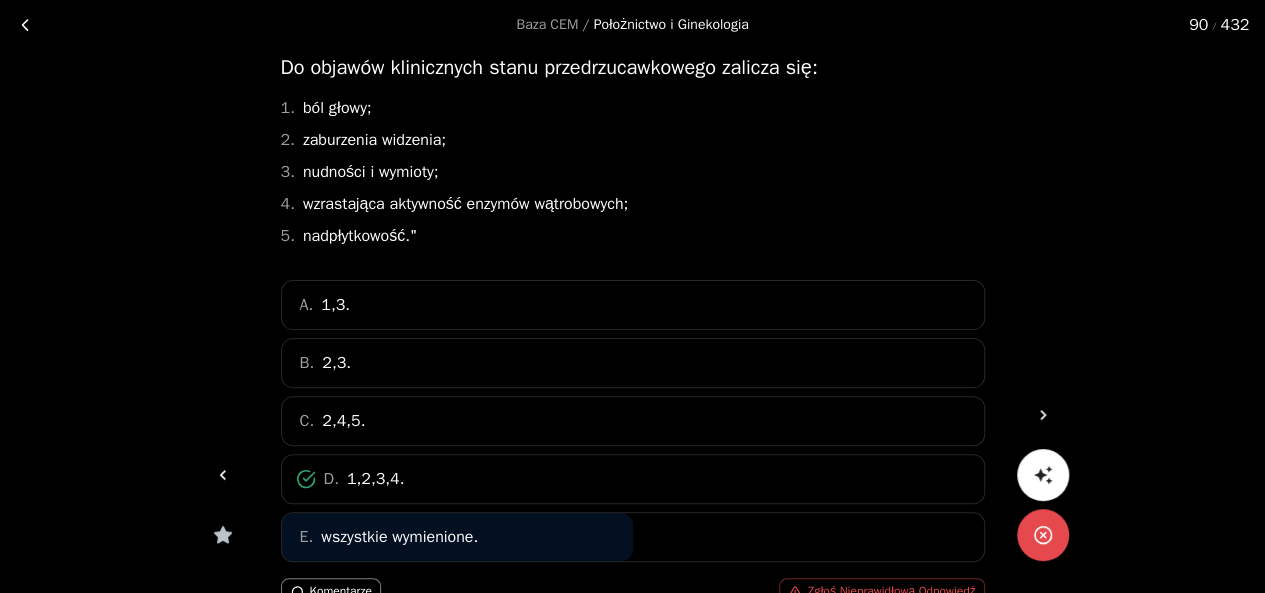 click 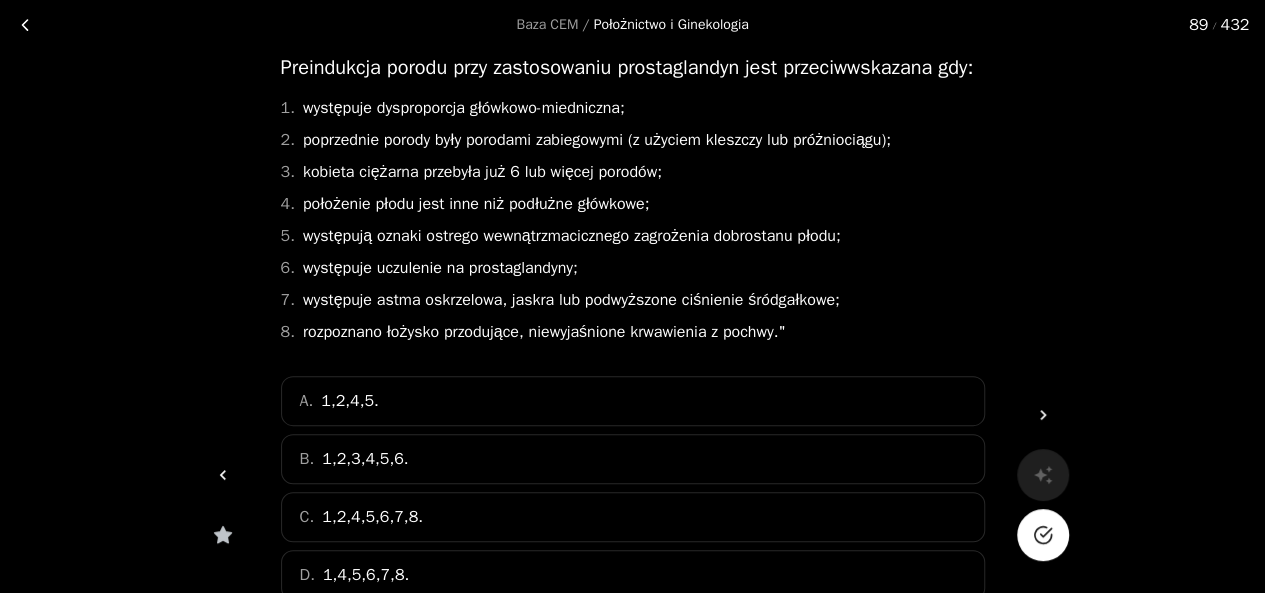 click 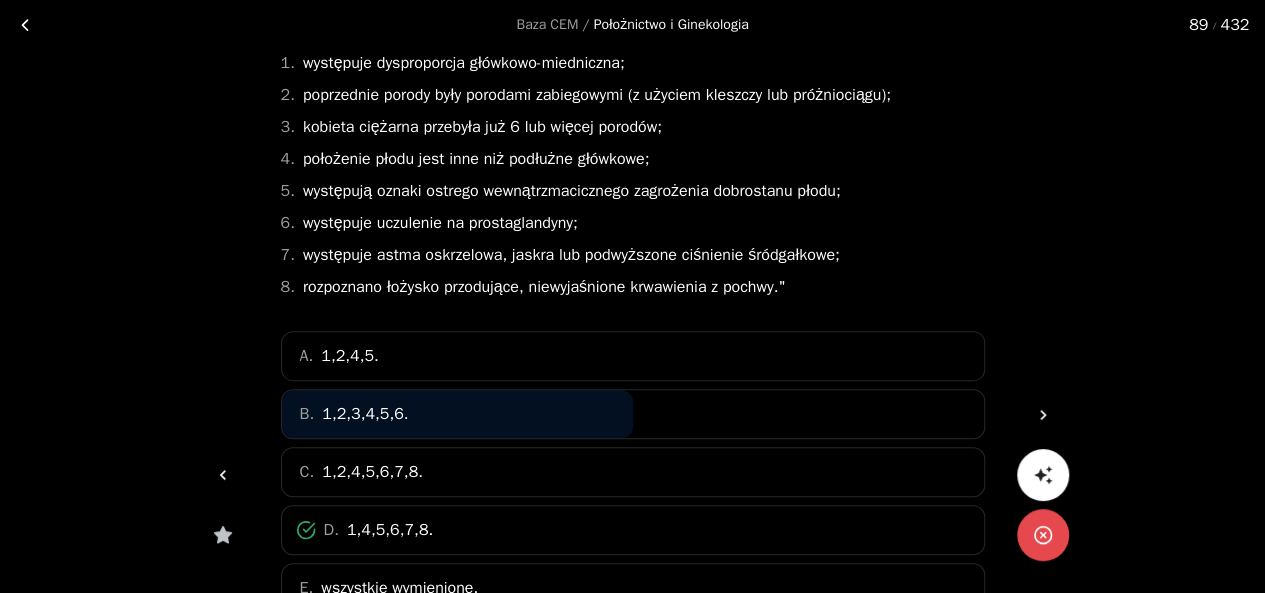 scroll, scrollTop: 152, scrollLeft: 0, axis: vertical 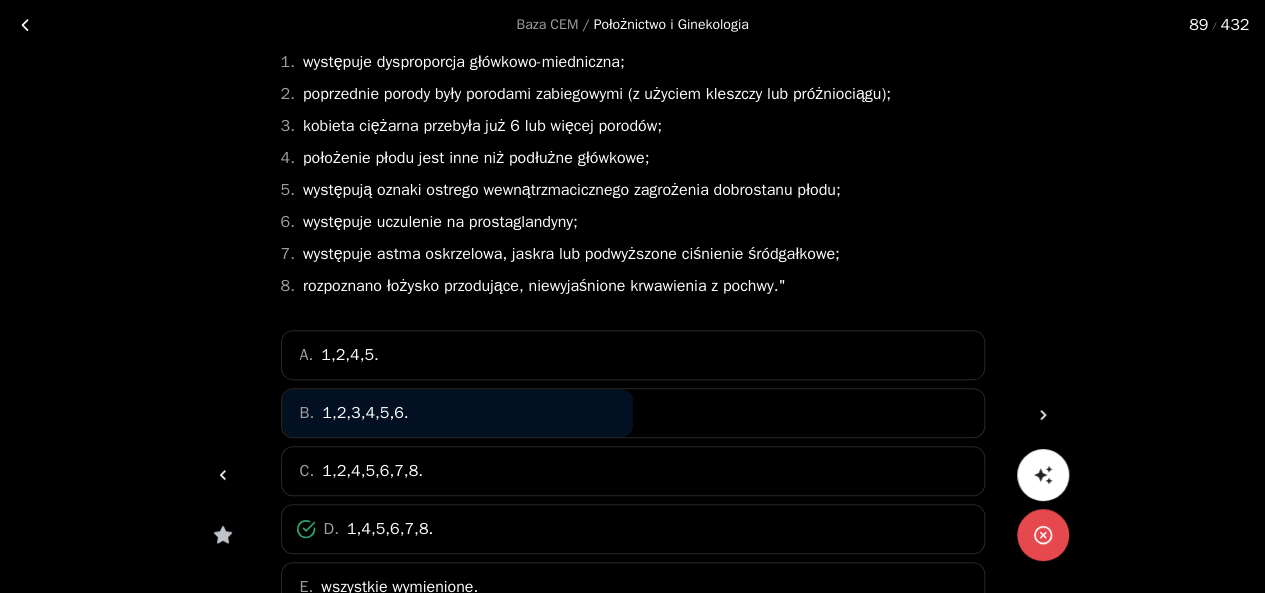 click 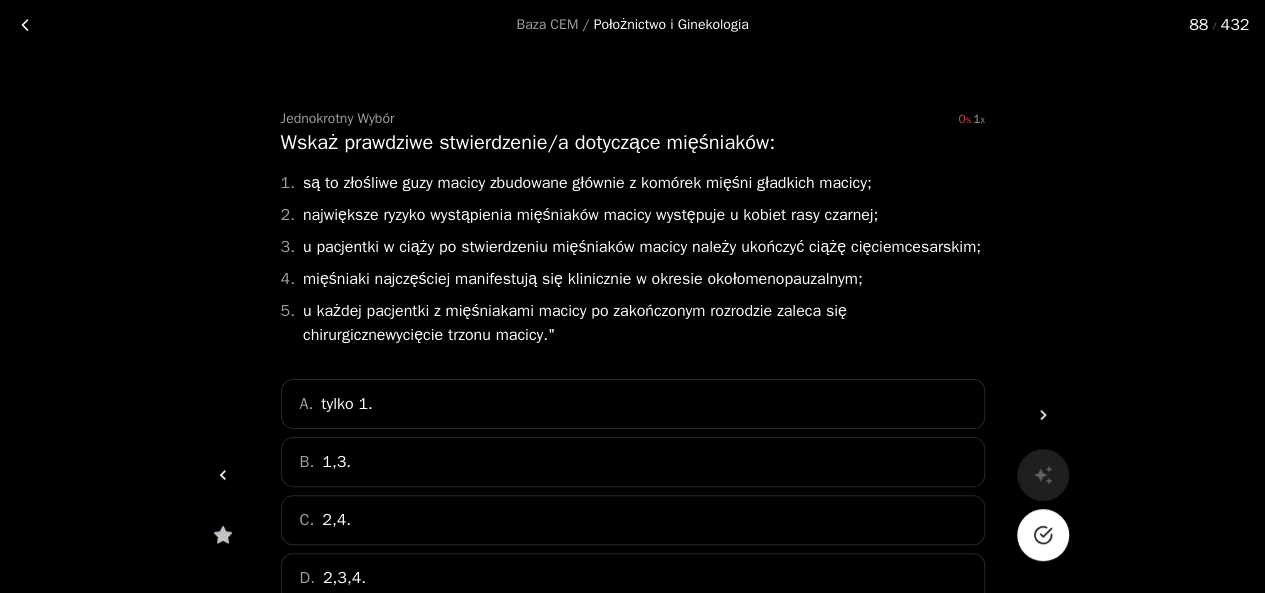 scroll, scrollTop: 50, scrollLeft: 0, axis: vertical 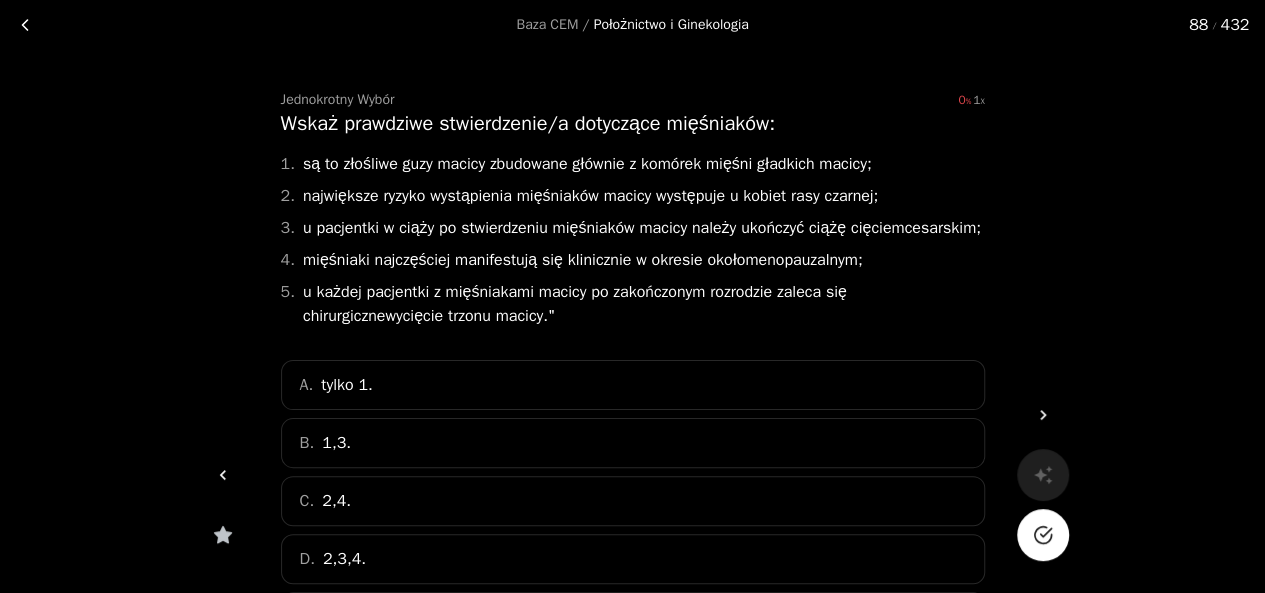 click on "Jednokrotny Wybór 0 1 Wskaż prawdziwe stwierdzenie/a dotyczące mięśniaków: 1.  są to złośliwe guzy macicy zbudowane głównie z komórek mięśni gładkich macicy; 2.  największe ryzyko wystąpienia mięśniaków macicy występuje u kobiet rasy czarnej; 3.  u pacjentki w ciąży po stwierdzeniu mięśniaków macicy należy ukończyć ciążę cięciemcesarskim; 4.  mięśniaki najczęściej manifestują się klinicznie w okresie okołomenopauzalnym; 5.  u każdej pacjentki z mięśniakami macicy po zakończonym rozrodzie zaleca się chirurgicznewycięcie trzonu macicy." A.   tylko 1. B.   1,3. C.   2,4. D.   2,3,4. E.   wszystkie wymienione." at bounding box center (633, 406) 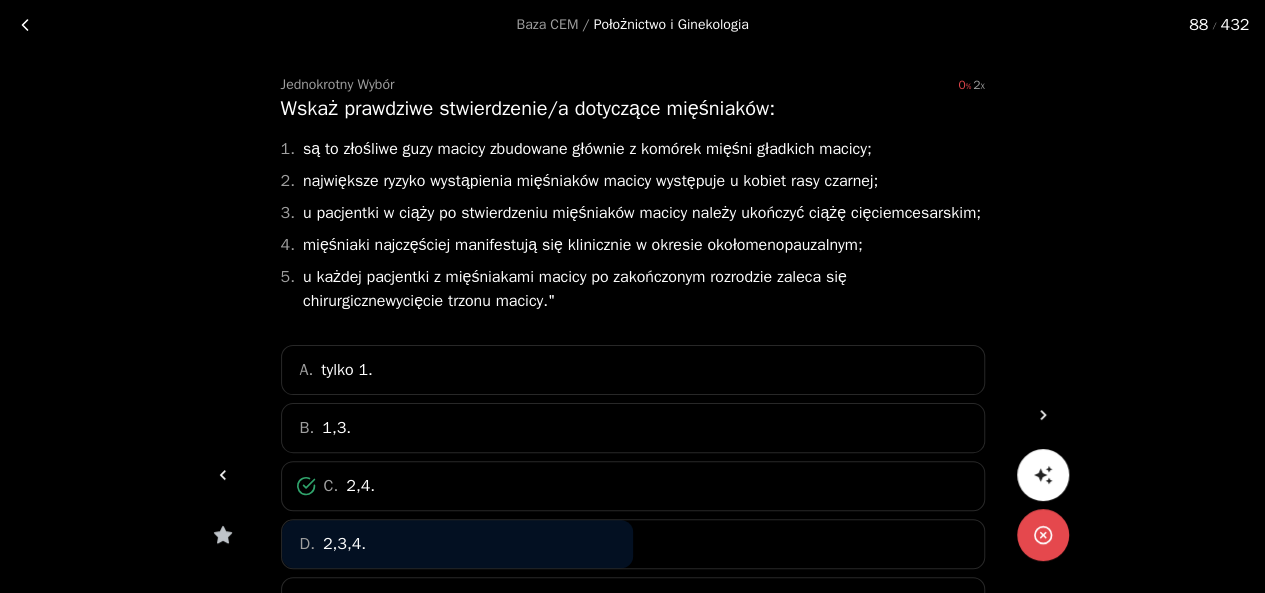 scroll, scrollTop: 64, scrollLeft: 0, axis: vertical 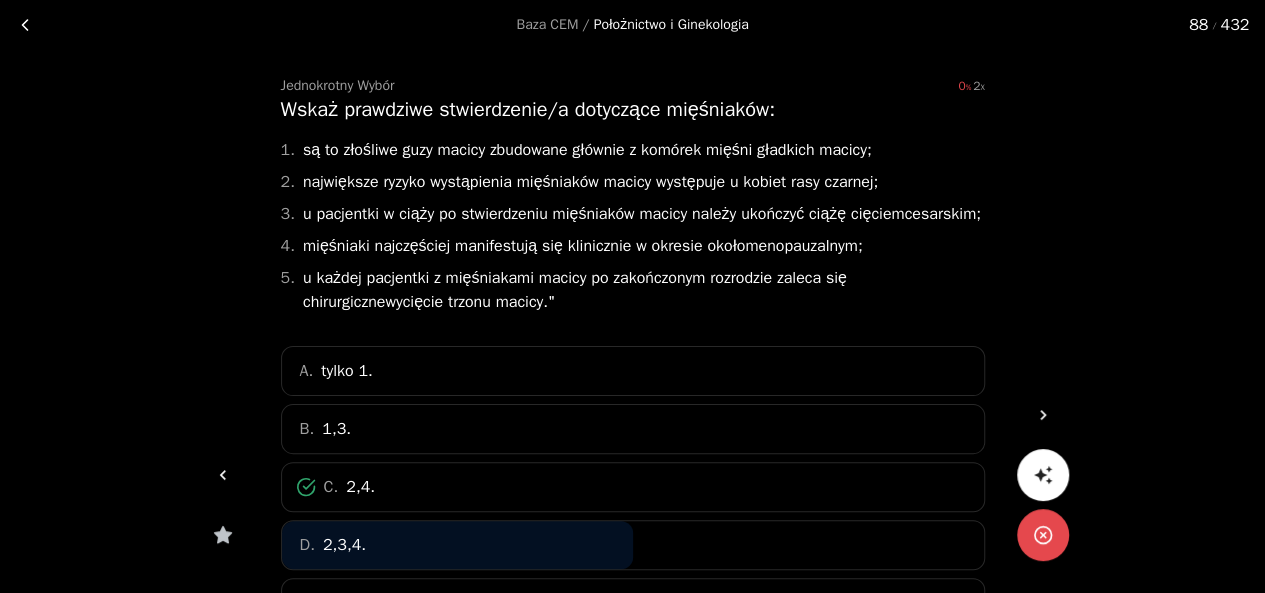 click 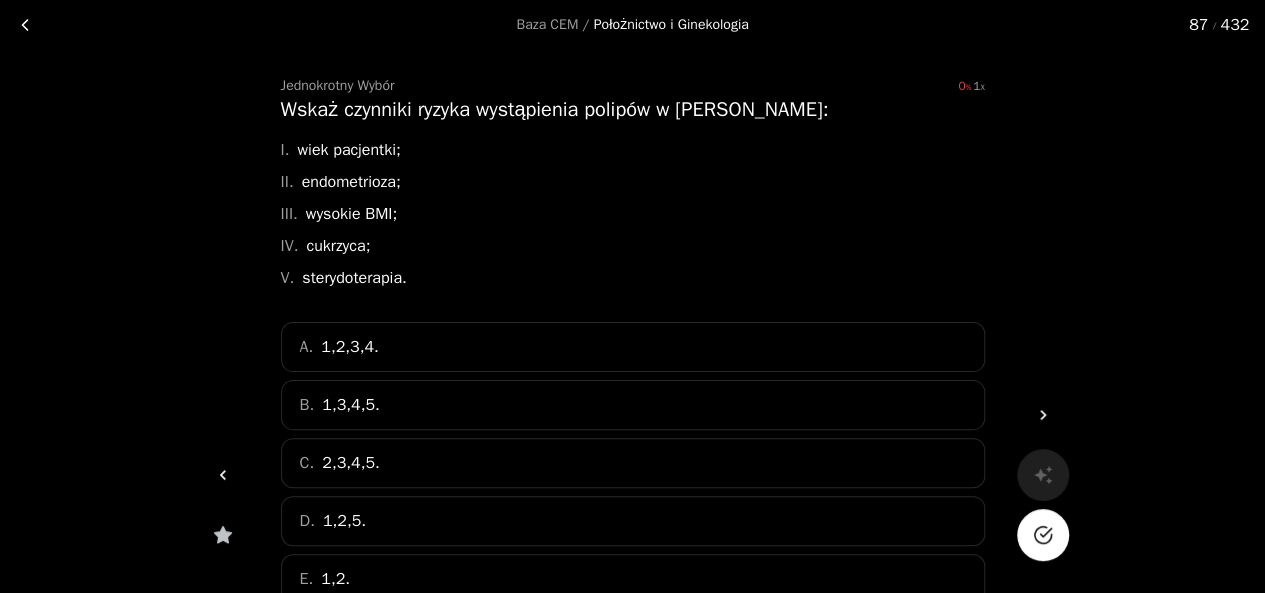 click 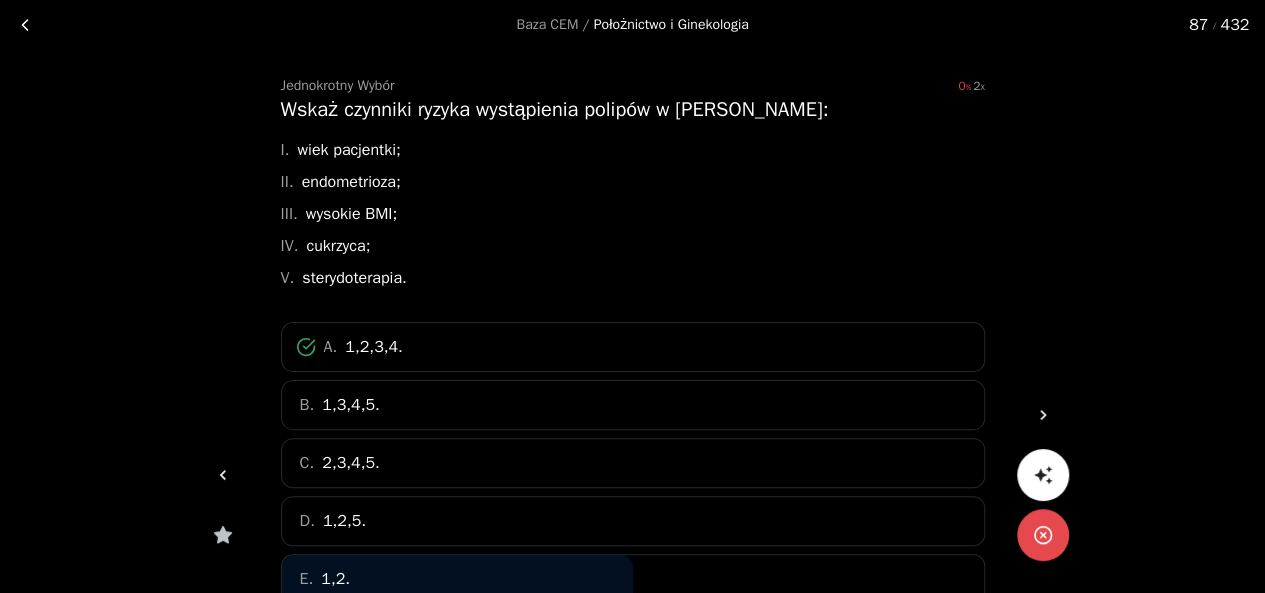 click 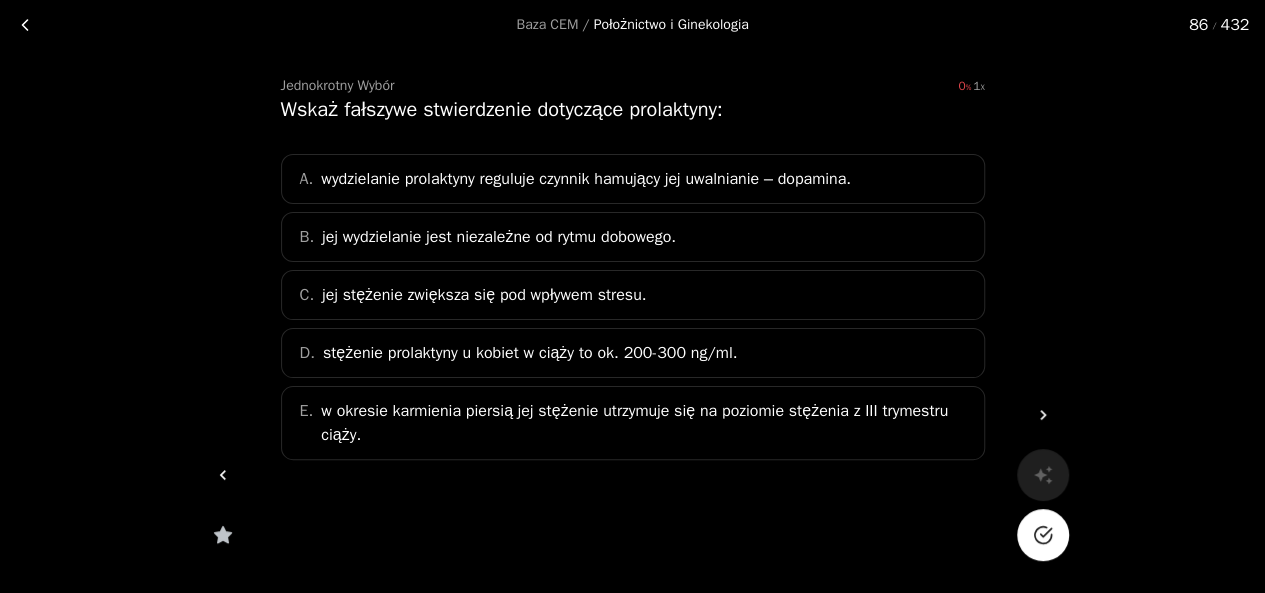 click at bounding box center (1043, 535) 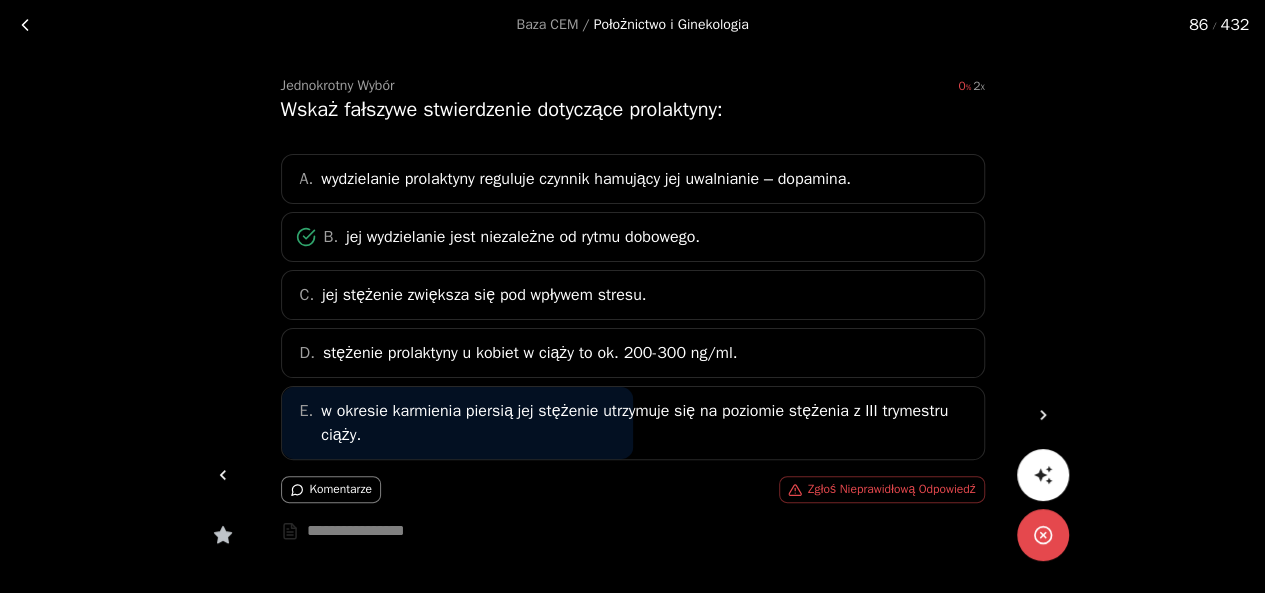 click 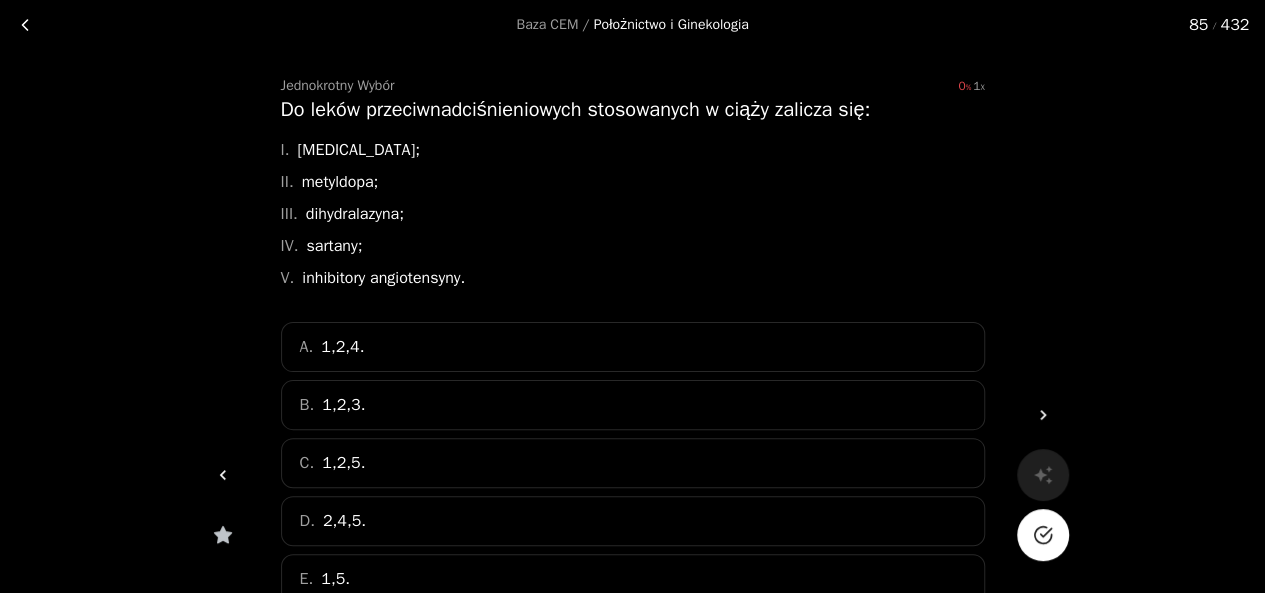 click at bounding box center [1043, 535] 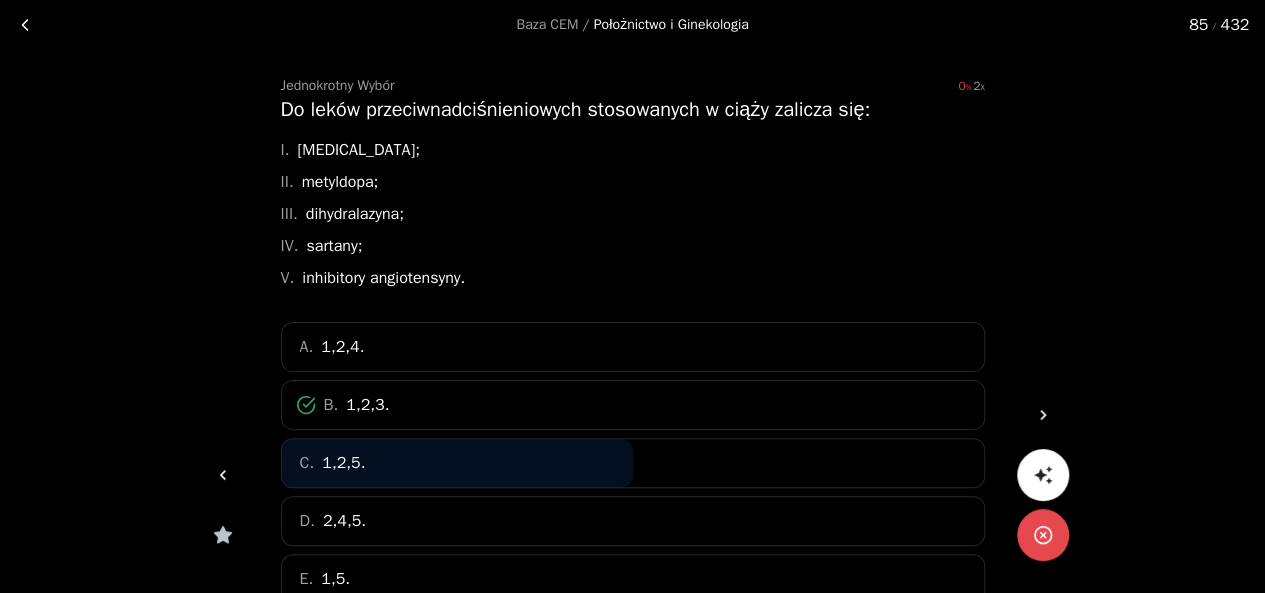 click 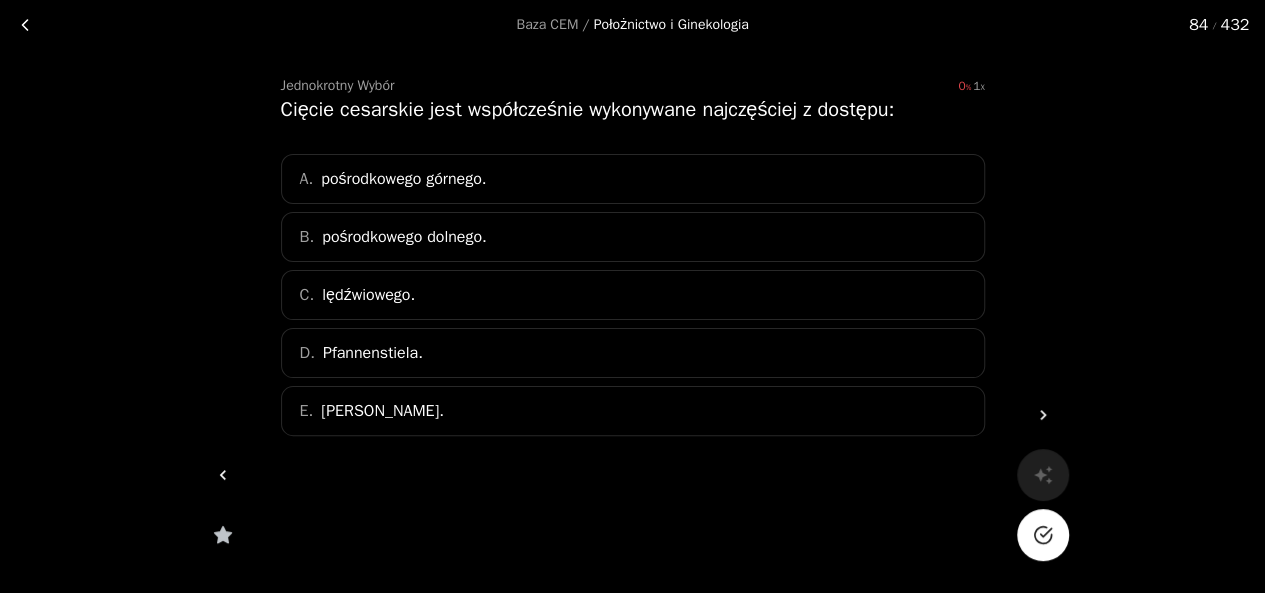 click at bounding box center [1043, 535] 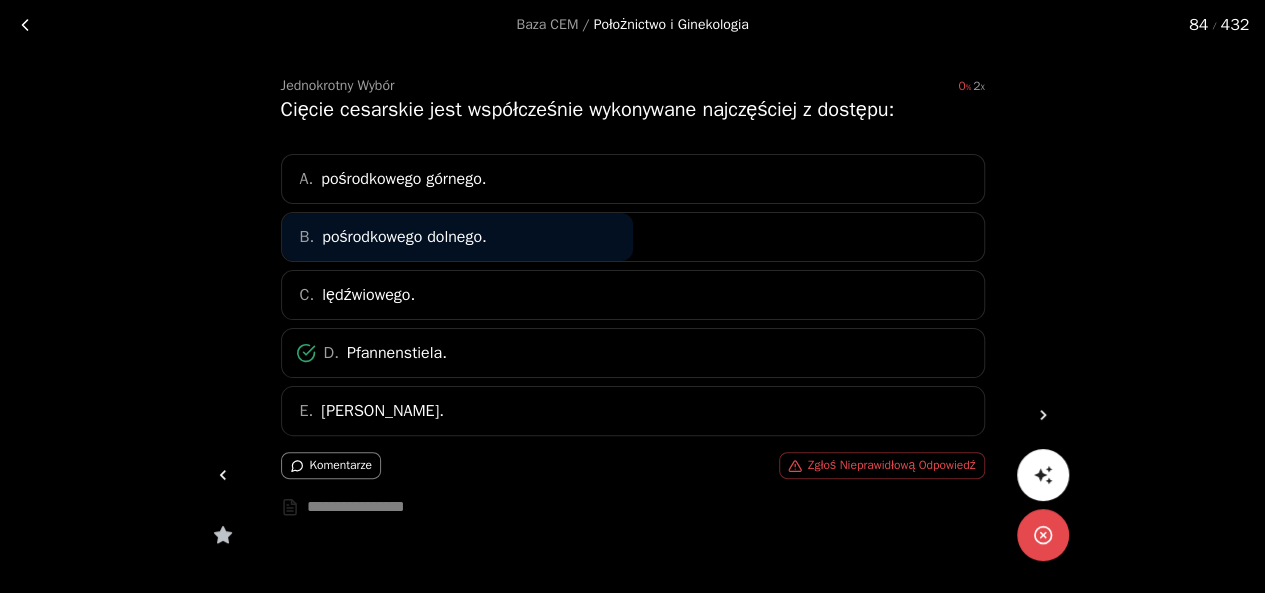 click at bounding box center [223, 475] 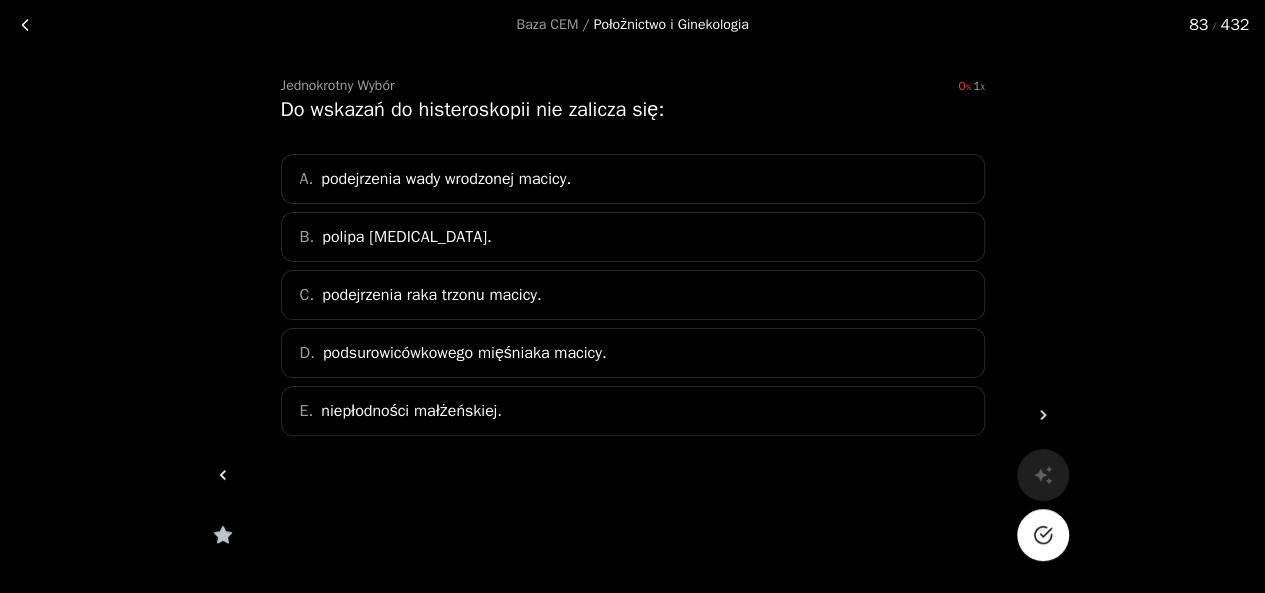 click 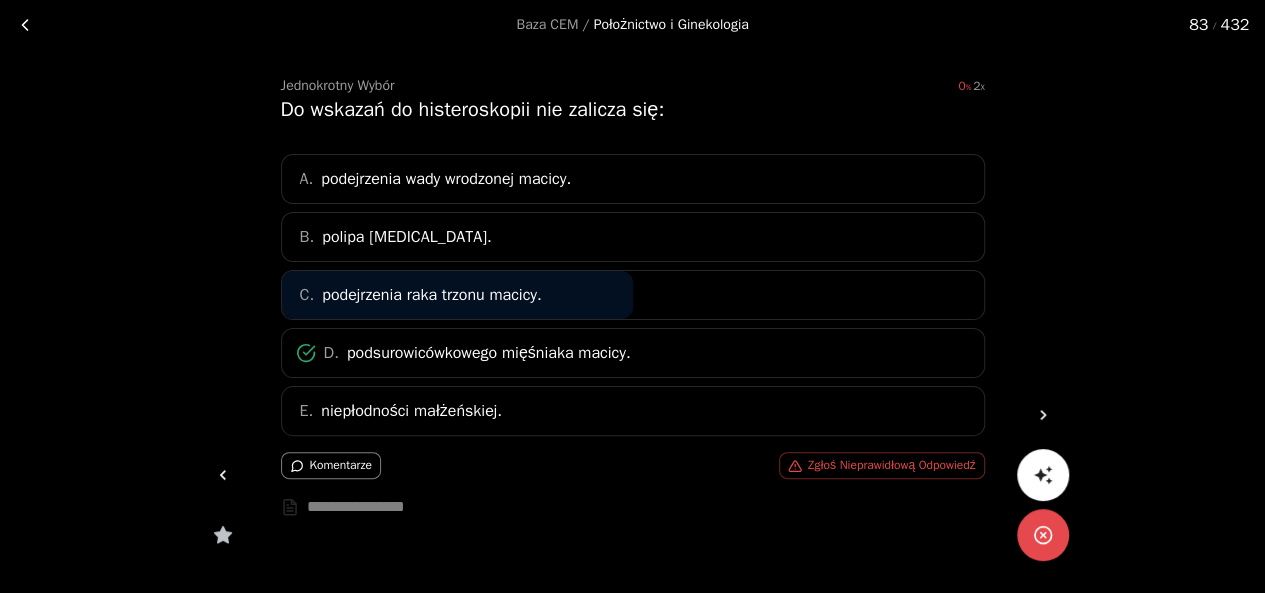 click 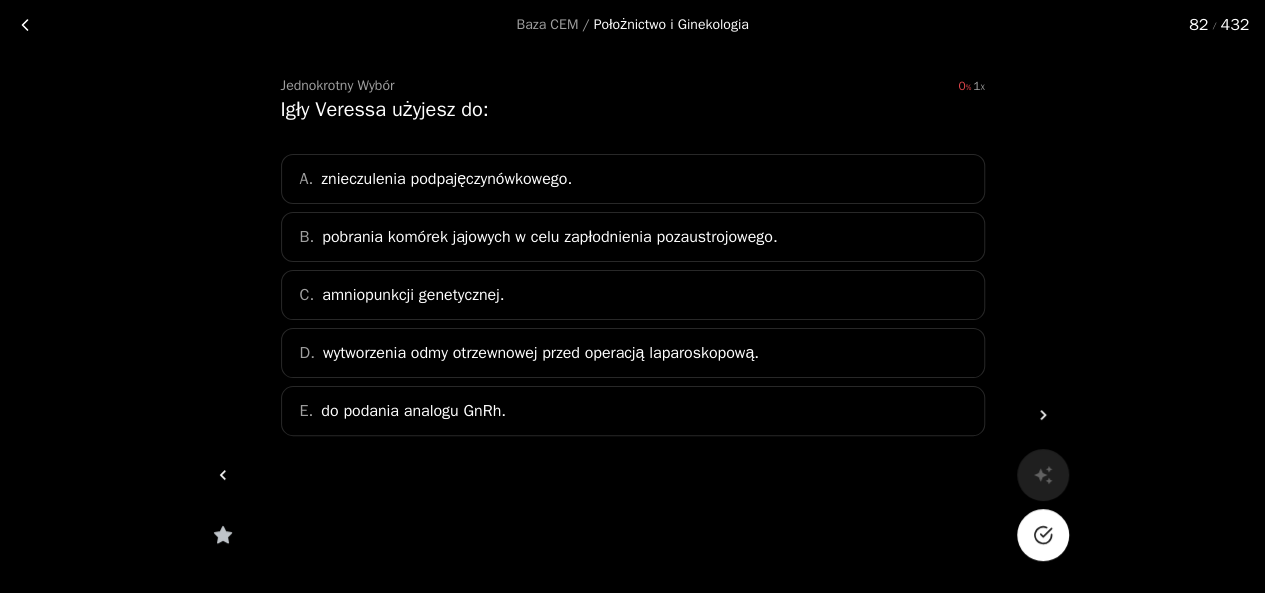 click at bounding box center (1043, 535) 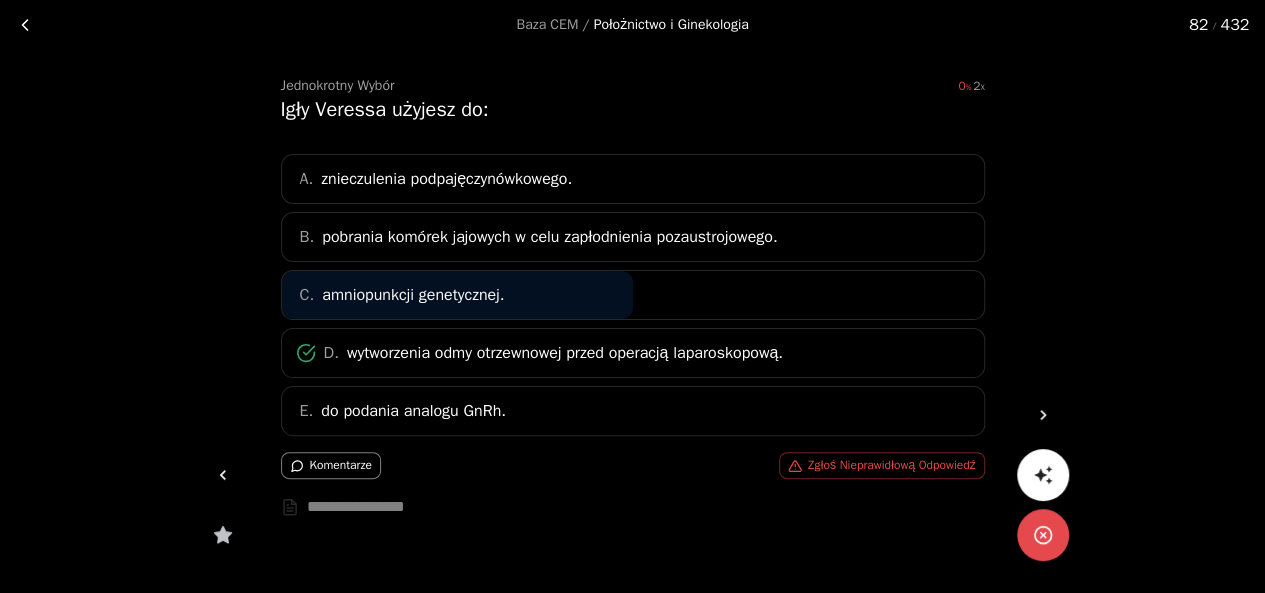 click 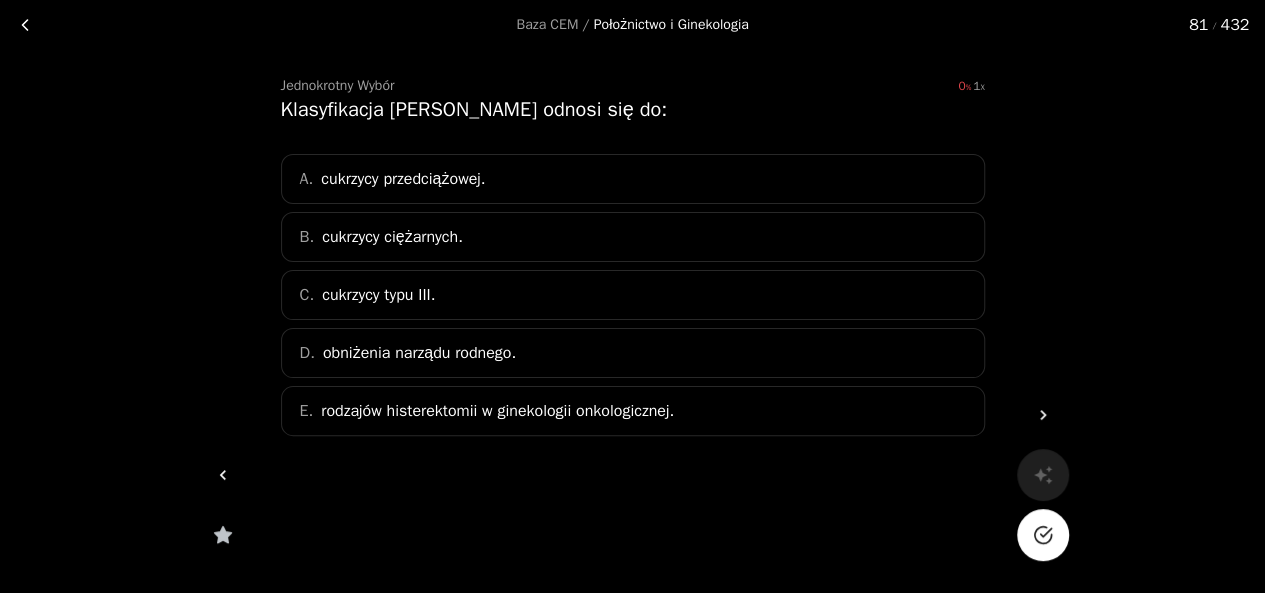 click at bounding box center (1043, 535) 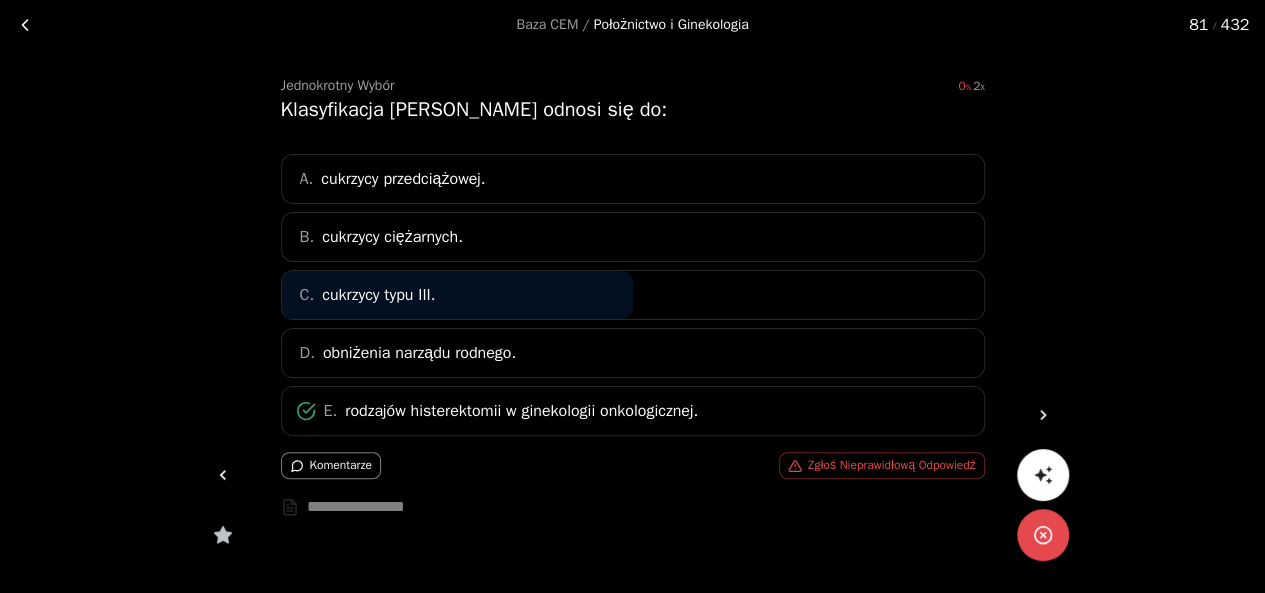 click 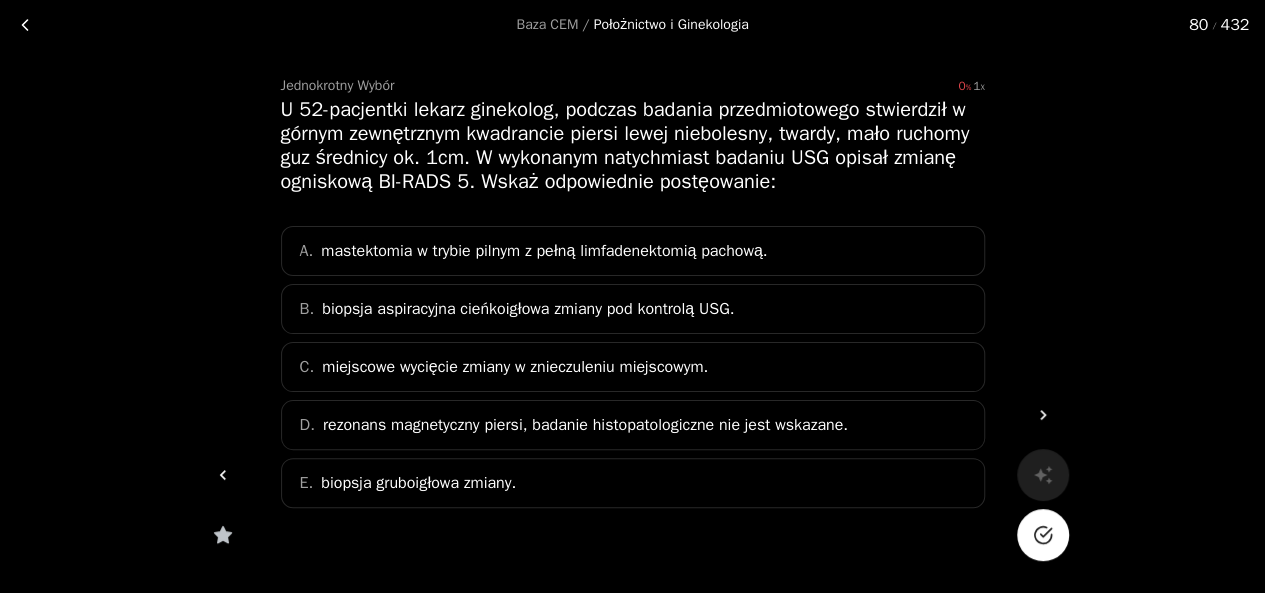 click 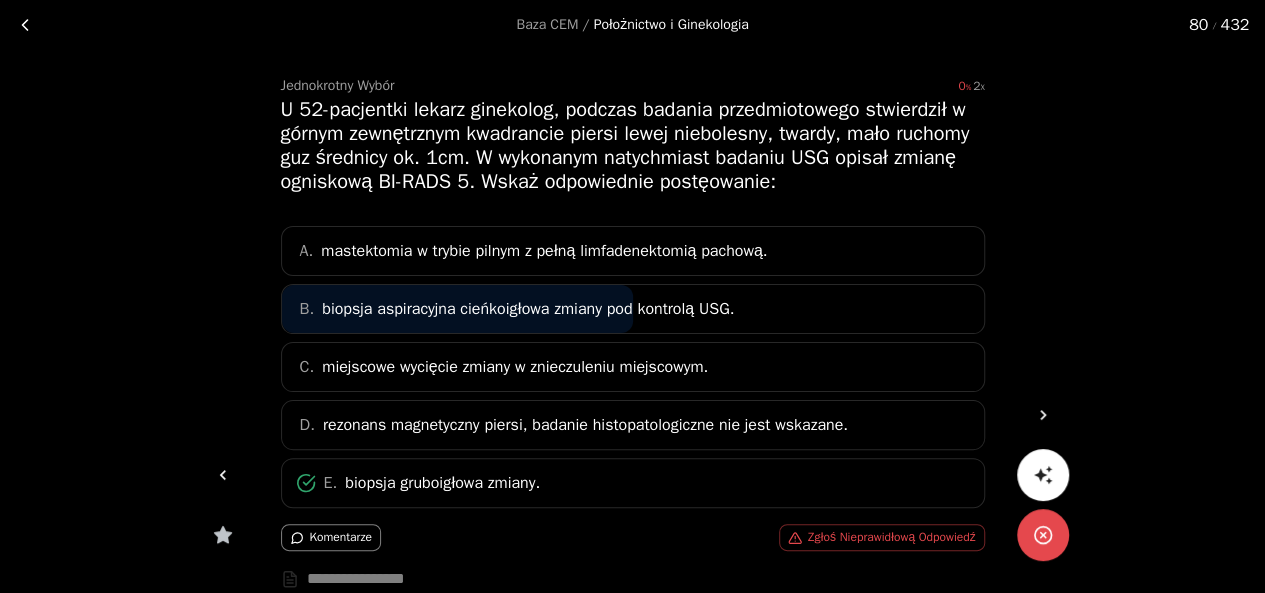 click 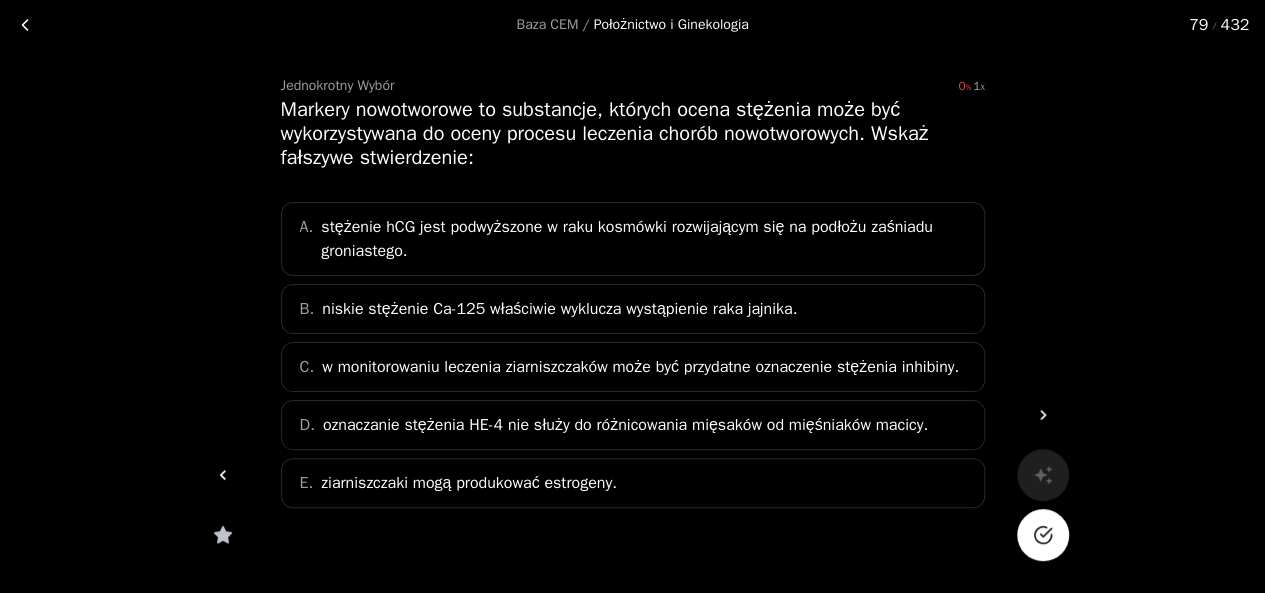 click 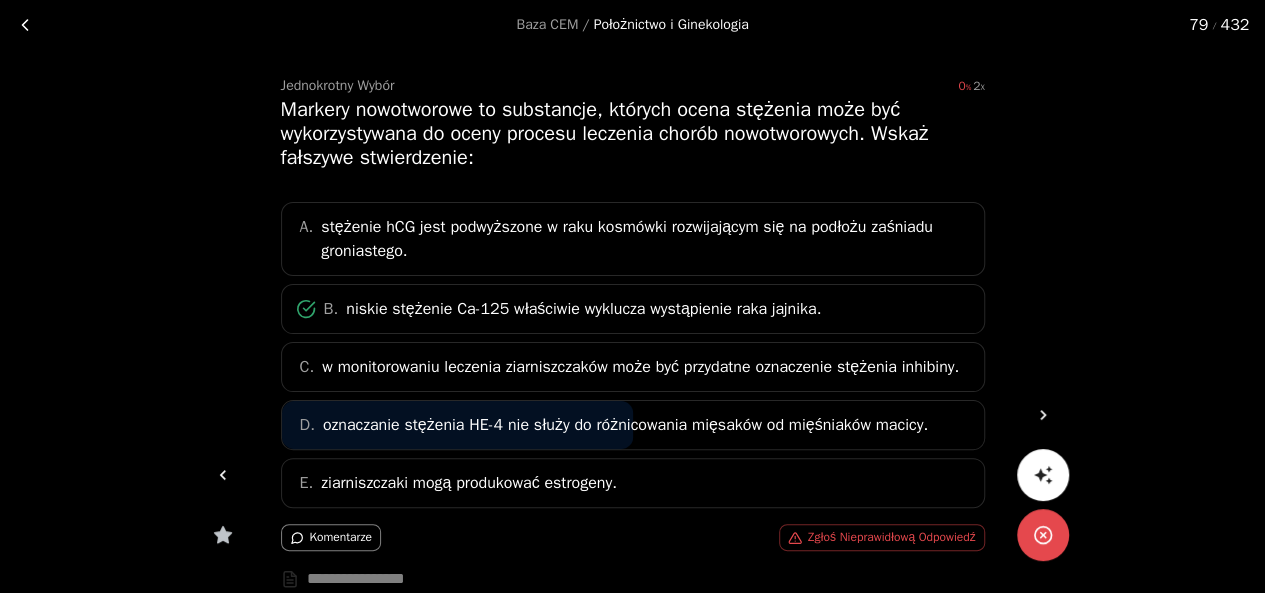 click at bounding box center [223, 475] 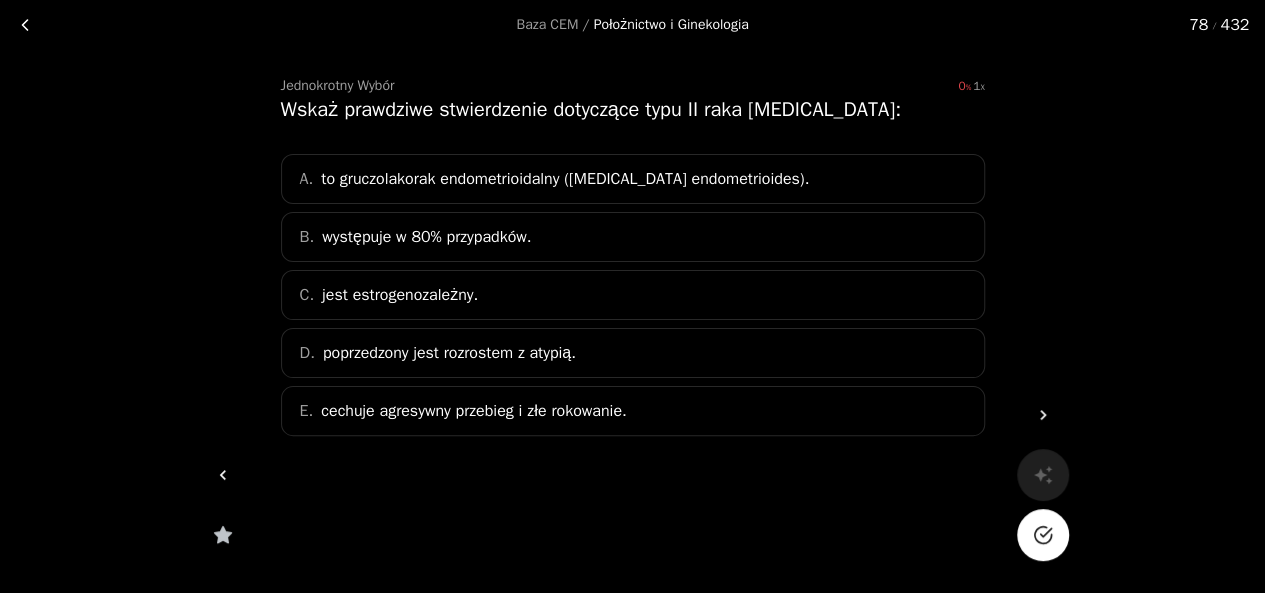 click at bounding box center [1043, 535] 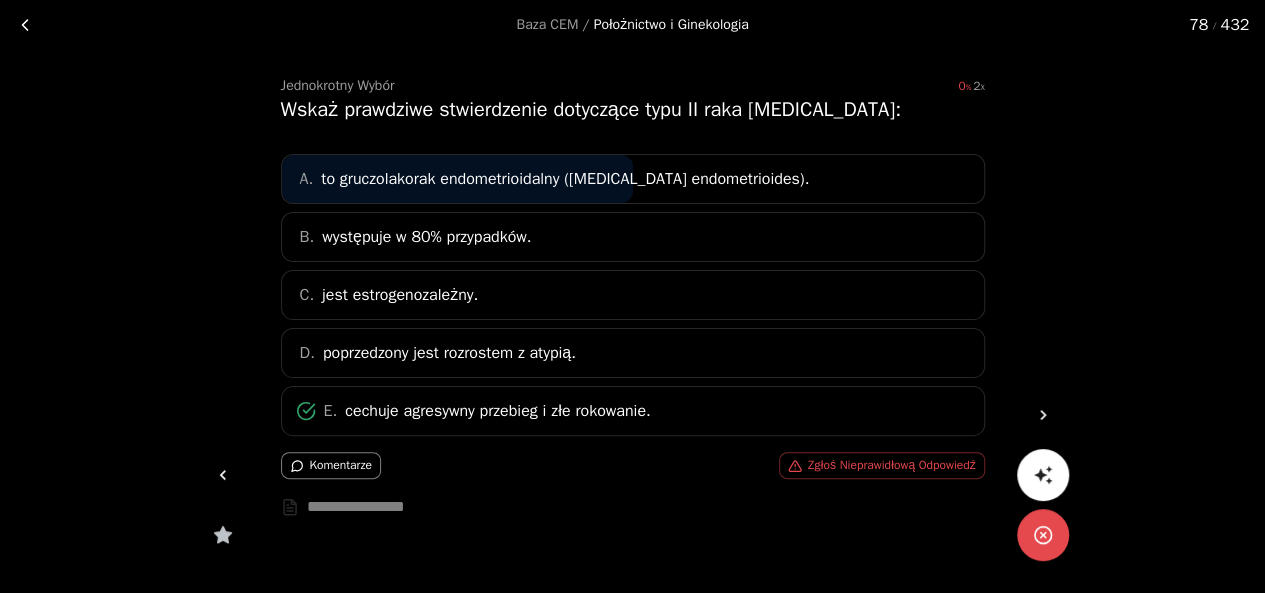 click at bounding box center [223, 475] 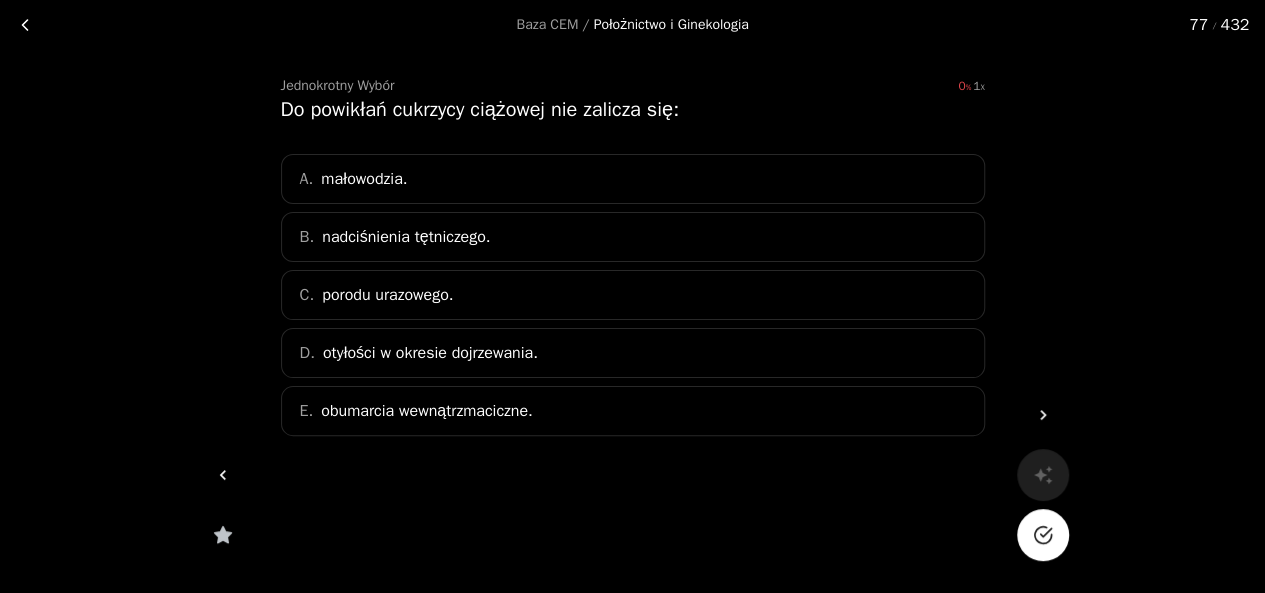 click 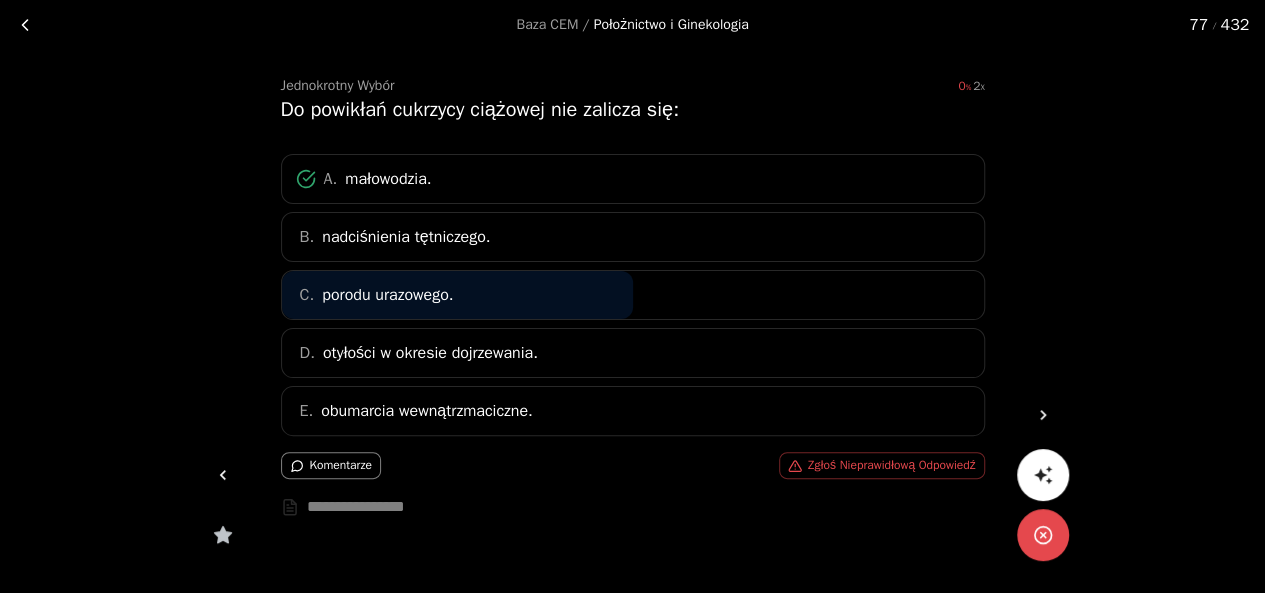 click at bounding box center [223, 475] 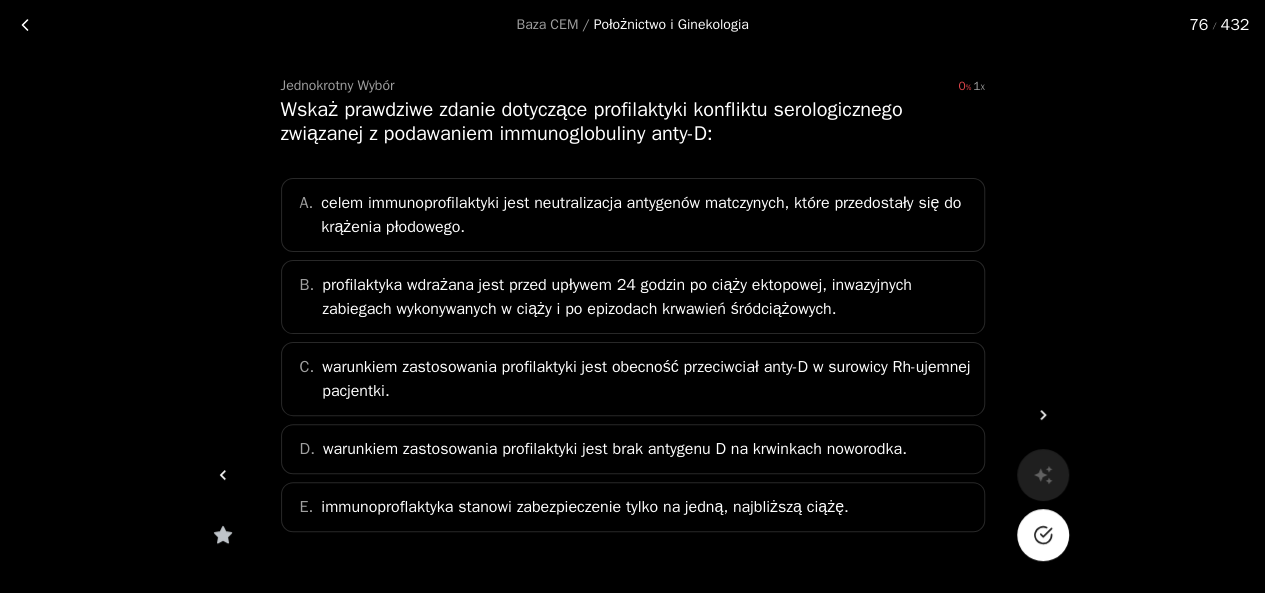 click 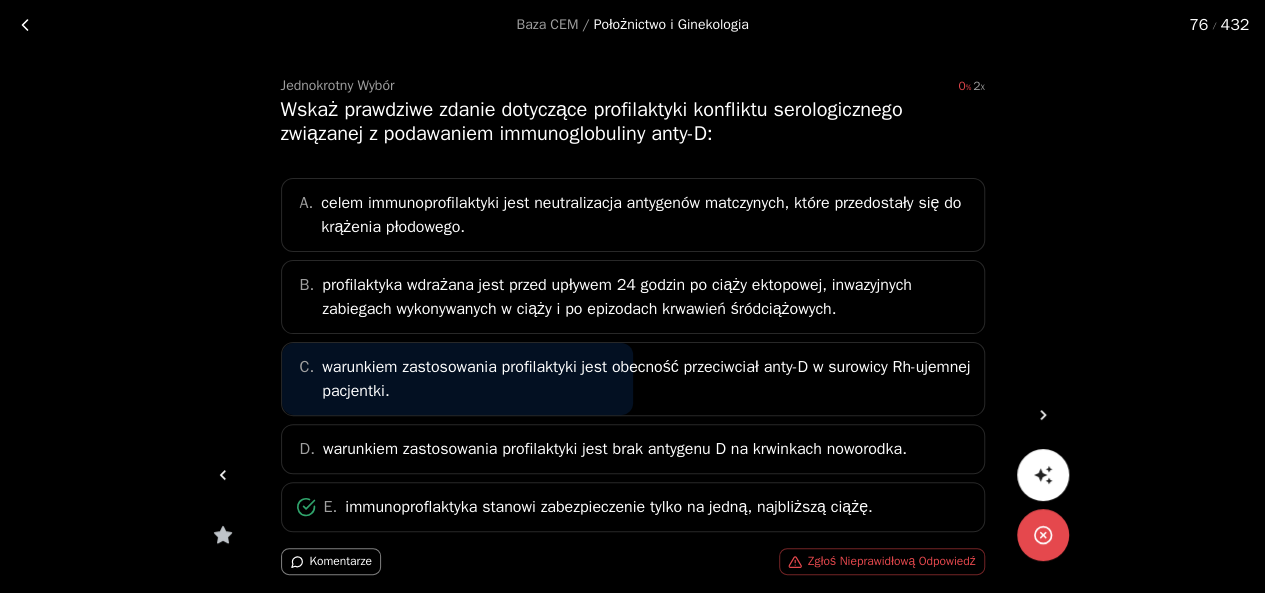 click 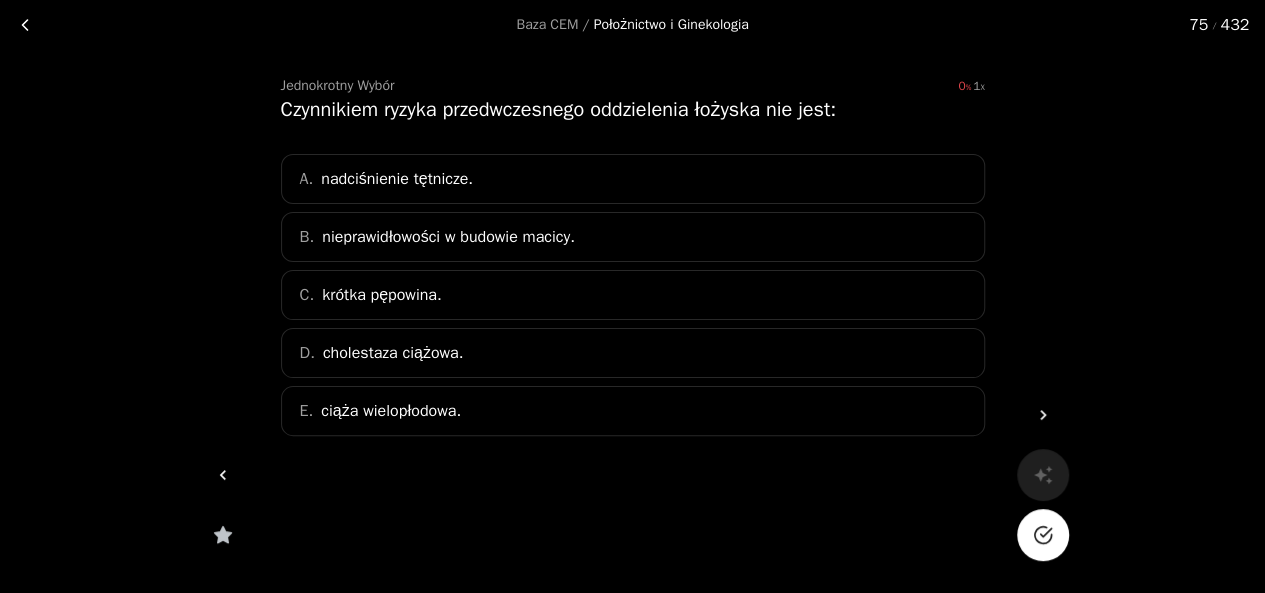 click 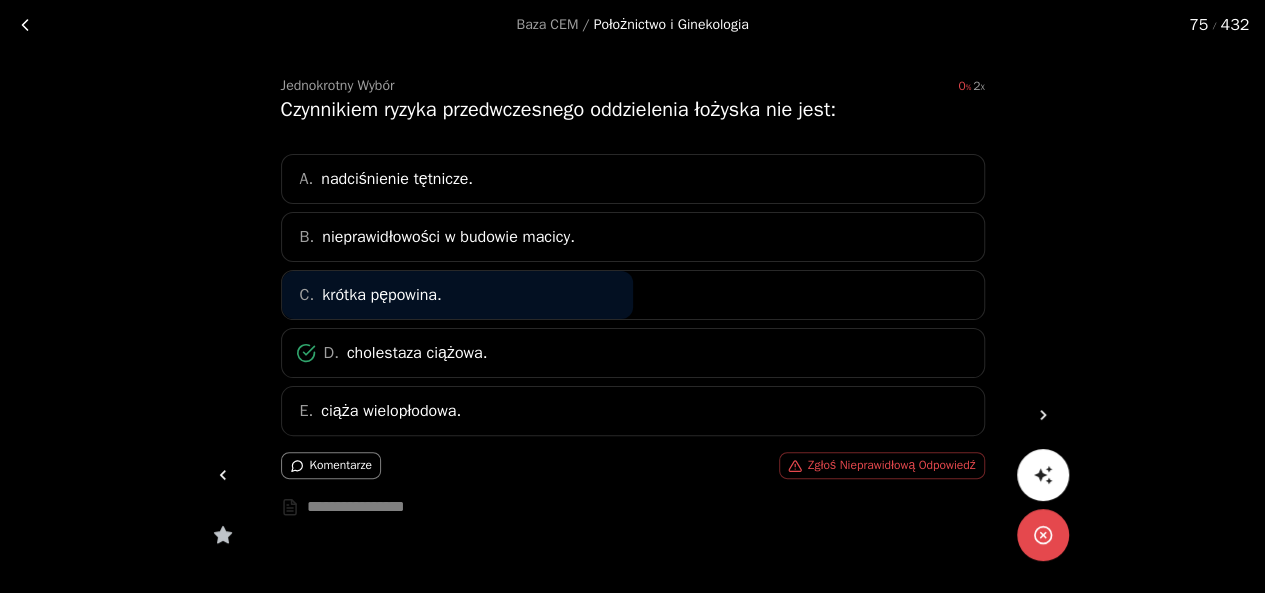 click 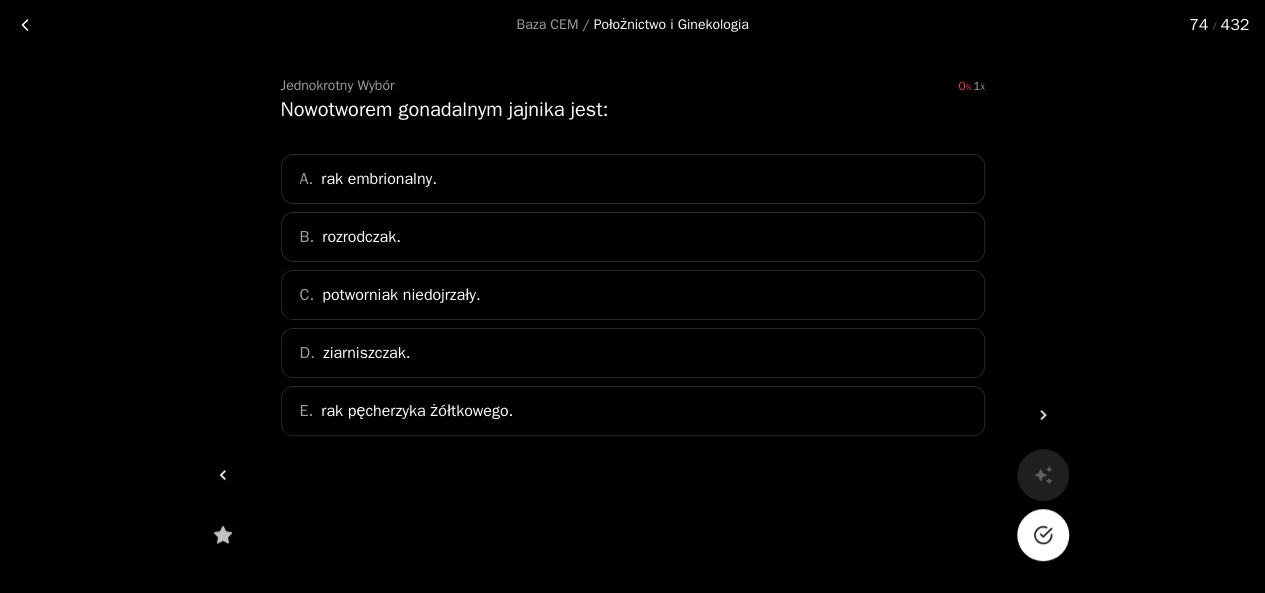 click 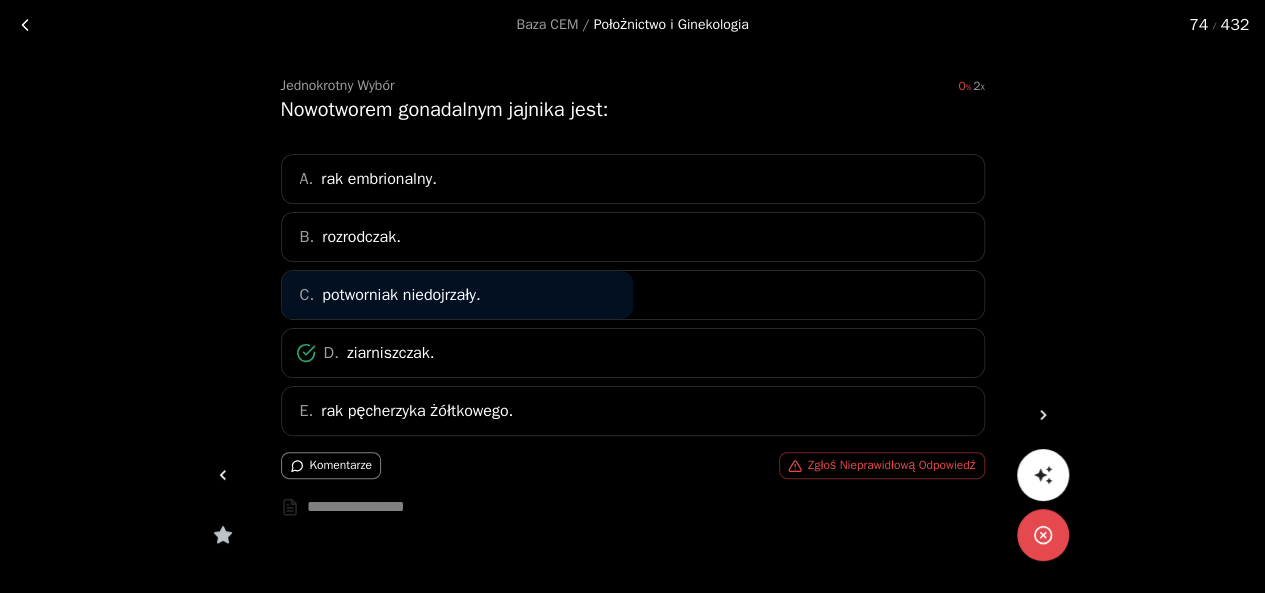 click 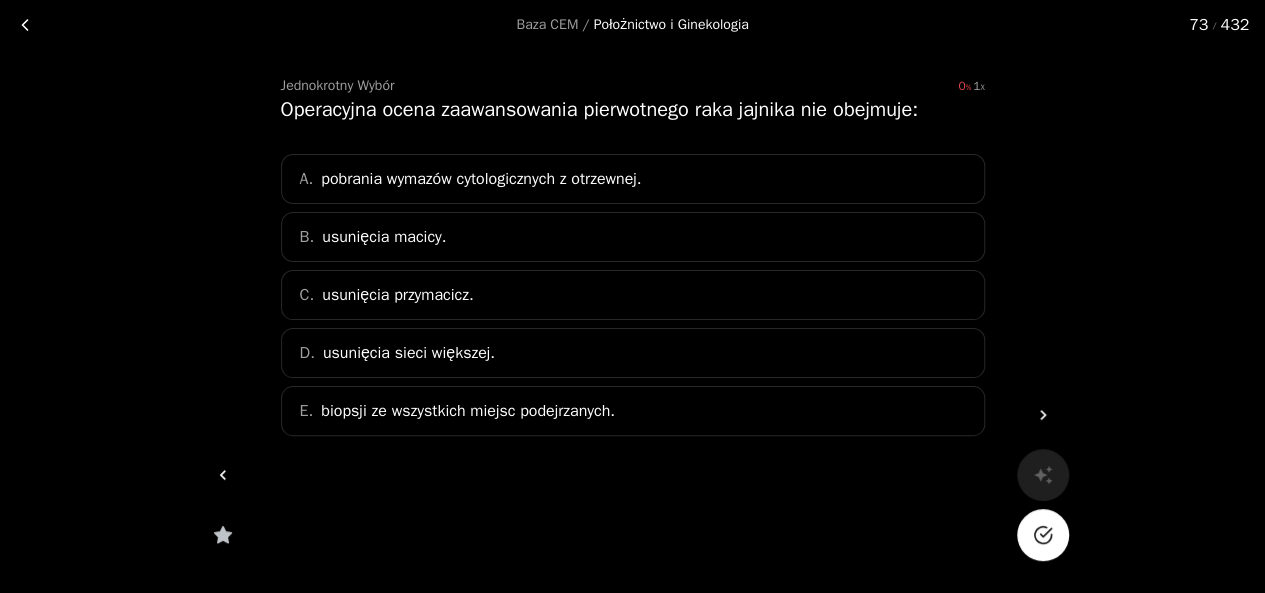 click 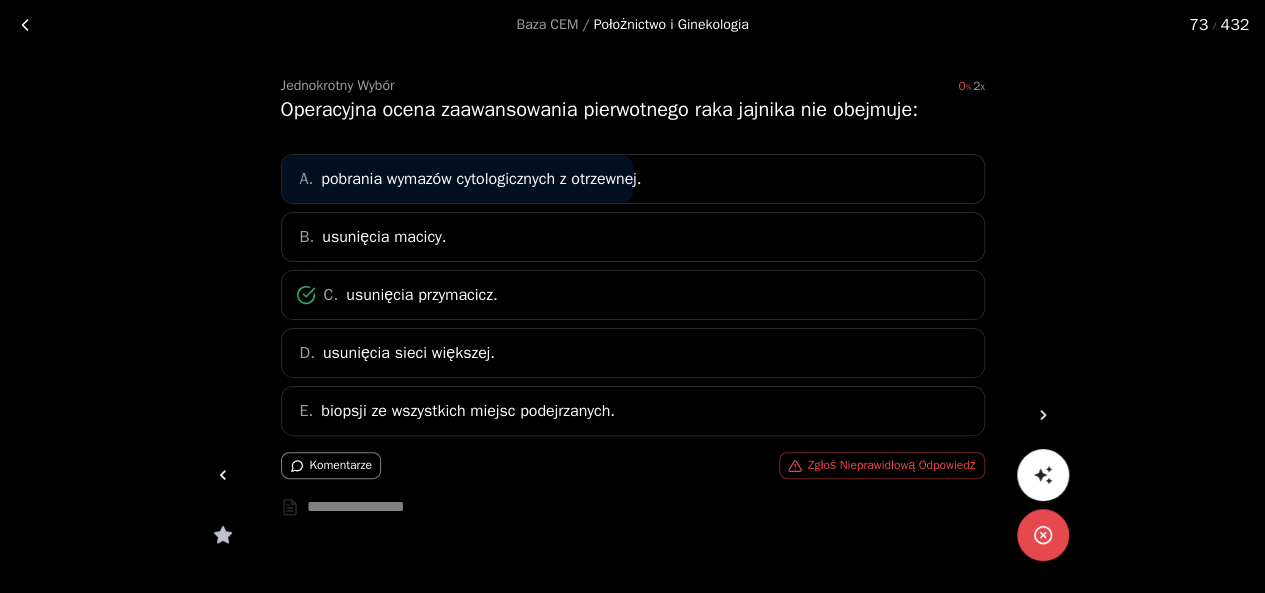 click 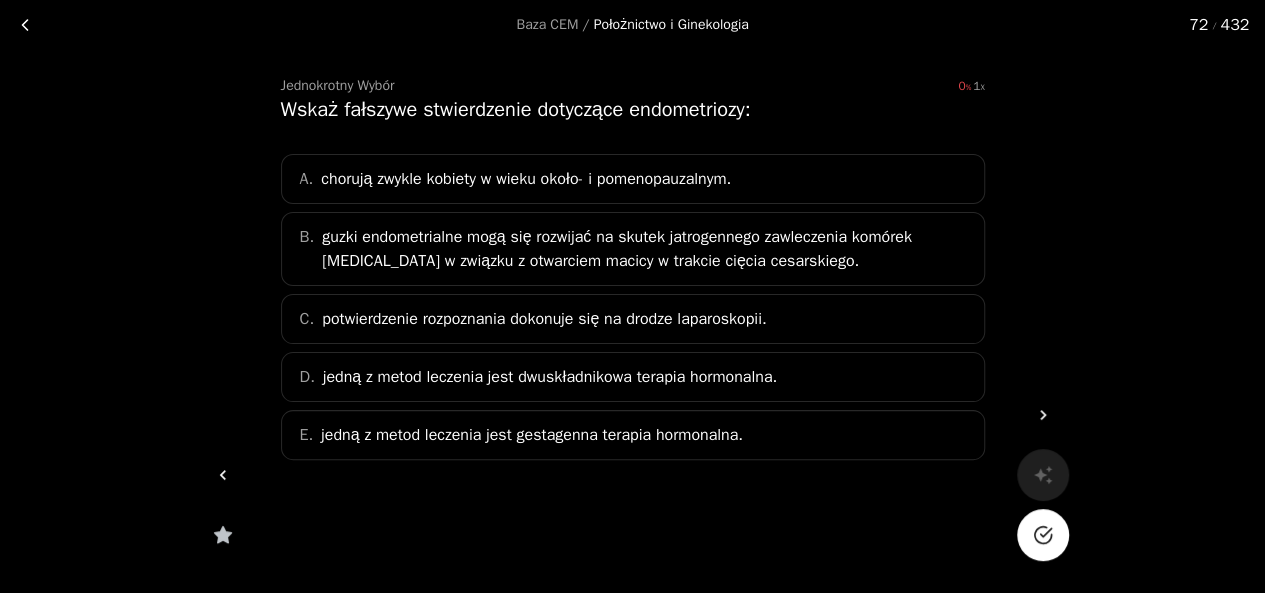 click 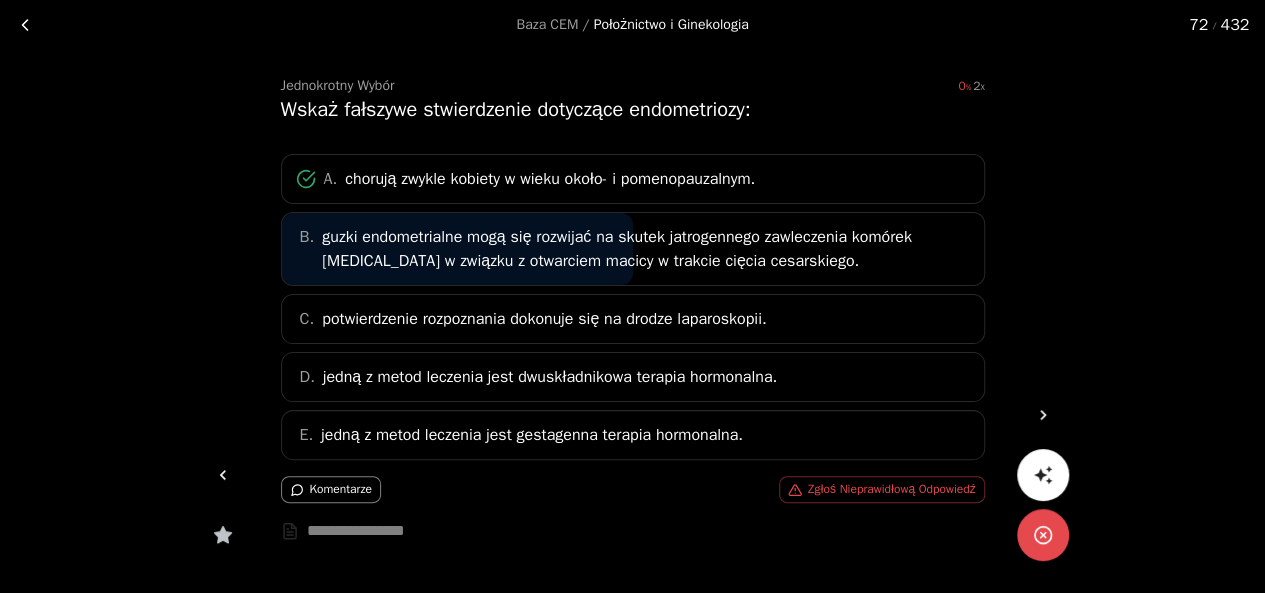 click at bounding box center (223, 475) 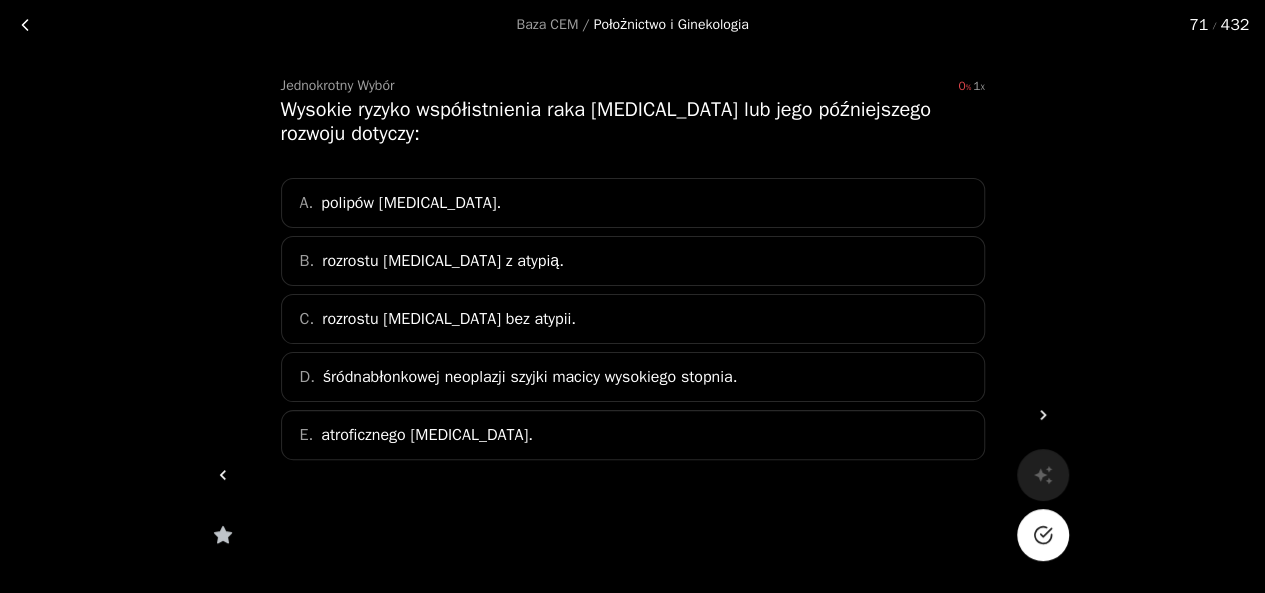 click 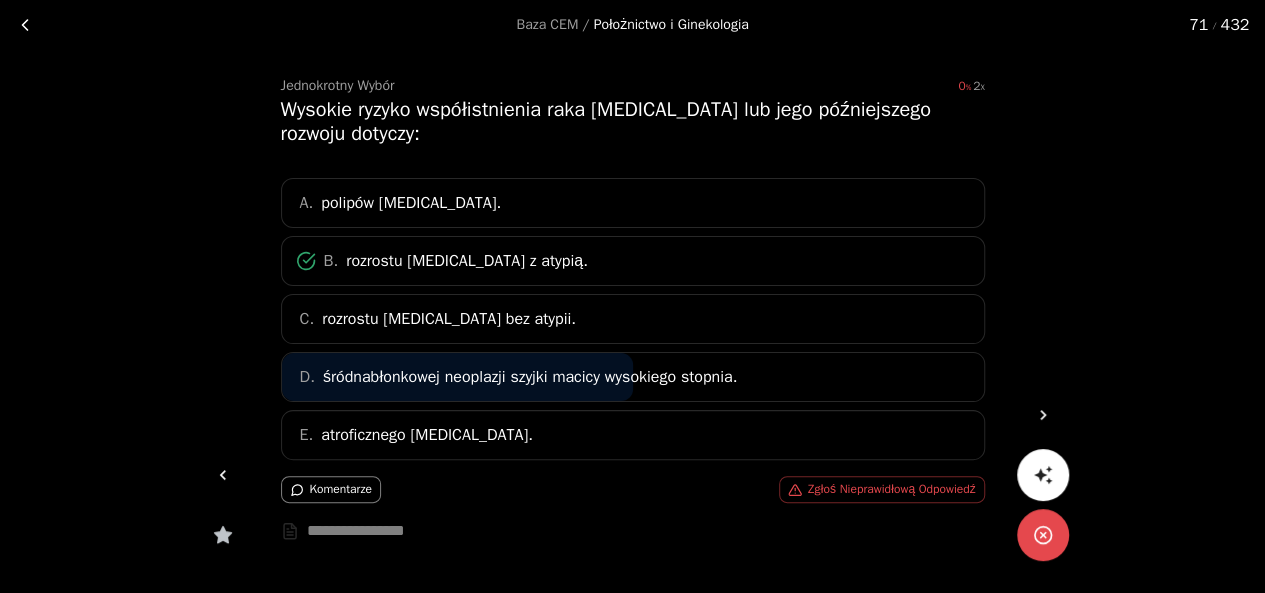 click 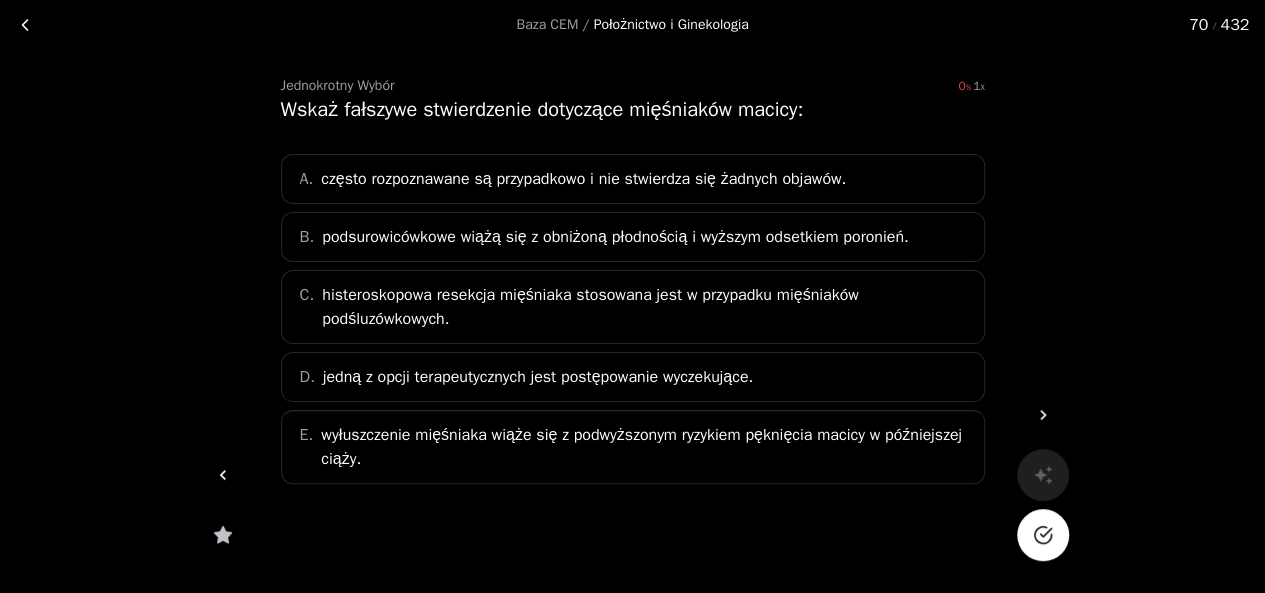 click at bounding box center (1043, 535) 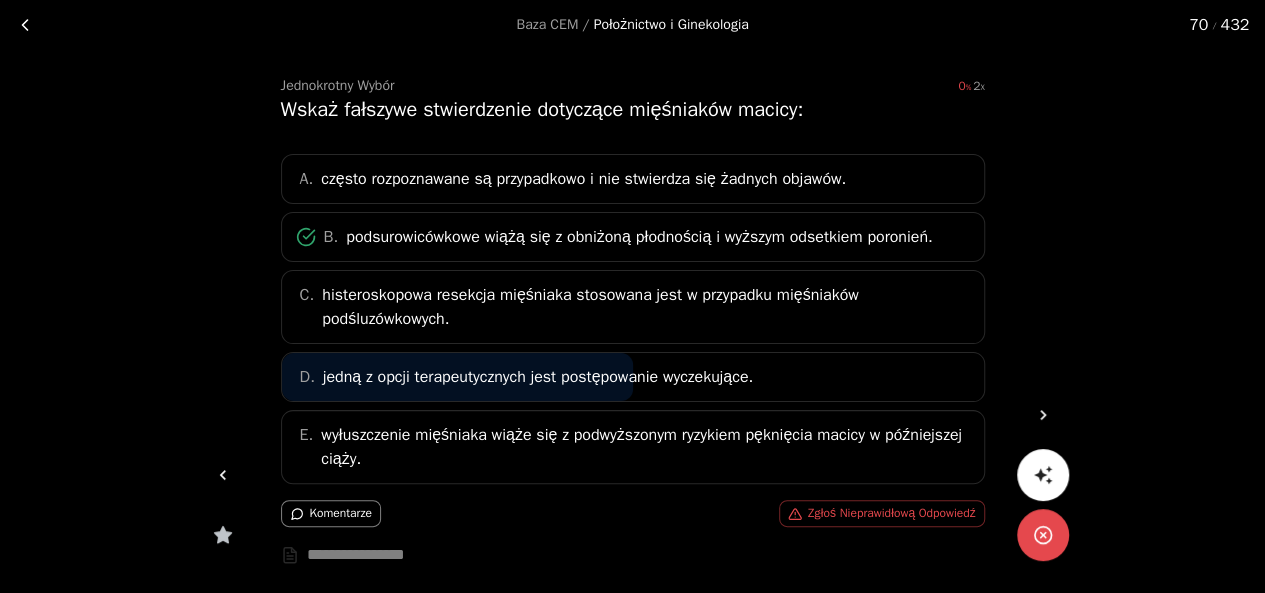 click 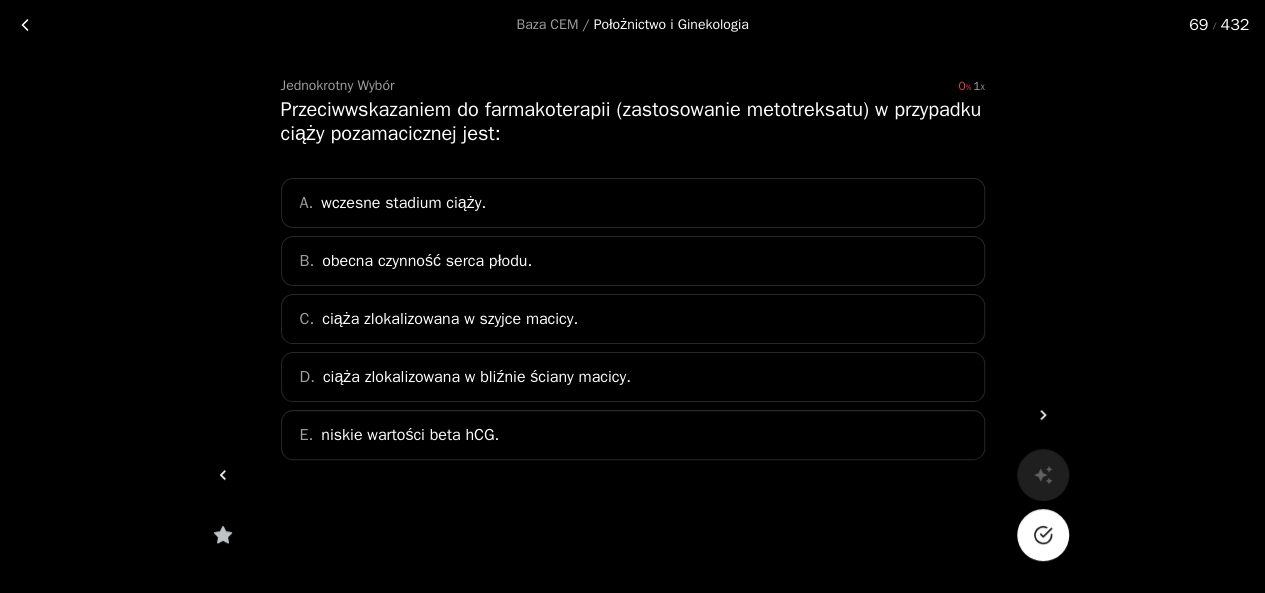 click at bounding box center (1043, 535) 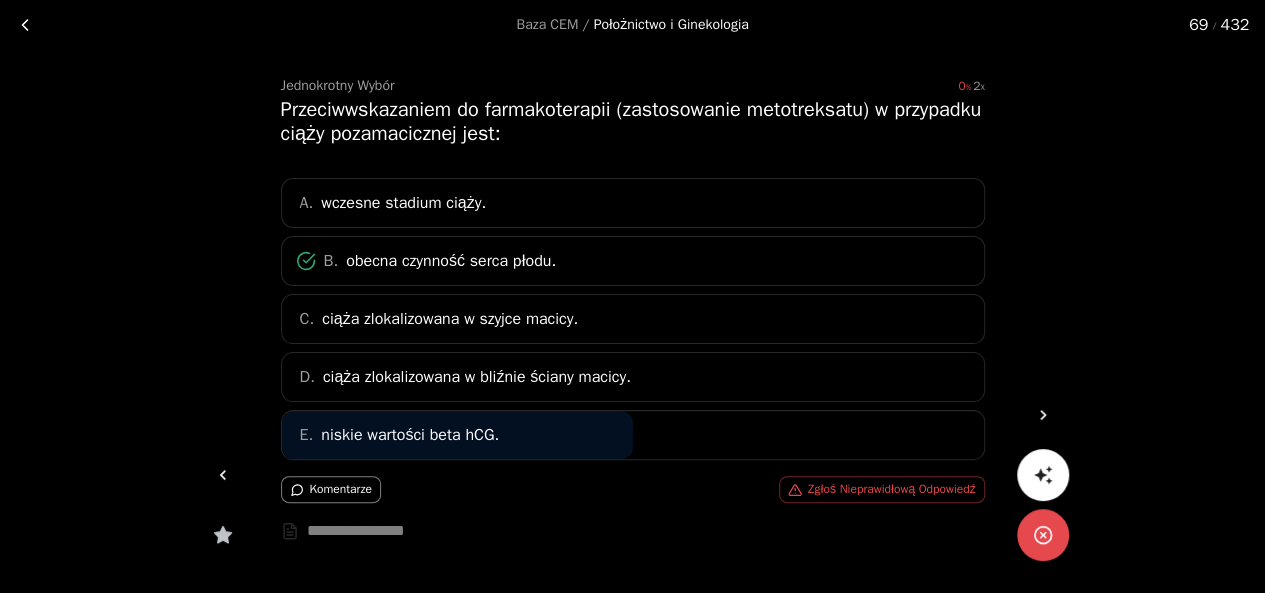 click 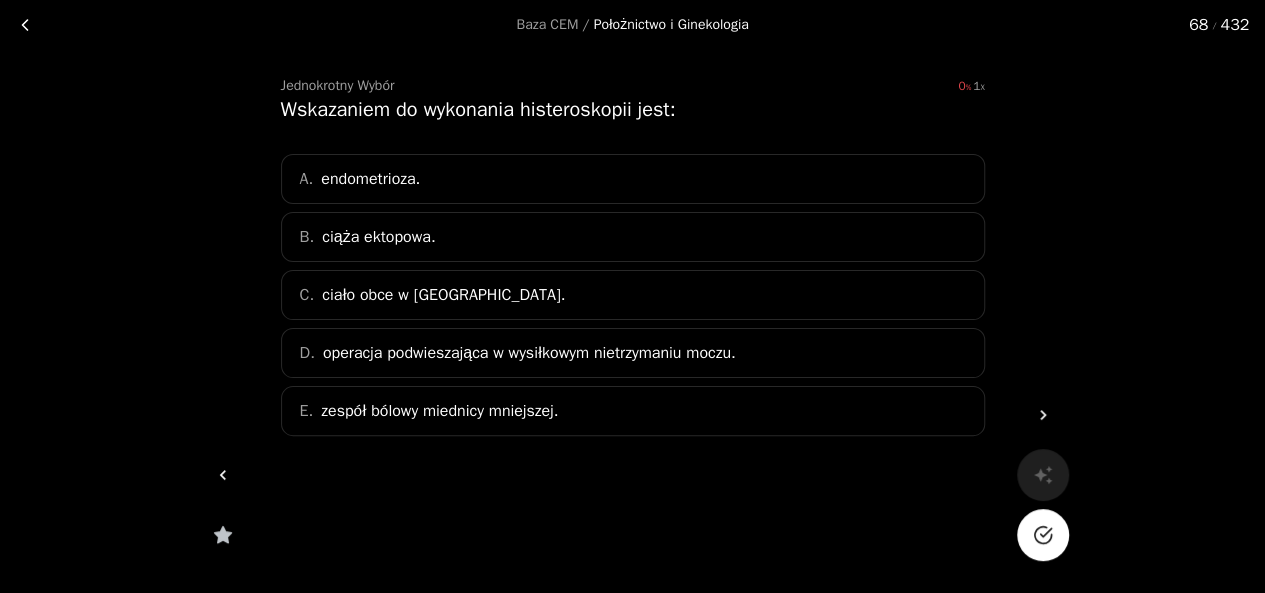 click at bounding box center (1043, 535) 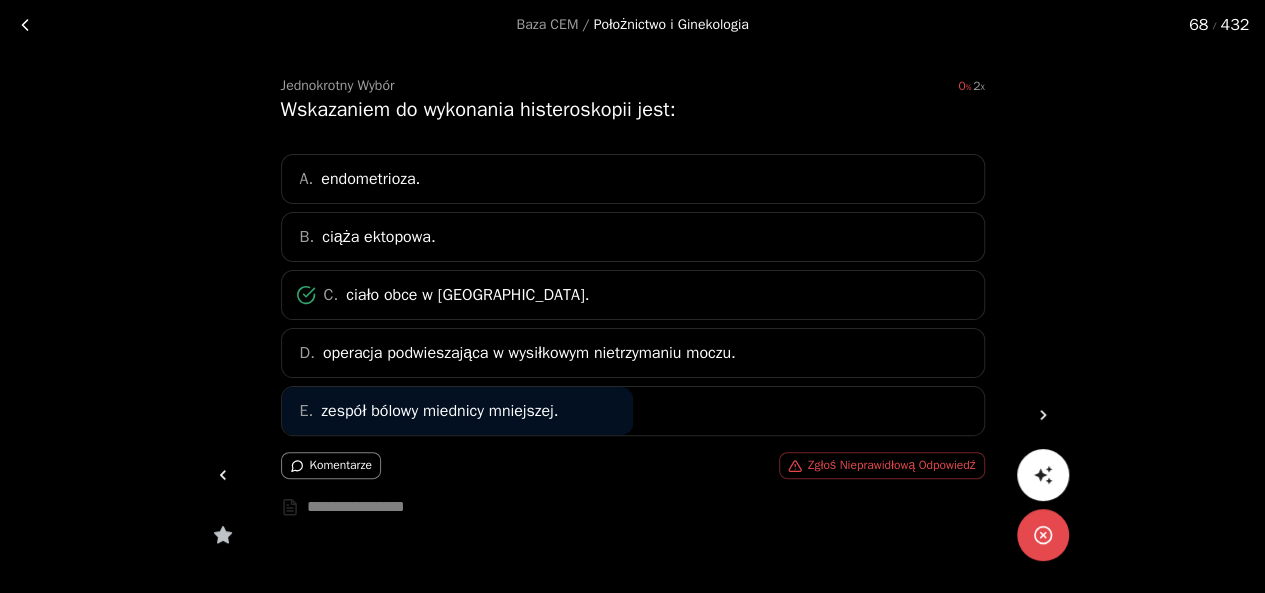 click 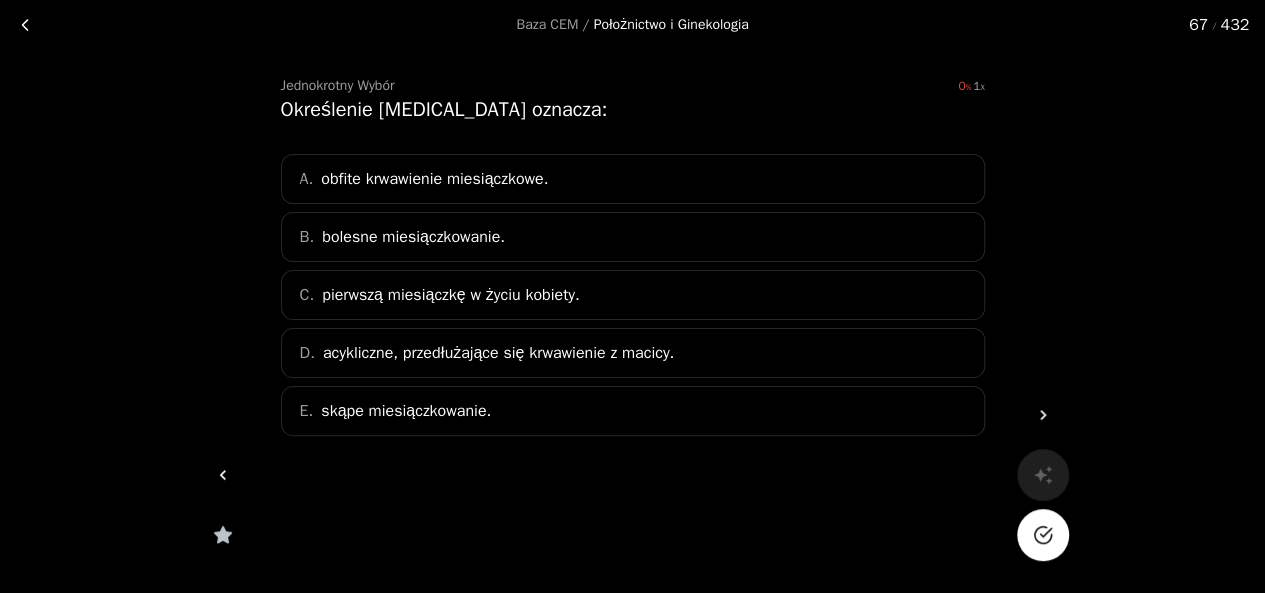 click 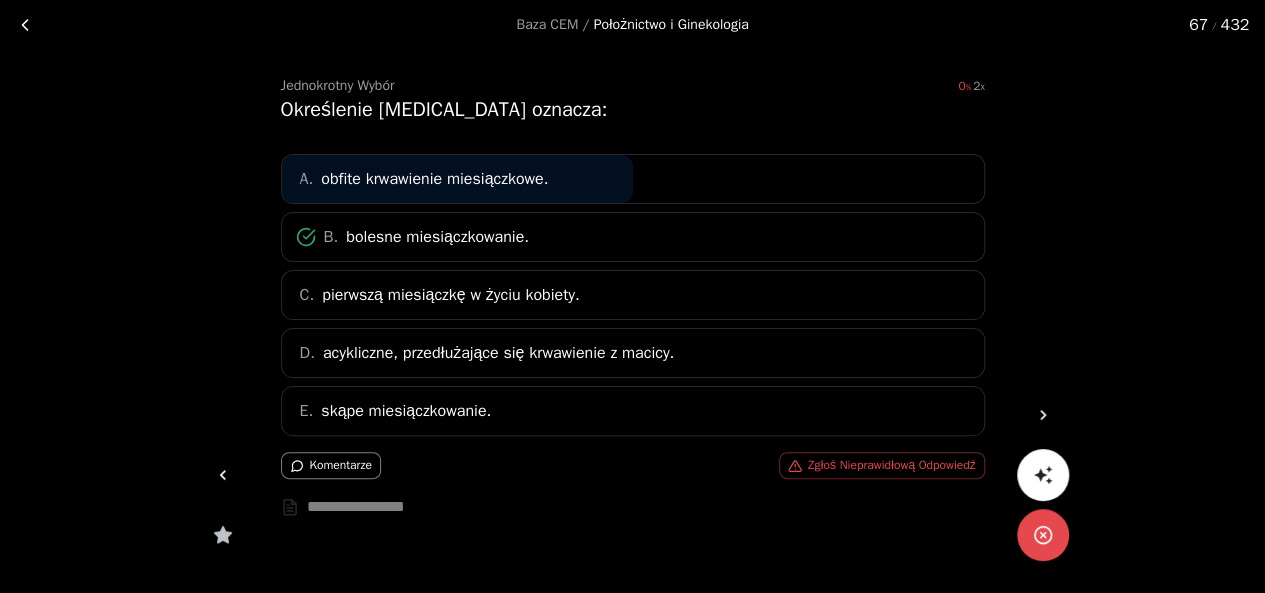 click at bounding box center [223, 475] 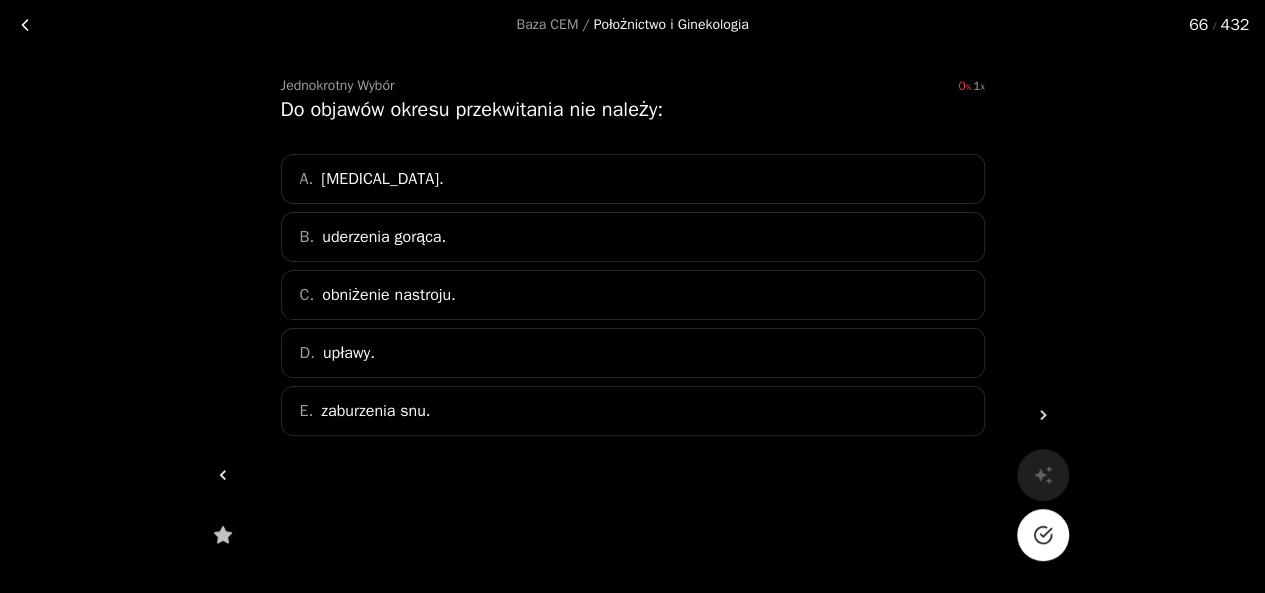 click 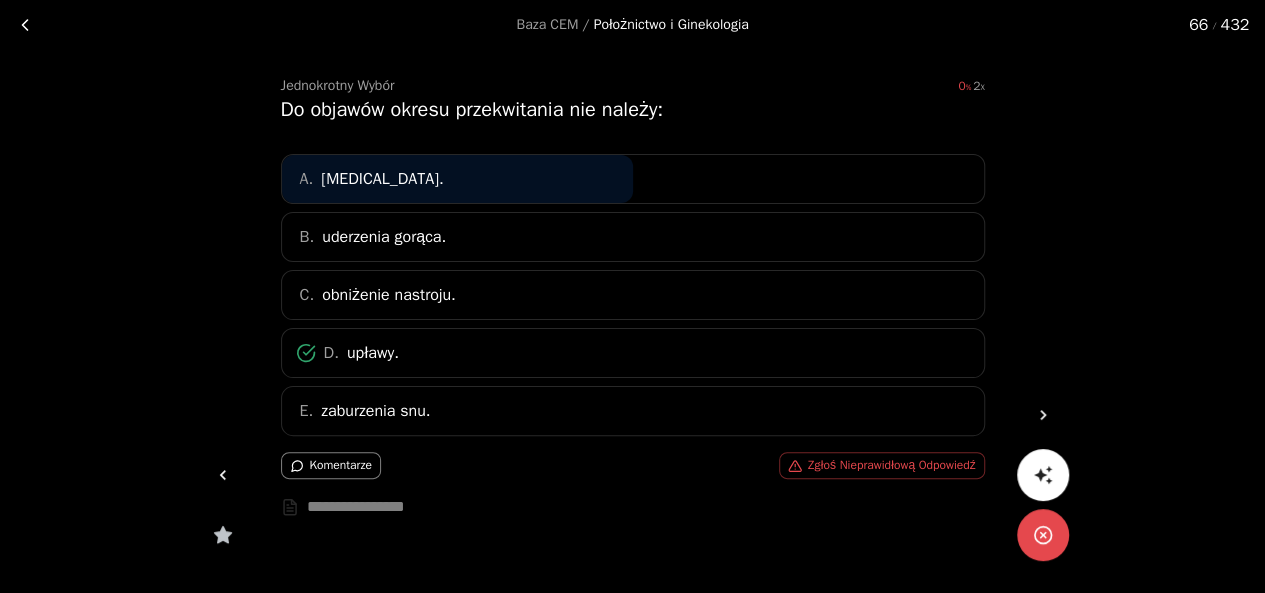 click 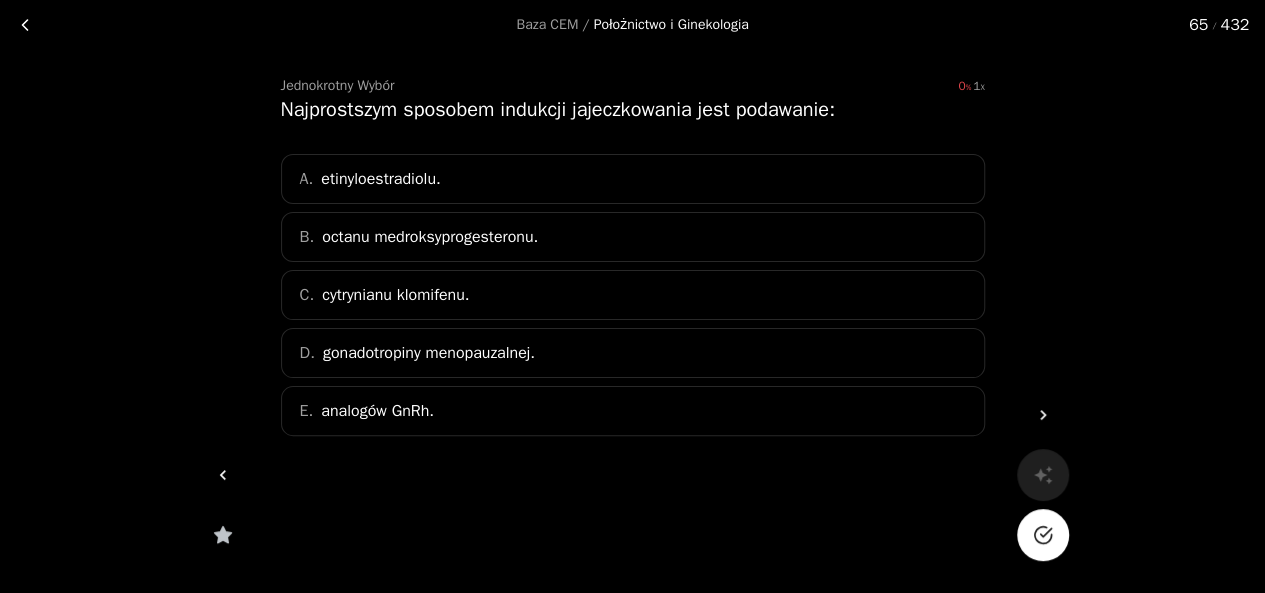 click at bounding box center [1043, 535] 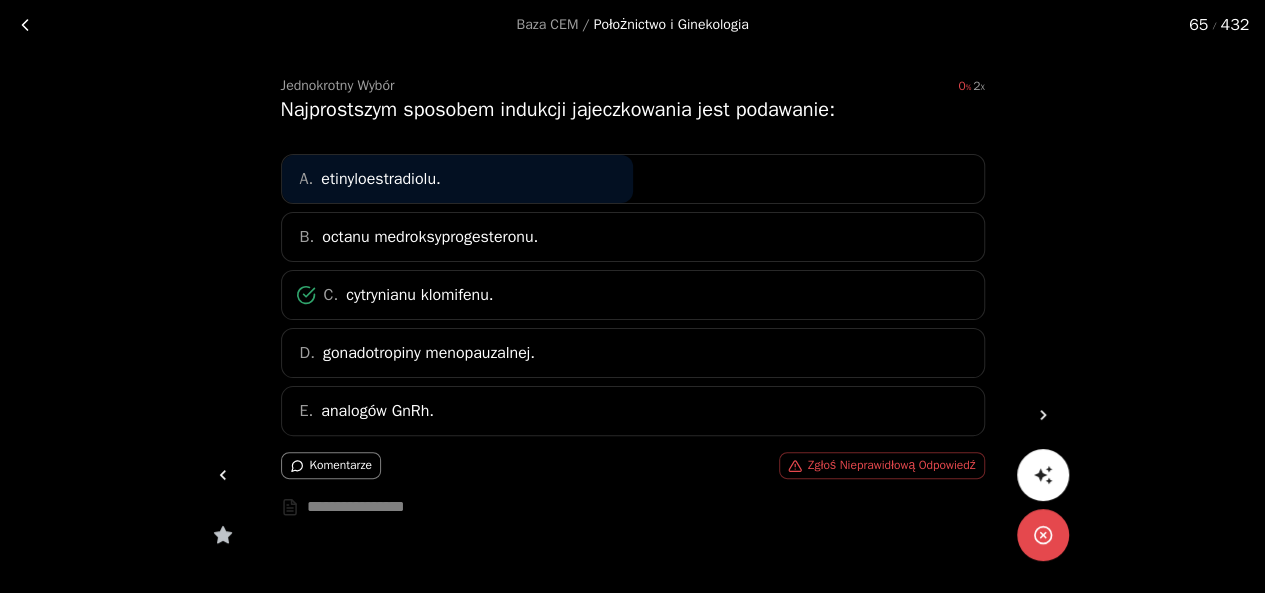 click 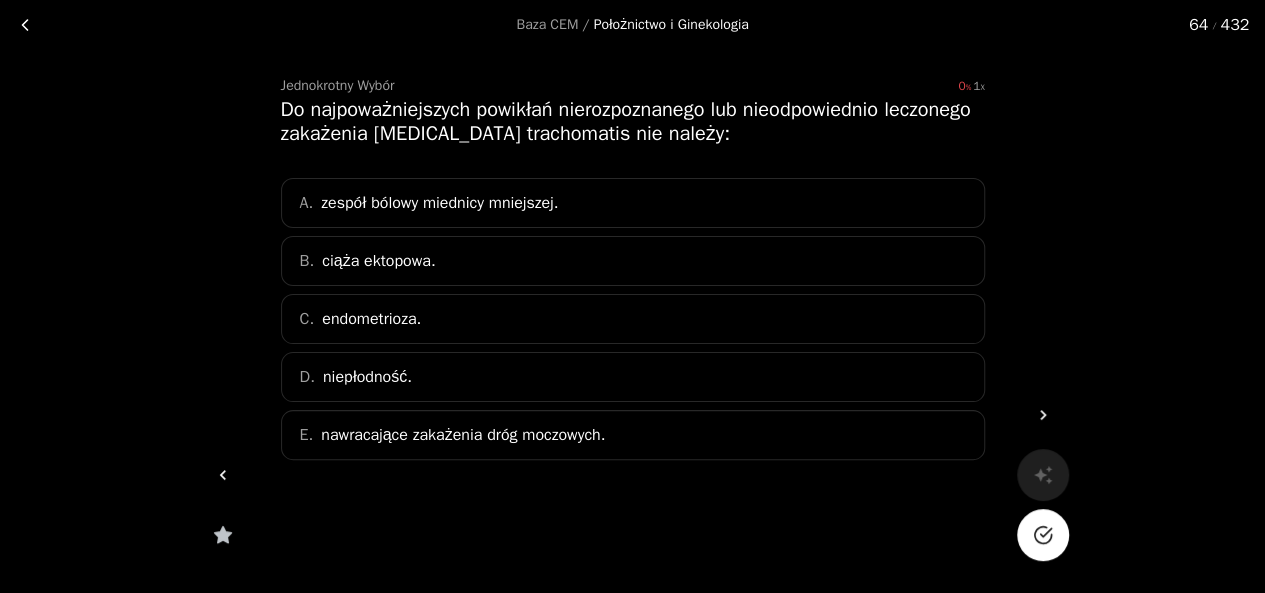 click at bounding box center (1043, 535) 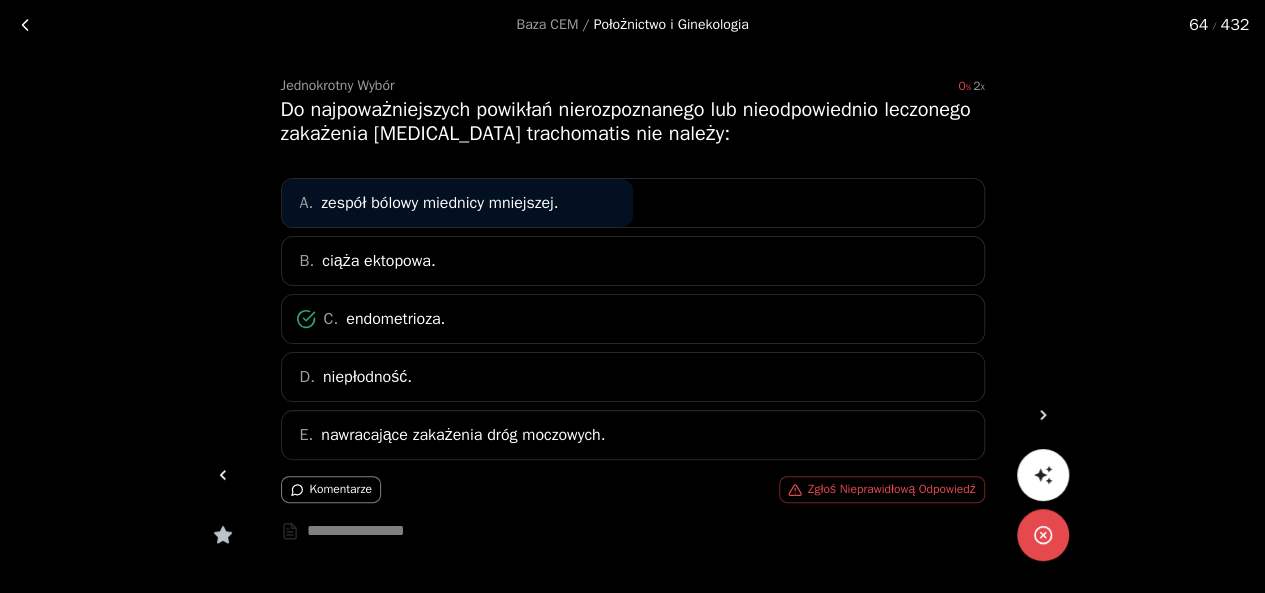 click 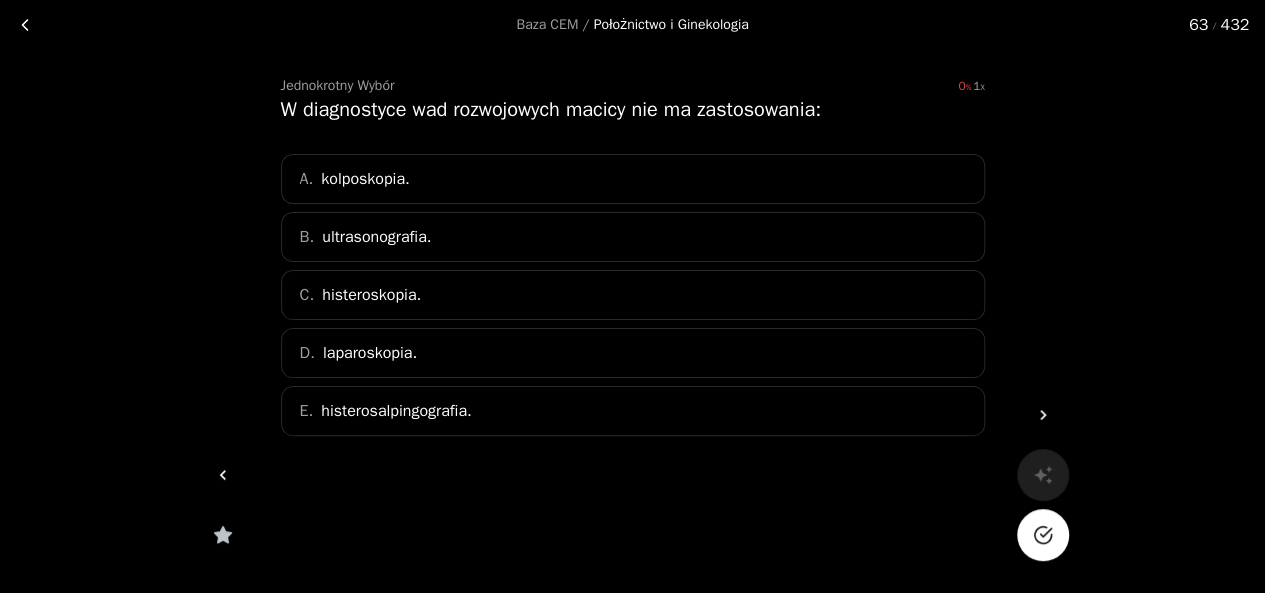 click 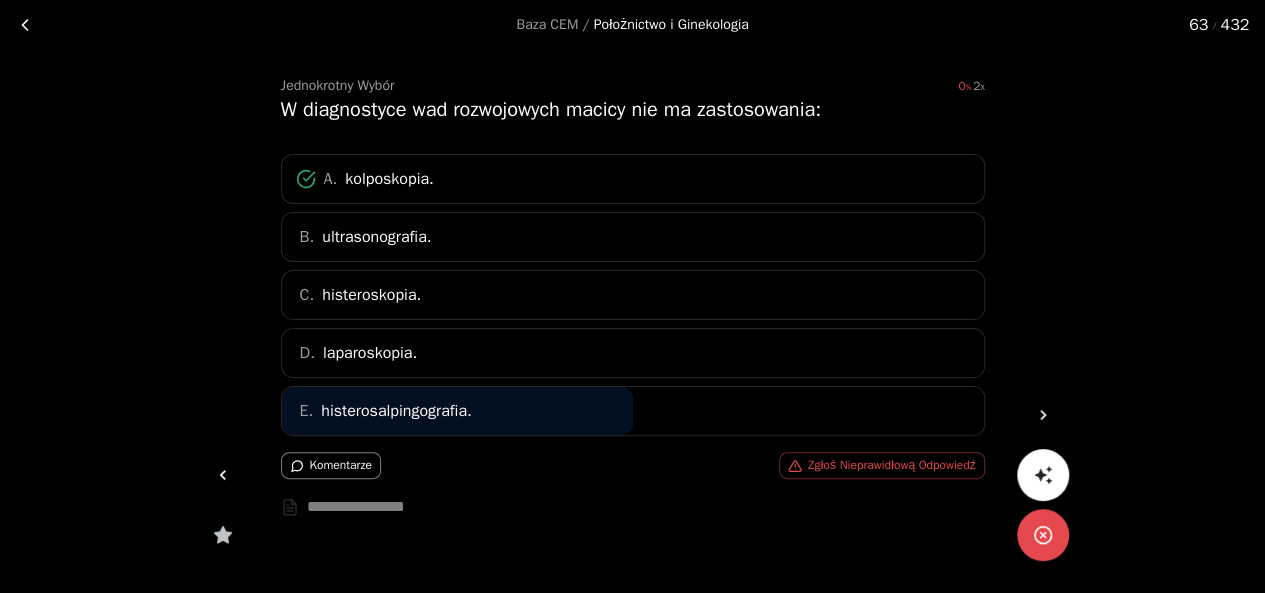 click 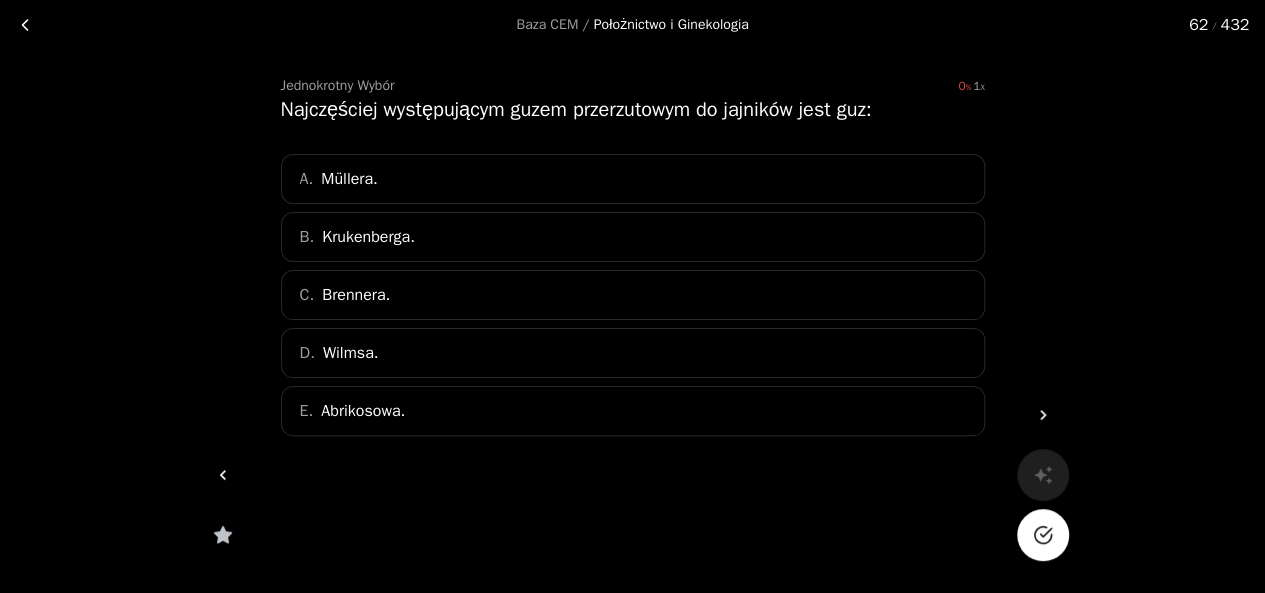 click at bounding box center [1043, 535] 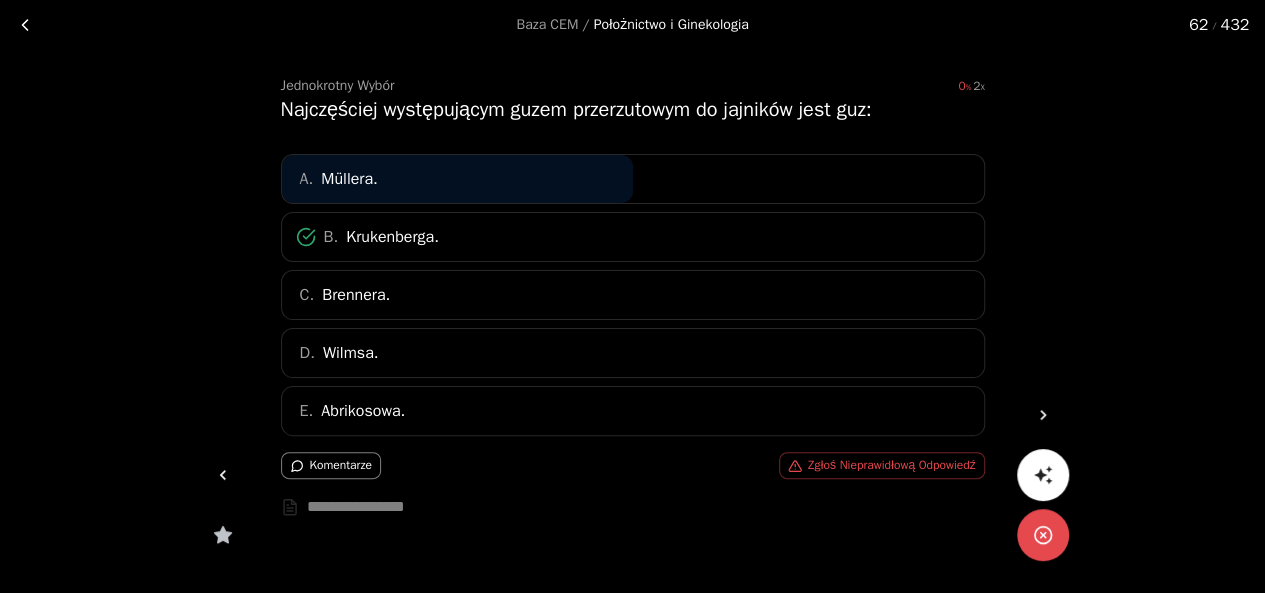 click 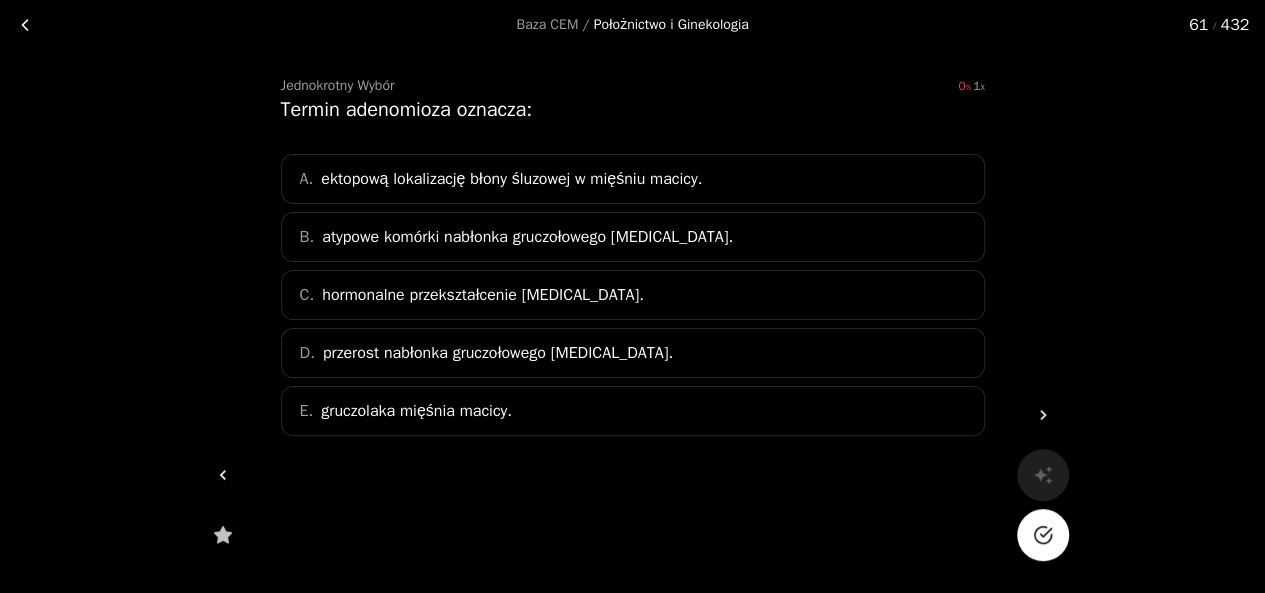 click 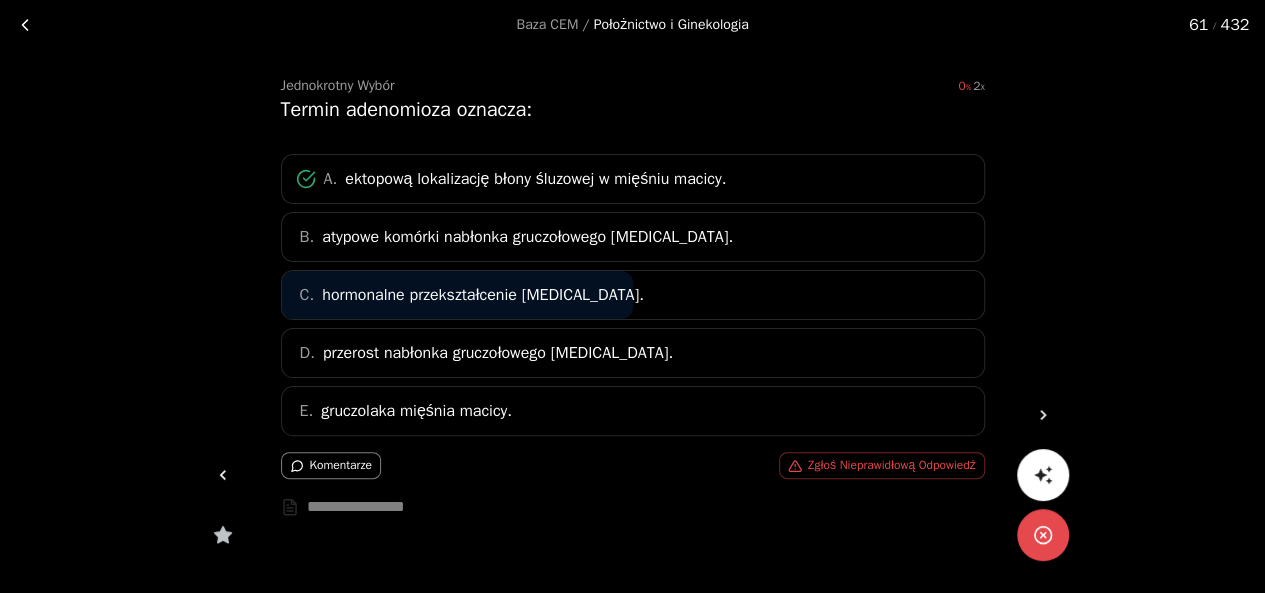 click 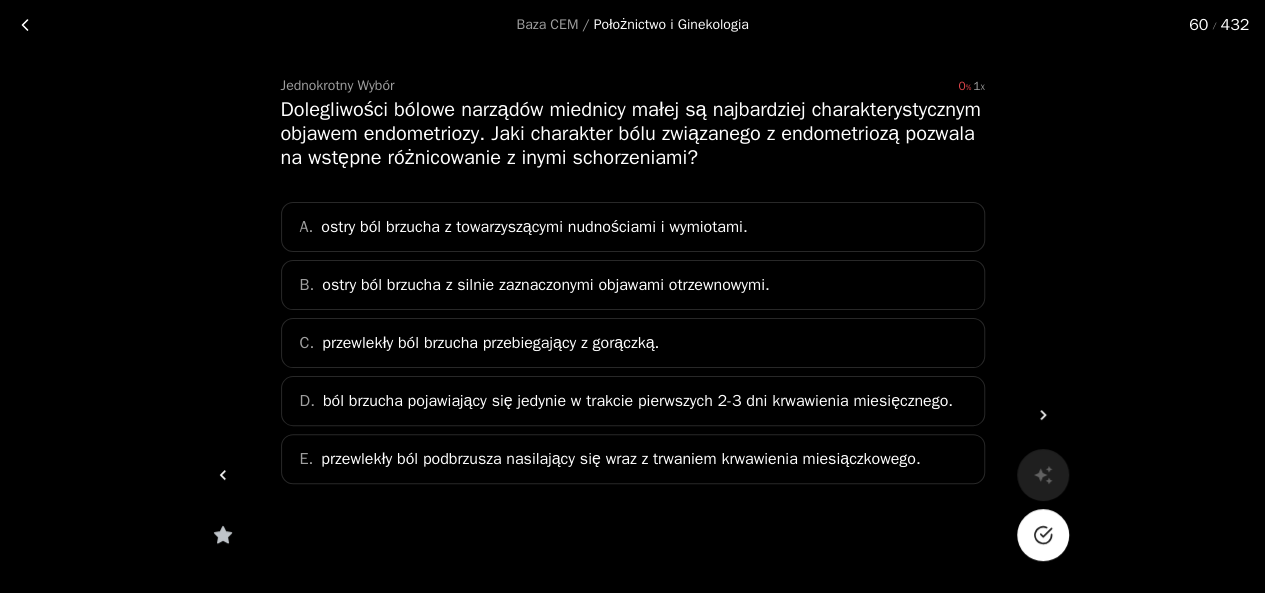 click at bounding box center [1043, 535] 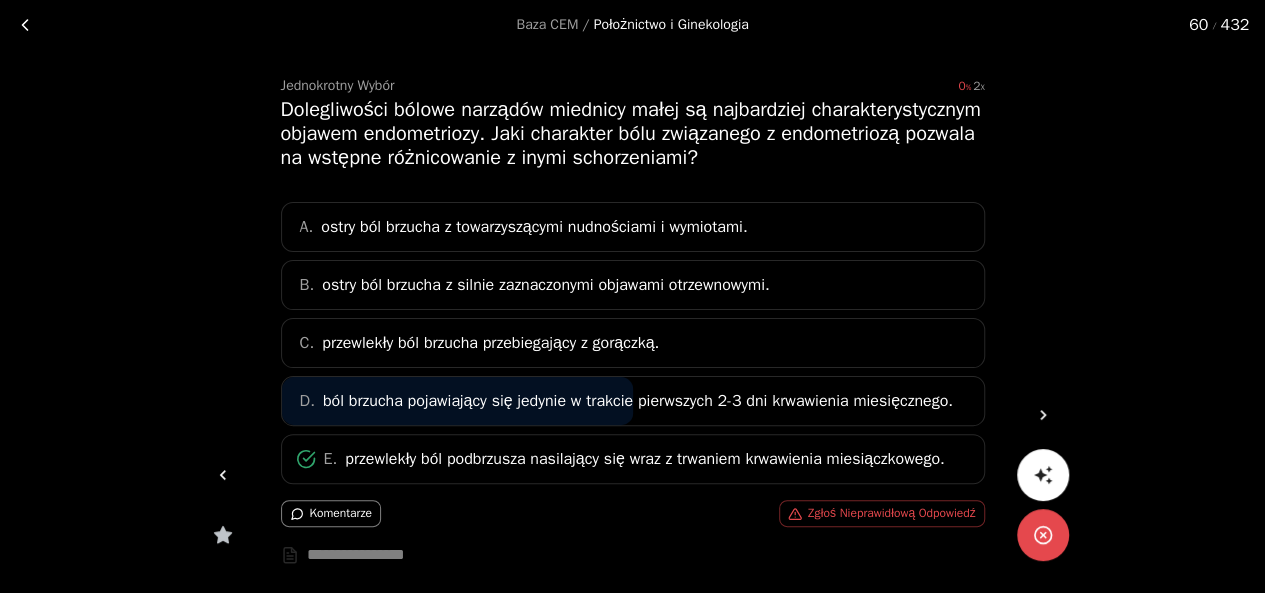 click 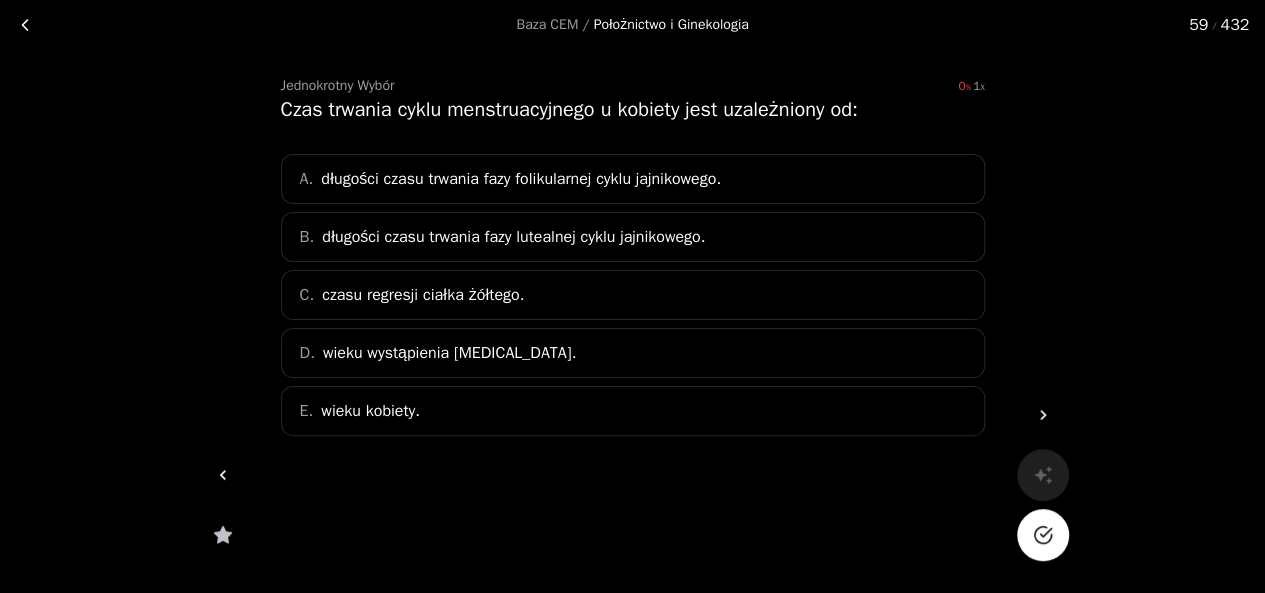 click at bounding box center (1043, 535) 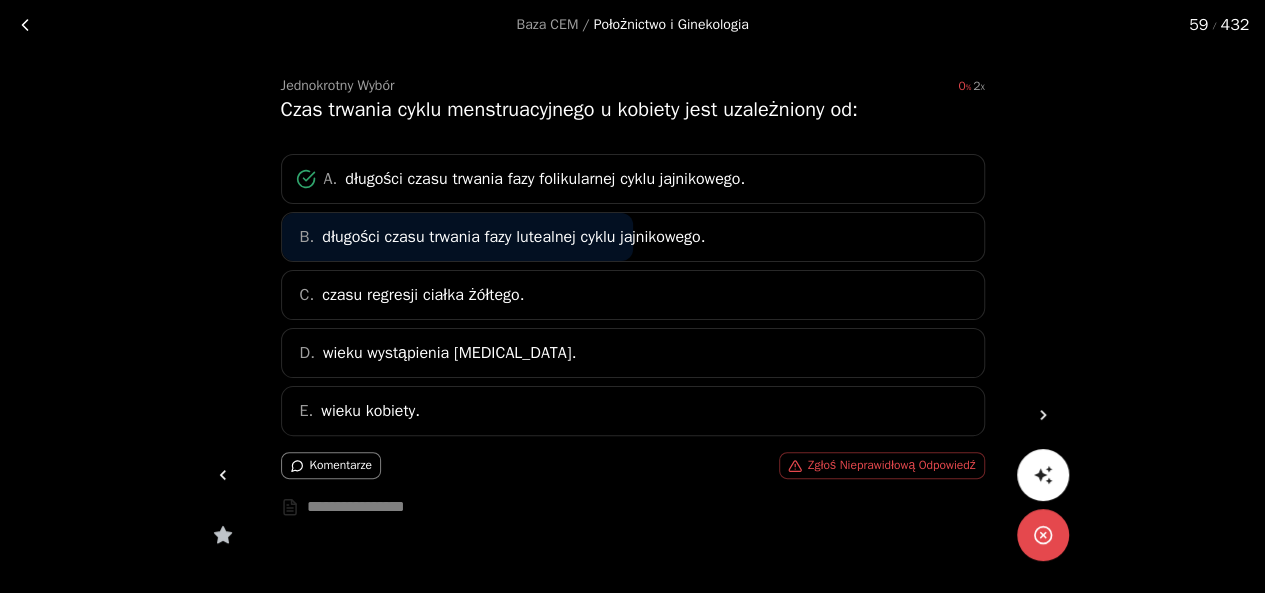 click at bounding box center [223, 475] 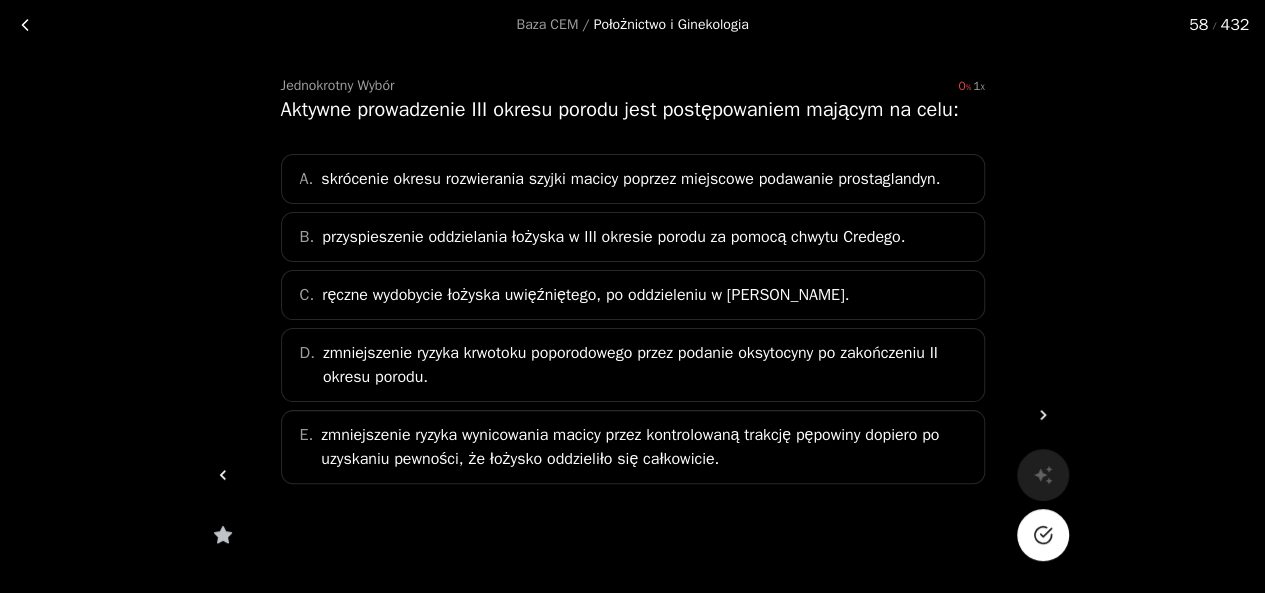 click at bounding box center [1043, 535] 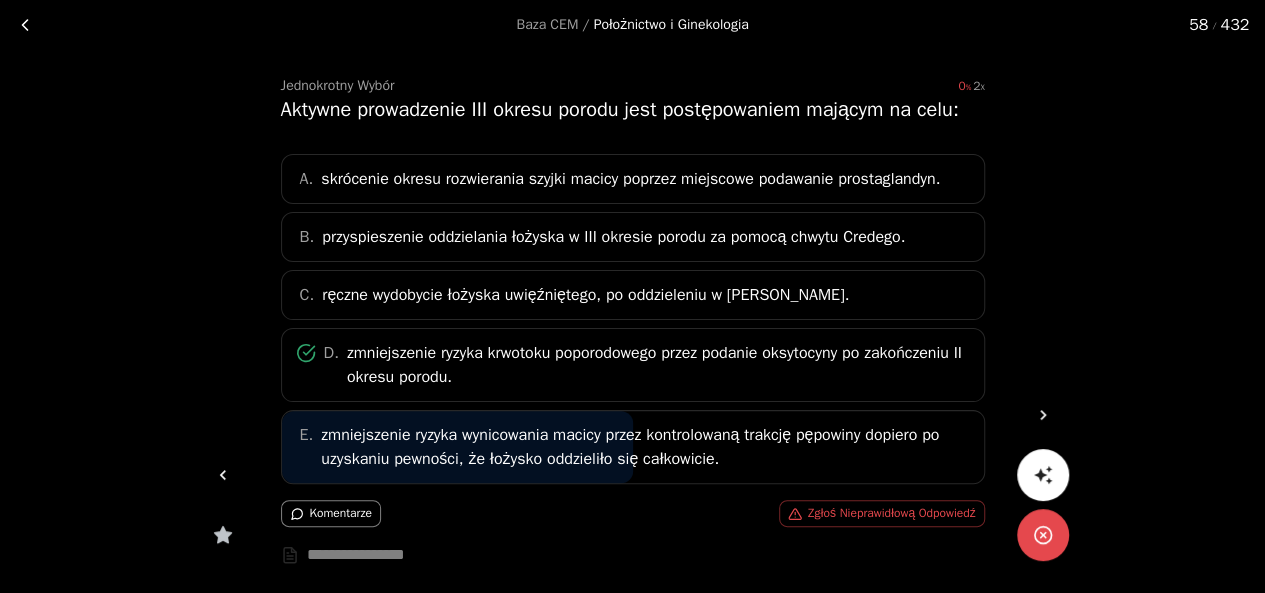 click at bounding box center (223, 475) 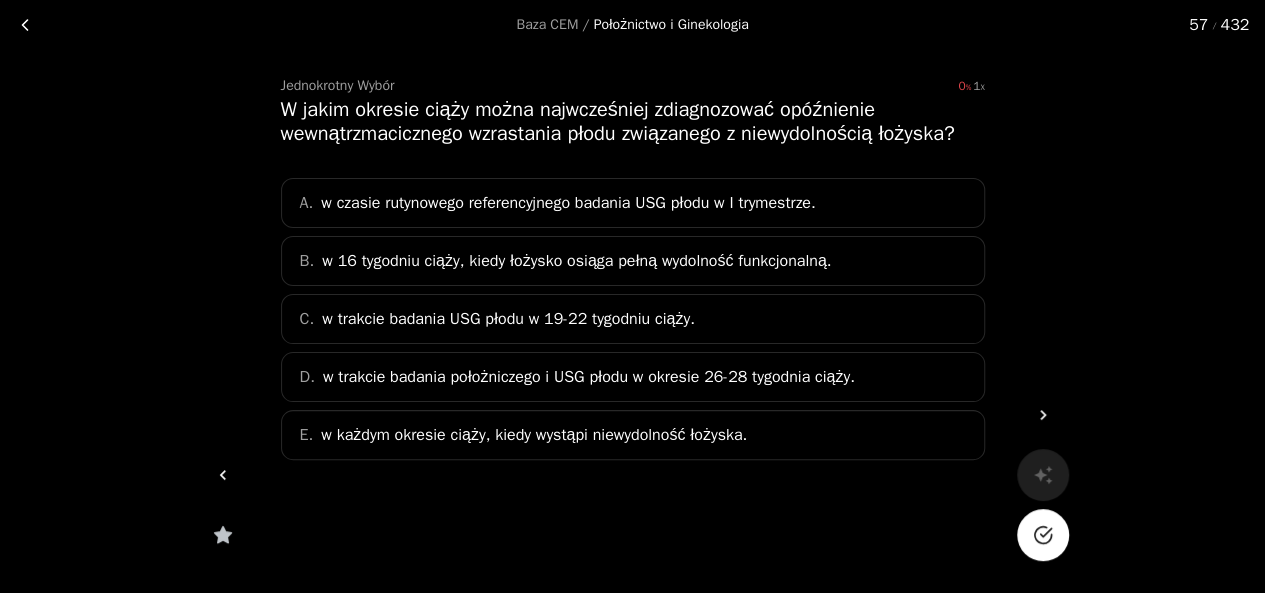 click 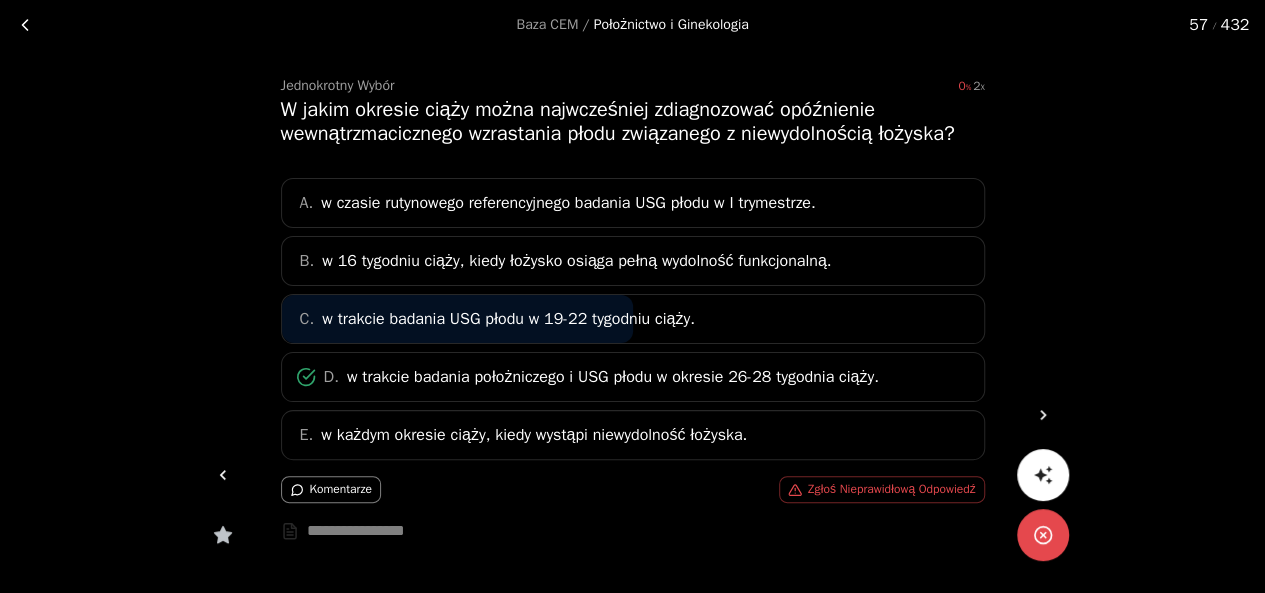 click 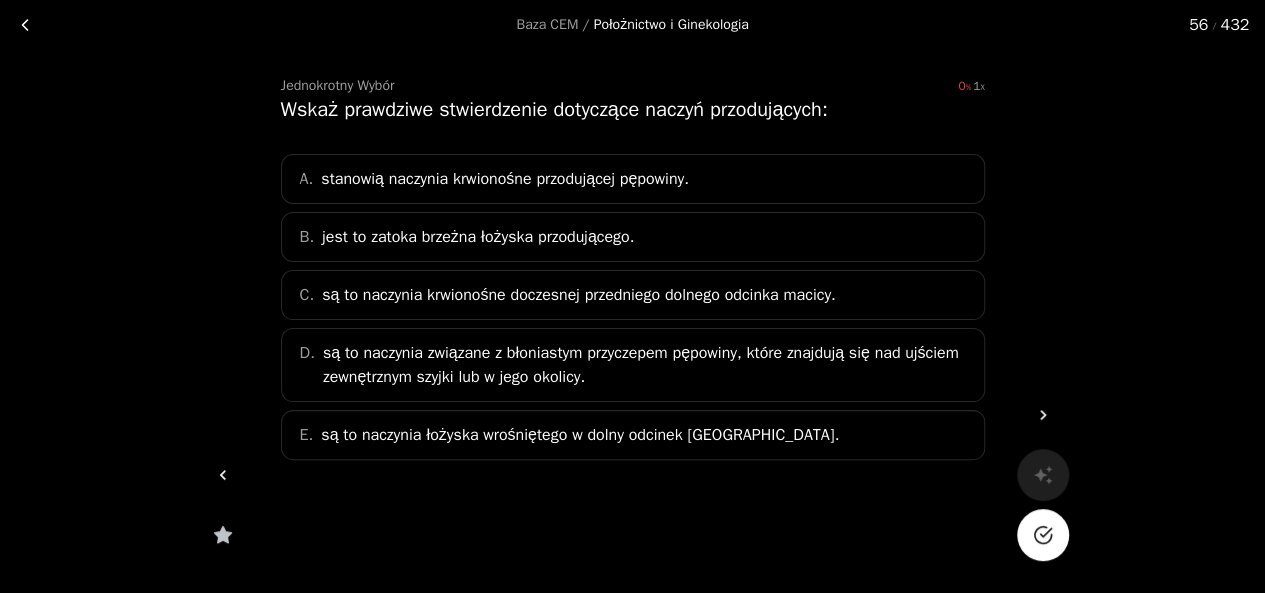 click at bounding box center (1043, 535) 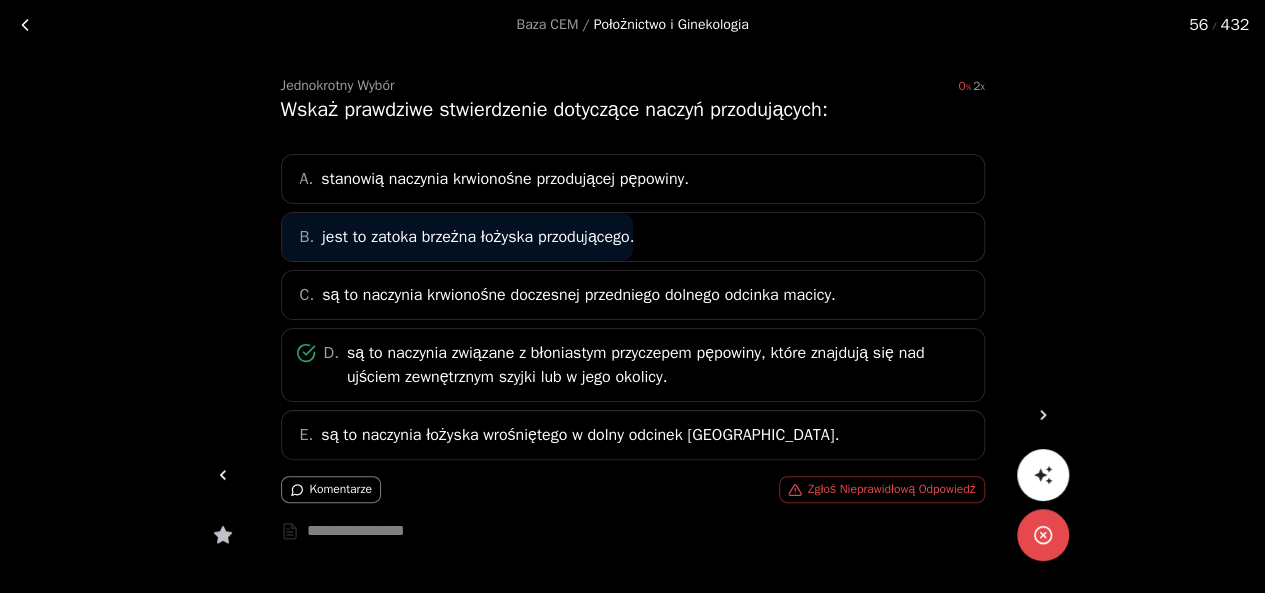 click 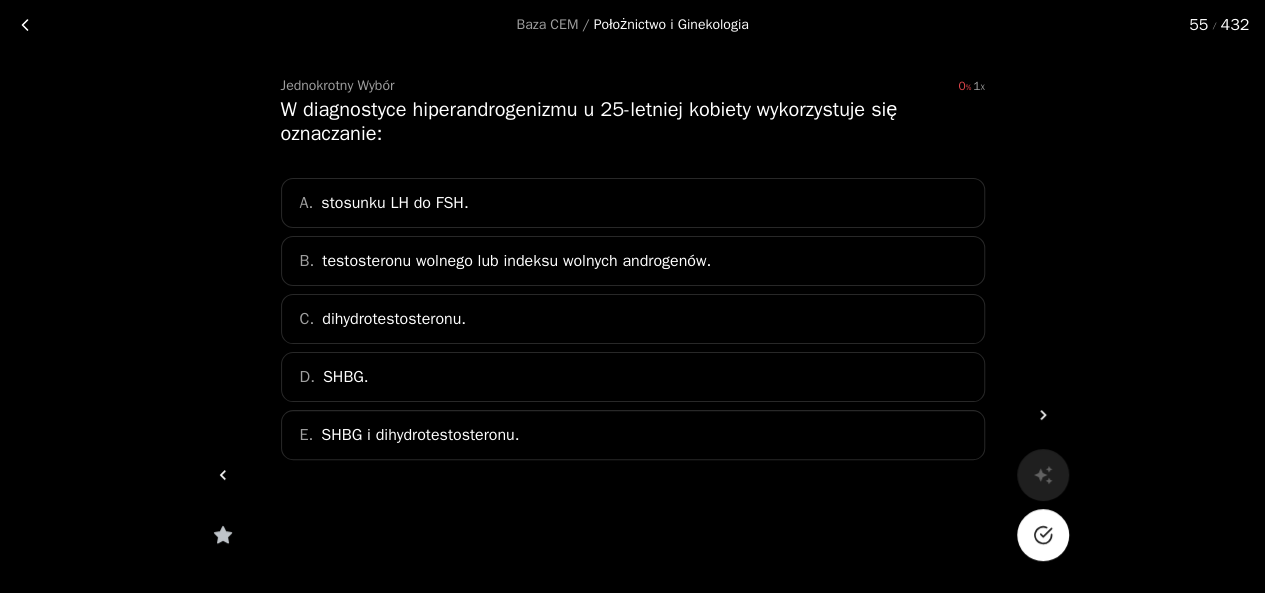 click at bounding box center [1043, 535] 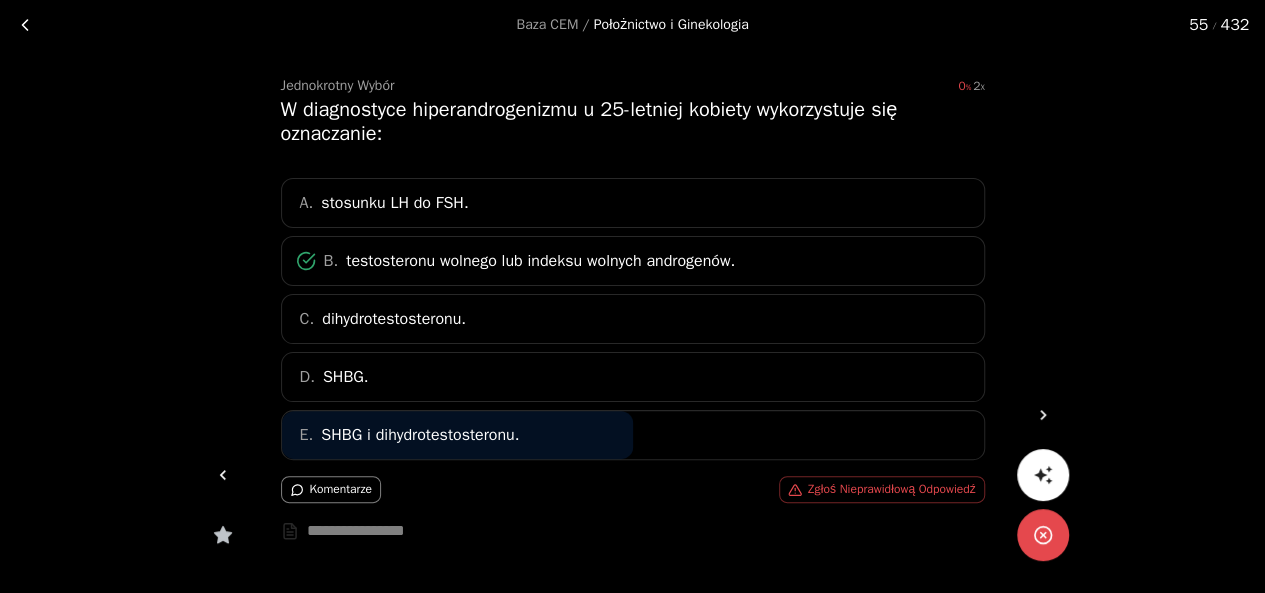 click 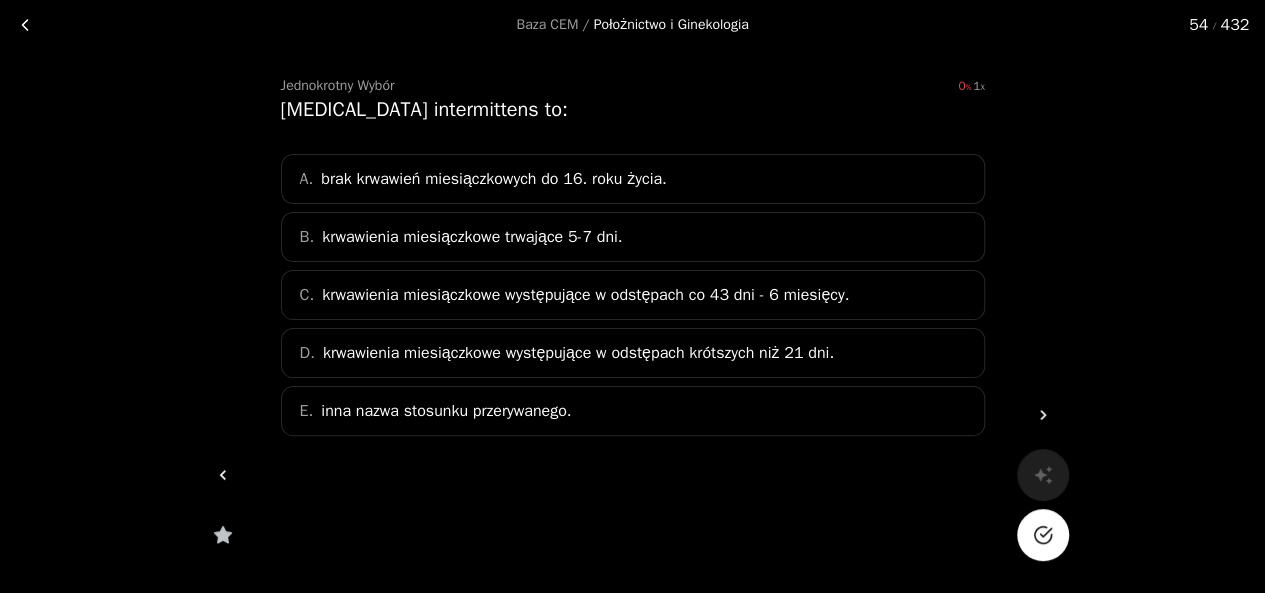 click at bounding box center (1043, 535) 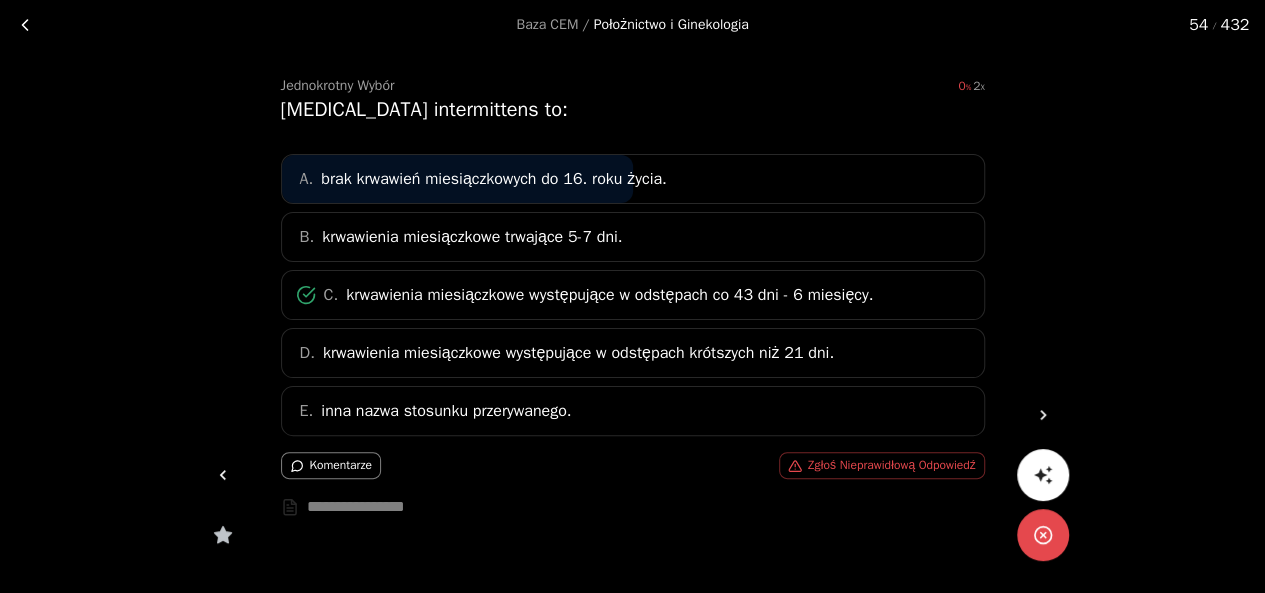 click at bounding box center [223, 475] 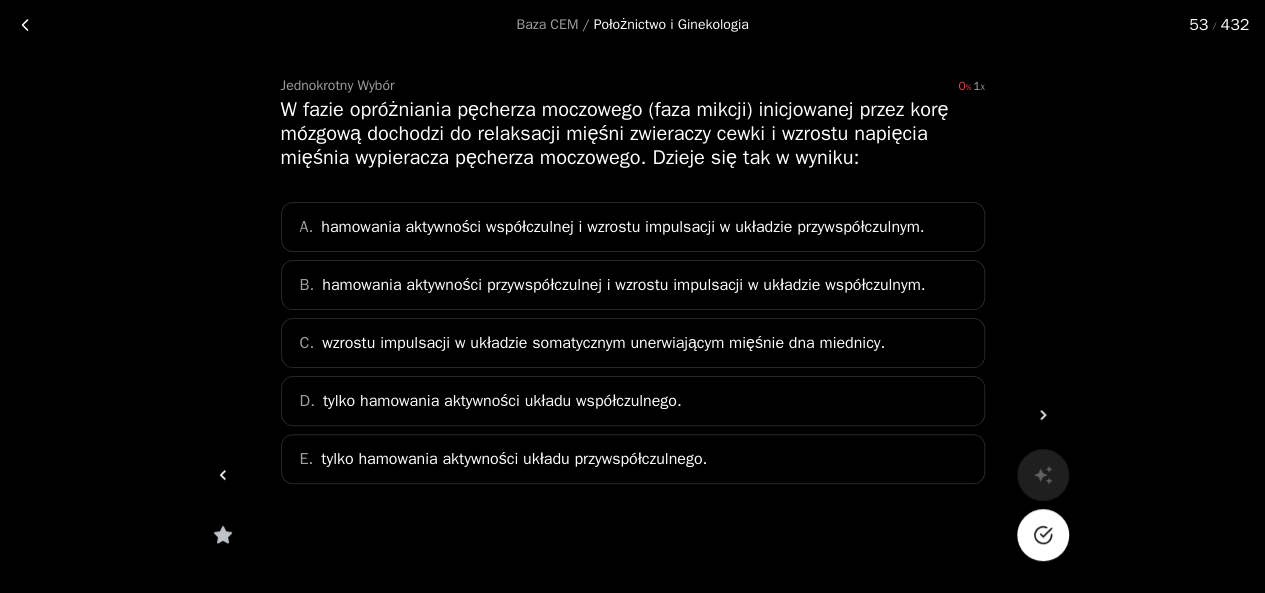 click 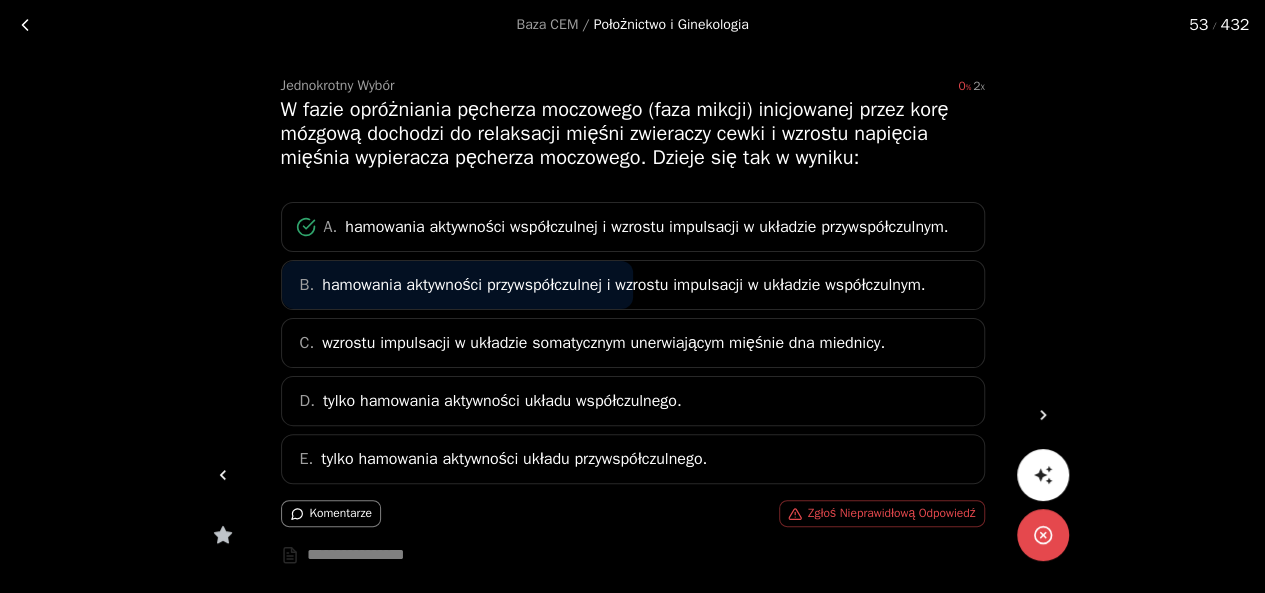 click at bounding box center [223, 475] 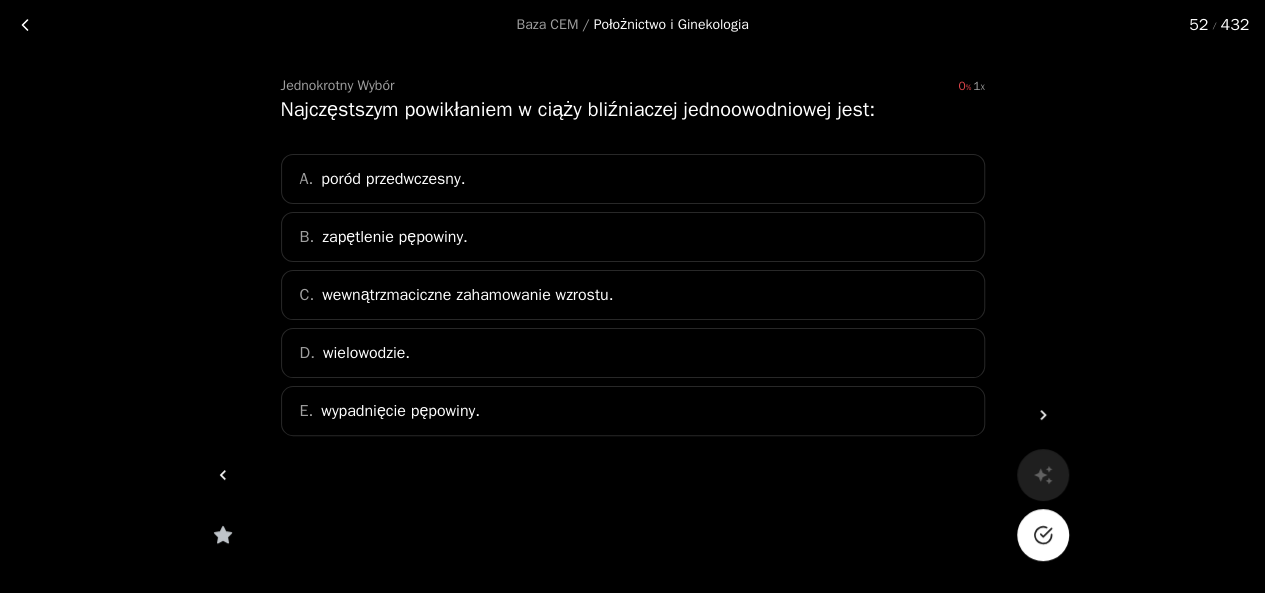 click 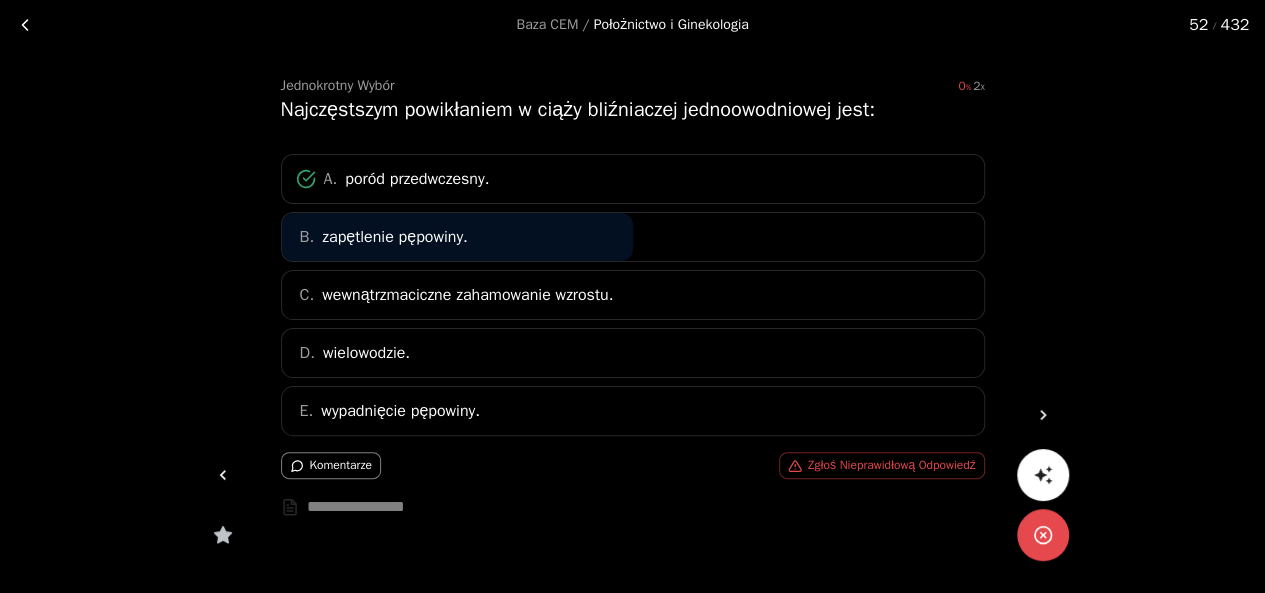 click 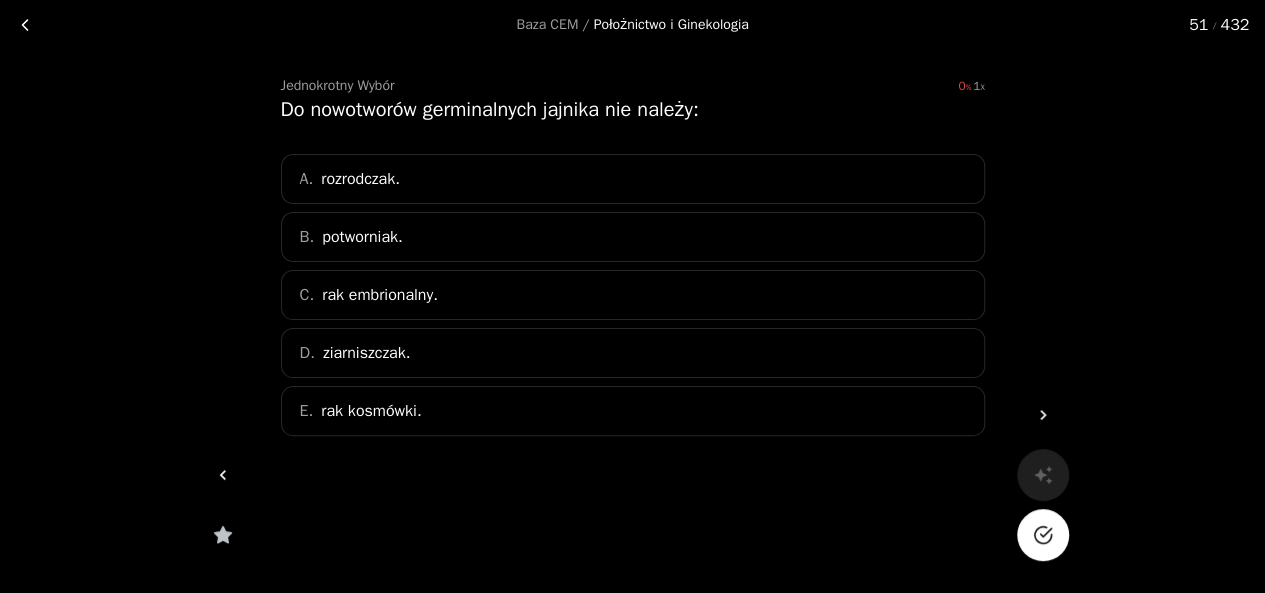 click at bounding box center [1043, 535] 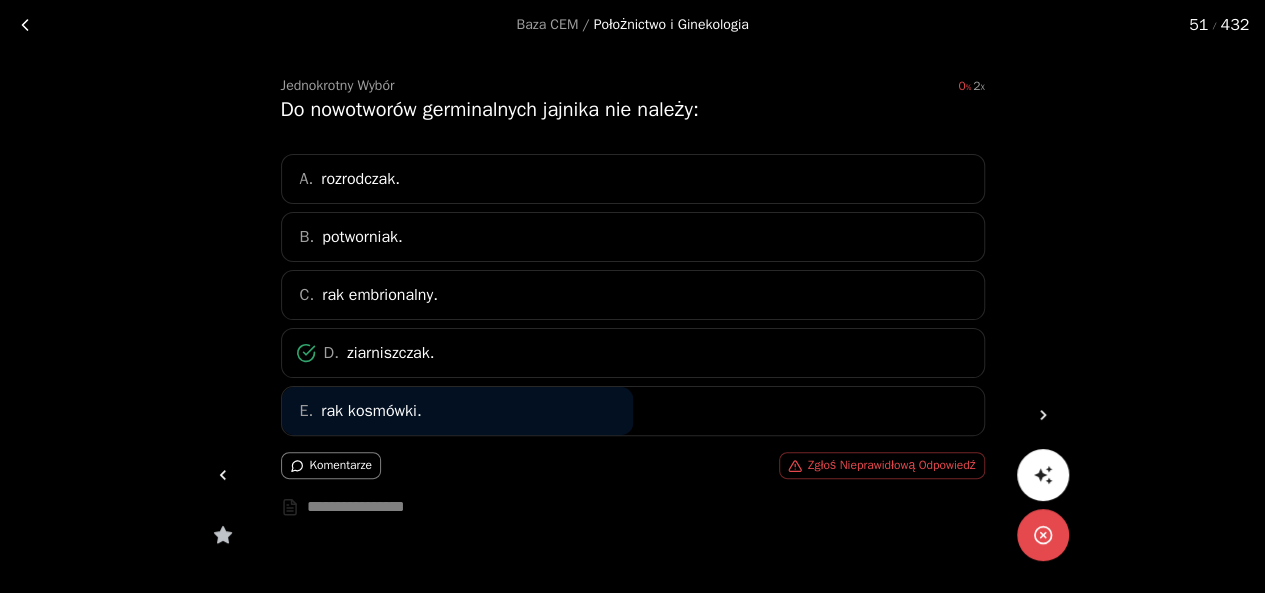 click 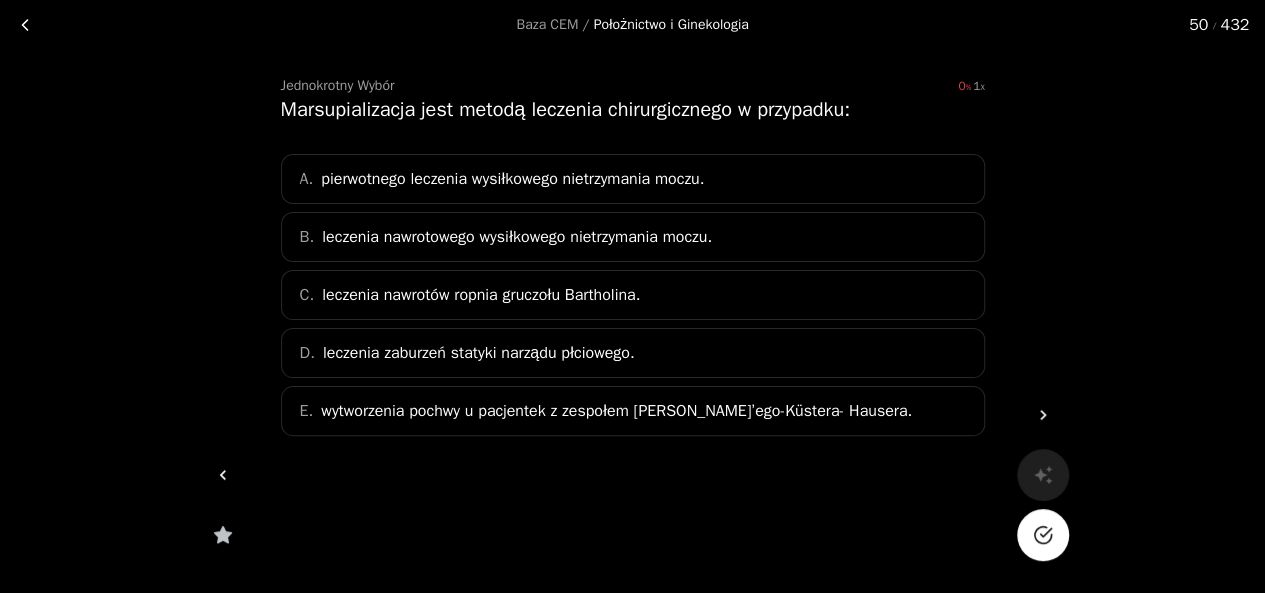 click 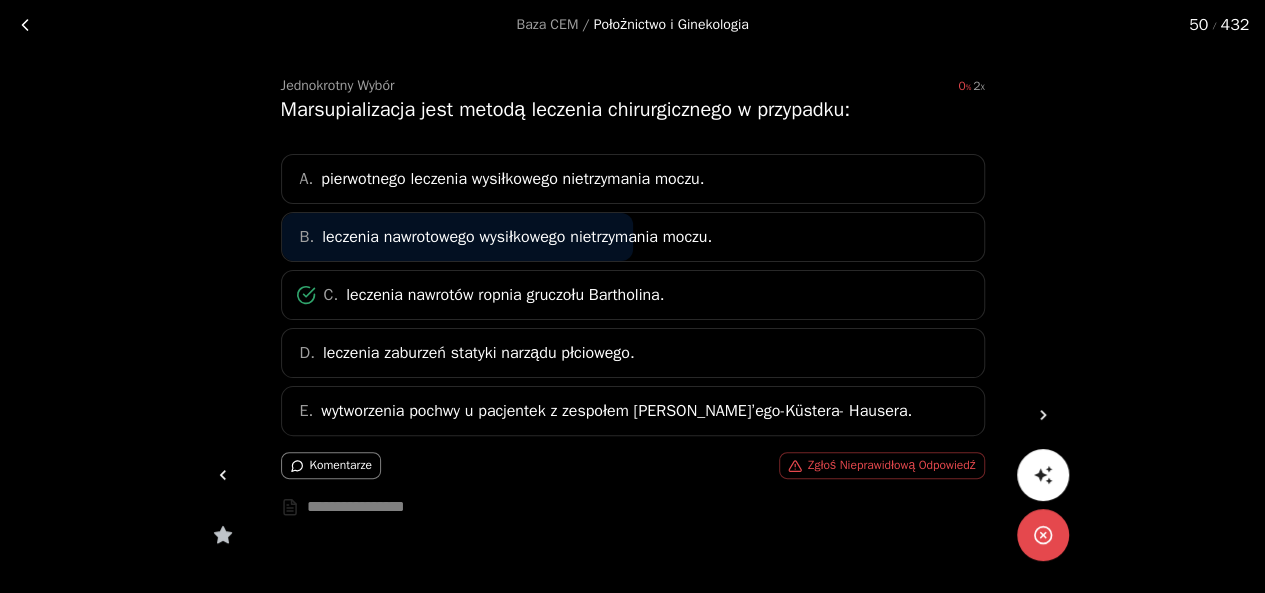 click at bounding box center [223, 475] 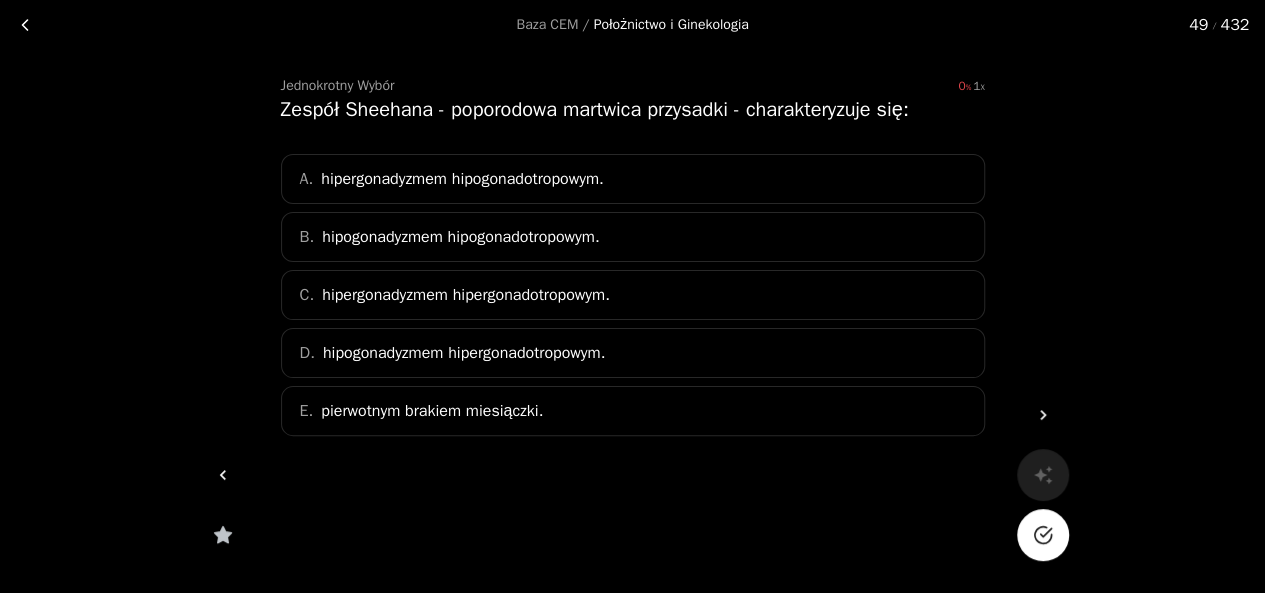 click 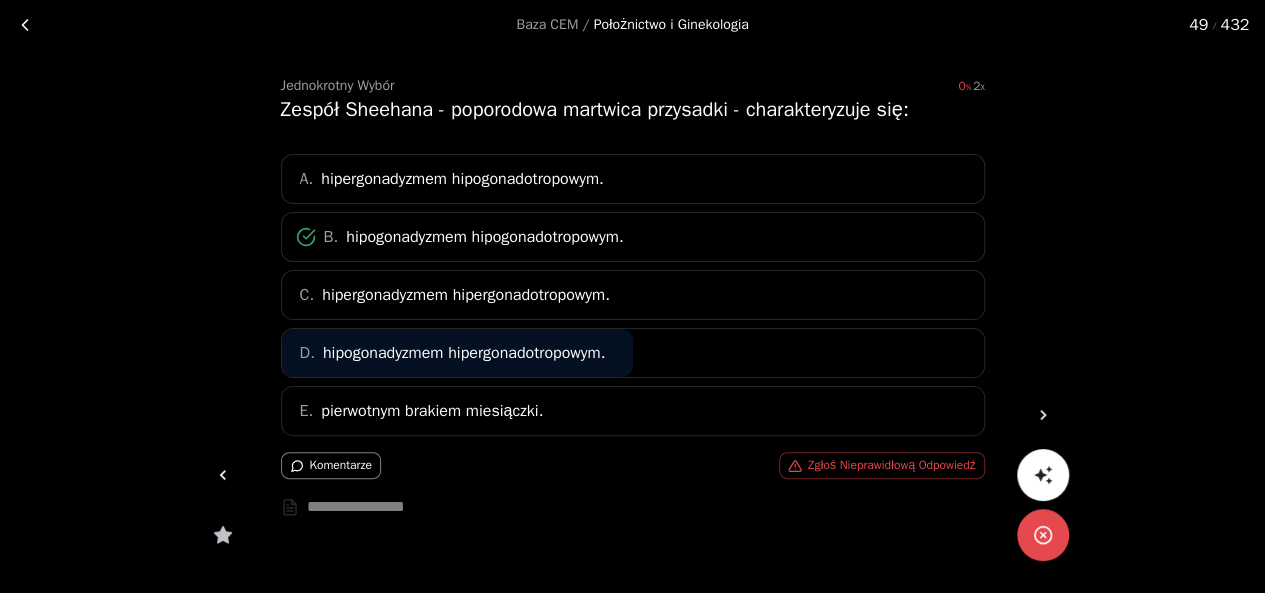 click 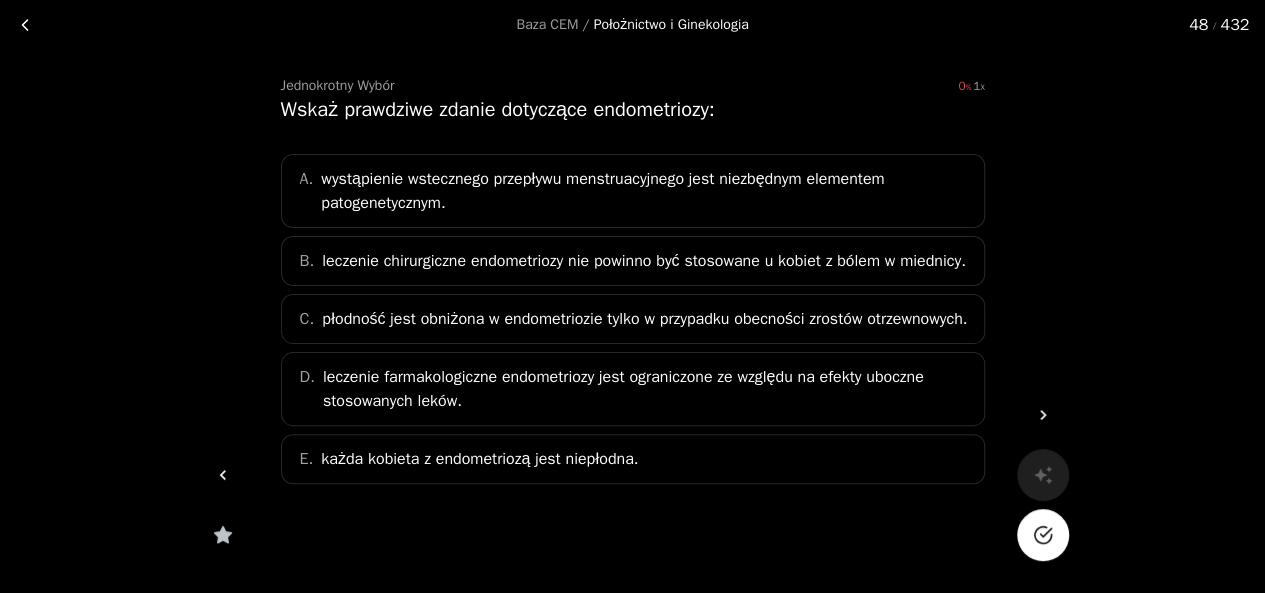 click 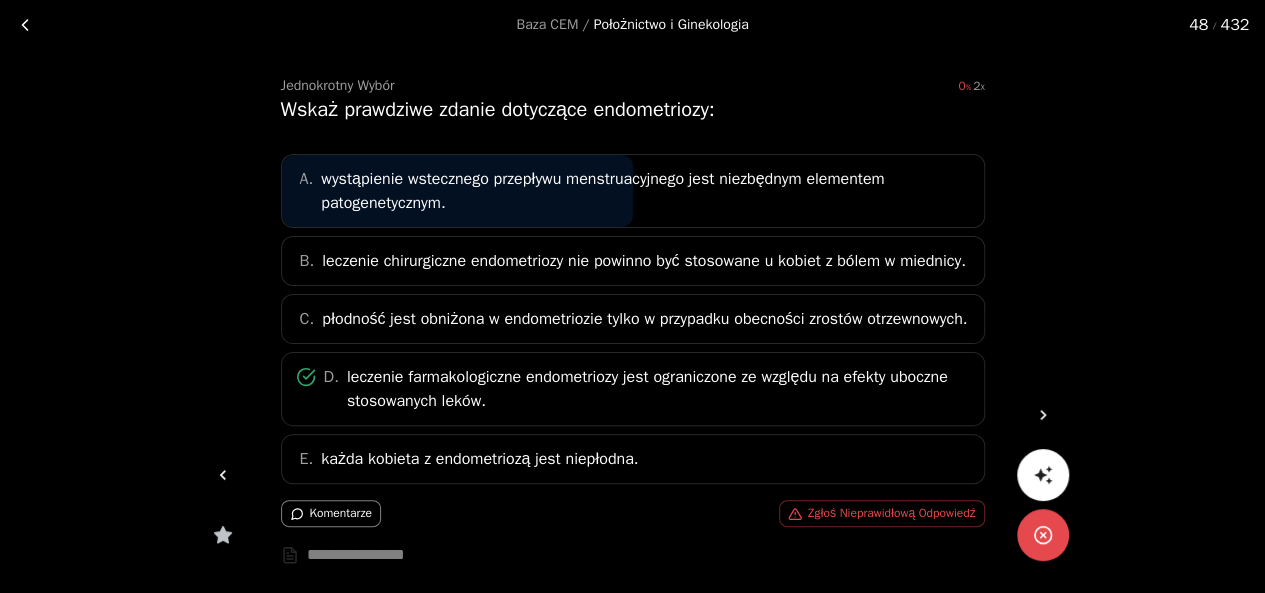 click 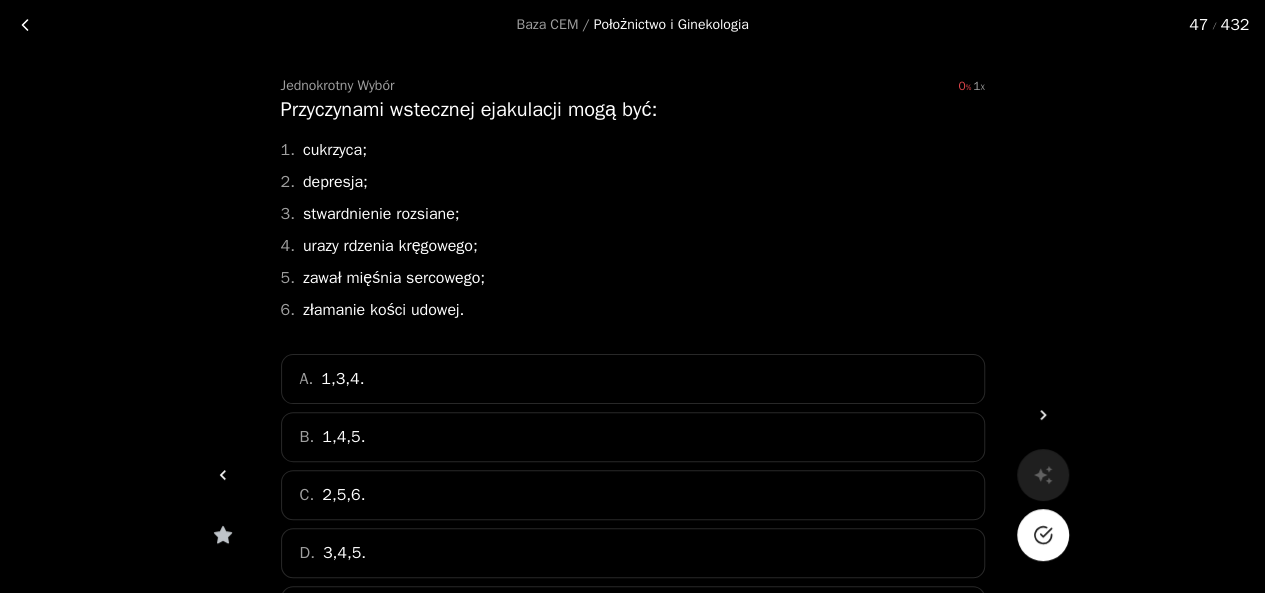 click at bounding box center [1043, 535] 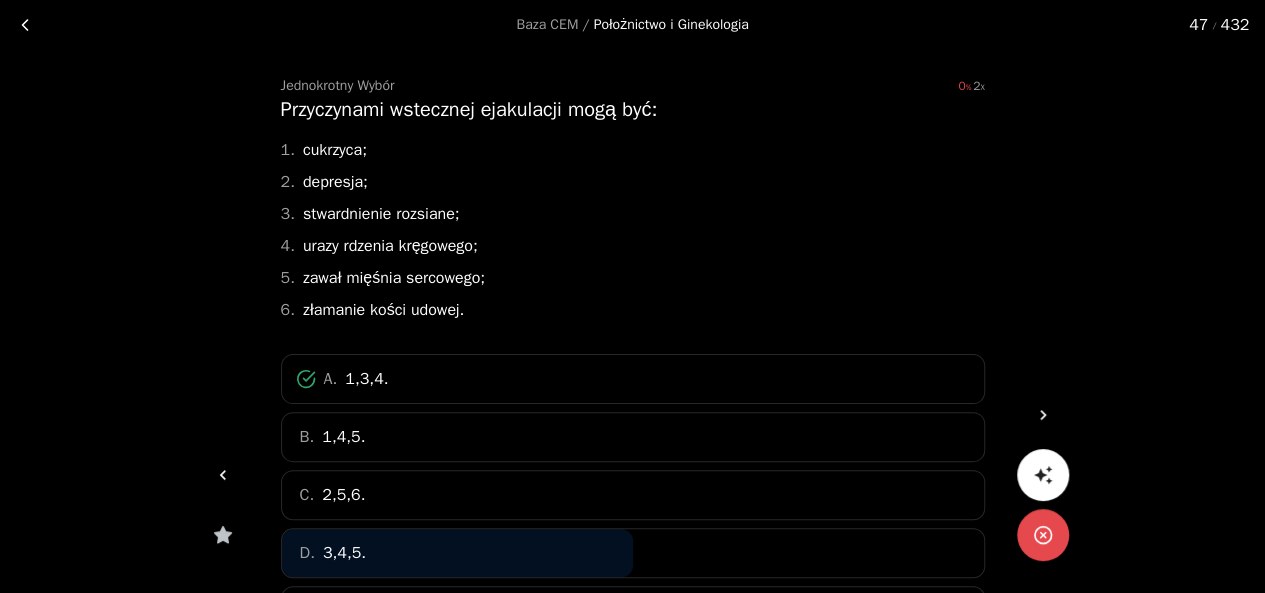 click 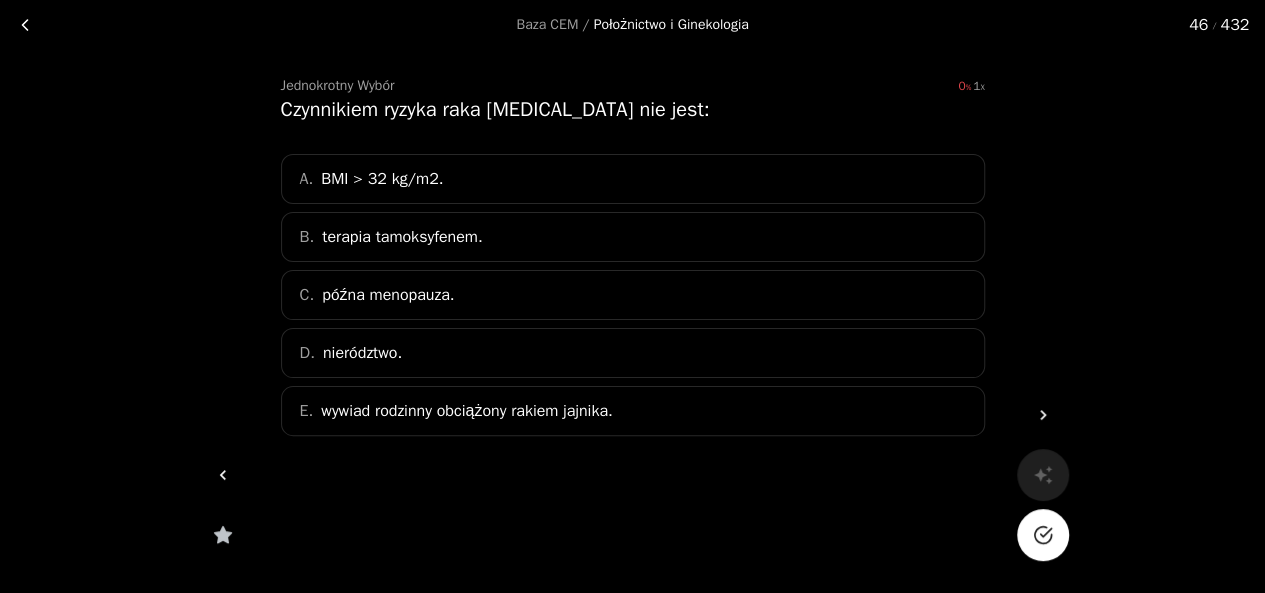 click at bounding box center [1043, 535] 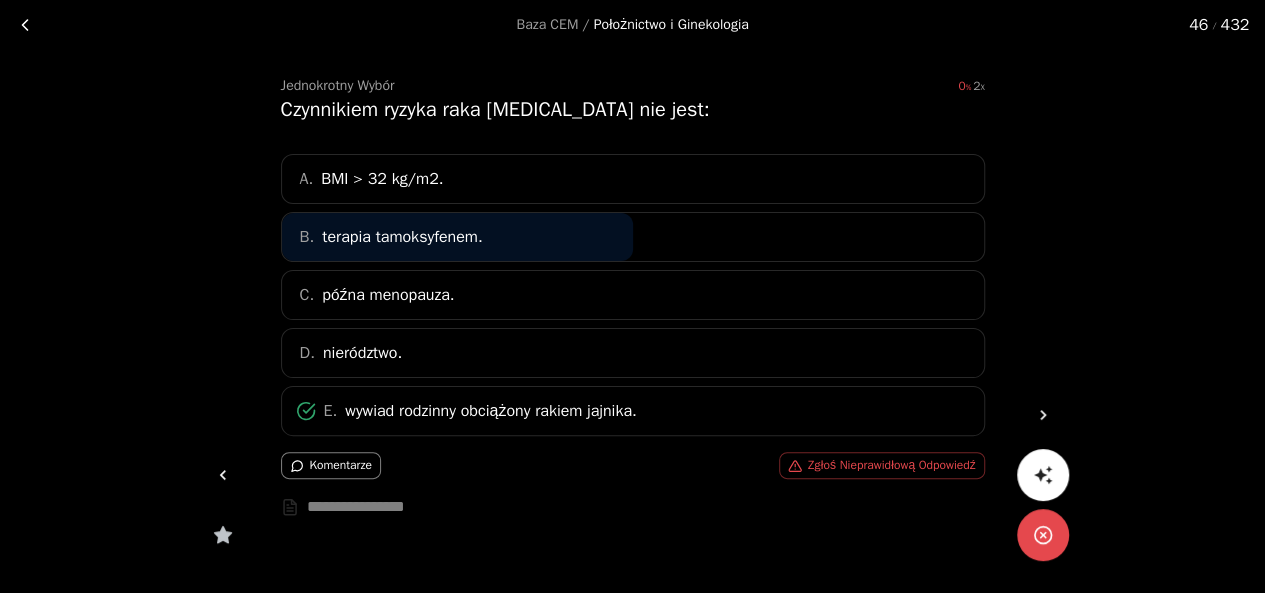 click 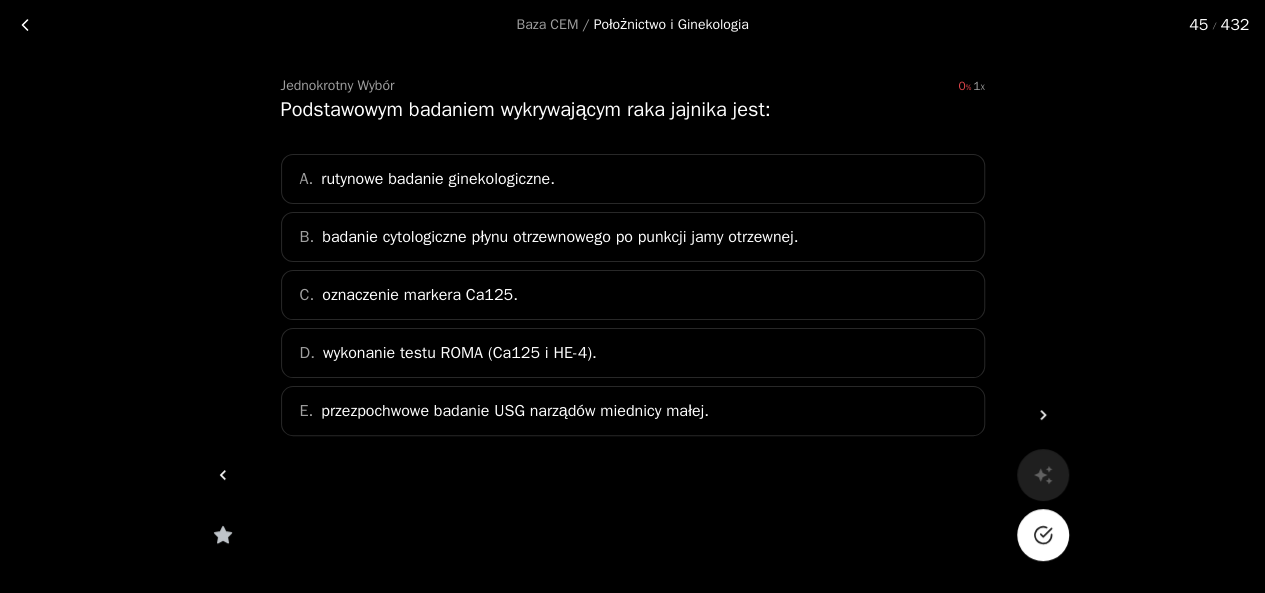 click at bounding box center (1043, 535) 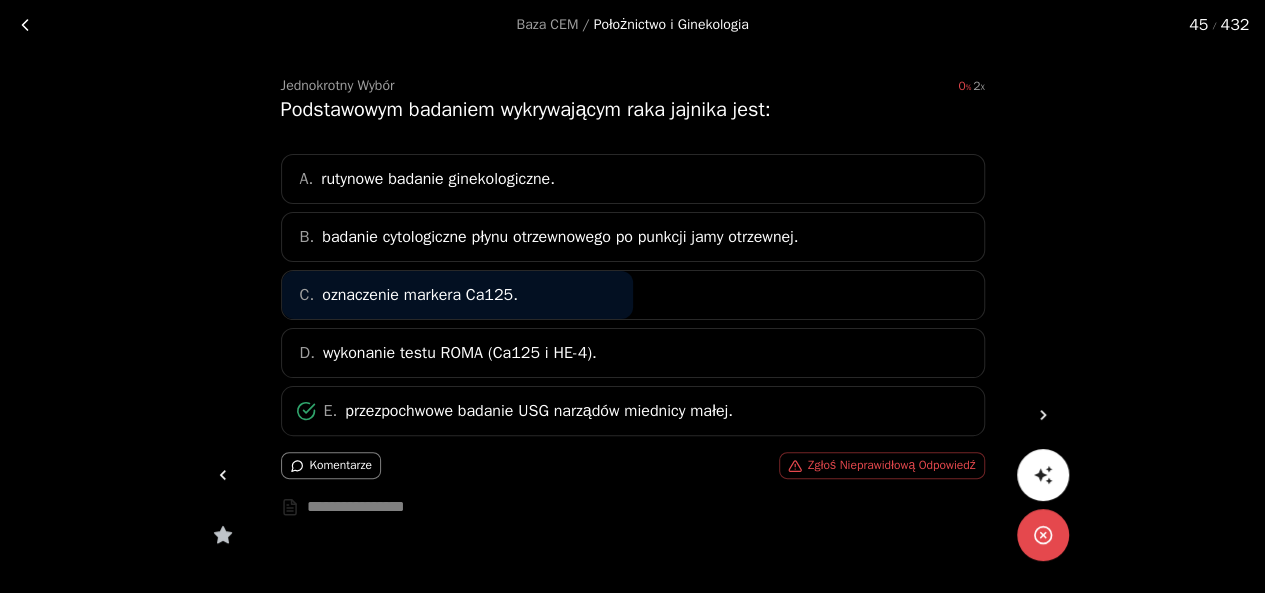 click 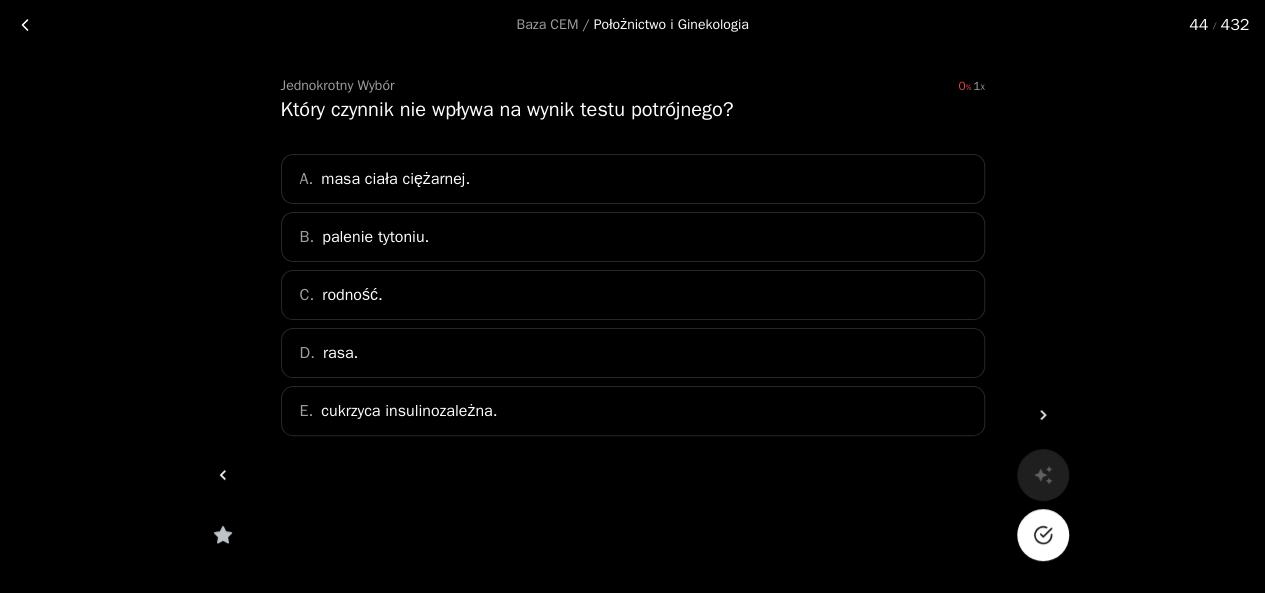 click 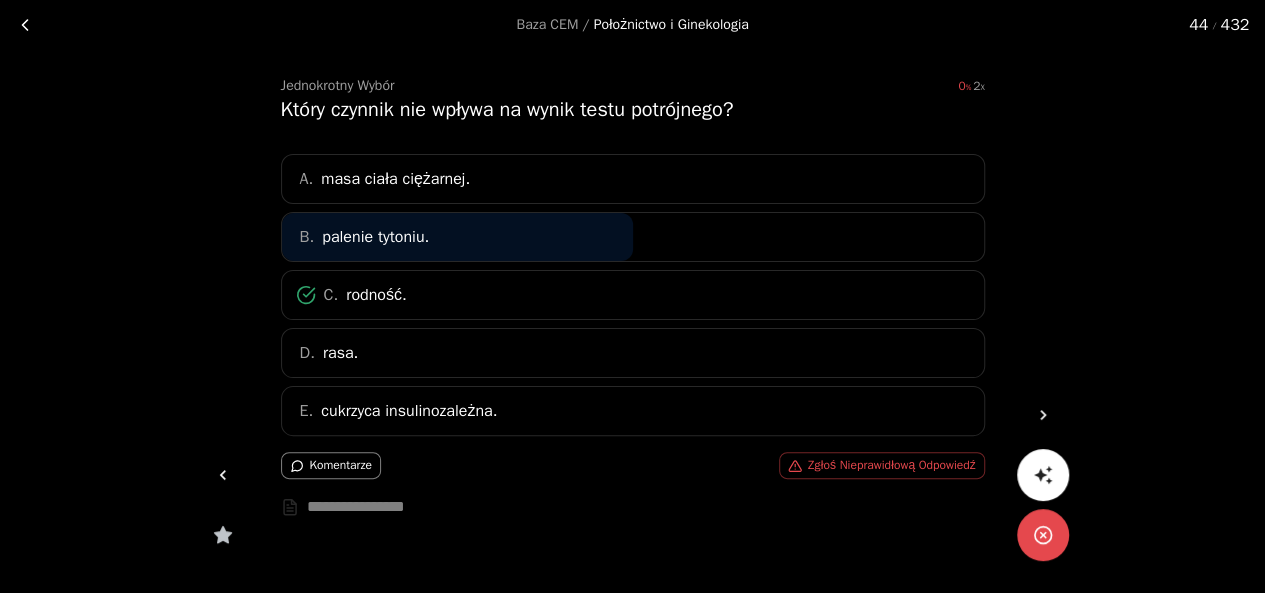click 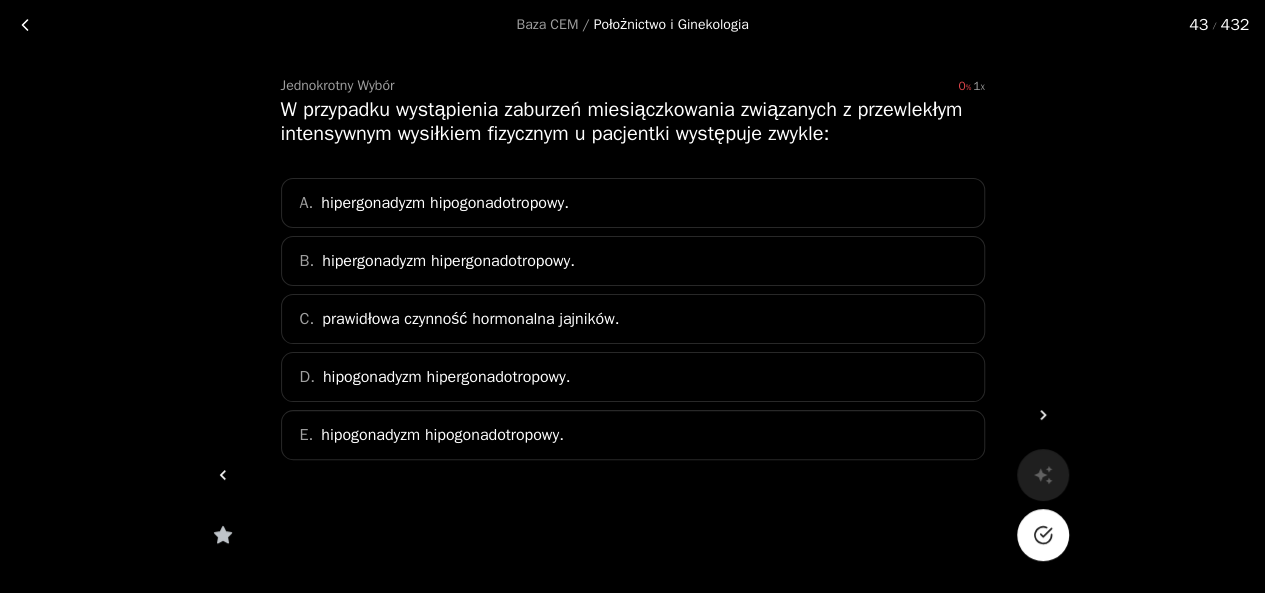 click 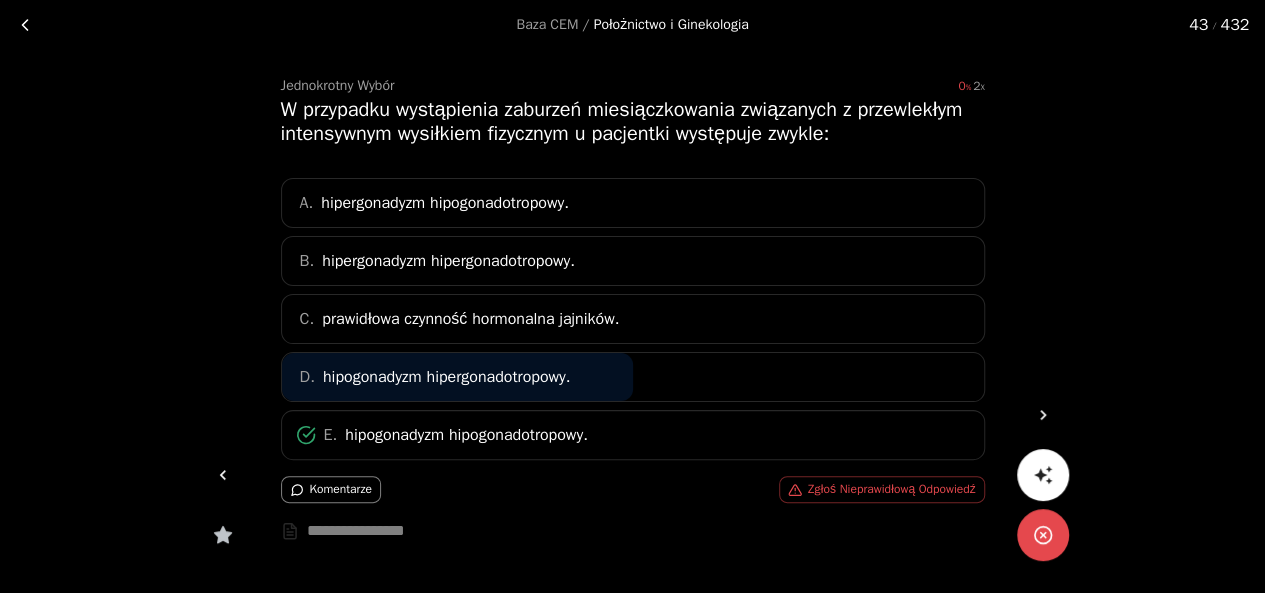 click 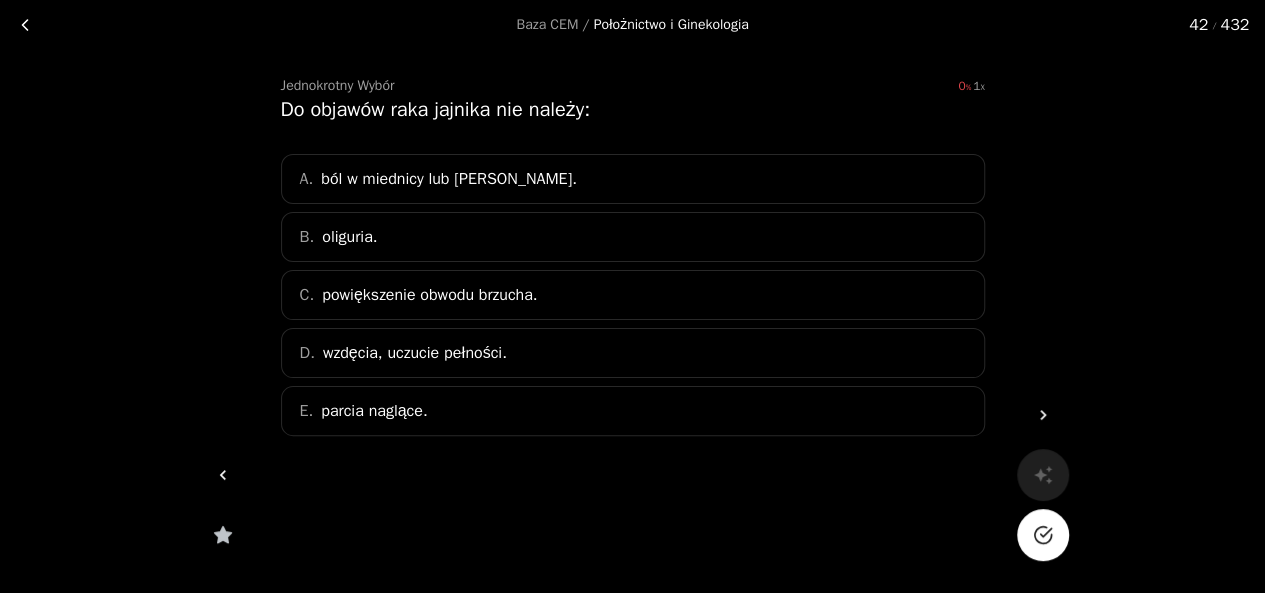 click 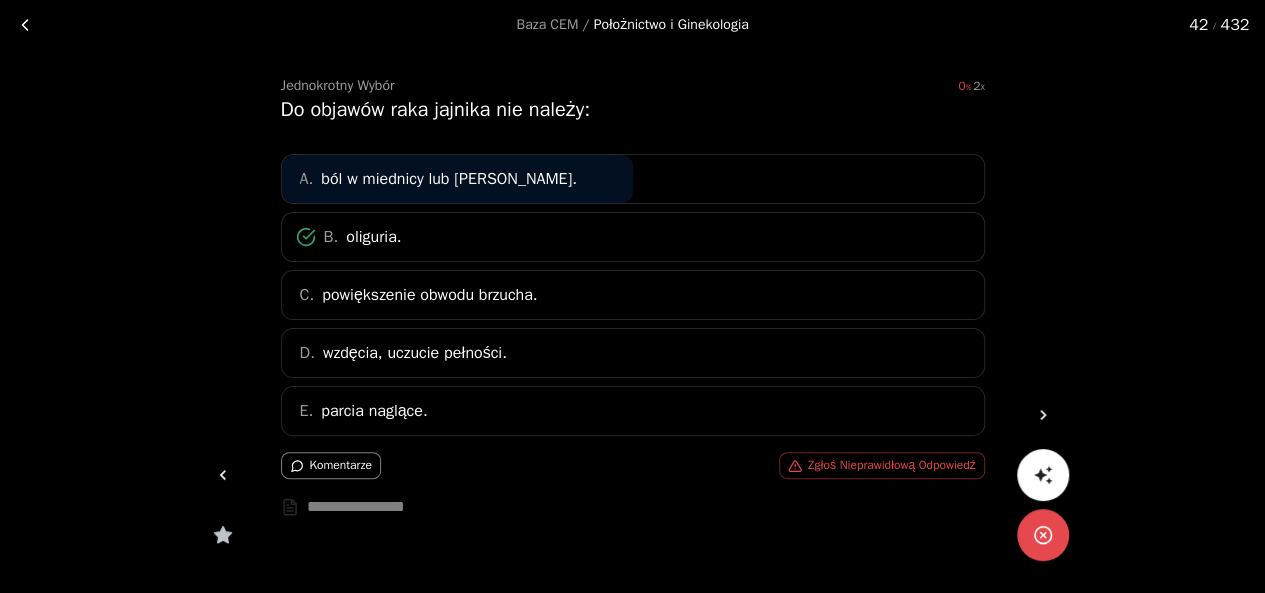 click 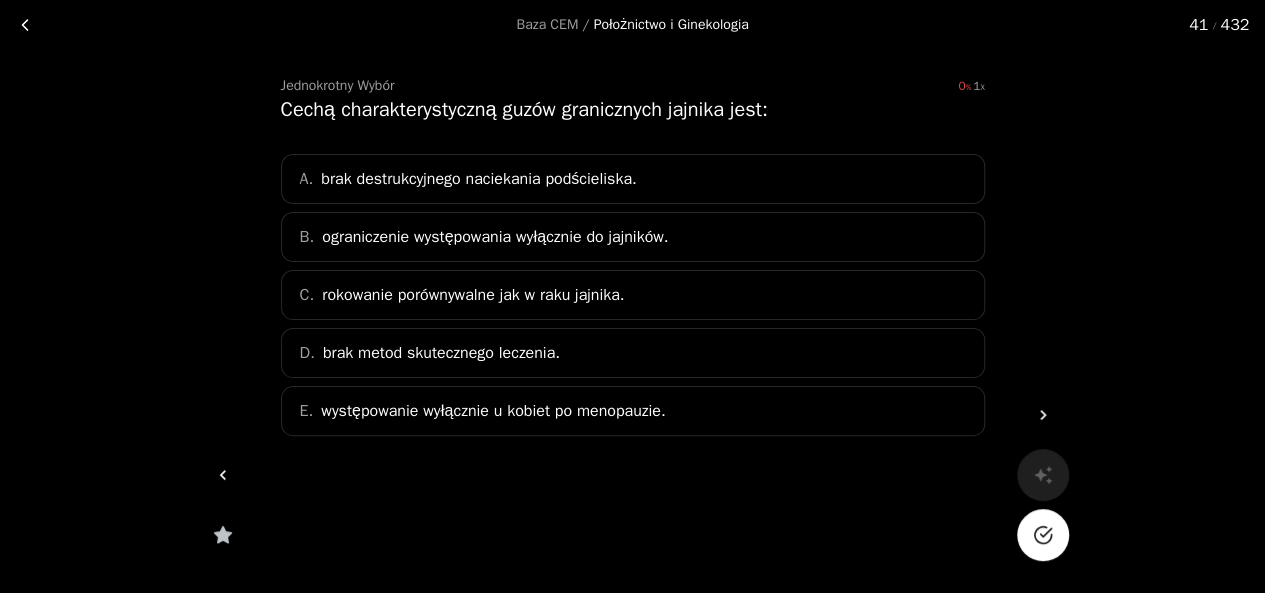 click 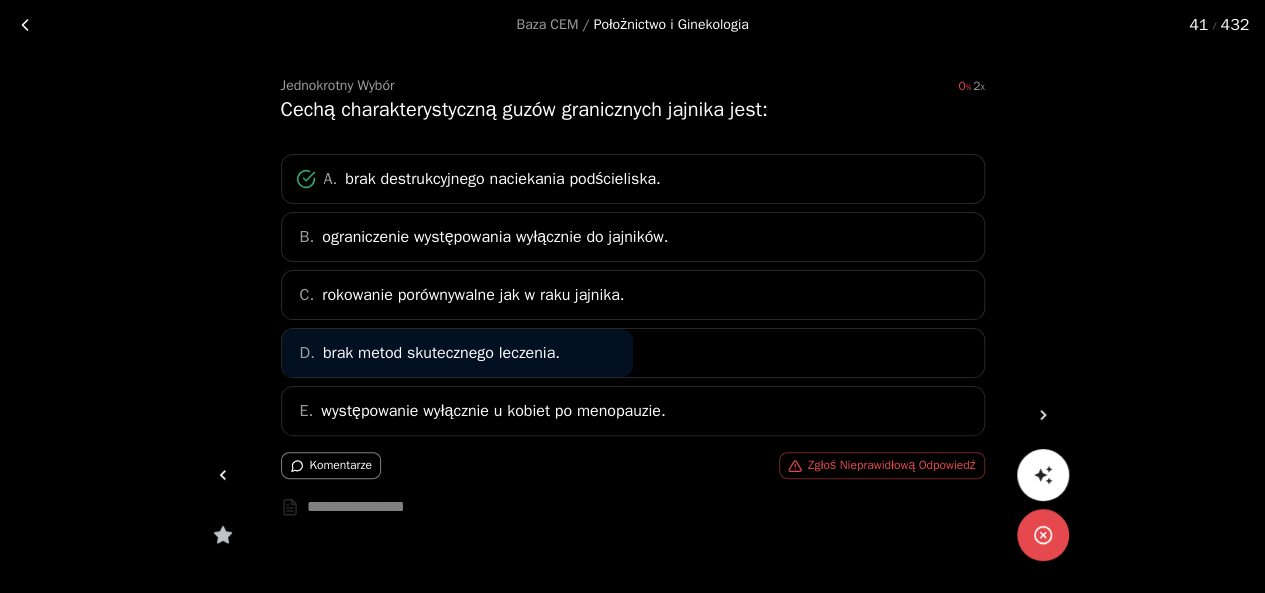 click 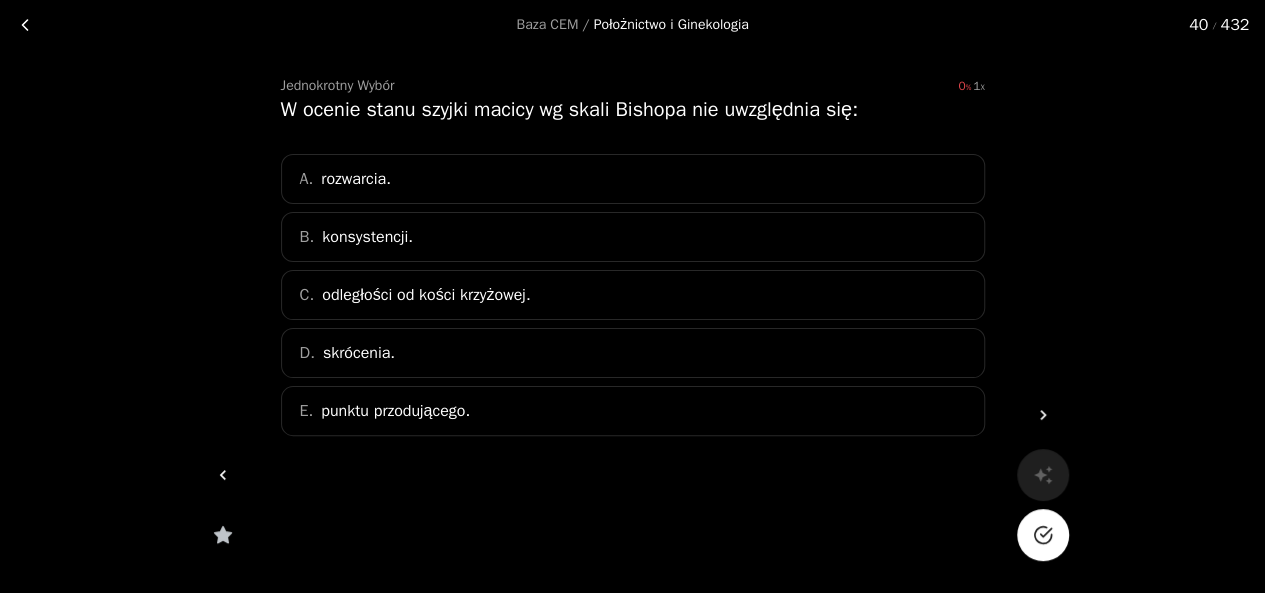 click at bounding box center (1043, 535) 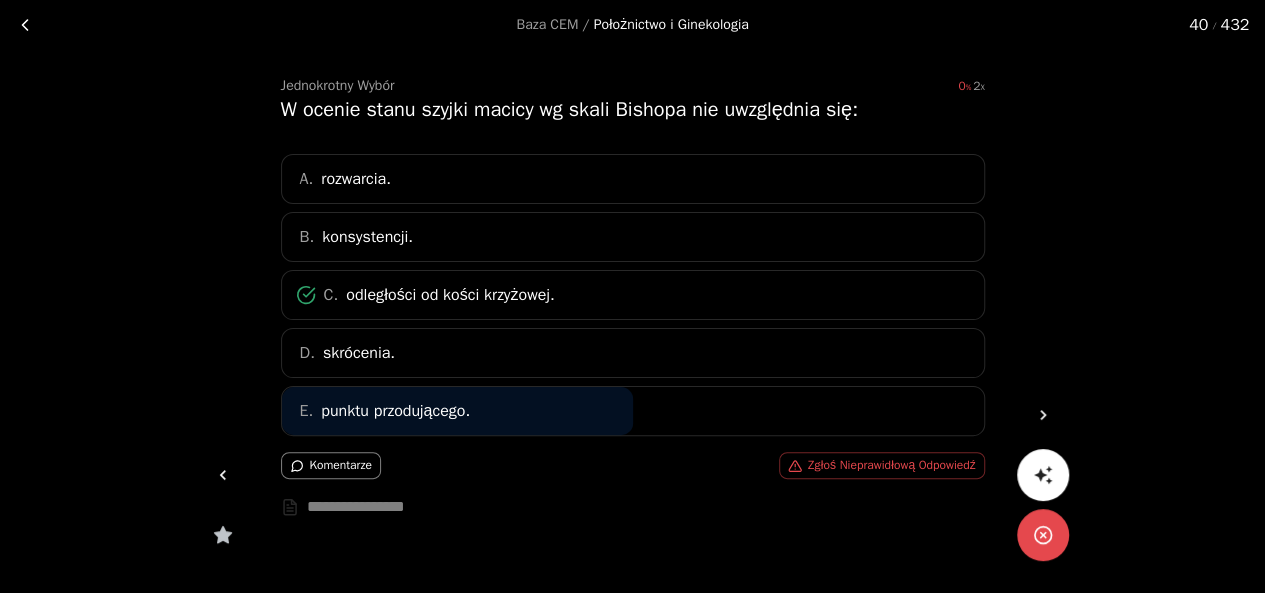 click 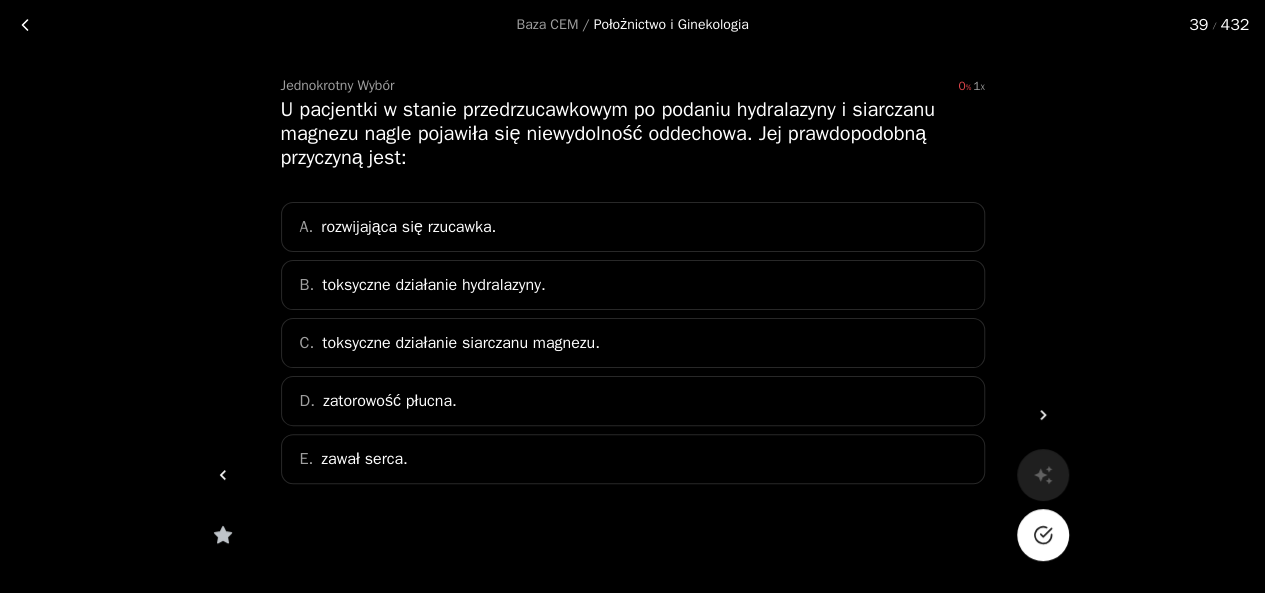 click 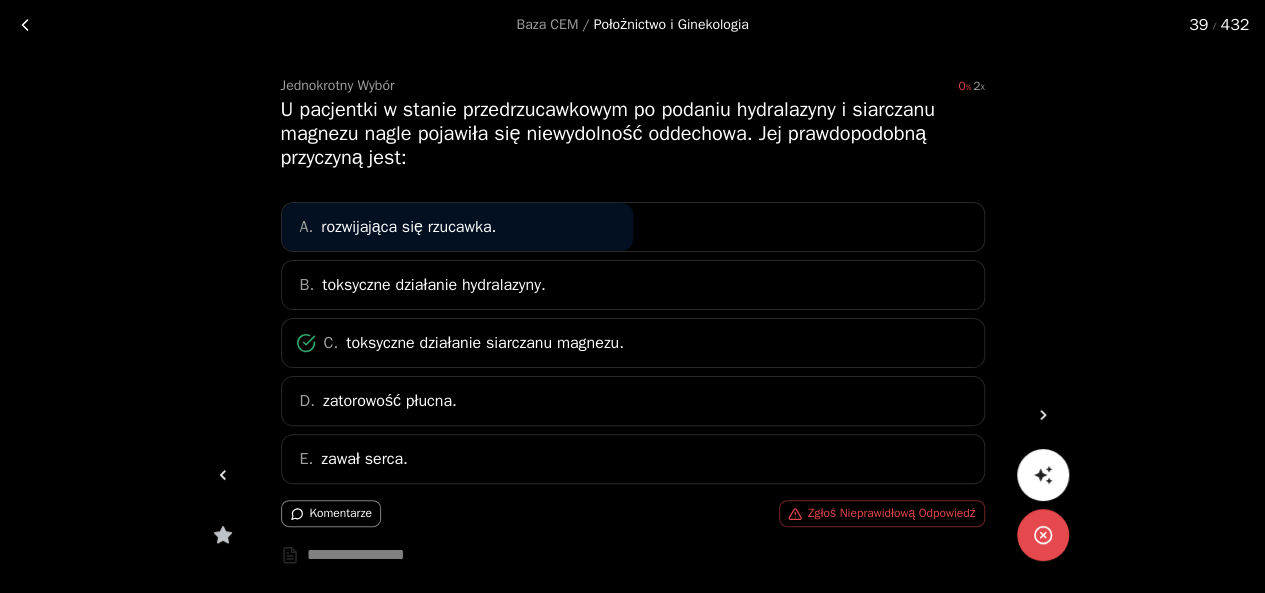 click 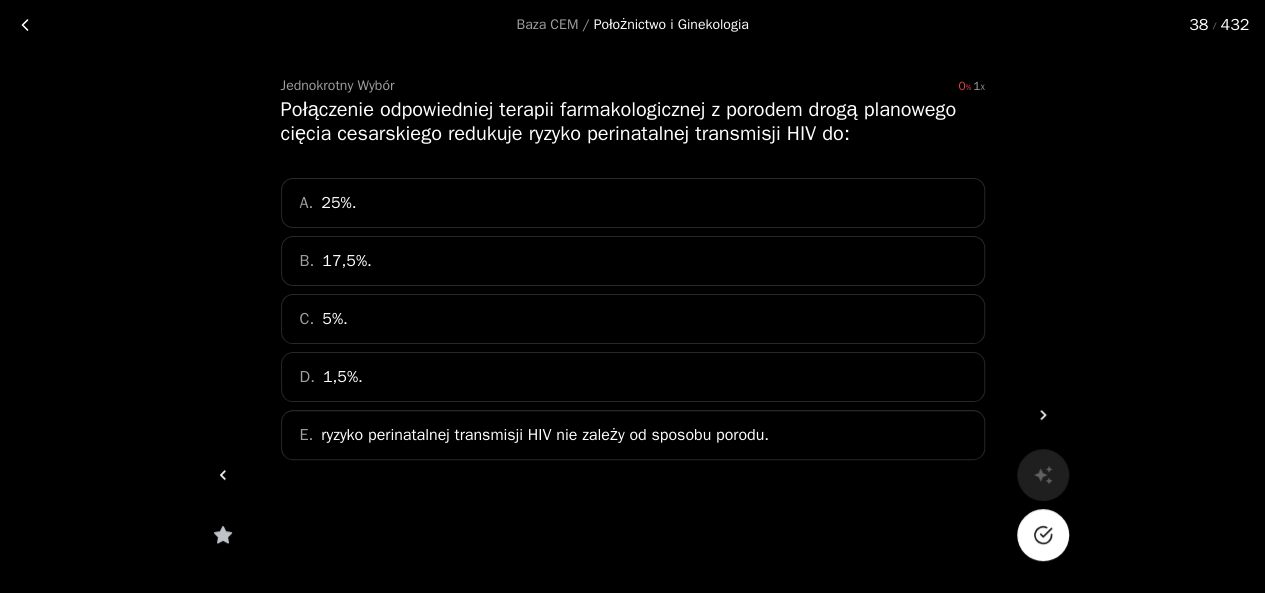 click 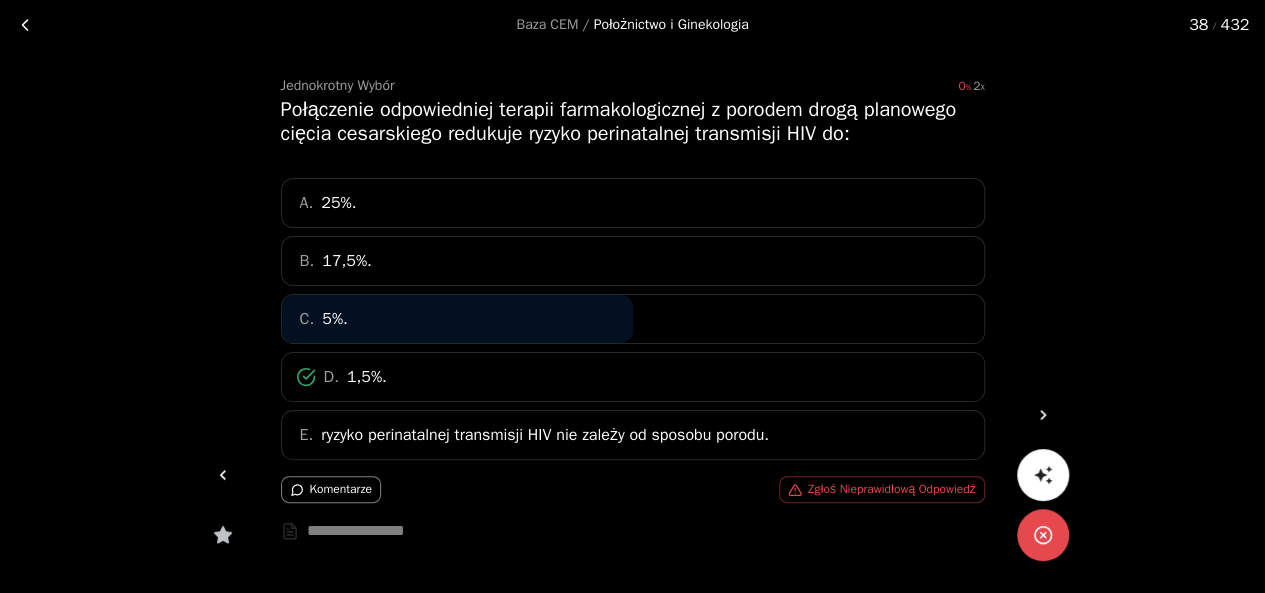 click 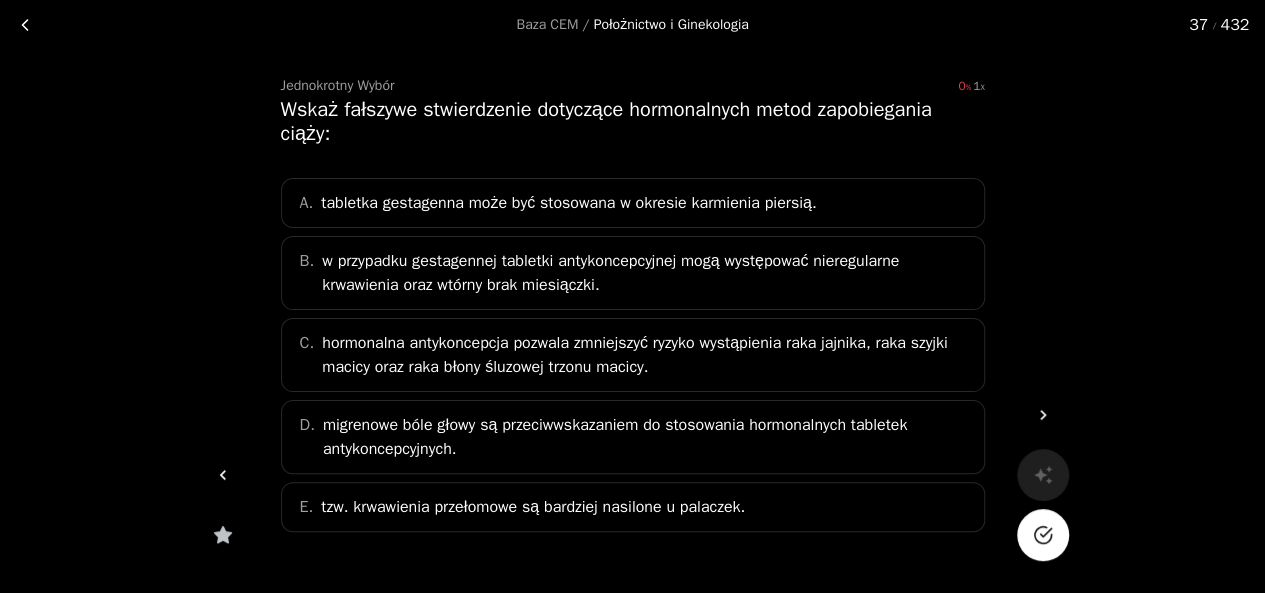 click 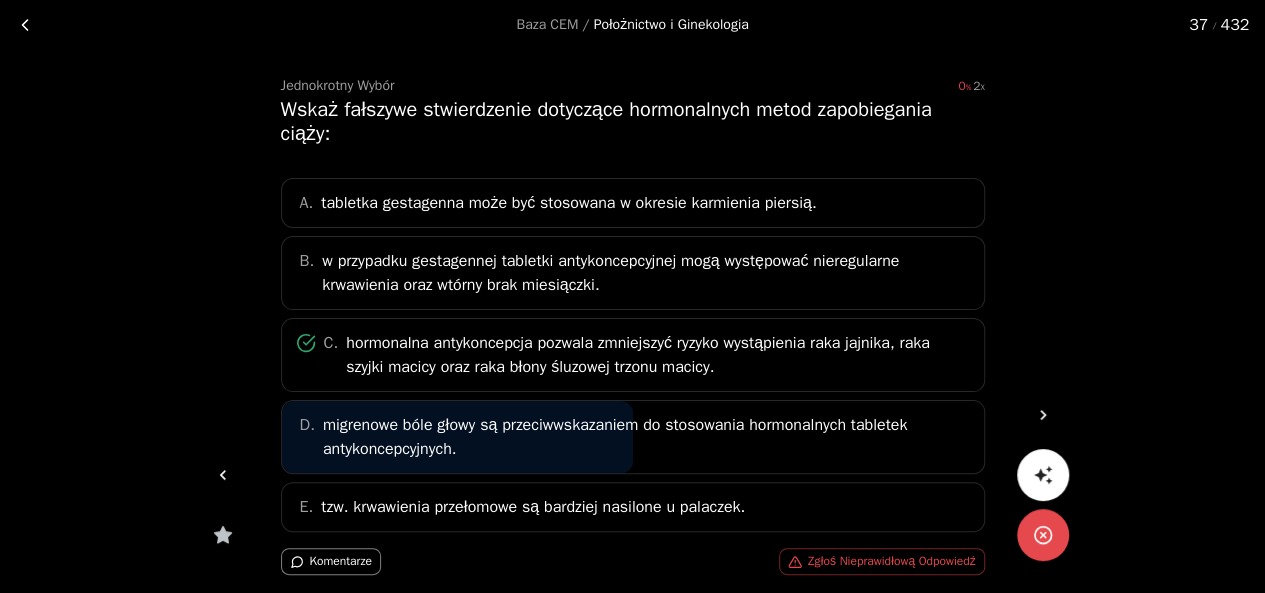 click 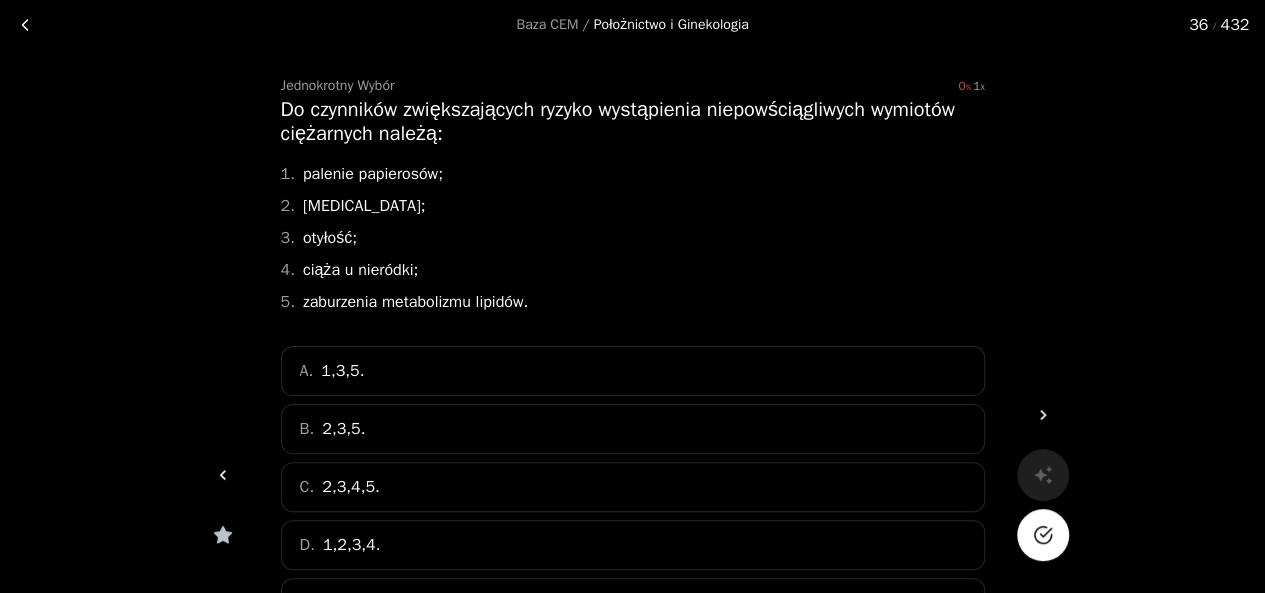 click 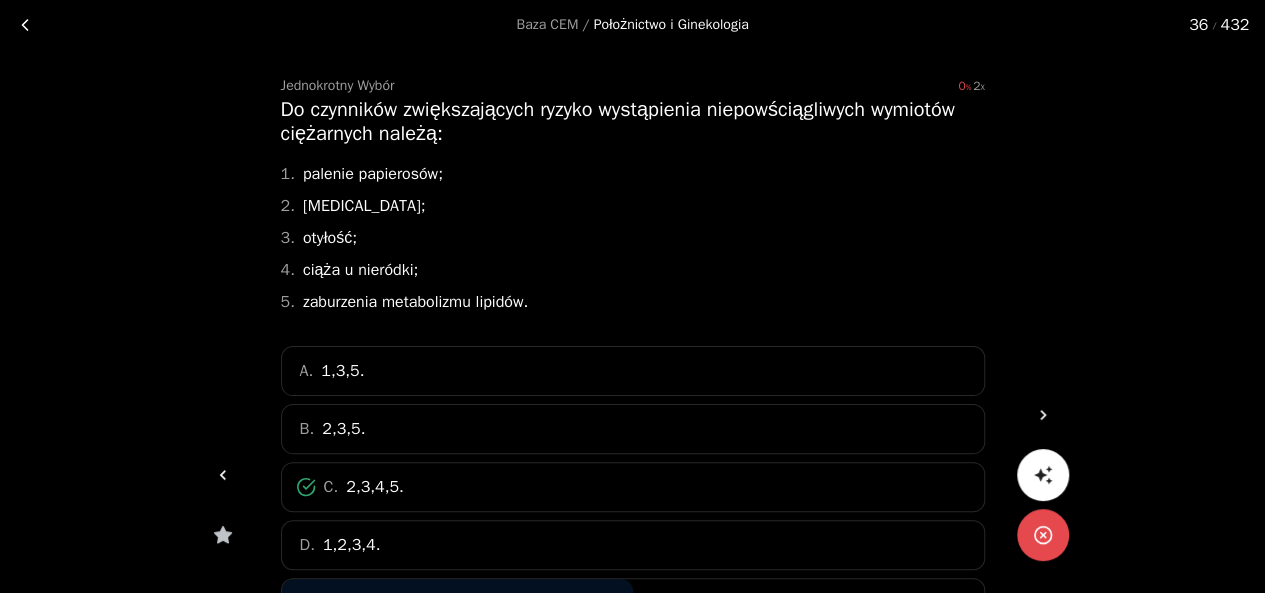 click 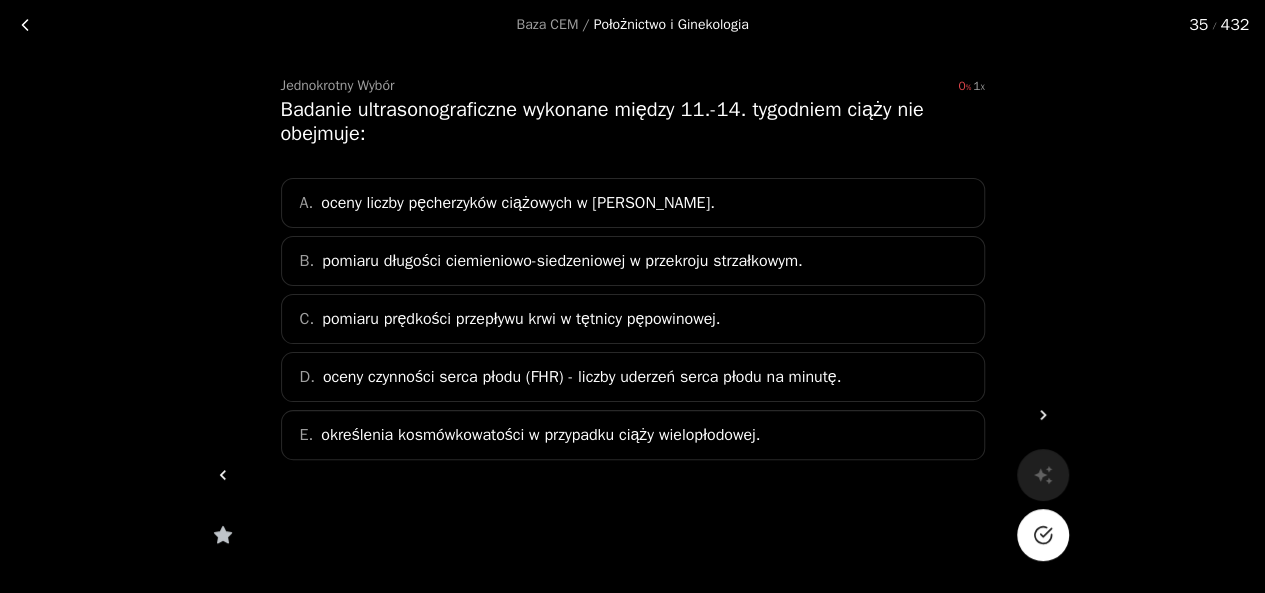 click at bounding box center [1043, 535] 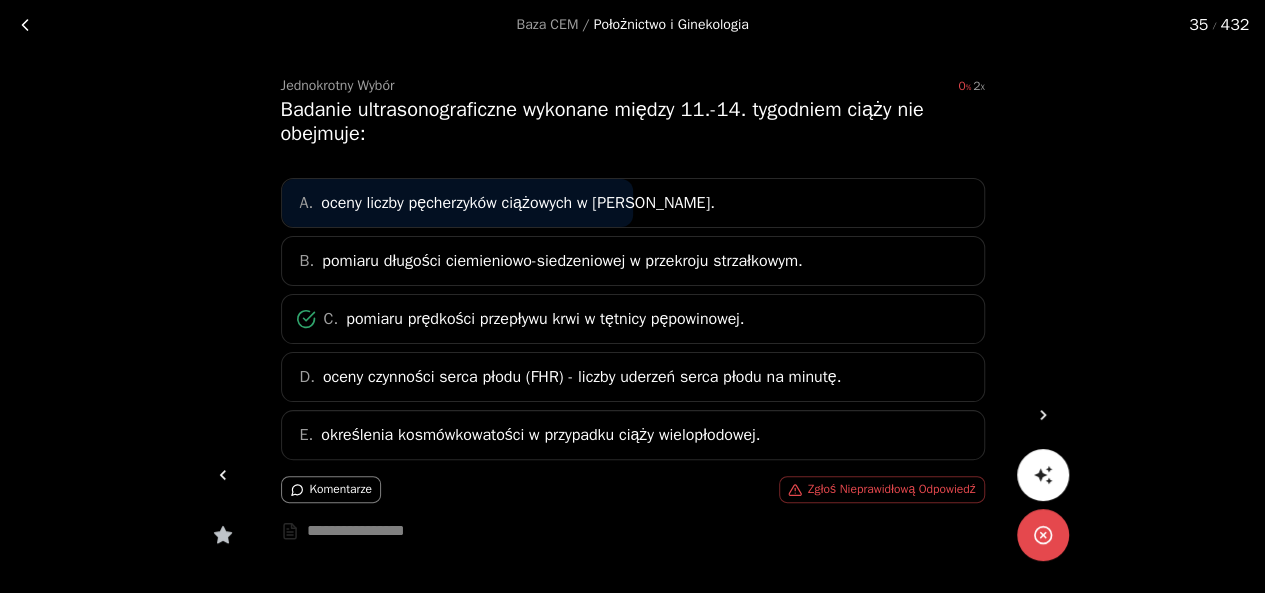 click 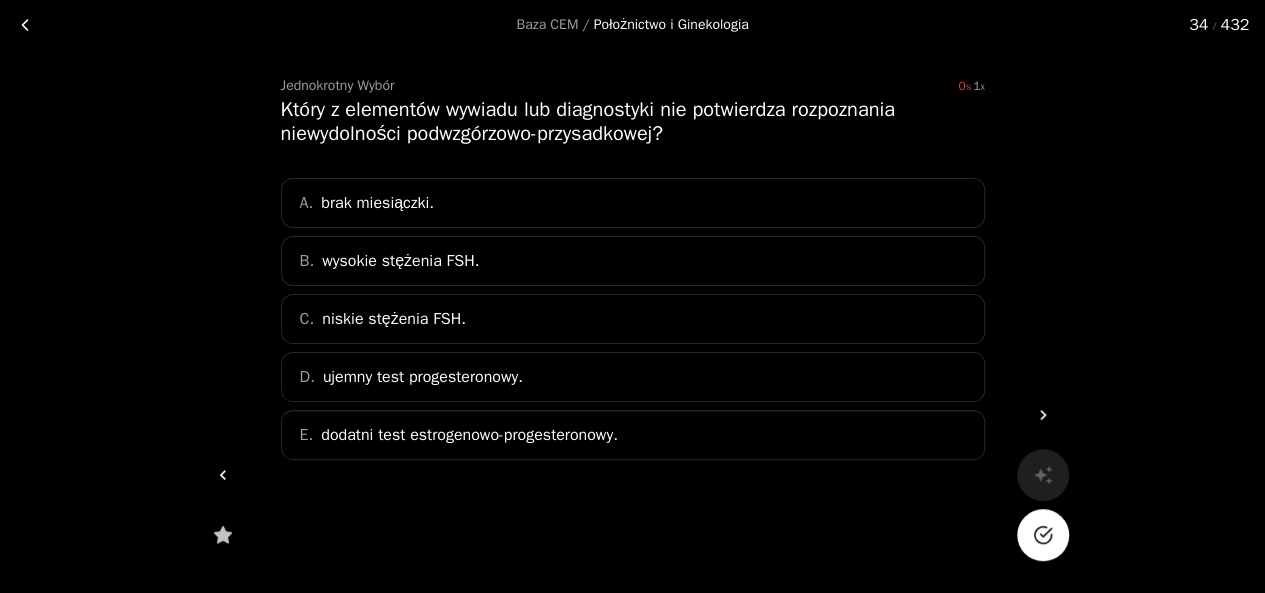 click 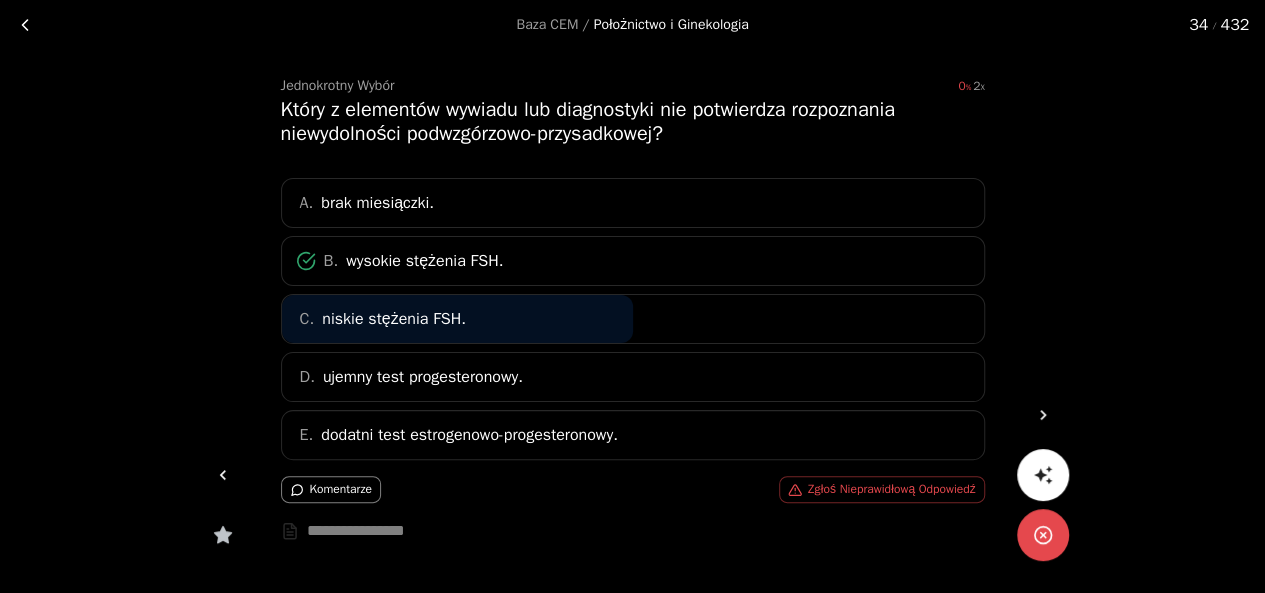 click at bounding box center [223, 475] 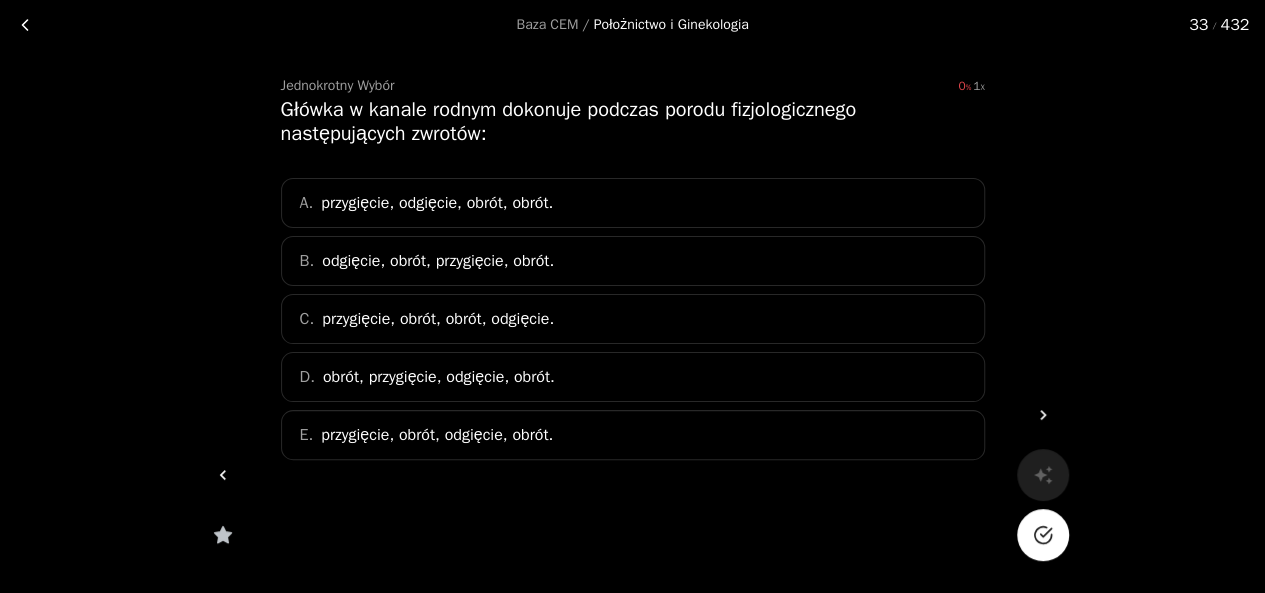 click 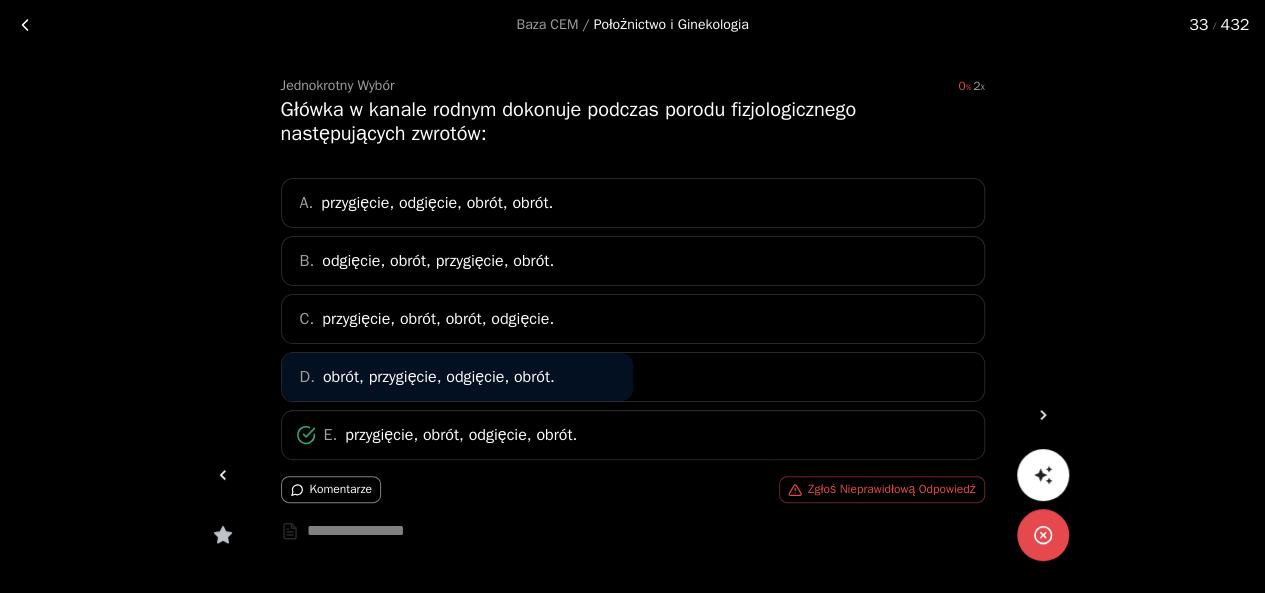 click 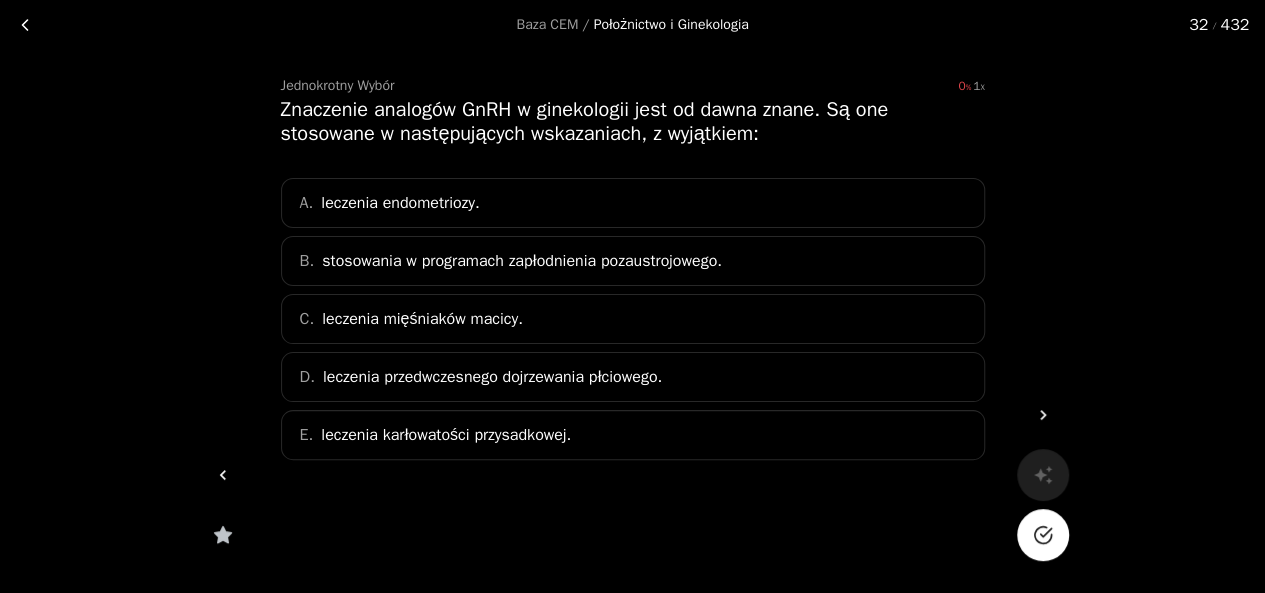 click 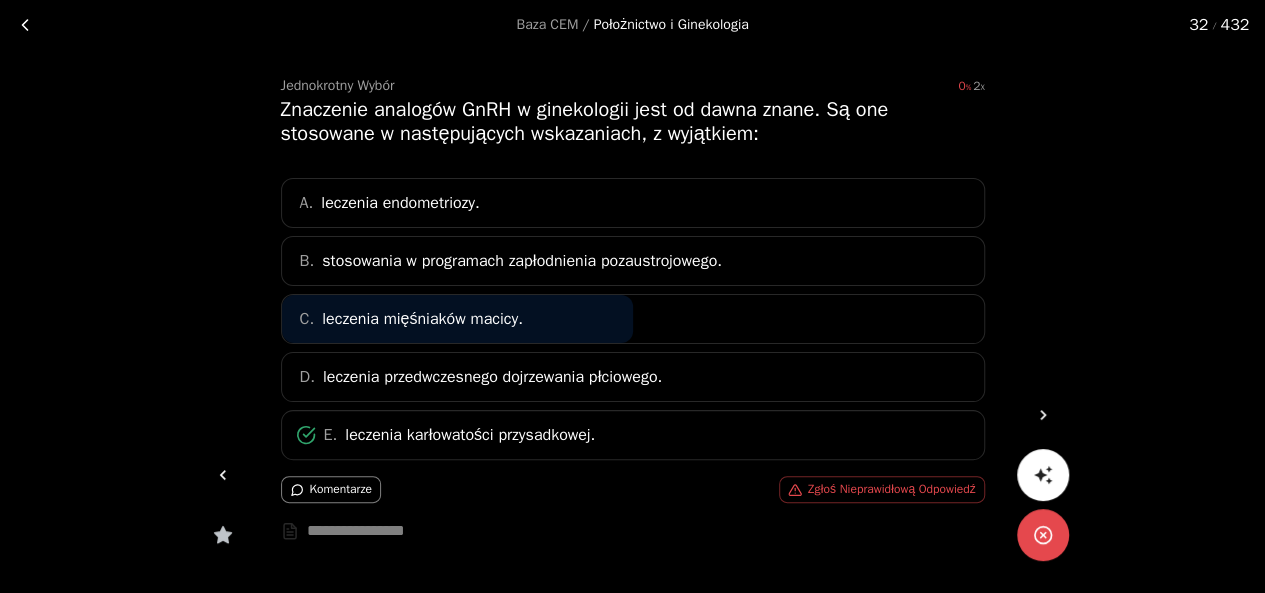 click 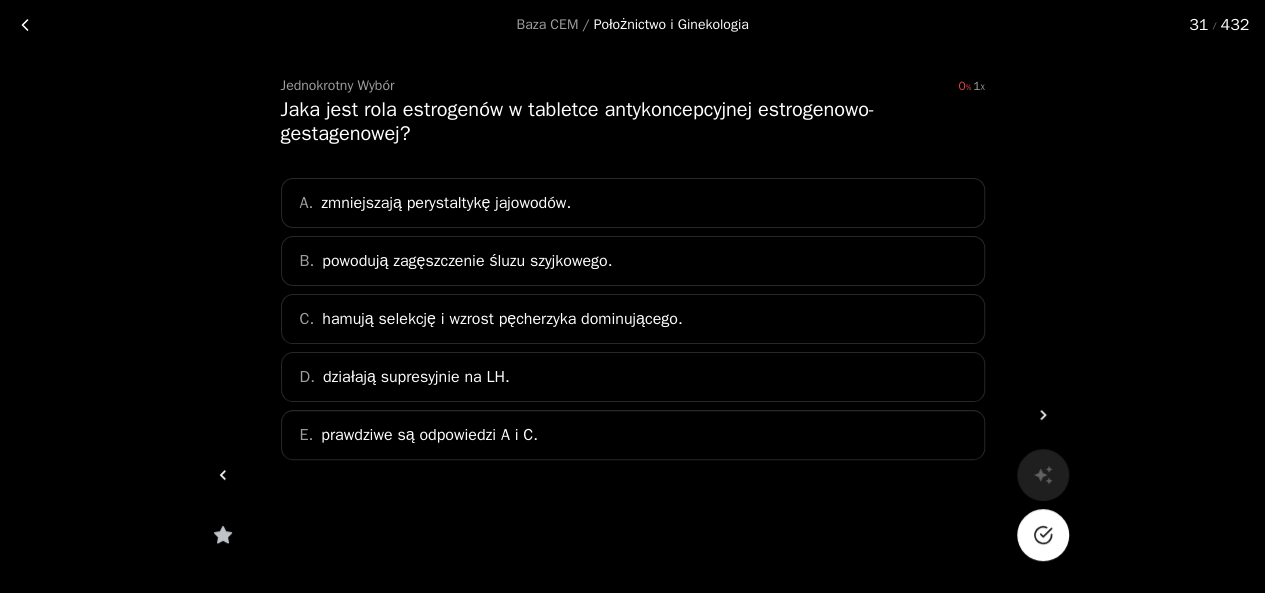 click at bounding box center (1043, 535) 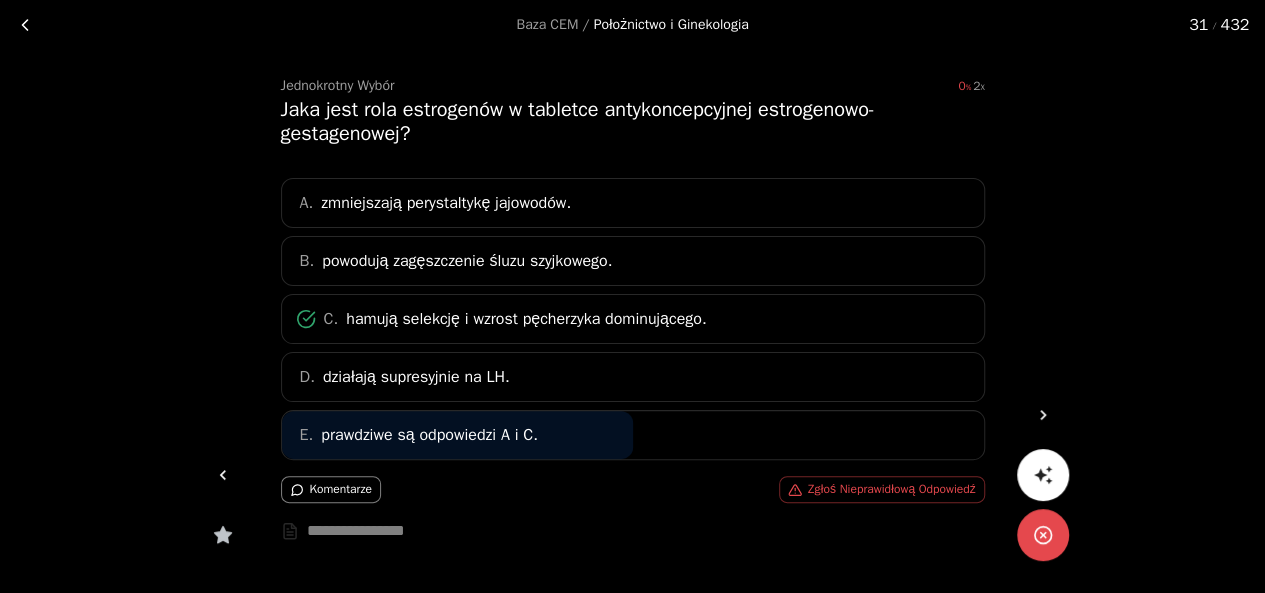 click at bounding box center [223, 475] 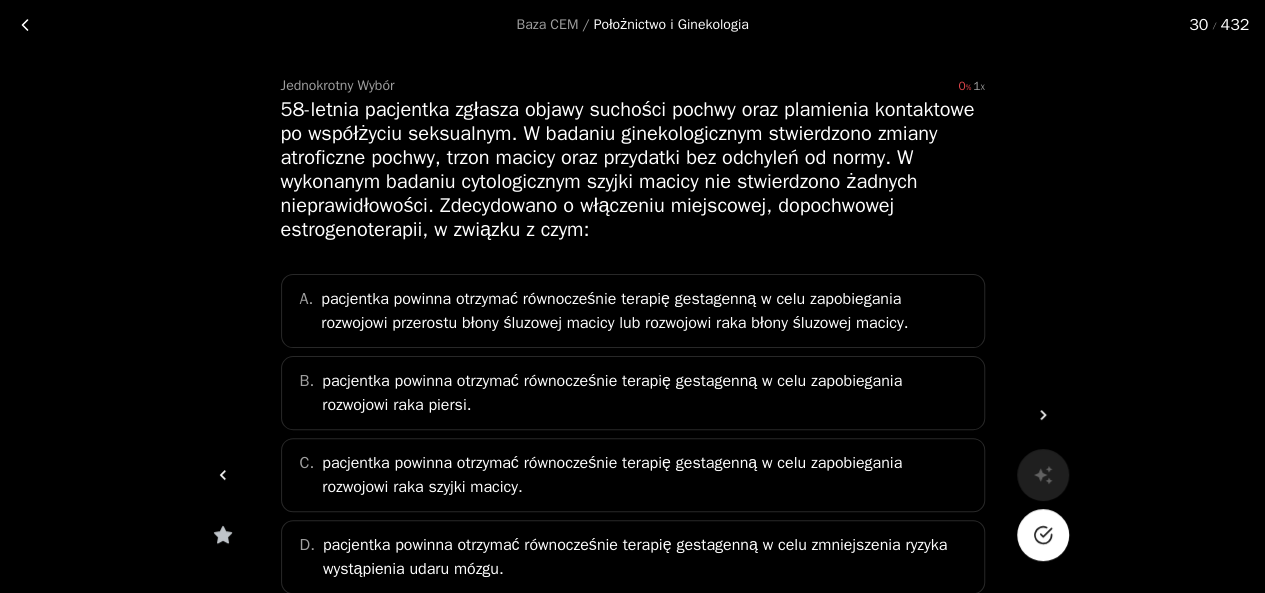 click 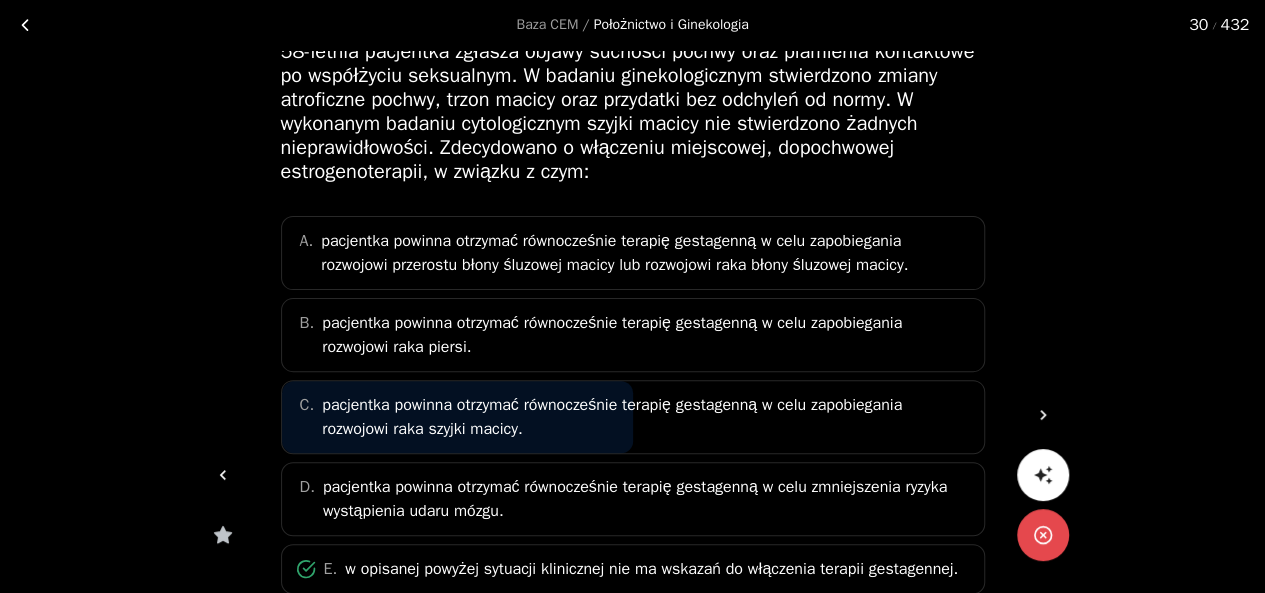 scroll, scrollTop: 118, scrollLeft: 0, axis: vertical 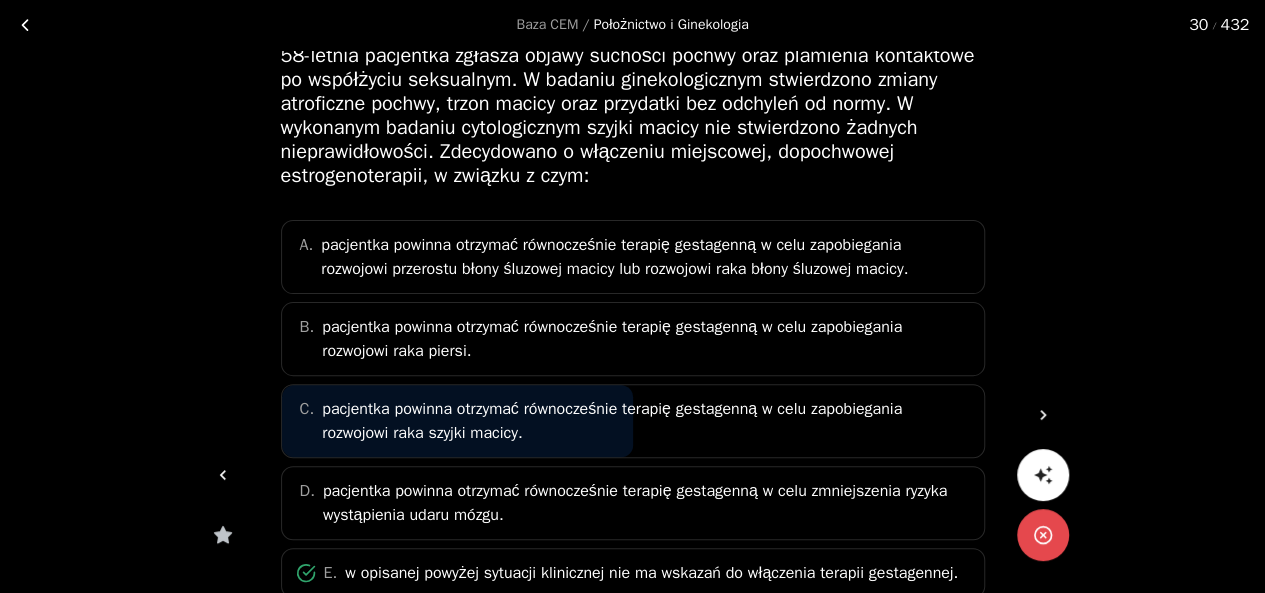 click at bounding box center (223, 475) 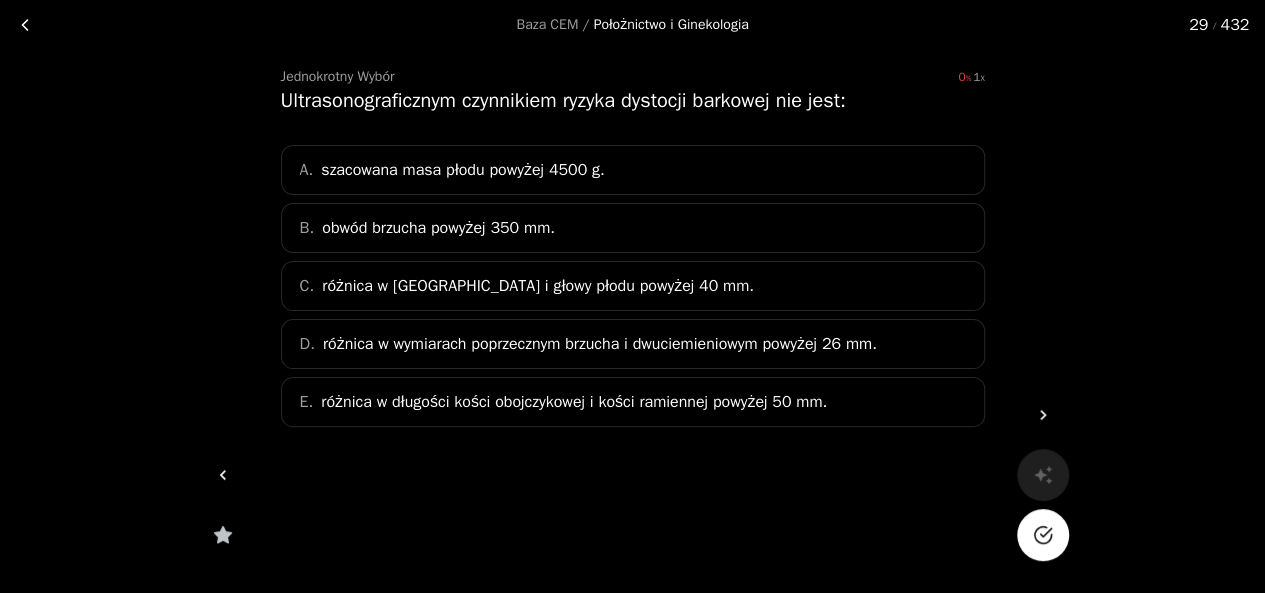 click 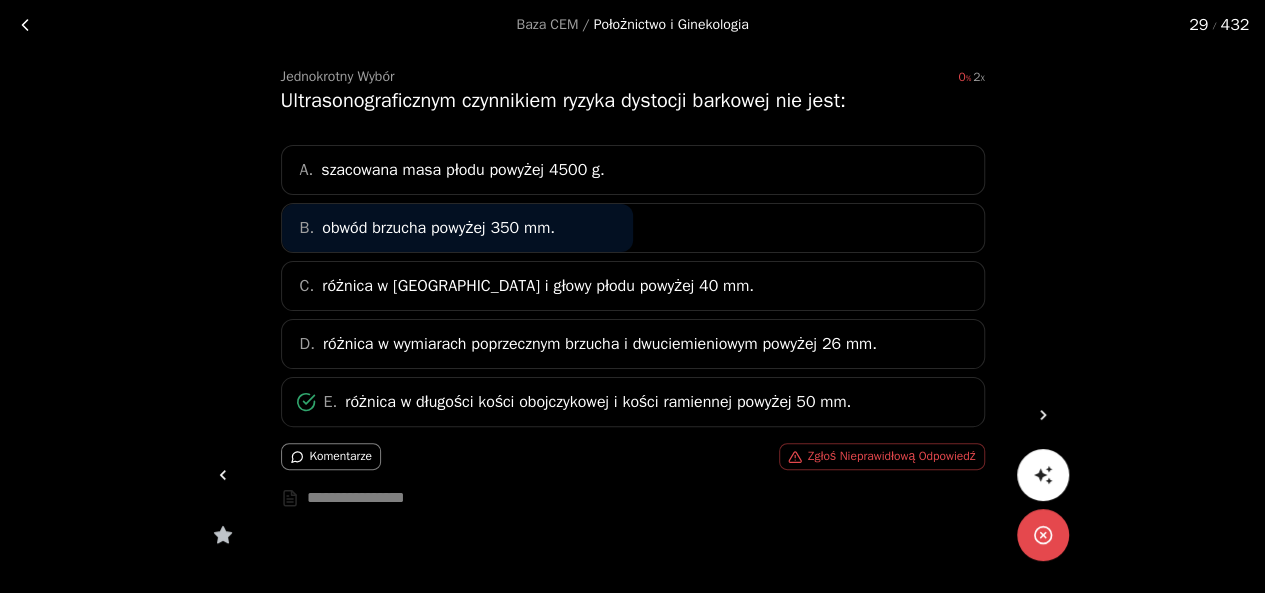 click 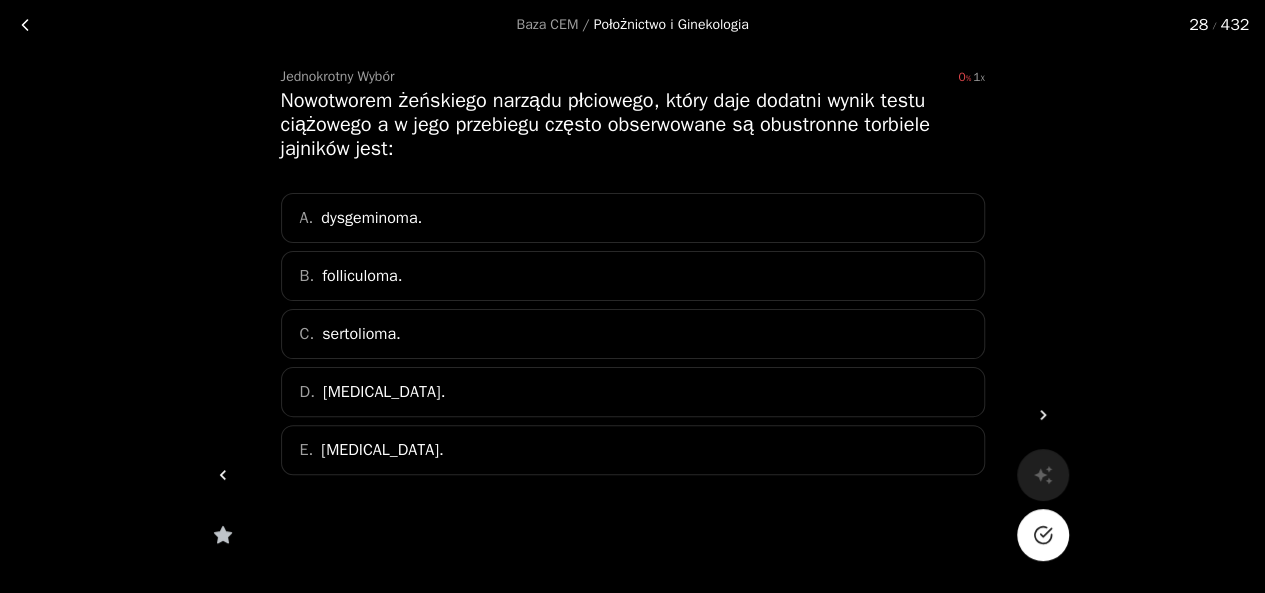 click at bounding box center (1043, 535) 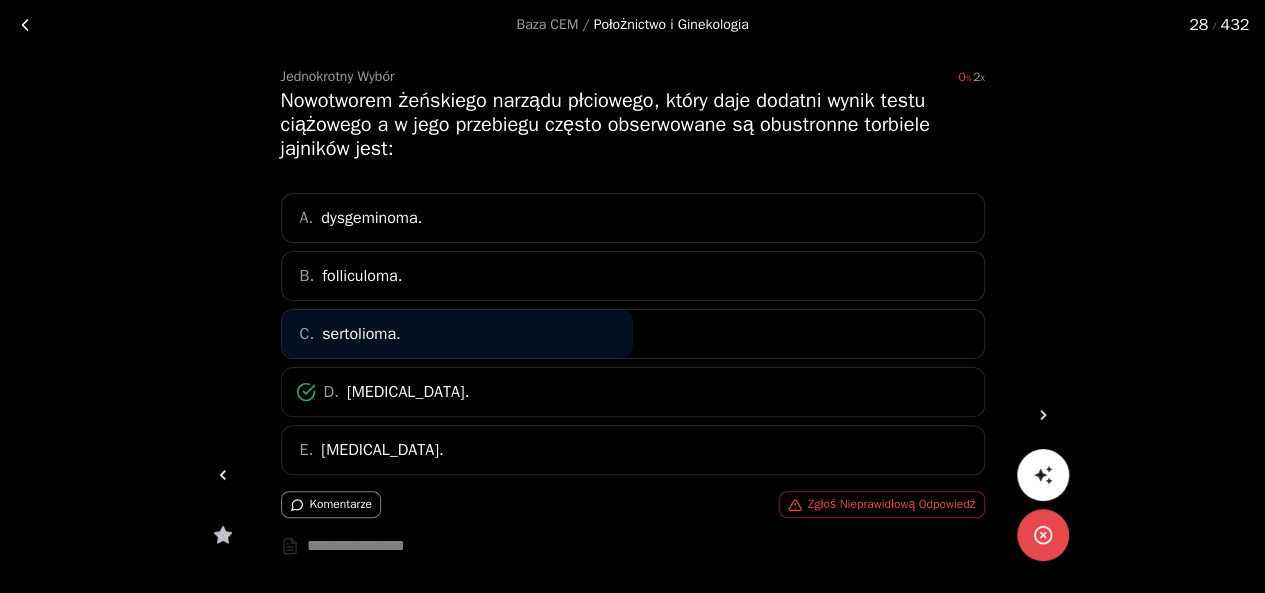 click 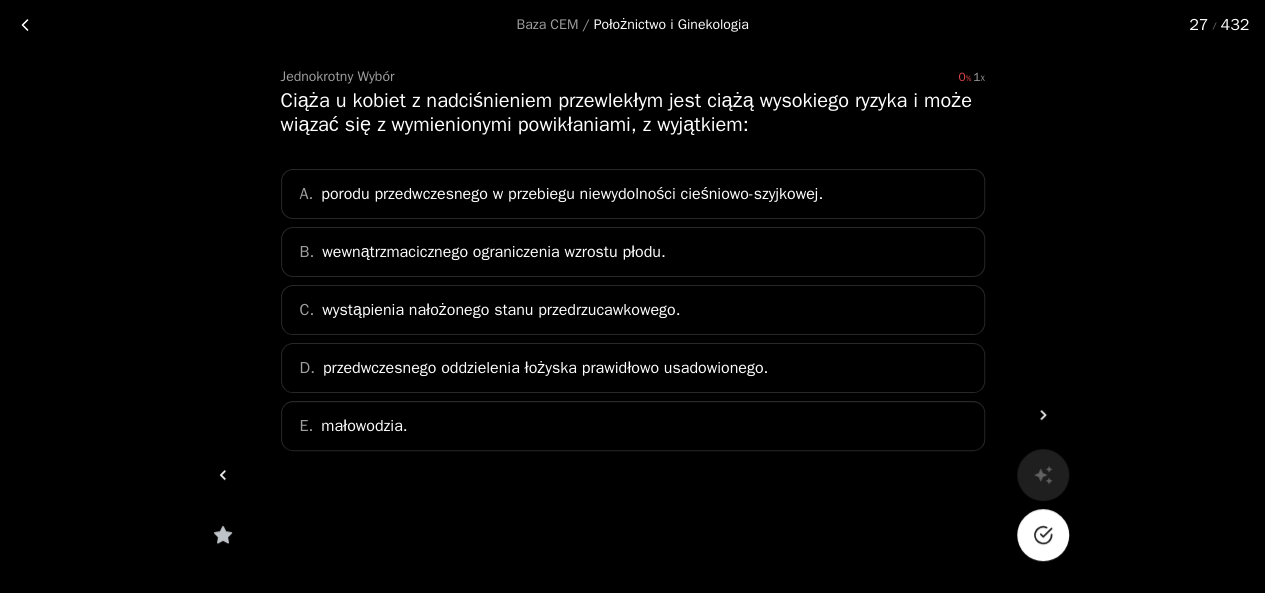 click at bounding box center (1043, 535) 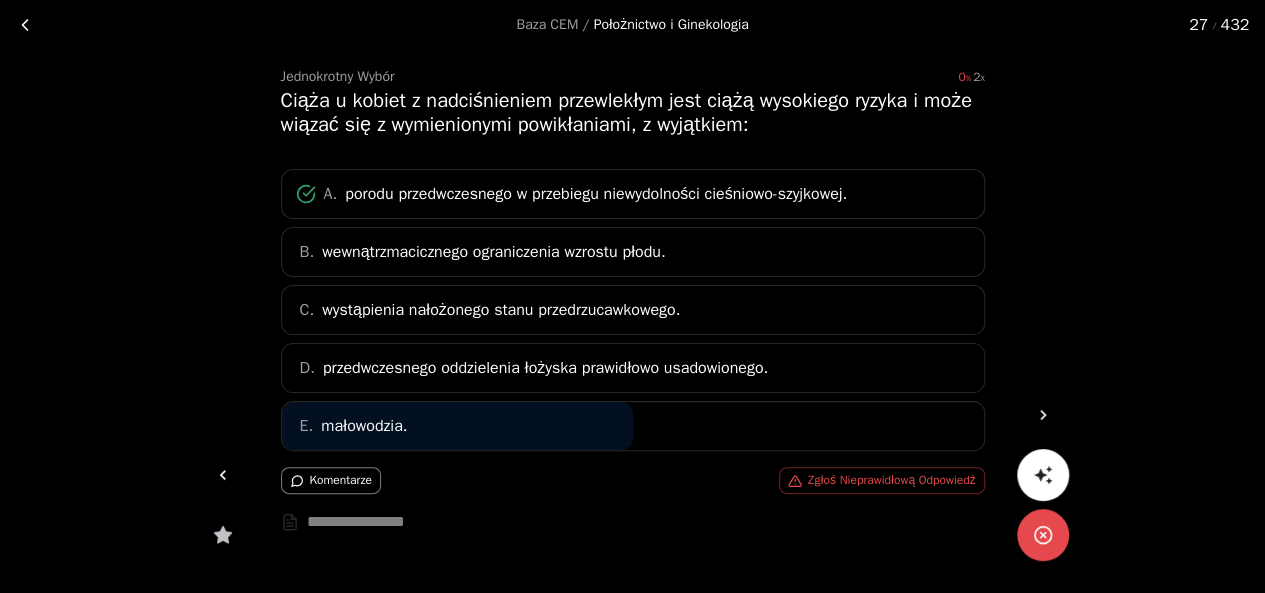 click at bounding box center [223, 475] 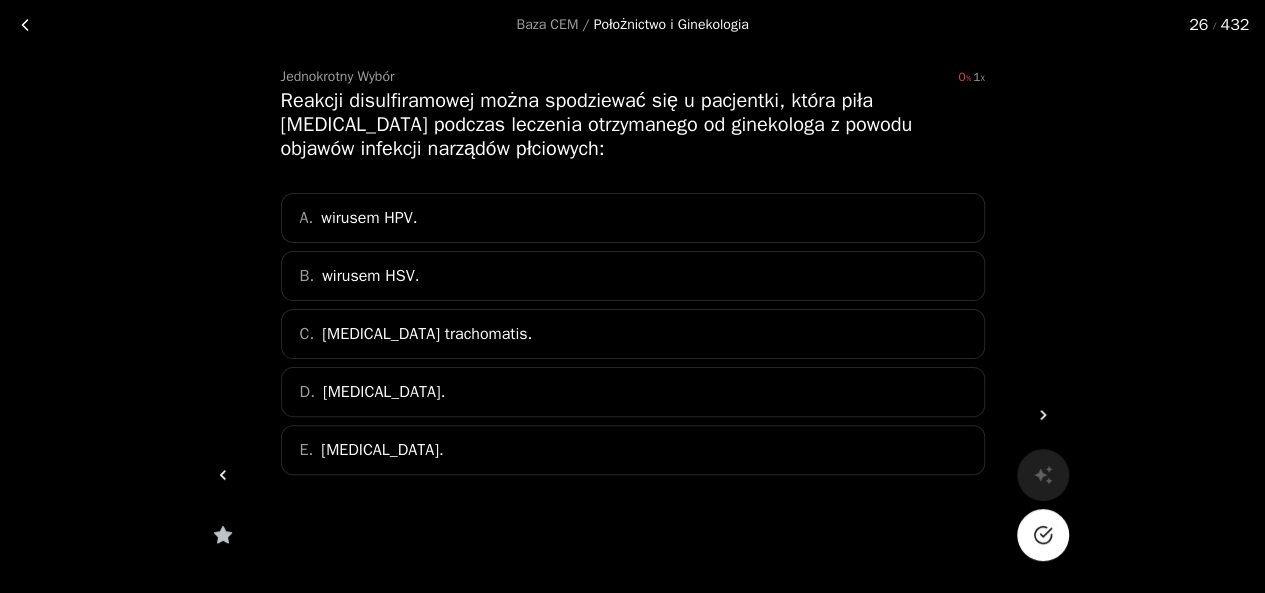 click 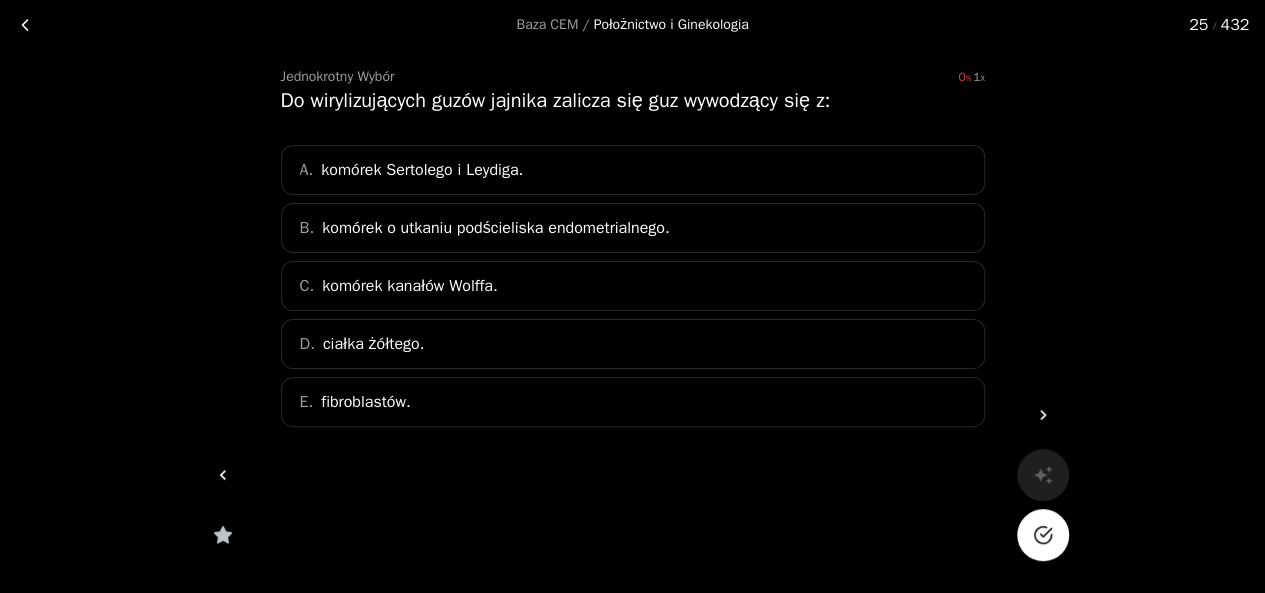 click 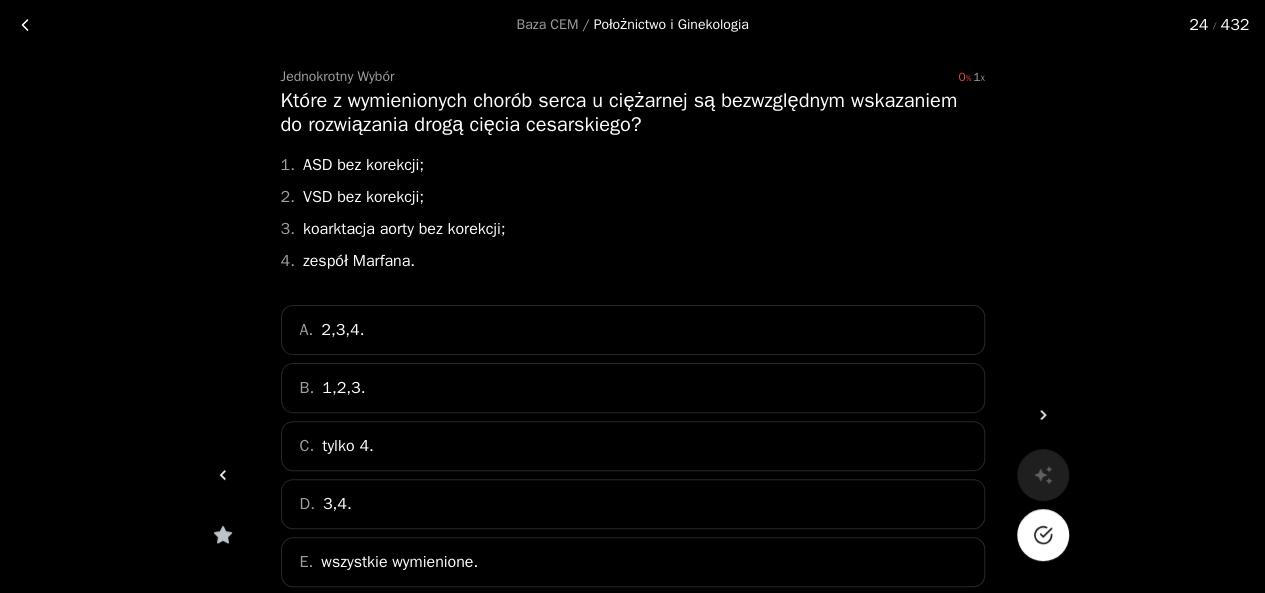 click 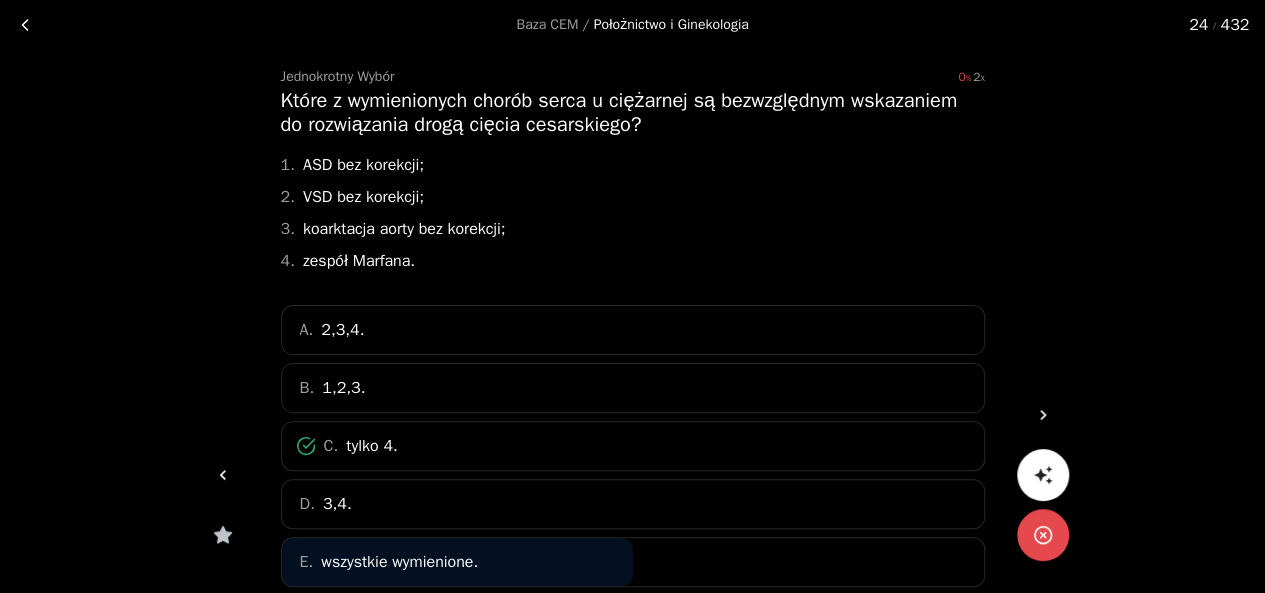 click 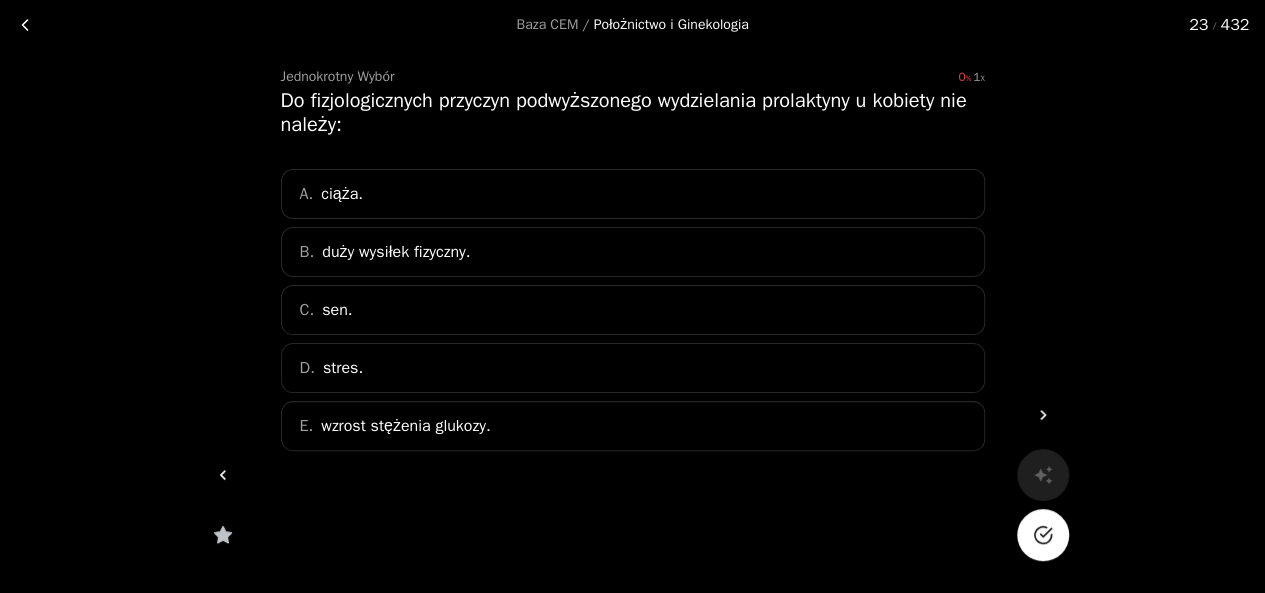 click 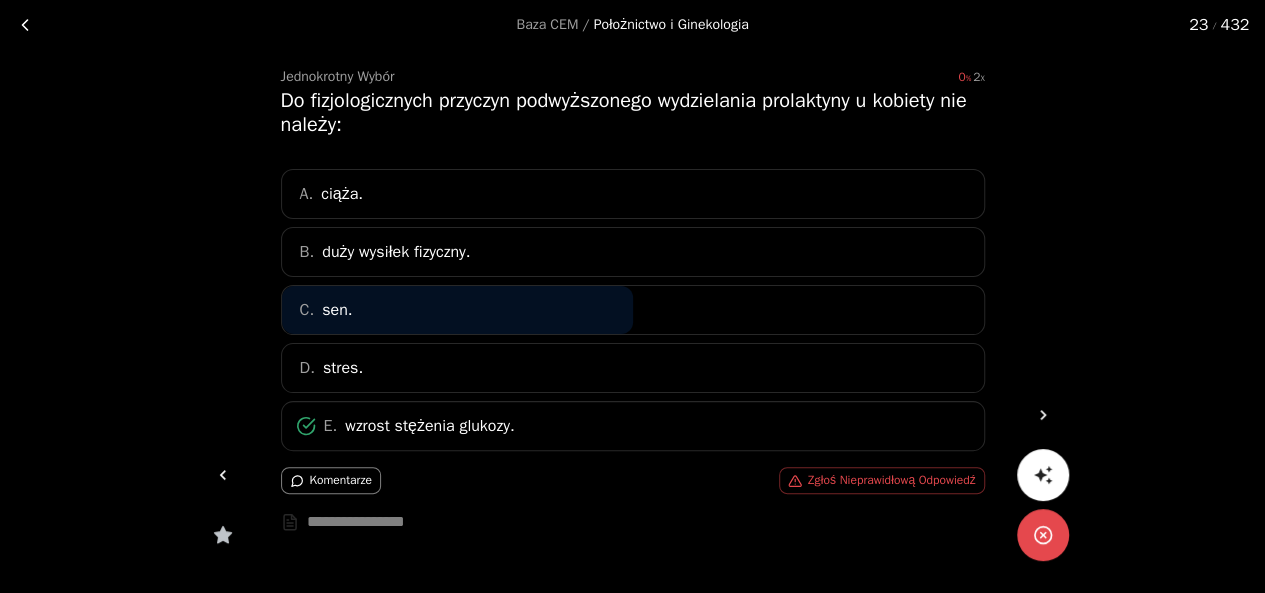 click 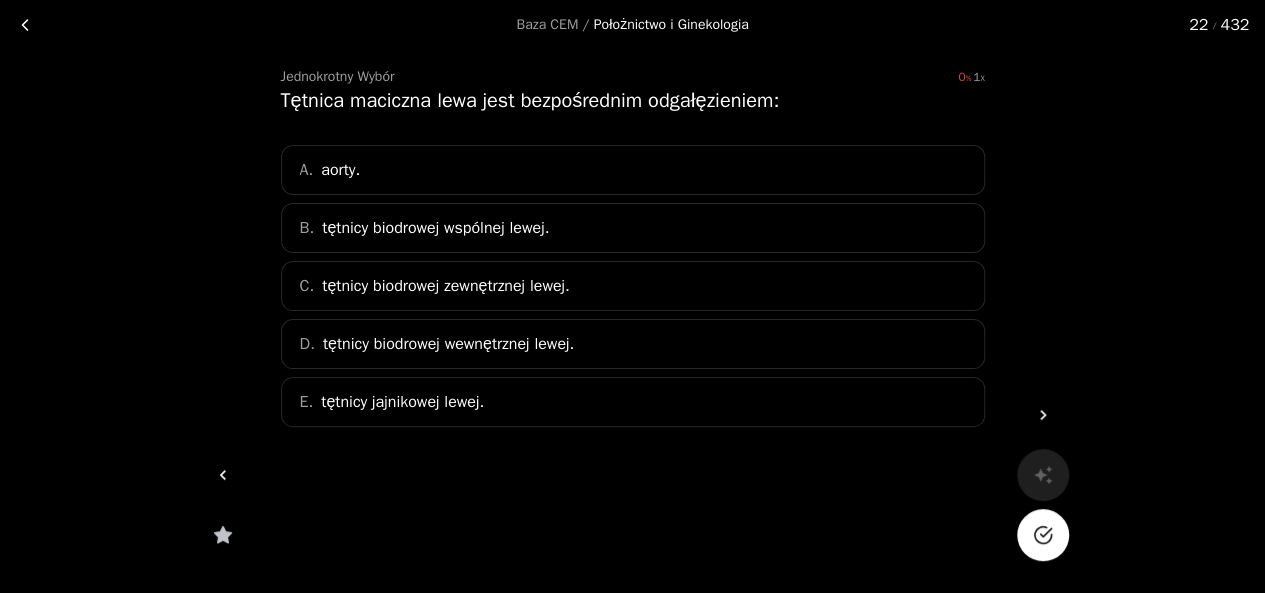 click at bounding box center (1043, 535) 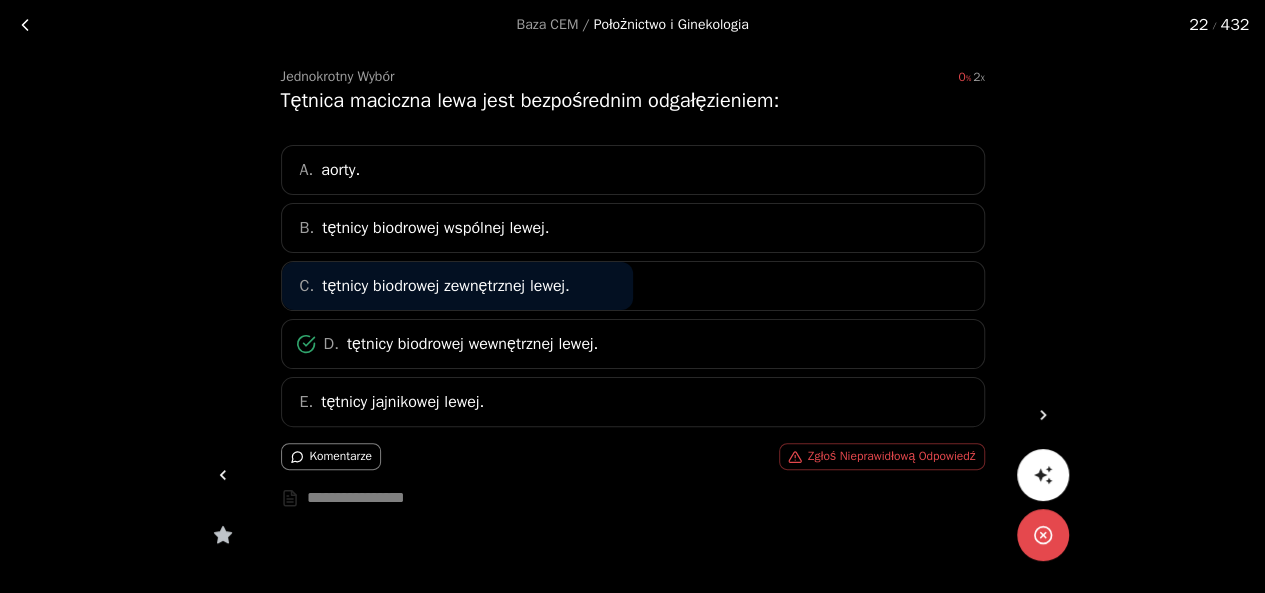 click 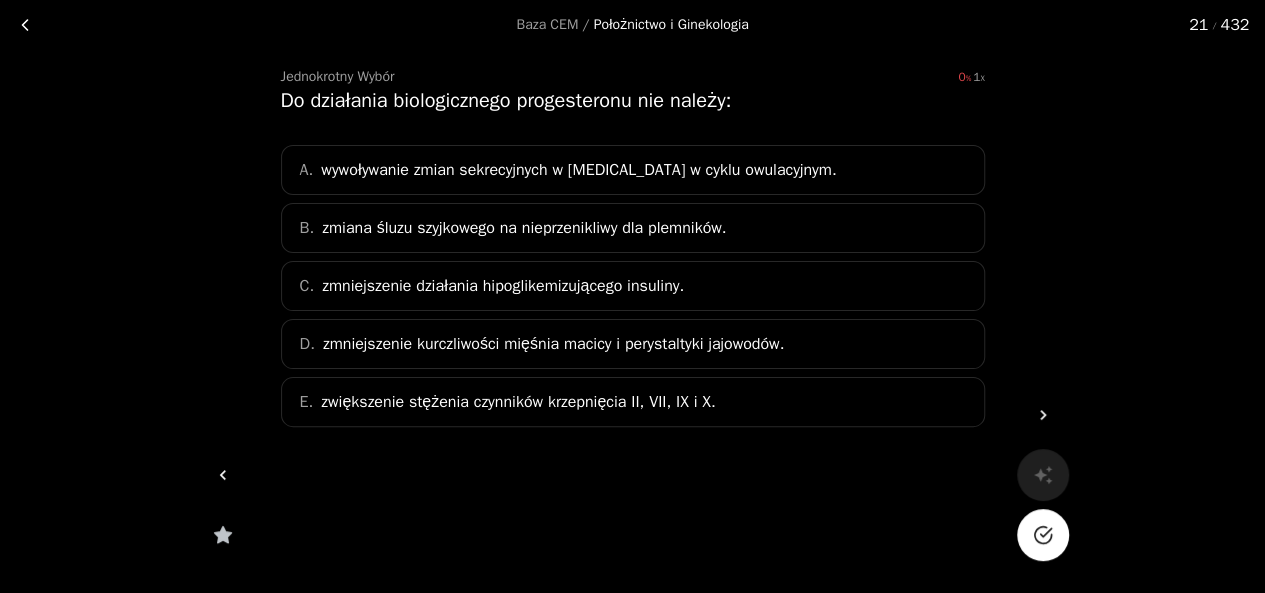 click at bounding box center (1043, 535) 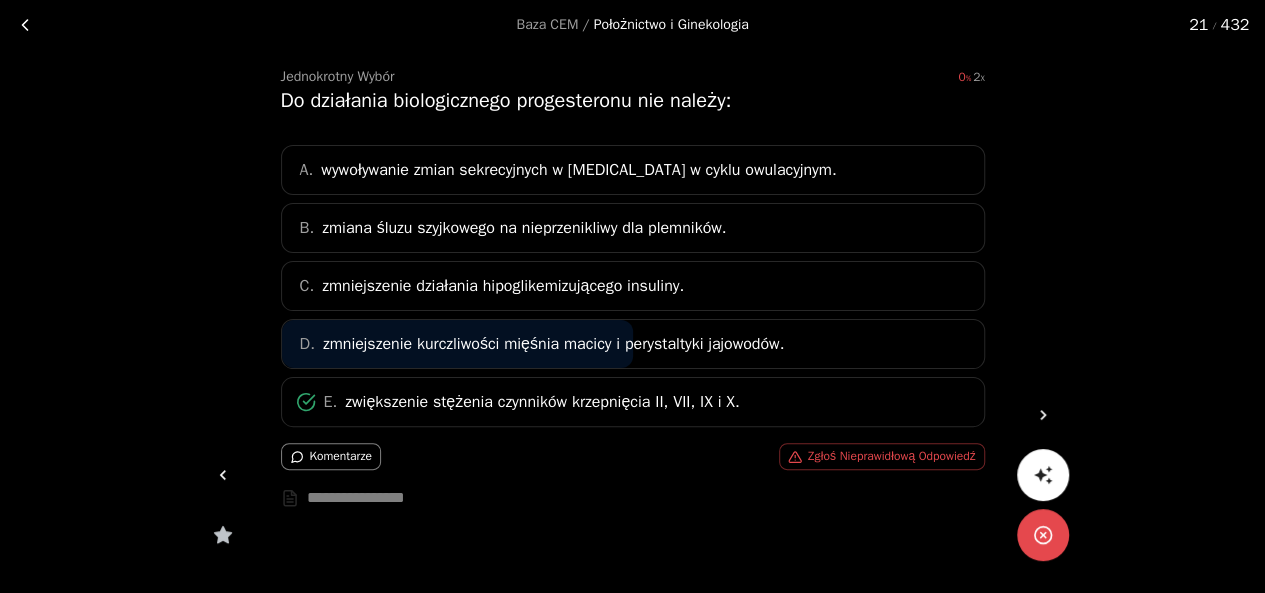 click 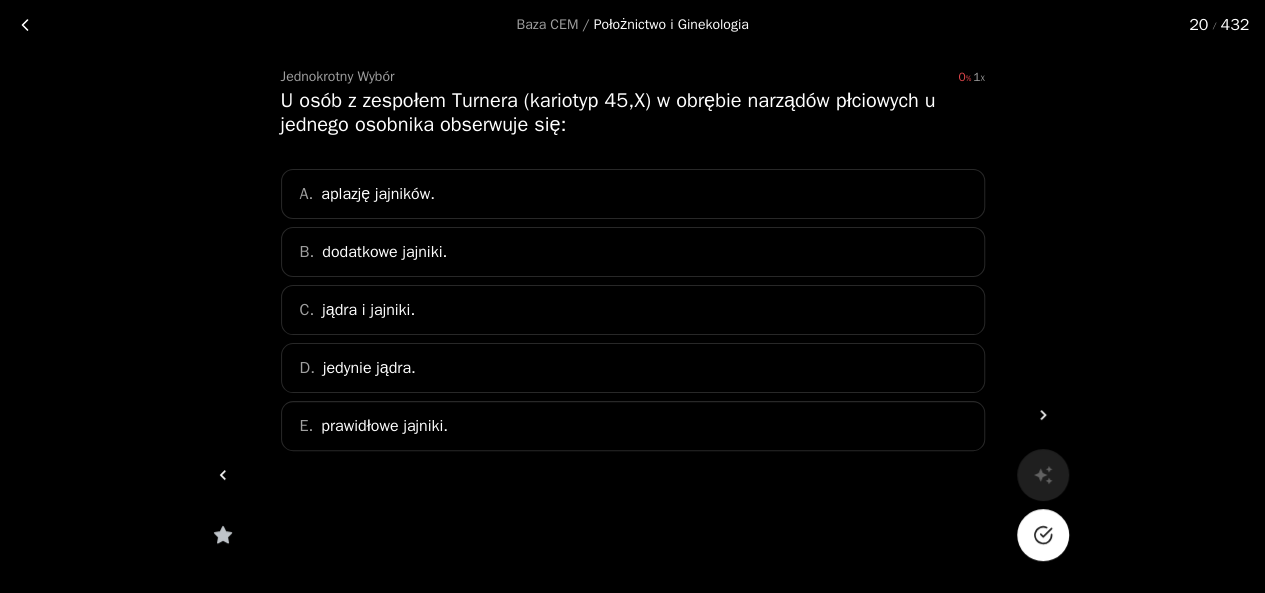 click at bounding box center [1043, 535] 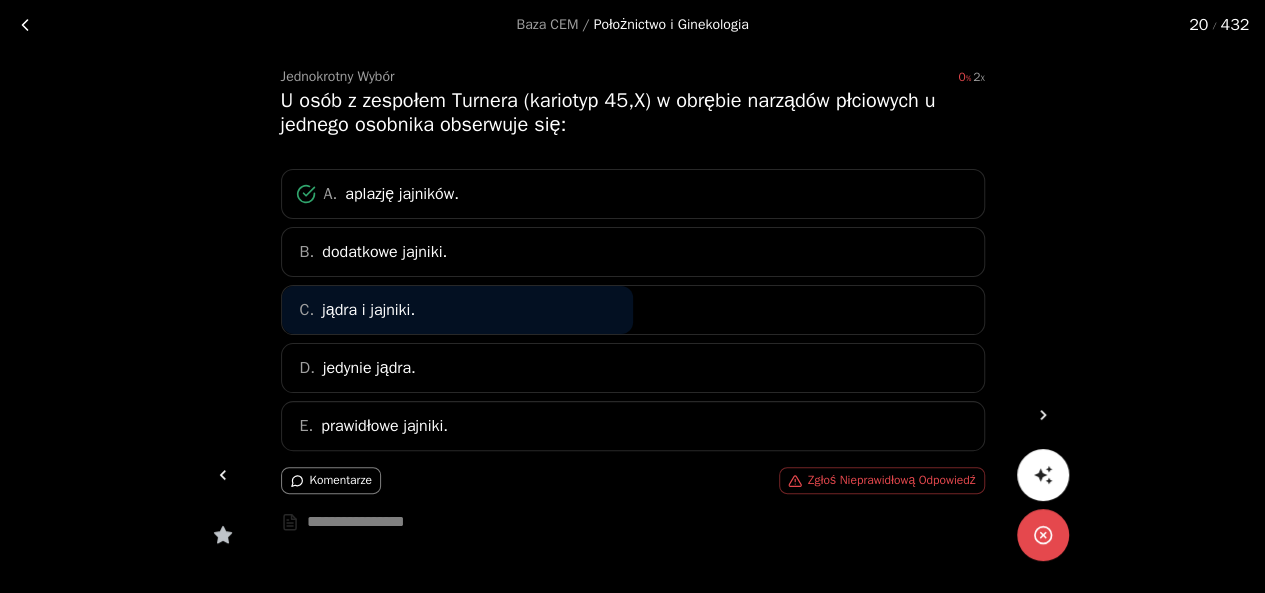 click at bounding box center [223, 475] 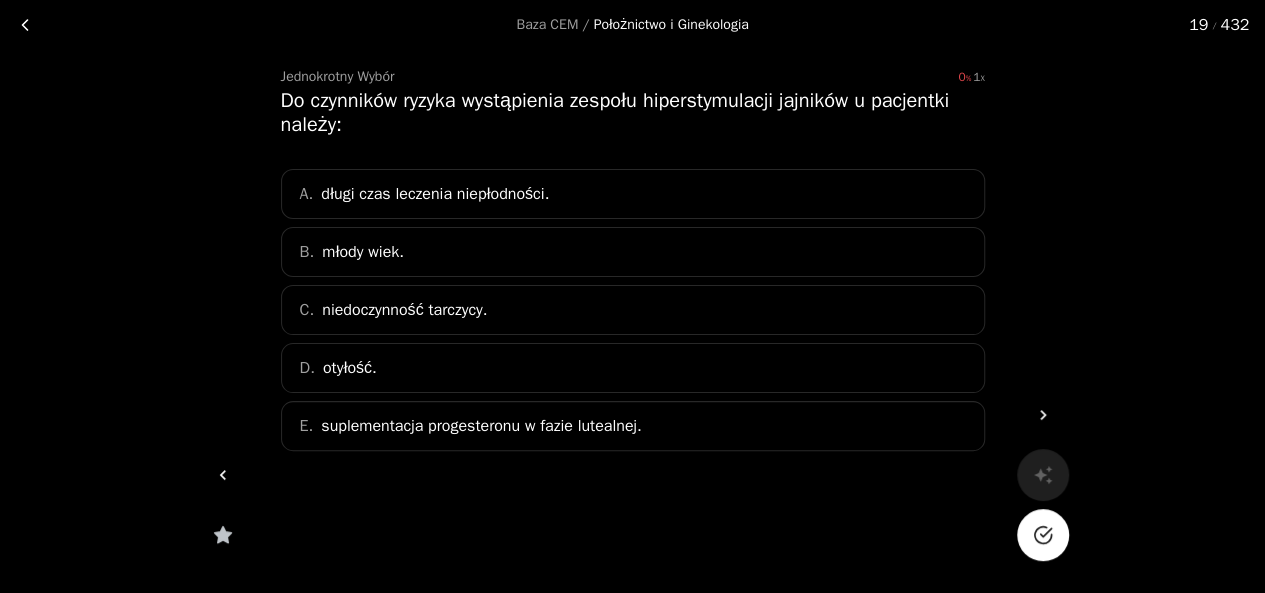 click 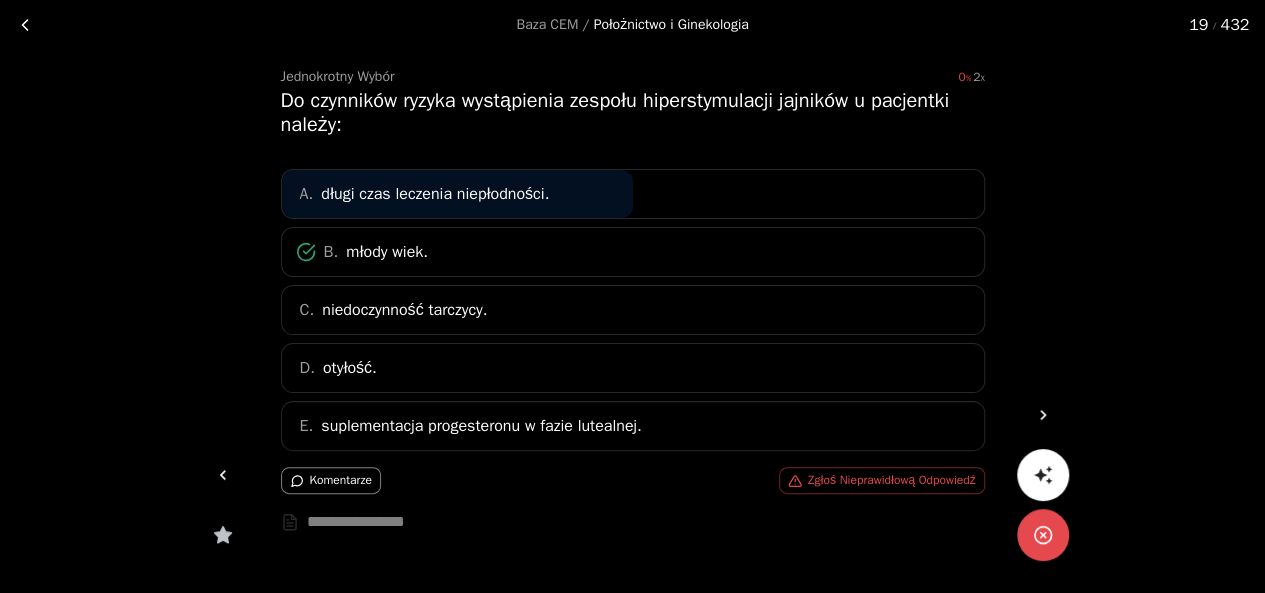 click 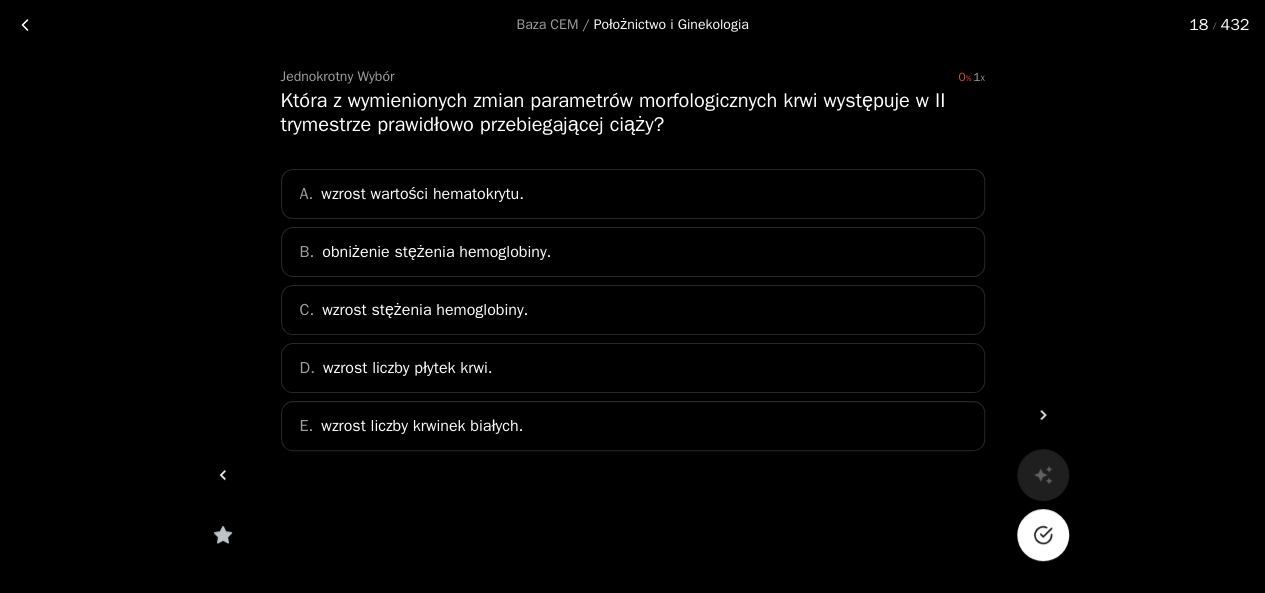 click 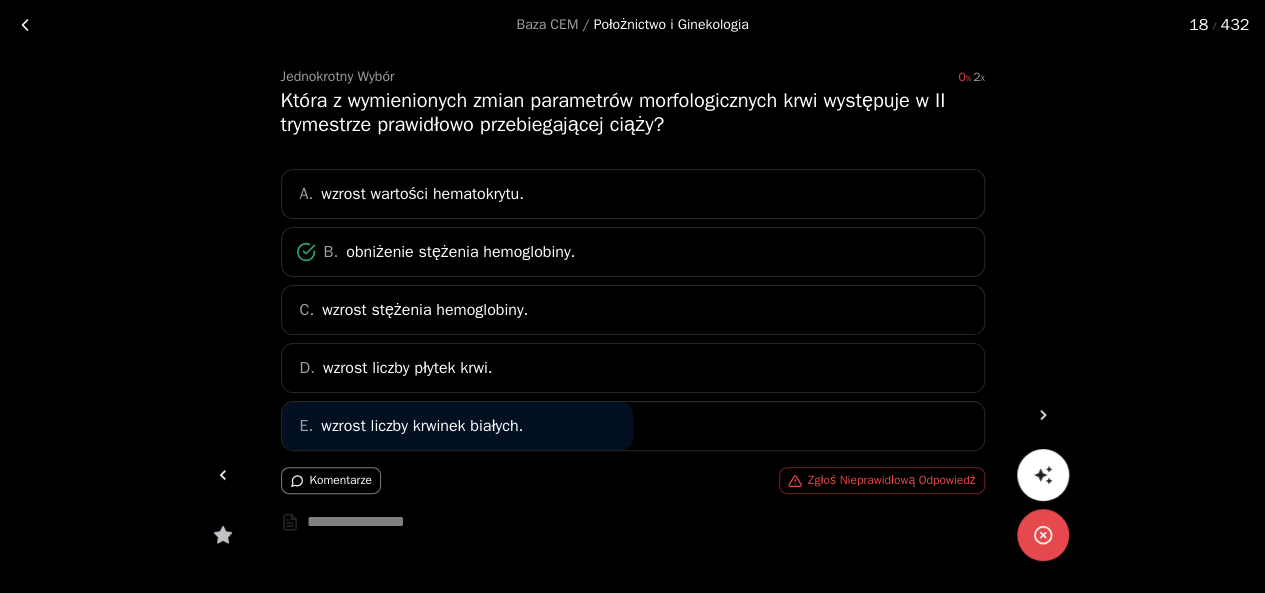 click 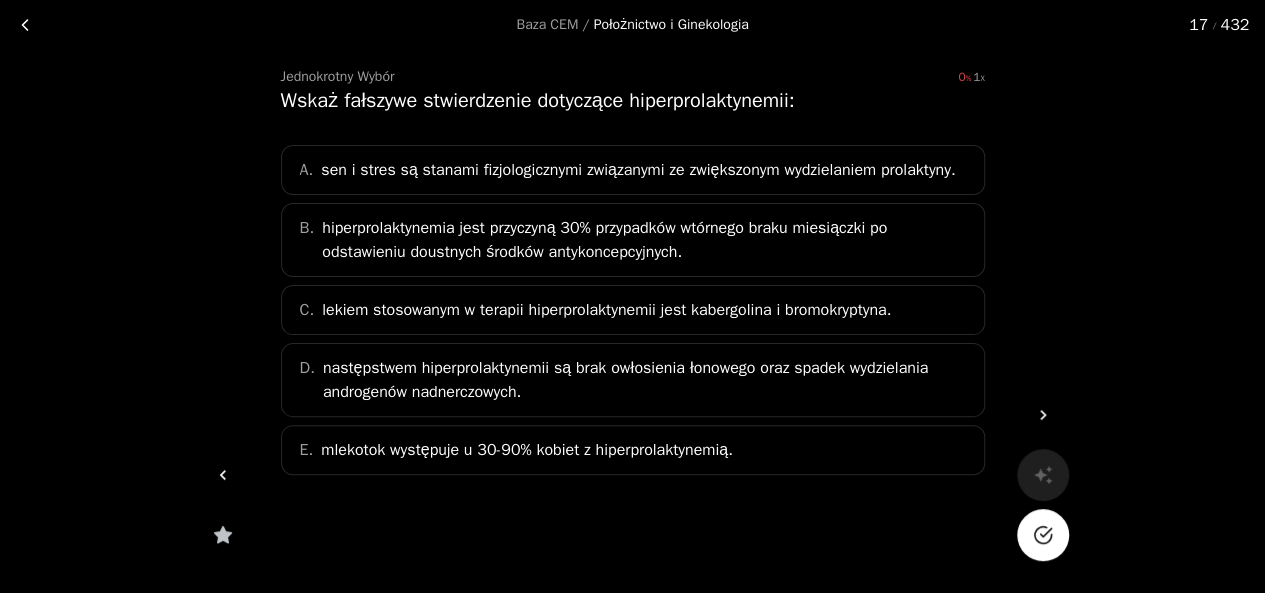 click 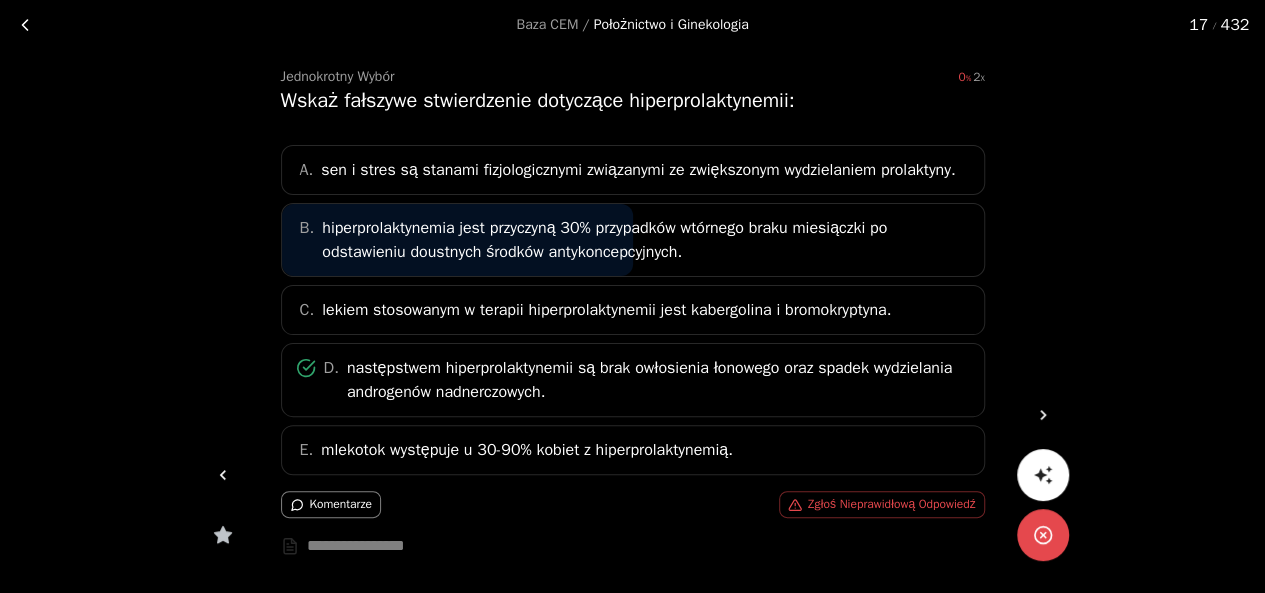 click 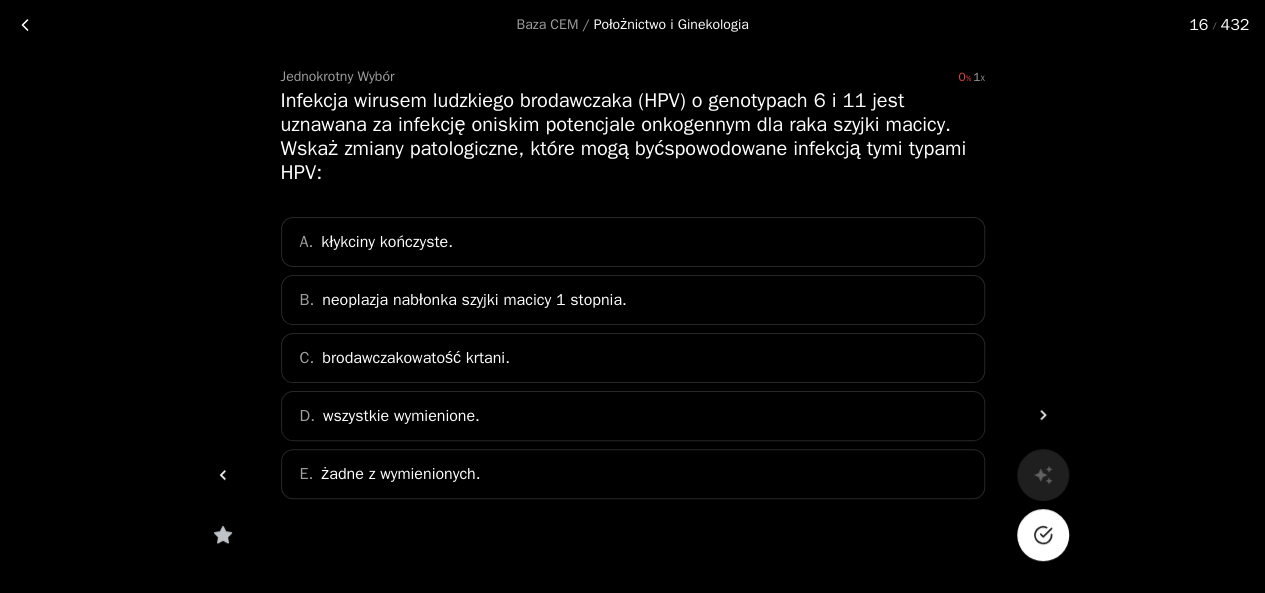 click 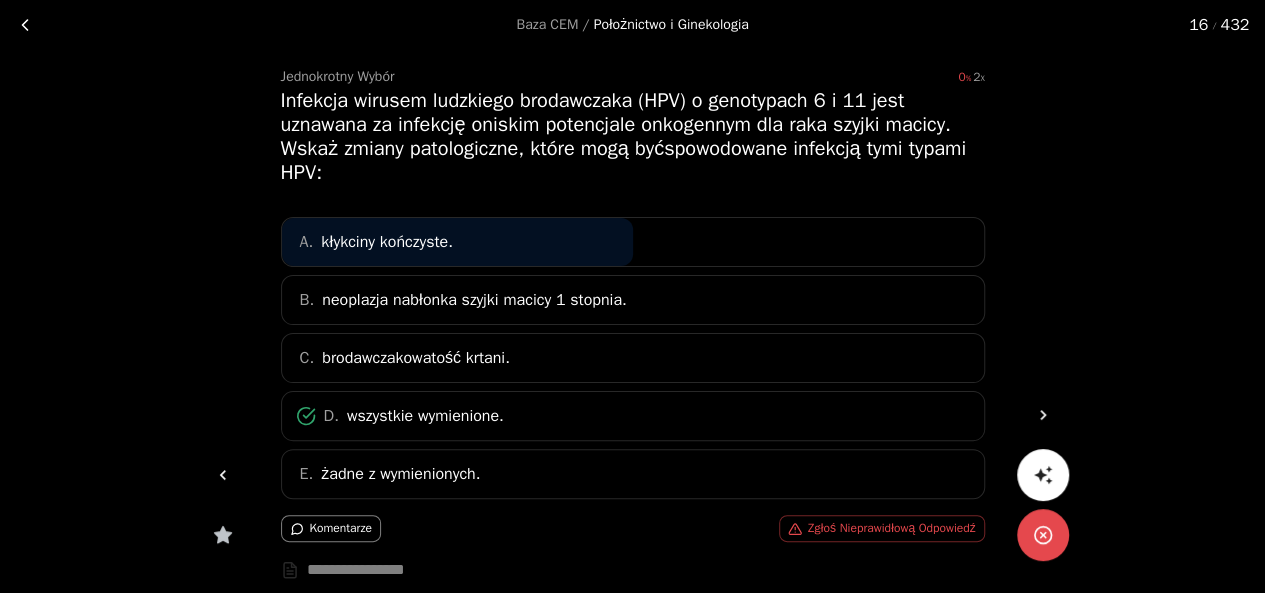 click 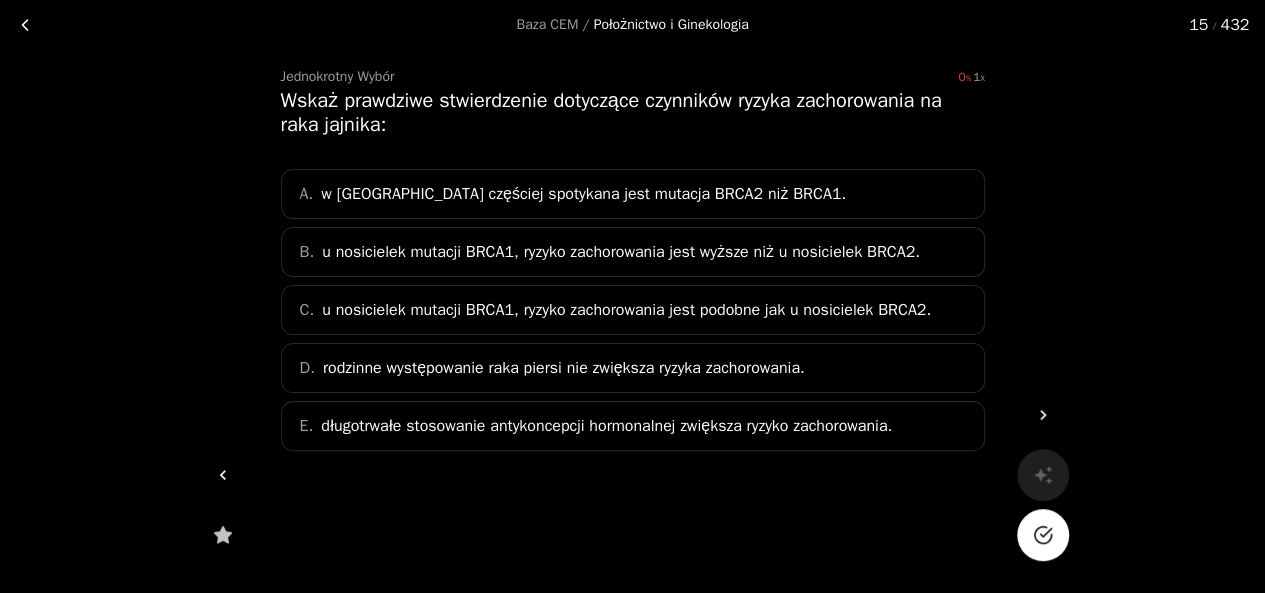 click 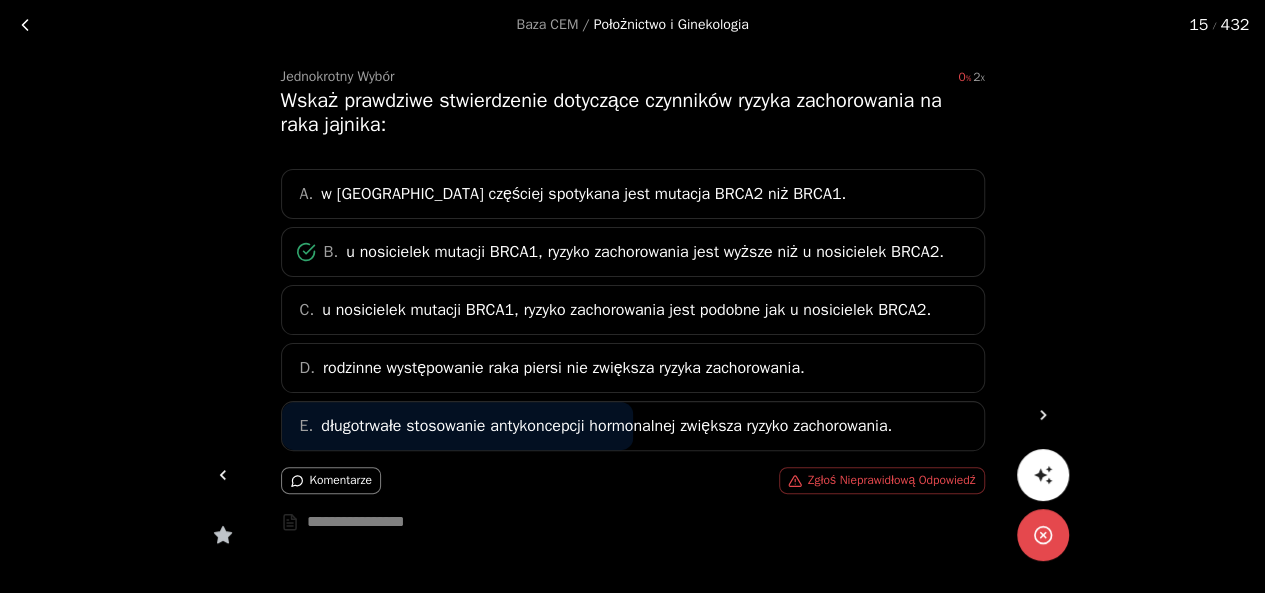 click 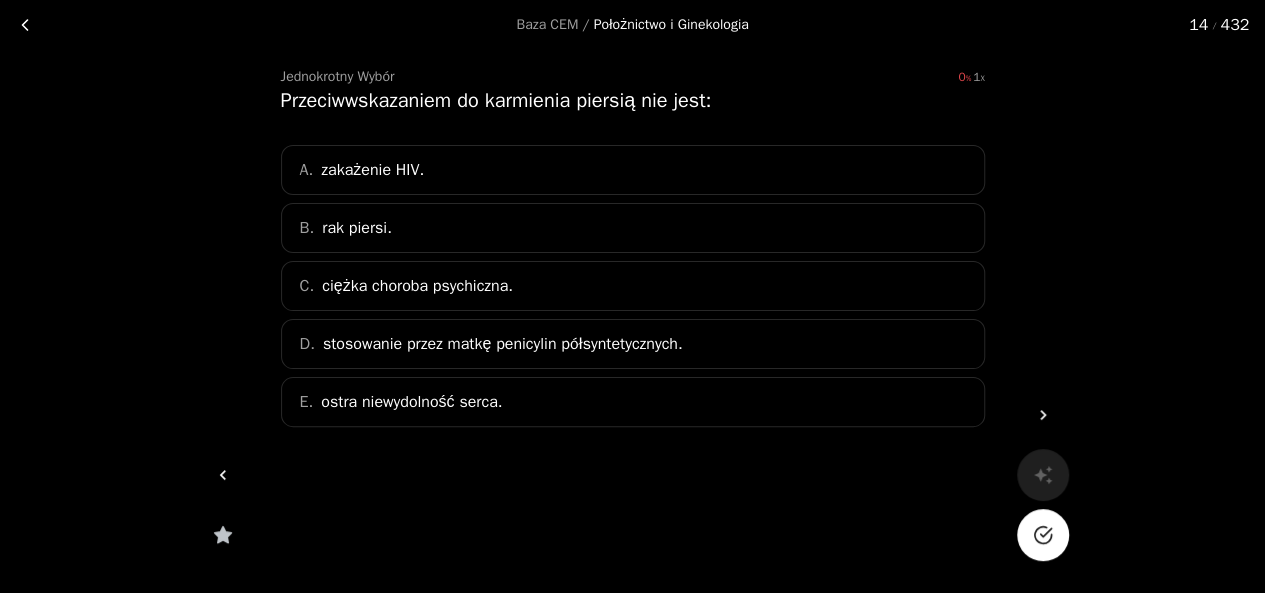 click at bounding box center [1043, 535] 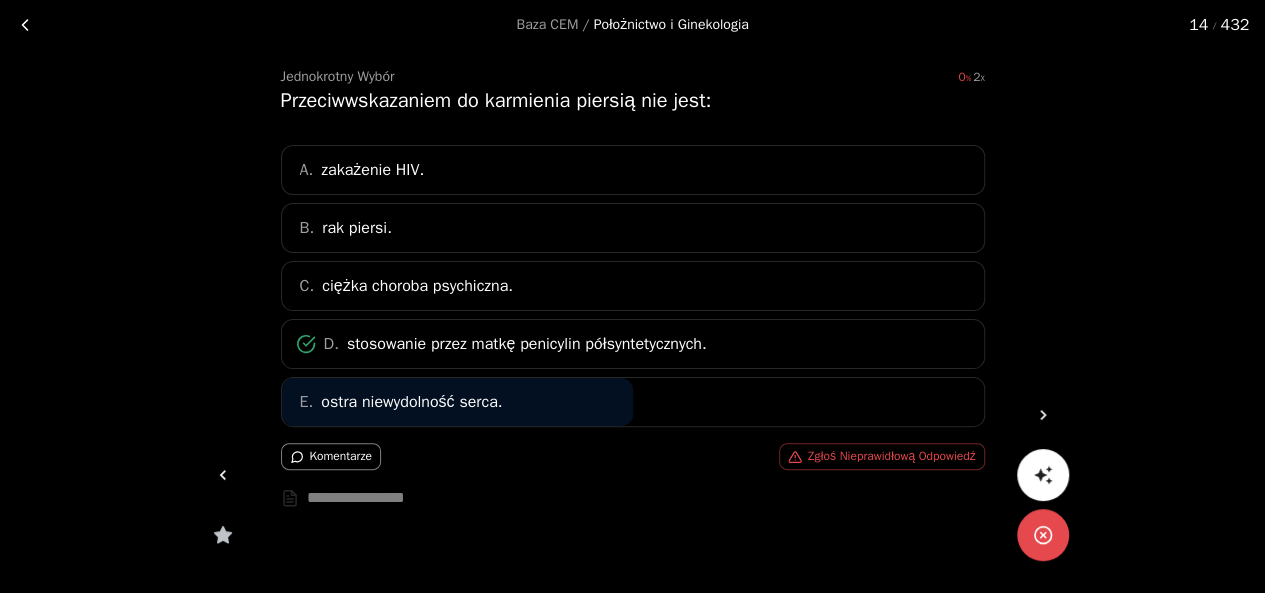 click 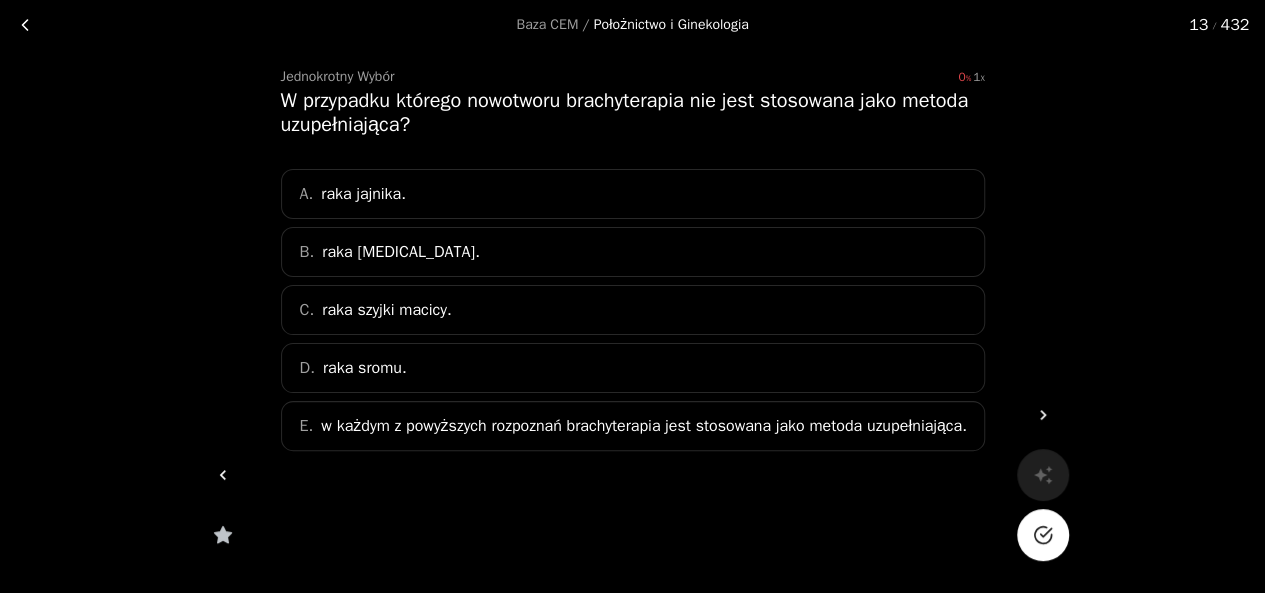 click at bounding box center [1043, 535] 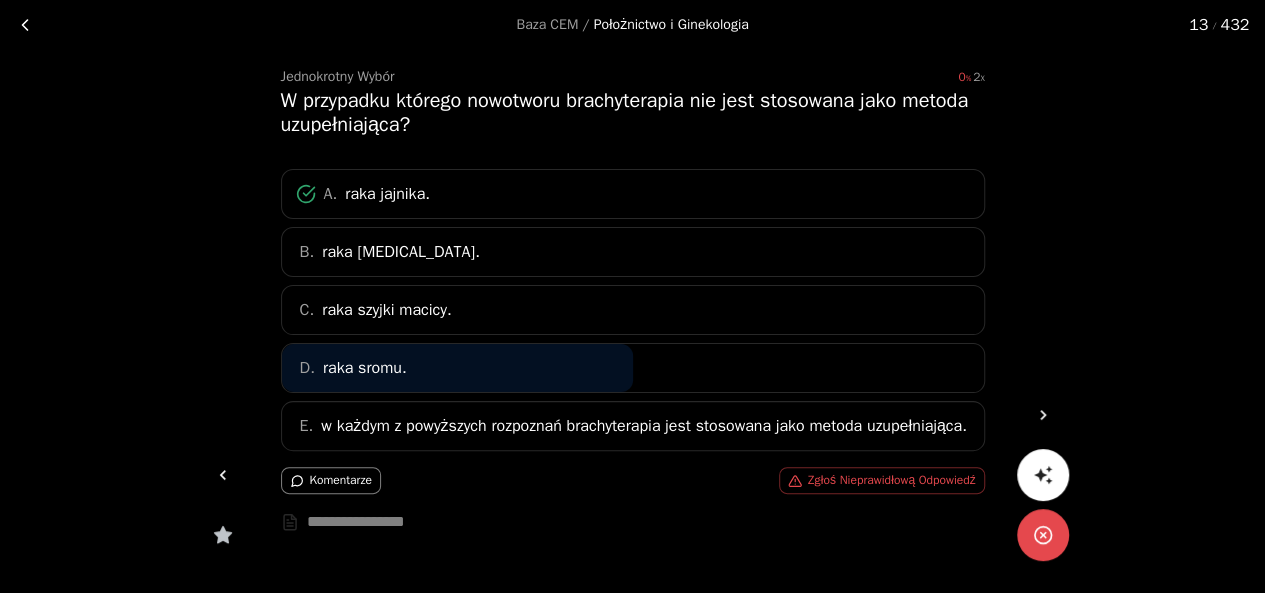 click 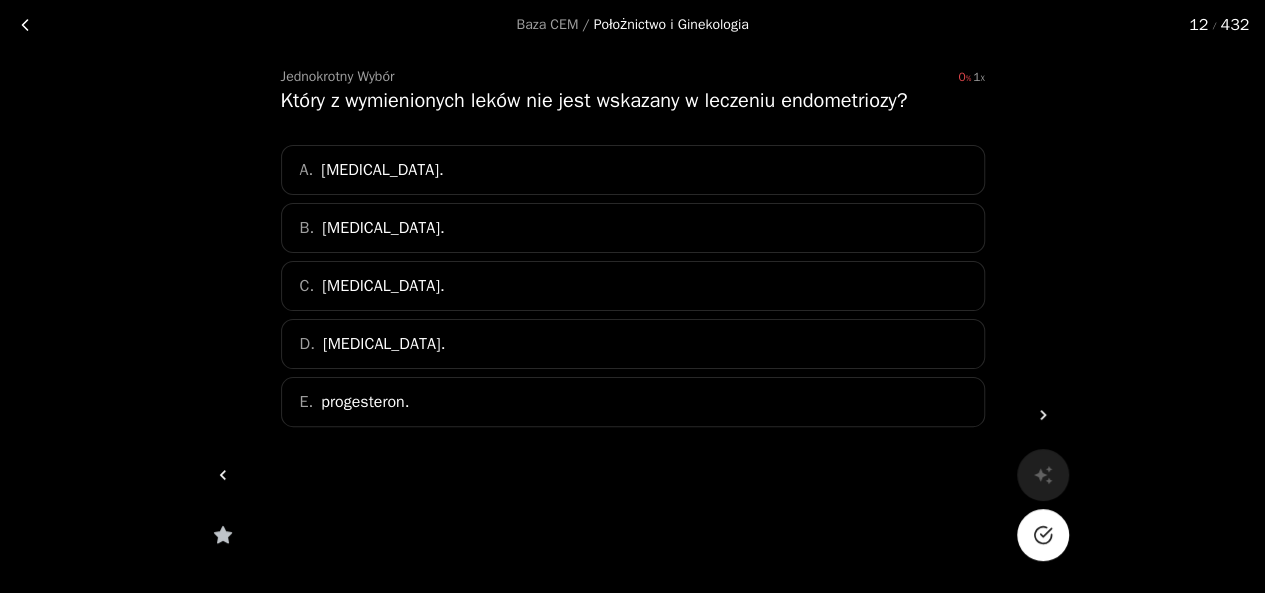 click at bounding box center (223, 475) 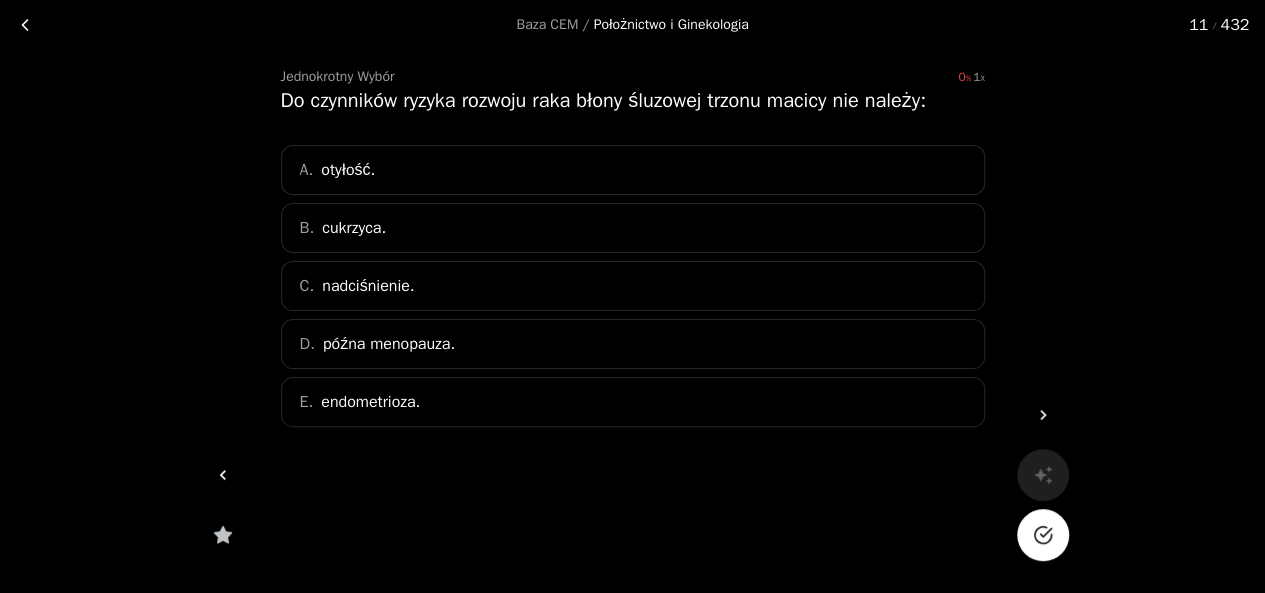 click at bounding box center [1043, 535] 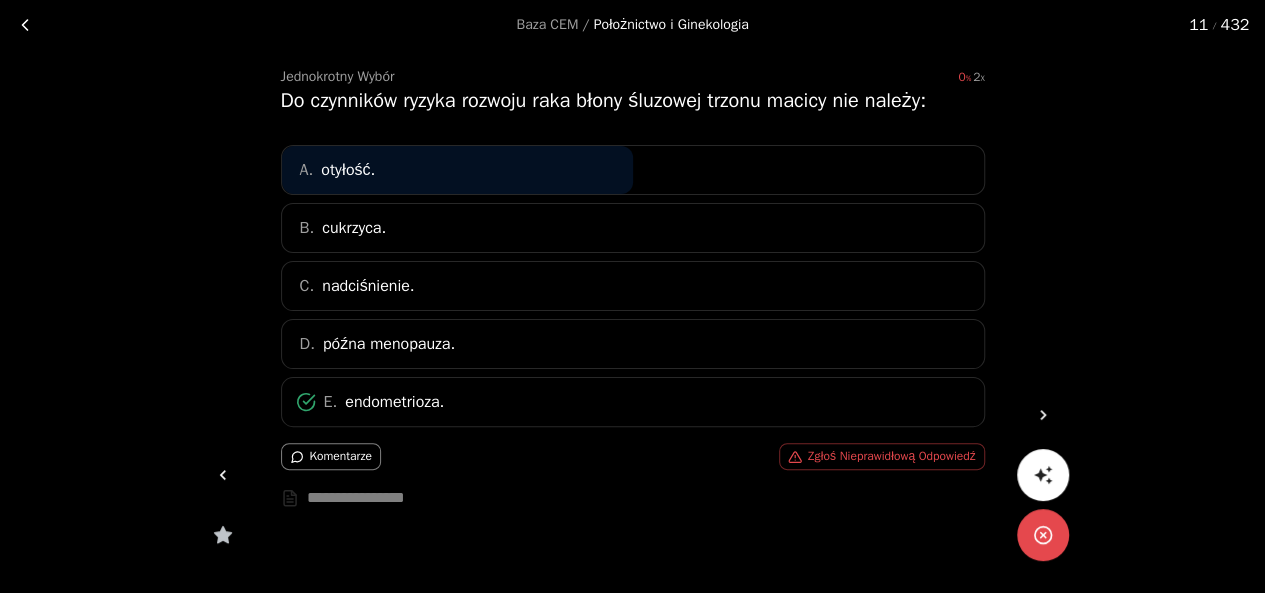 click 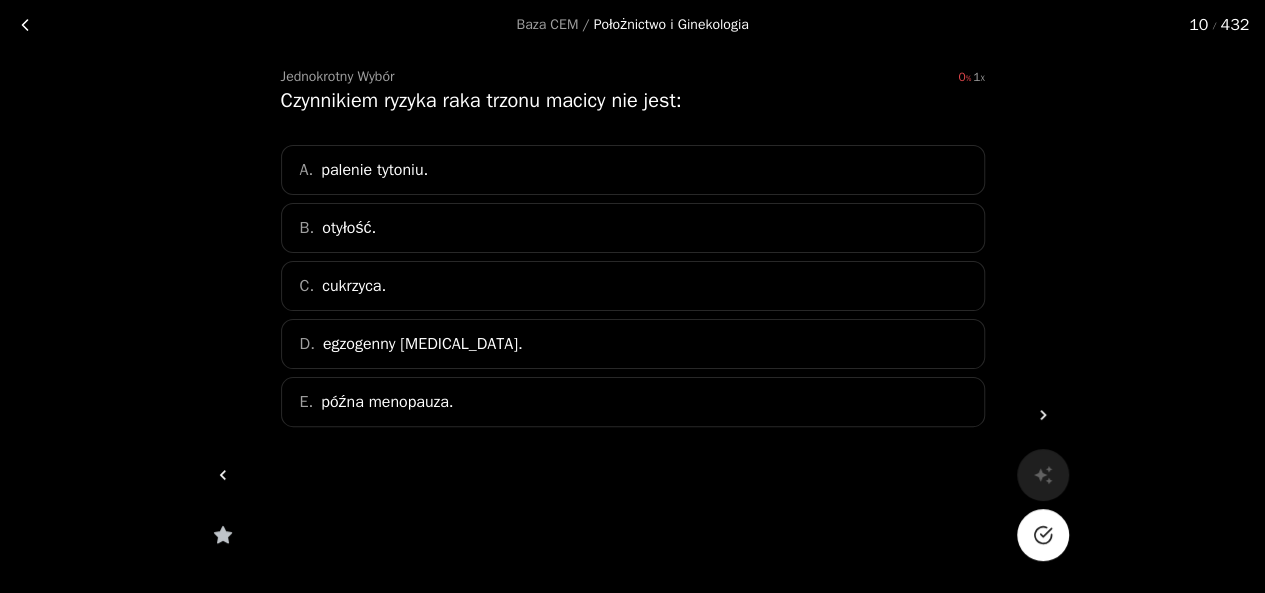 click 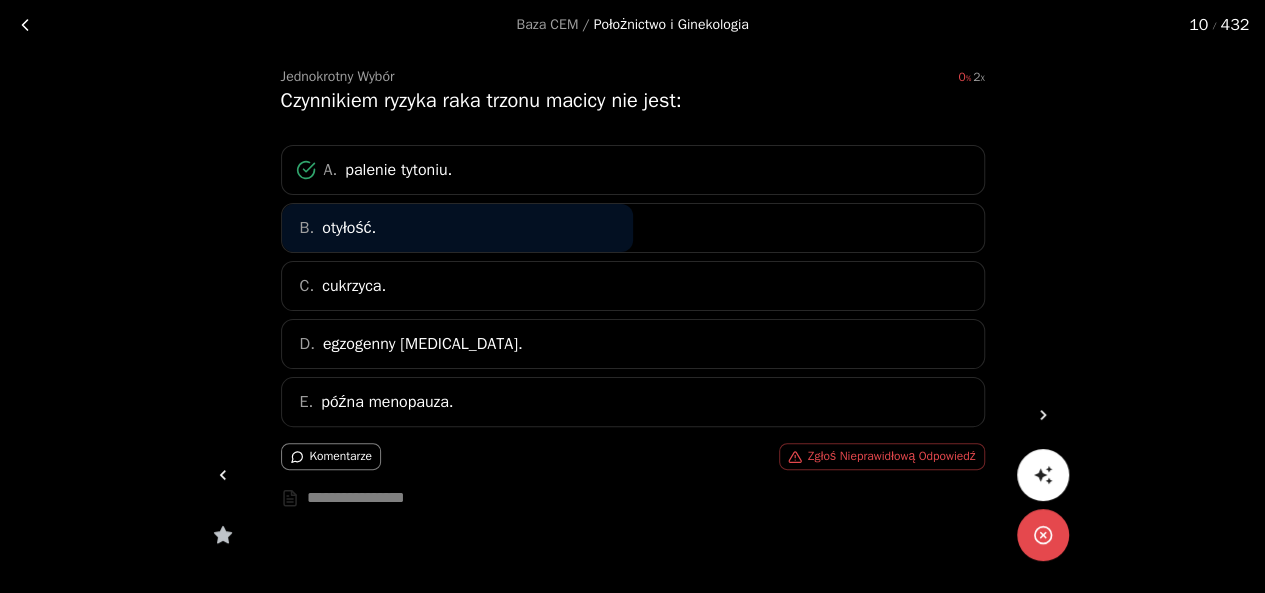 click 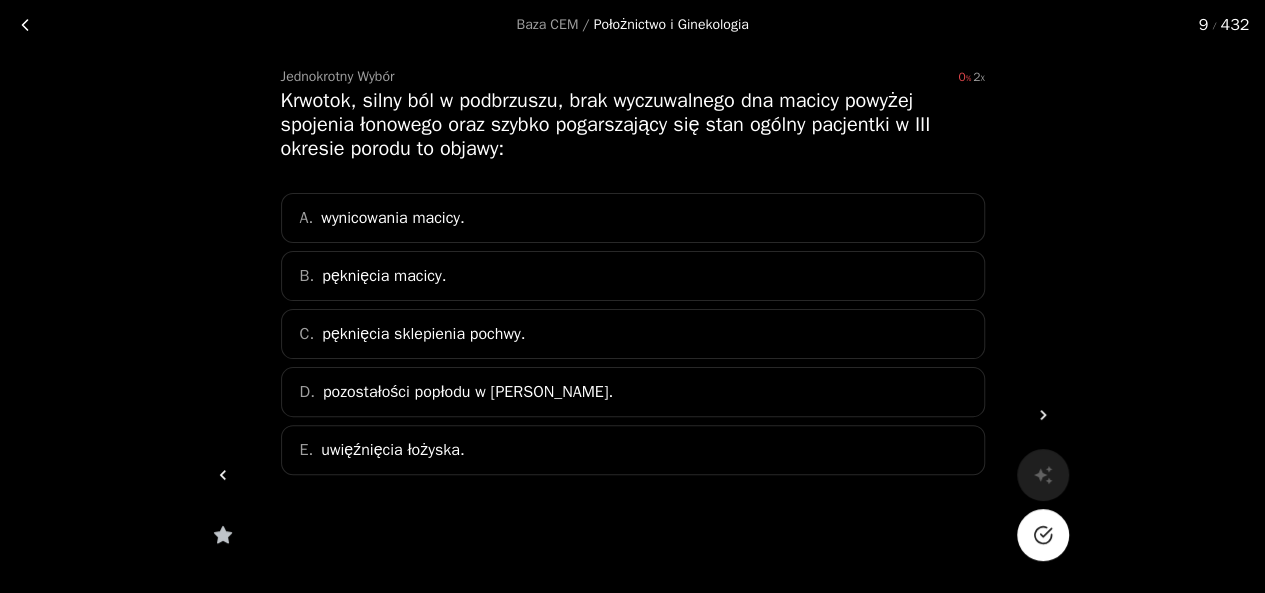 click at bounding box center [1043, 535] 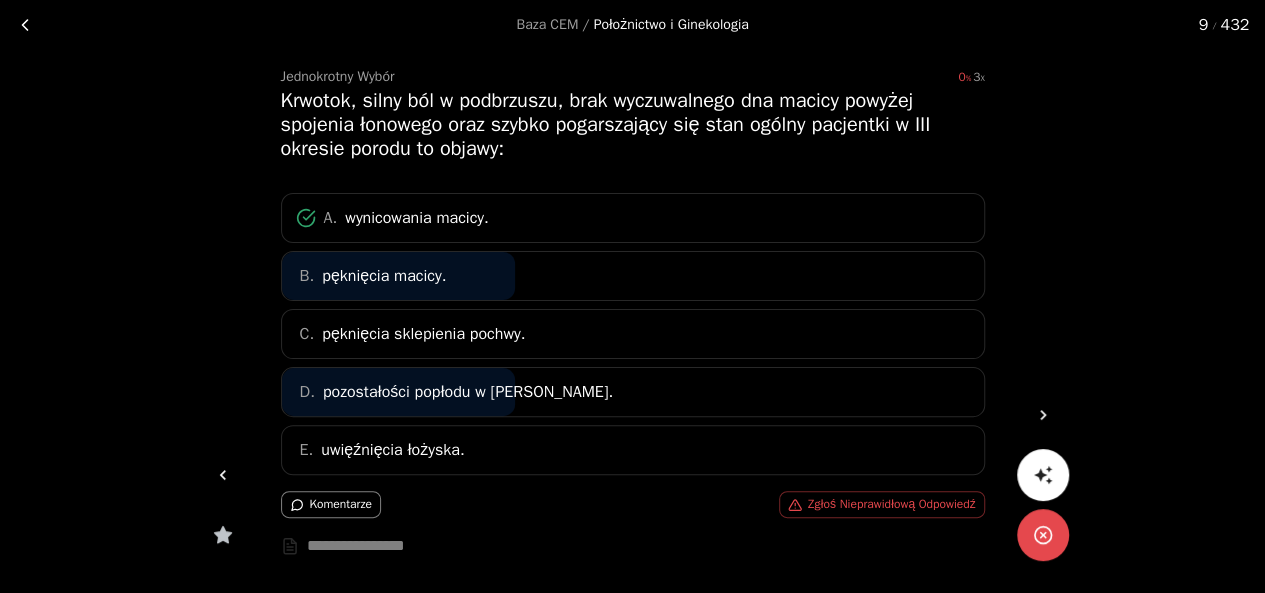 click 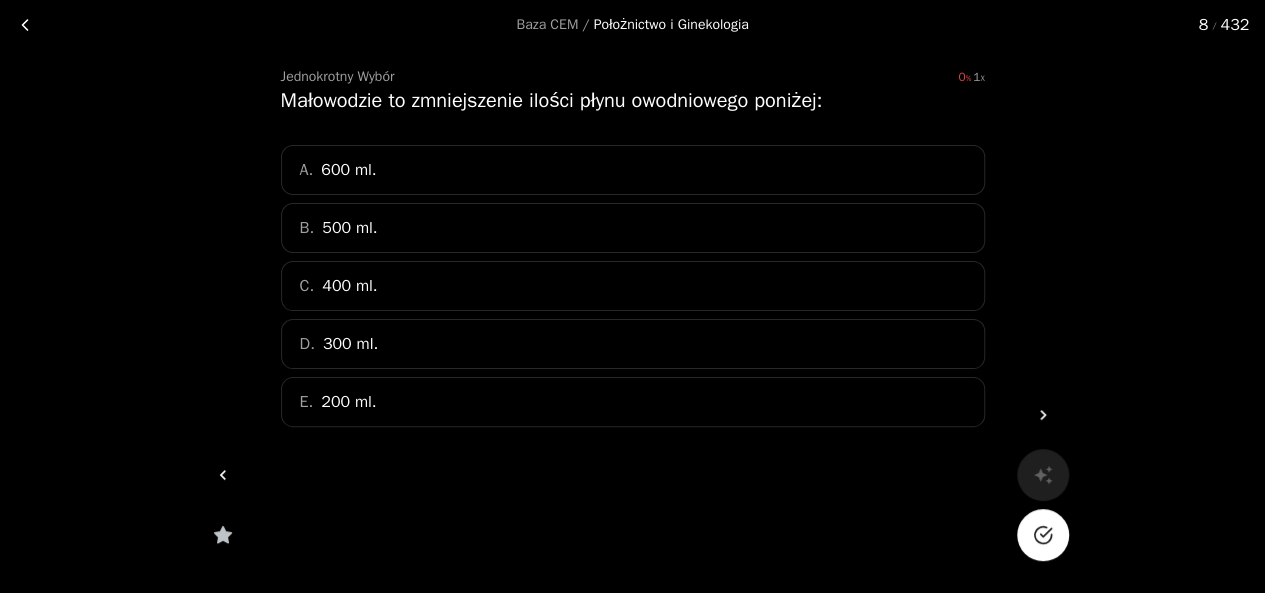 click 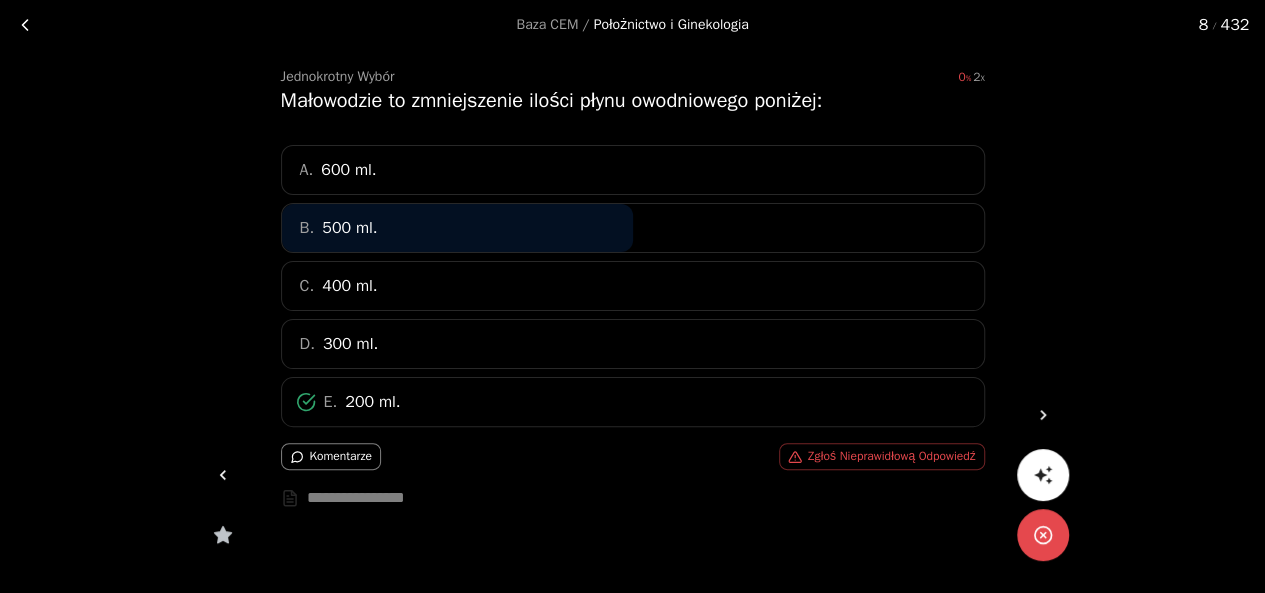 click 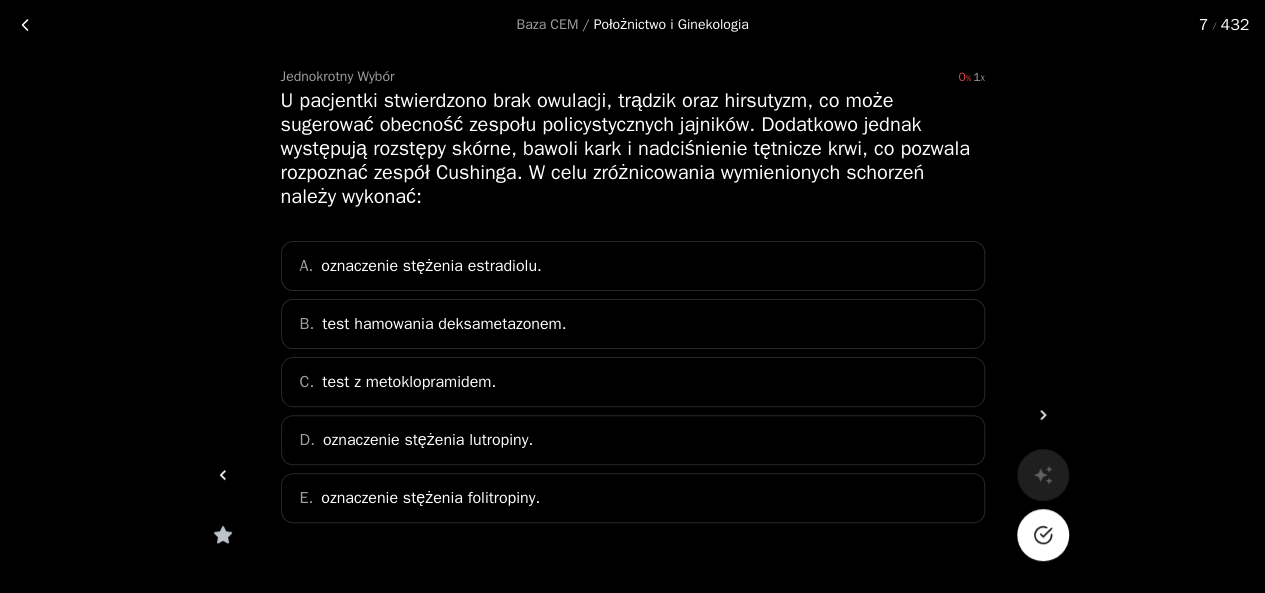 click 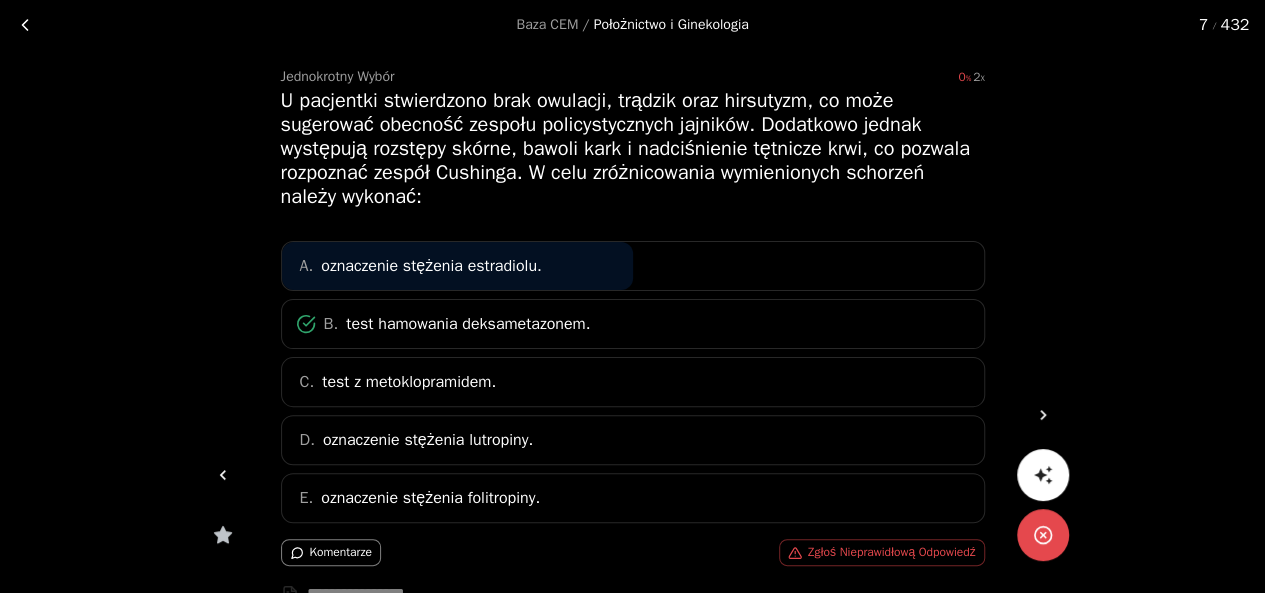 click 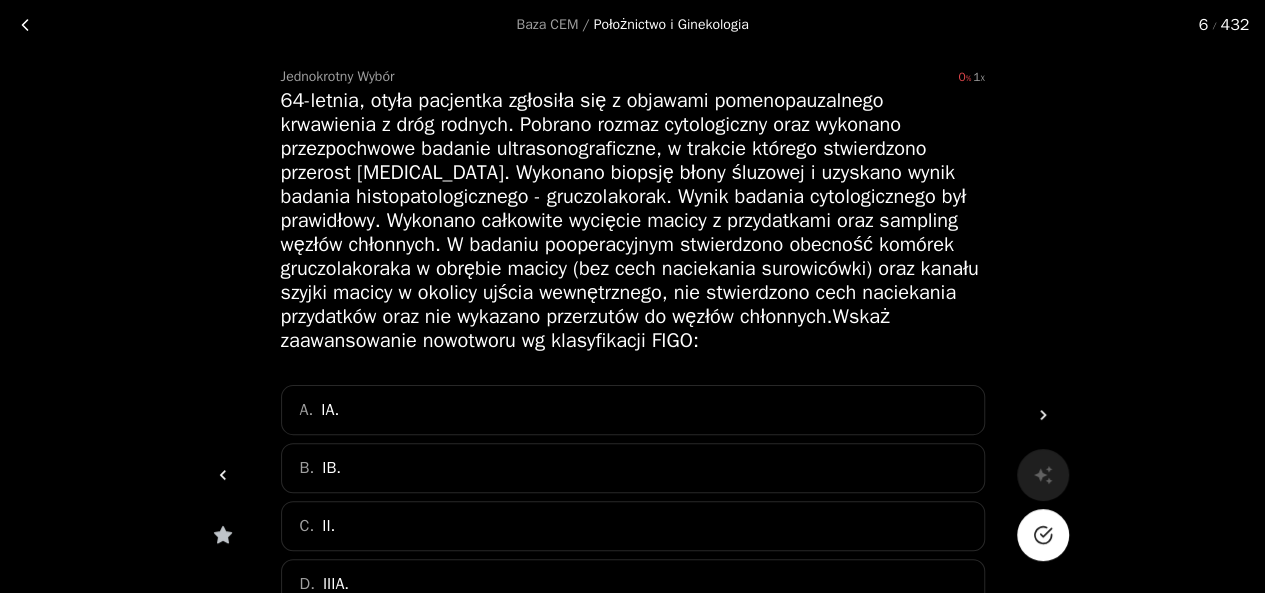 click 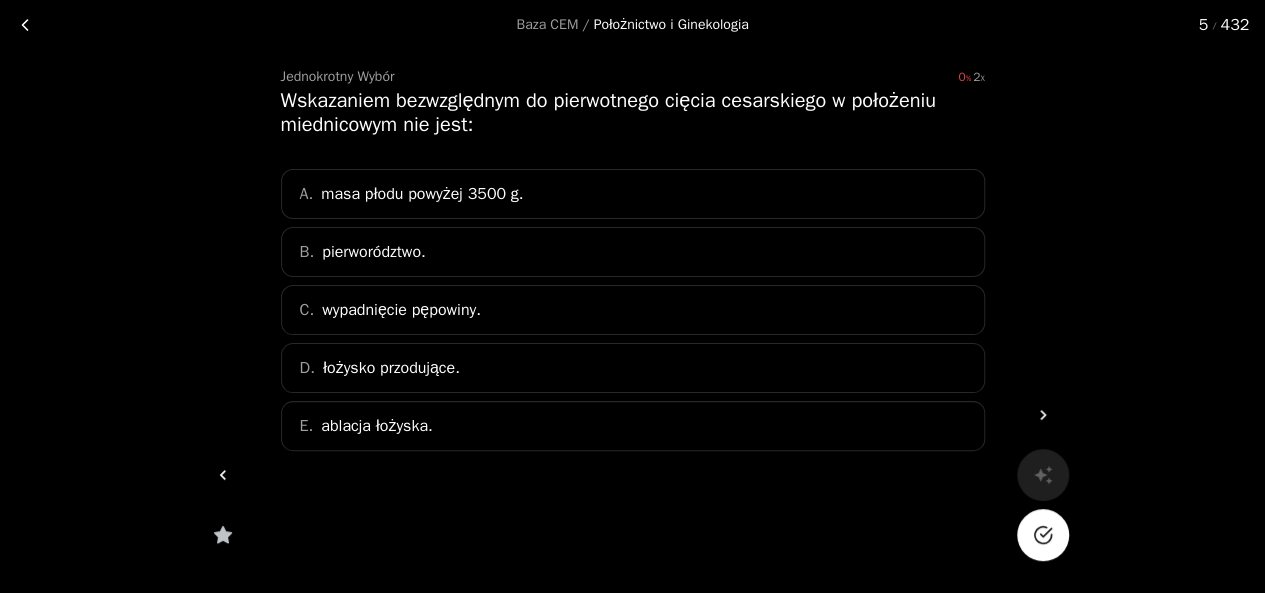 click 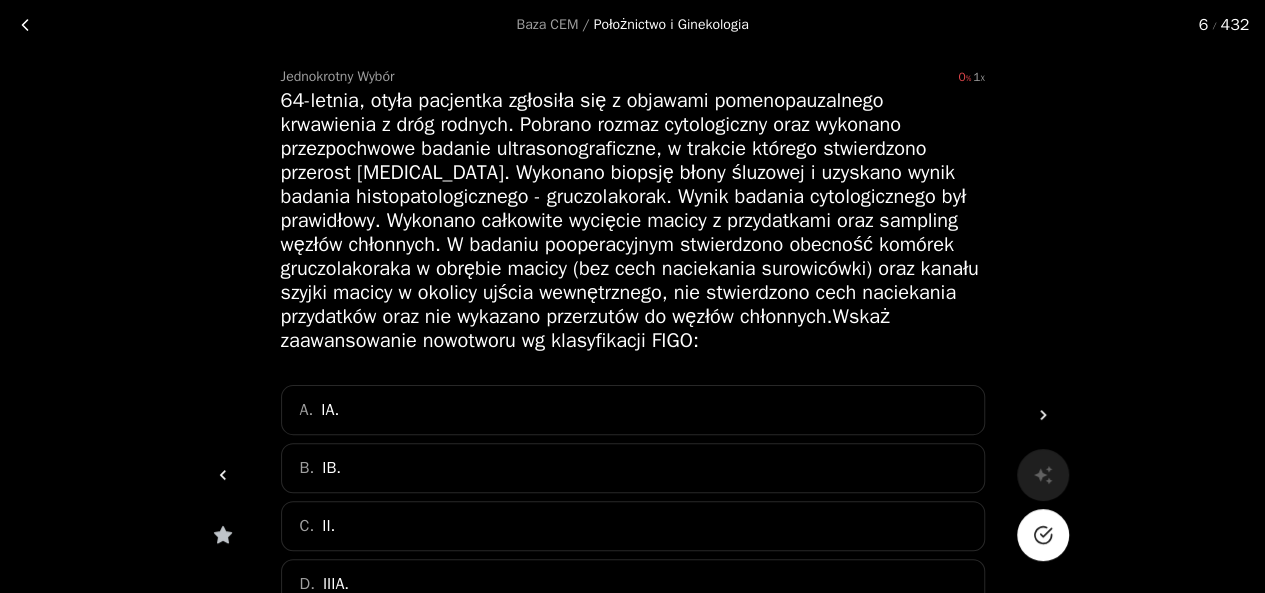 click at bounding box center (1043, 535) 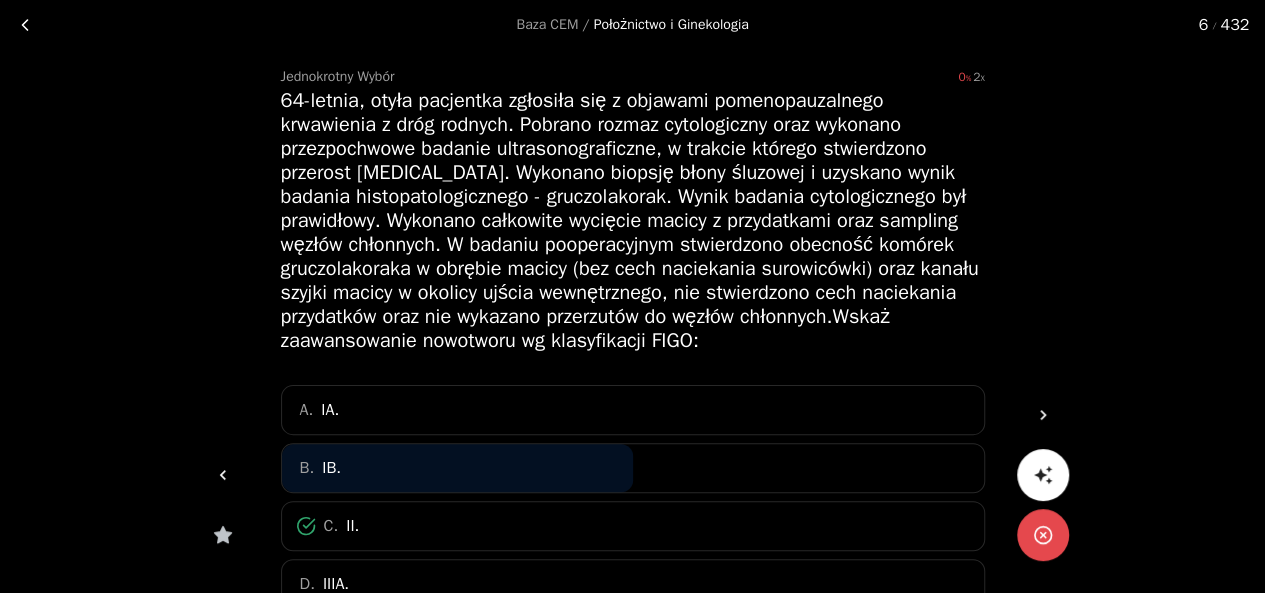 click at bounding box center [223, 475] 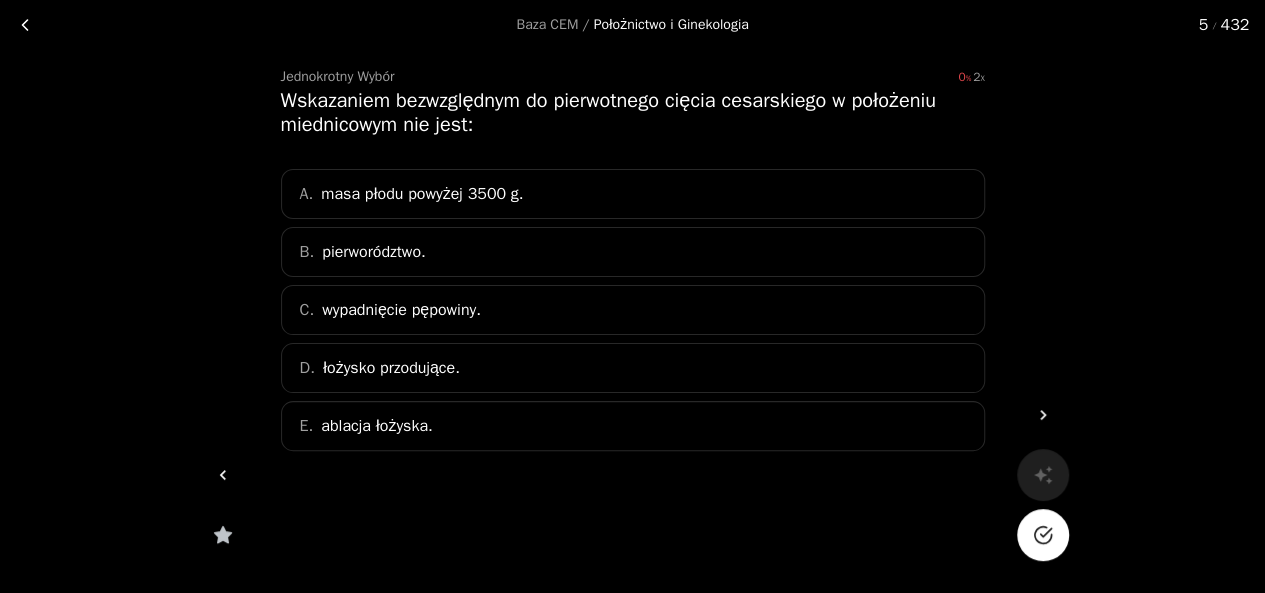 click 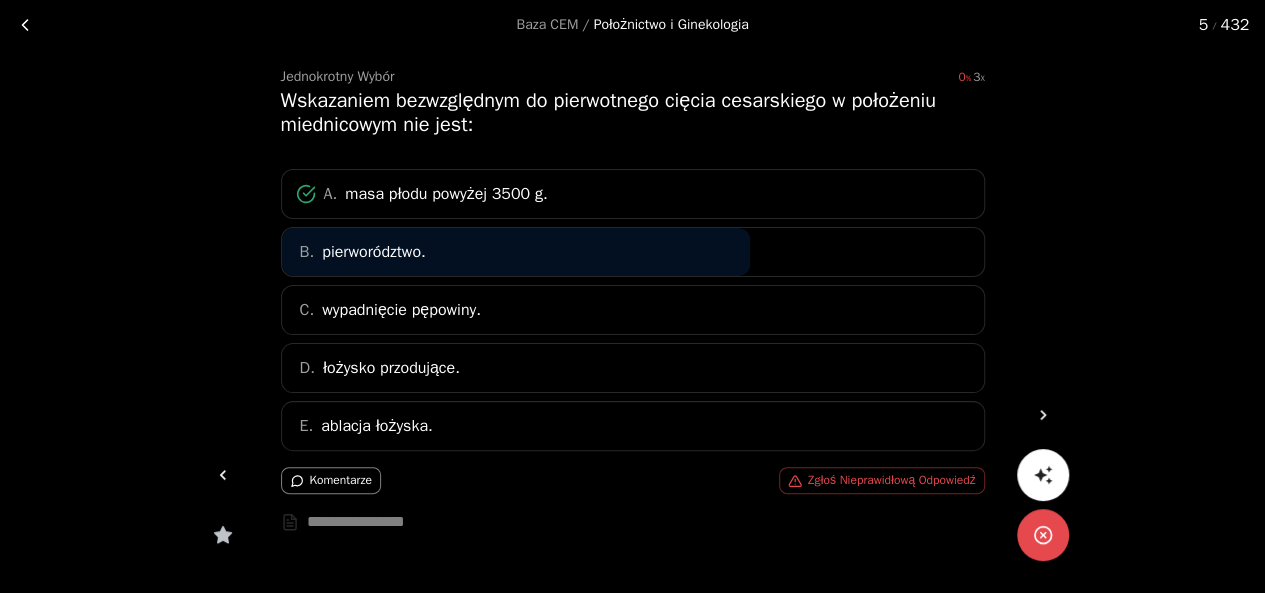 click 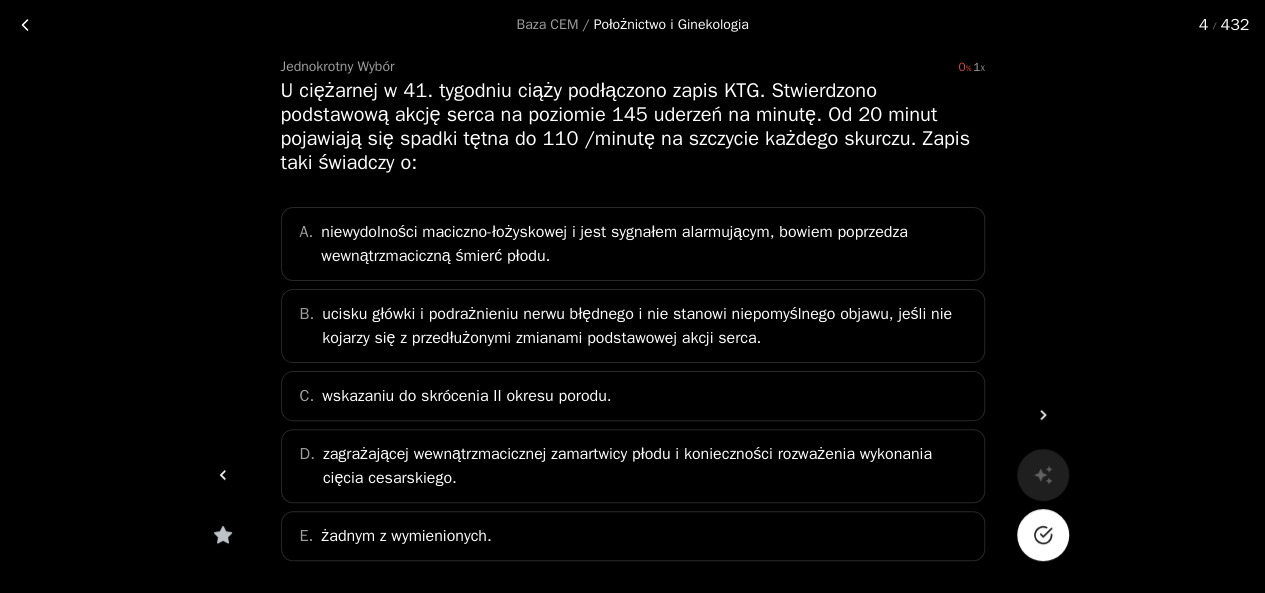 scroll, scrollTop: 91, scrollLeft: 0, axis: vertical 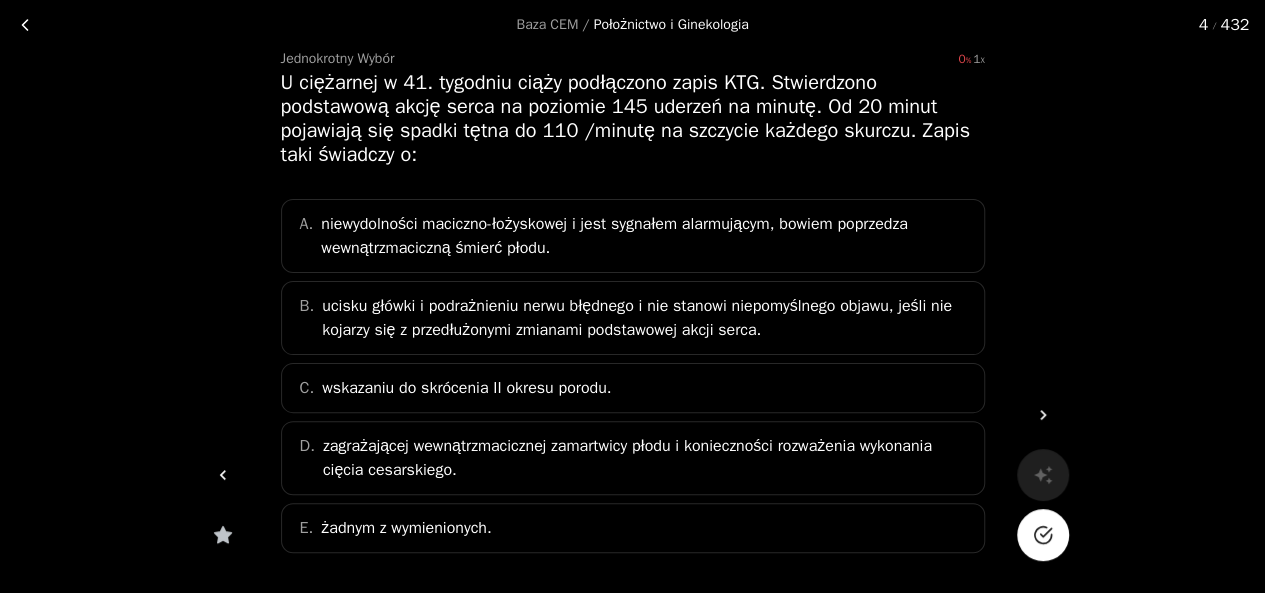 click at bounding box center [1043, 535] 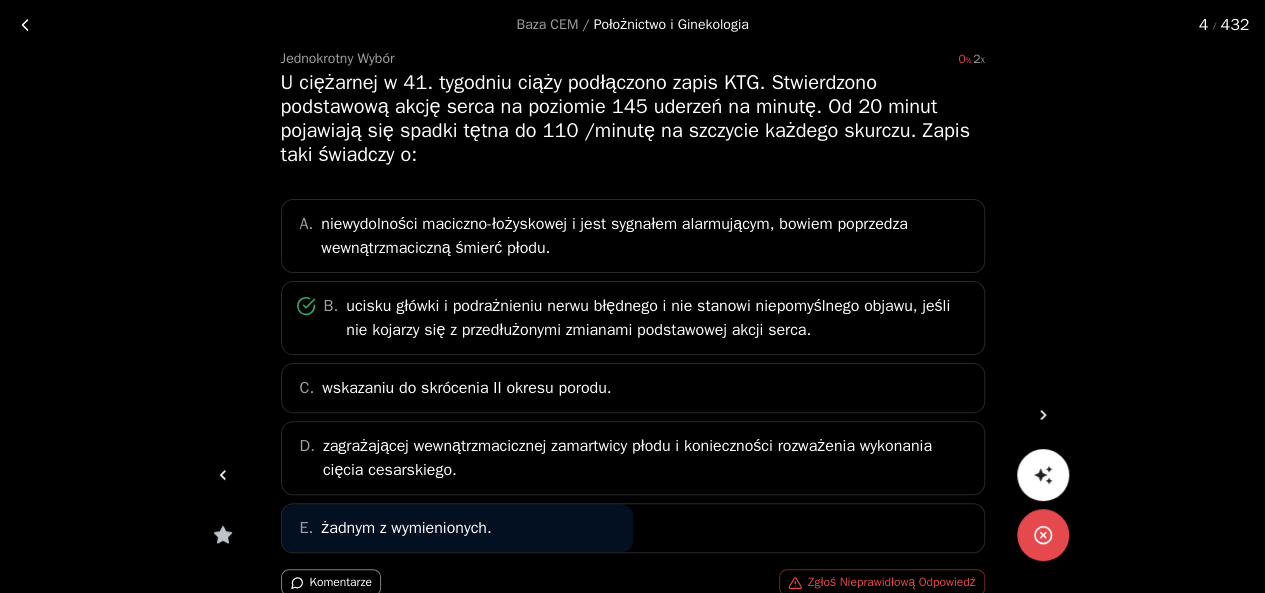 click 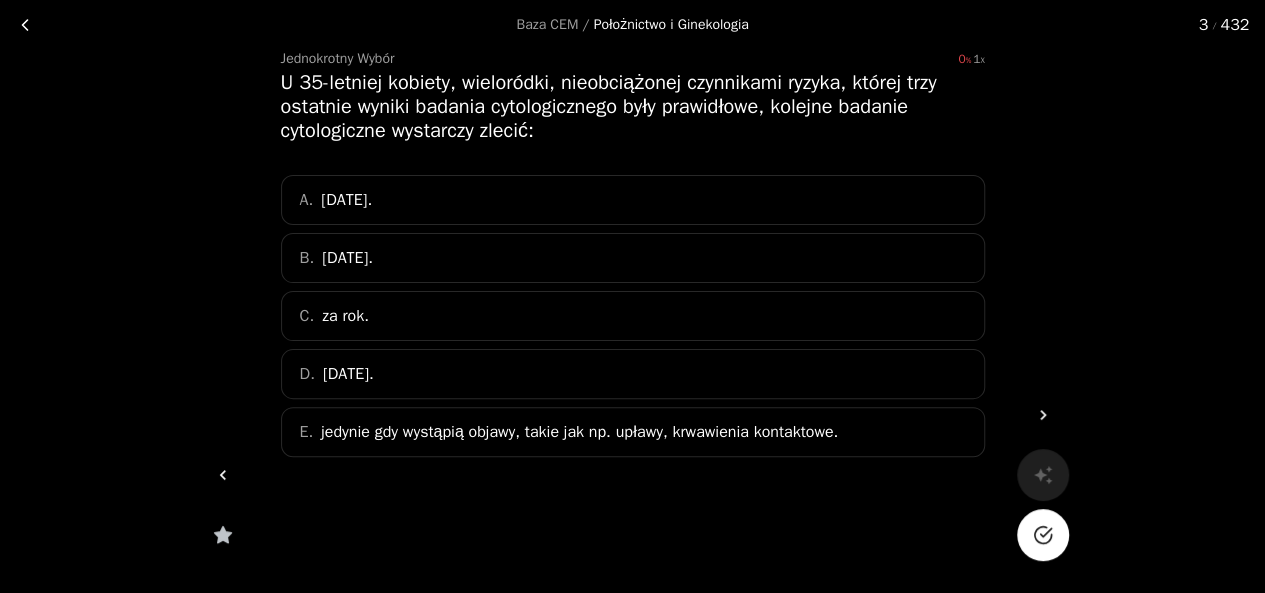 click 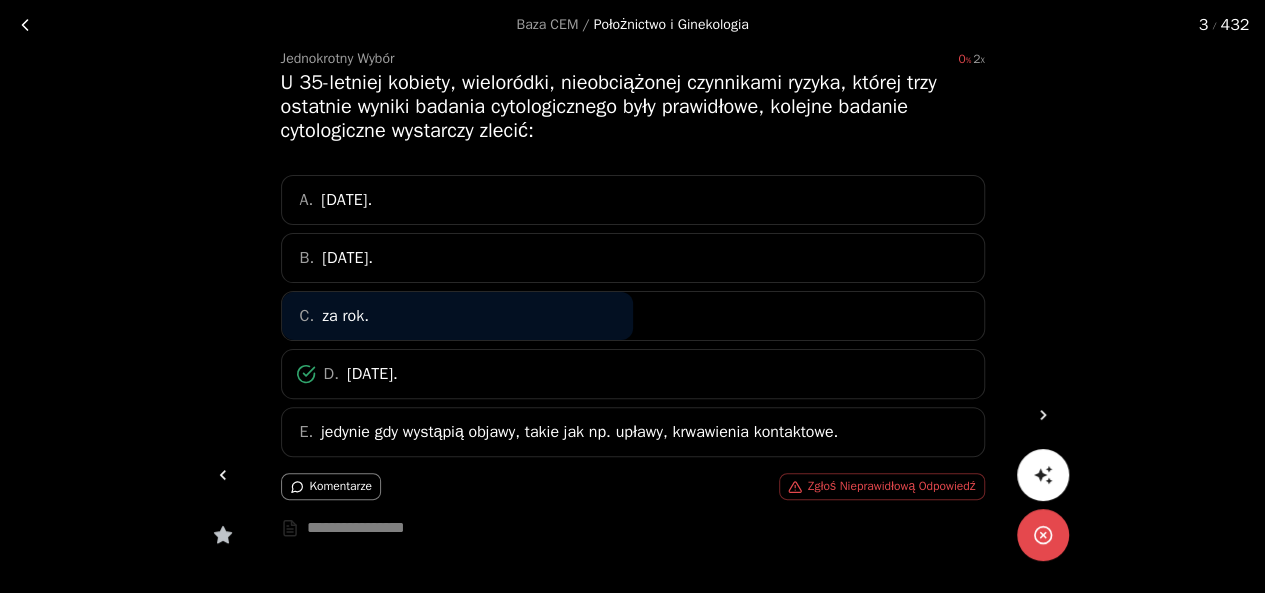 click 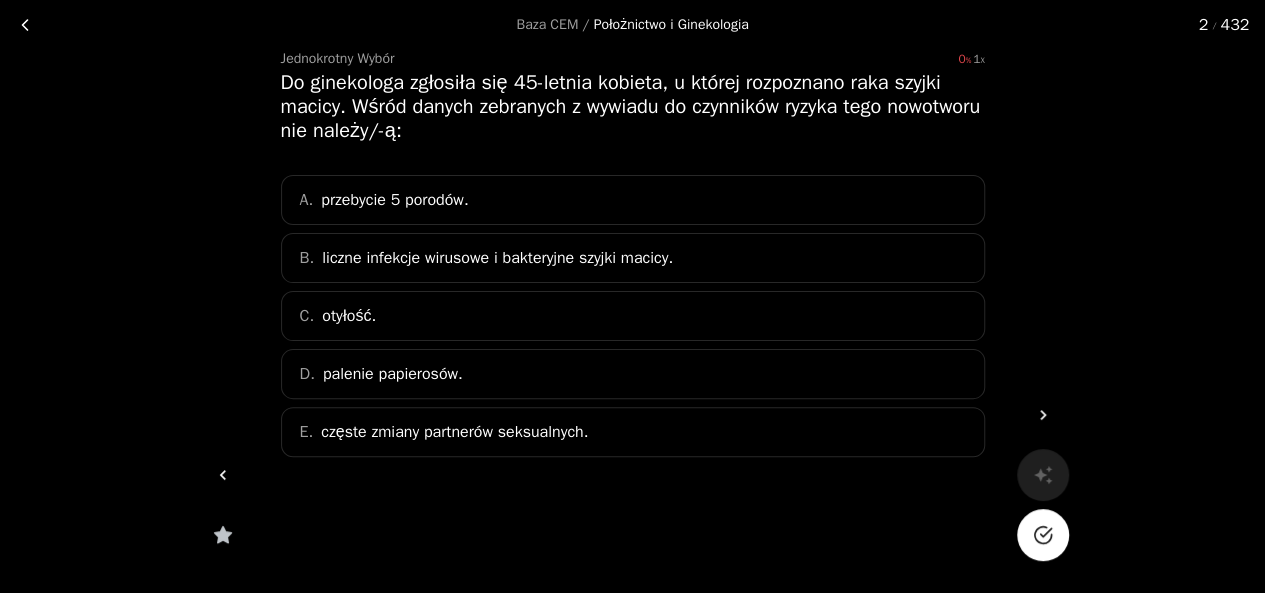 click 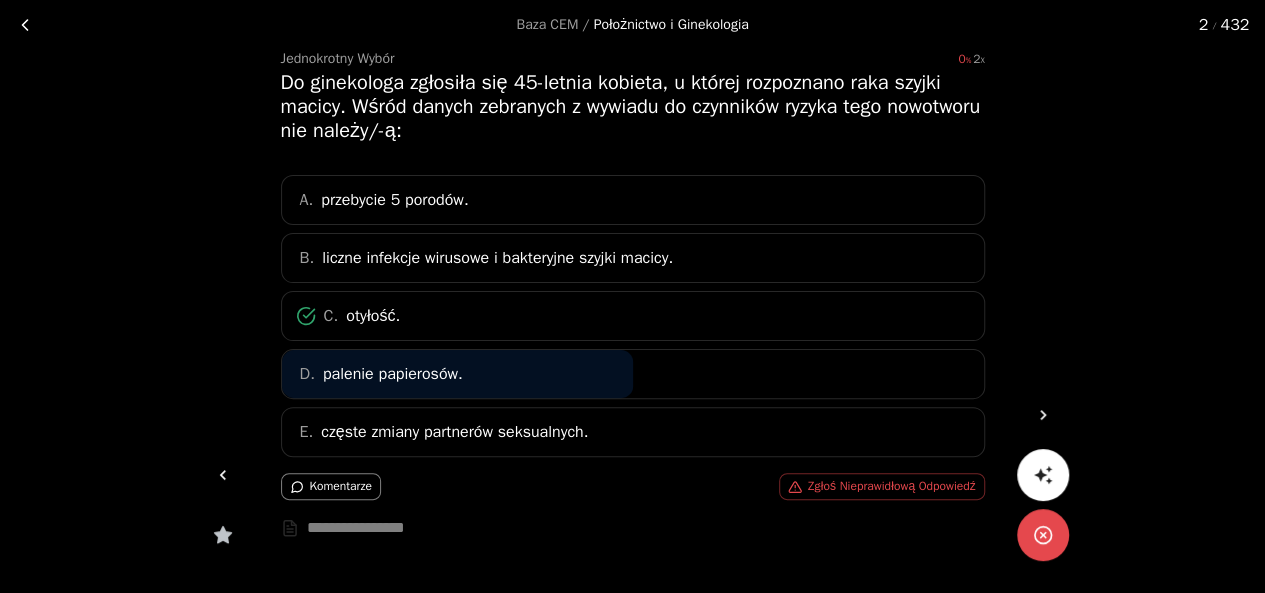 click 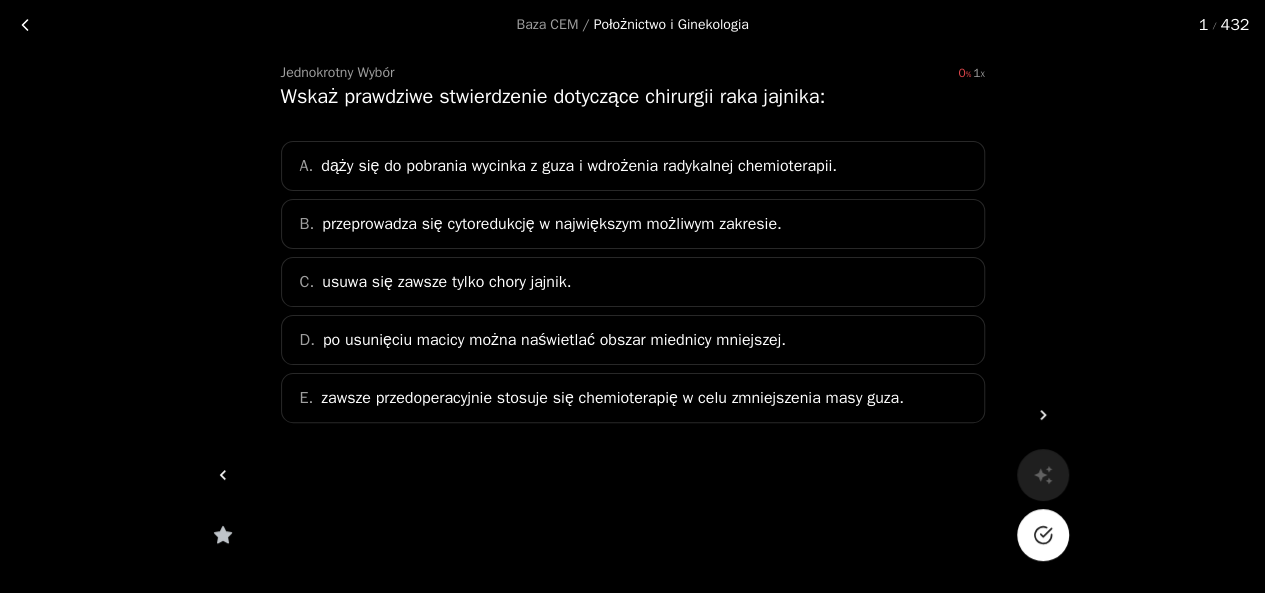 scroll, scrollTop: 73, scrollLeft: 0, axis: vertical 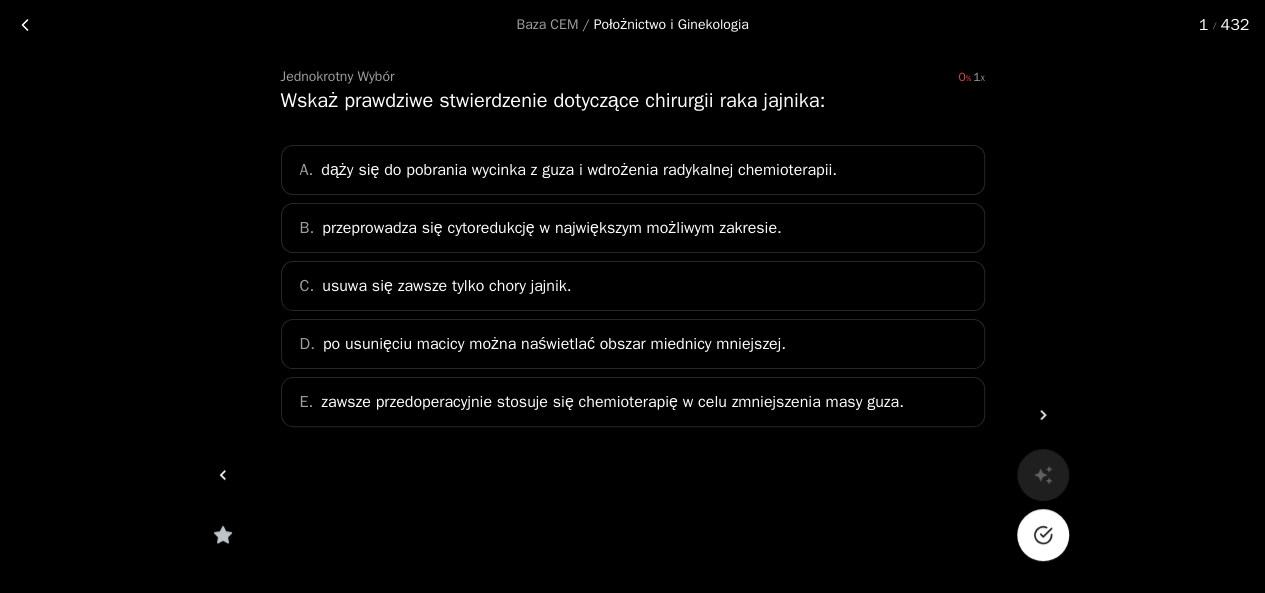click 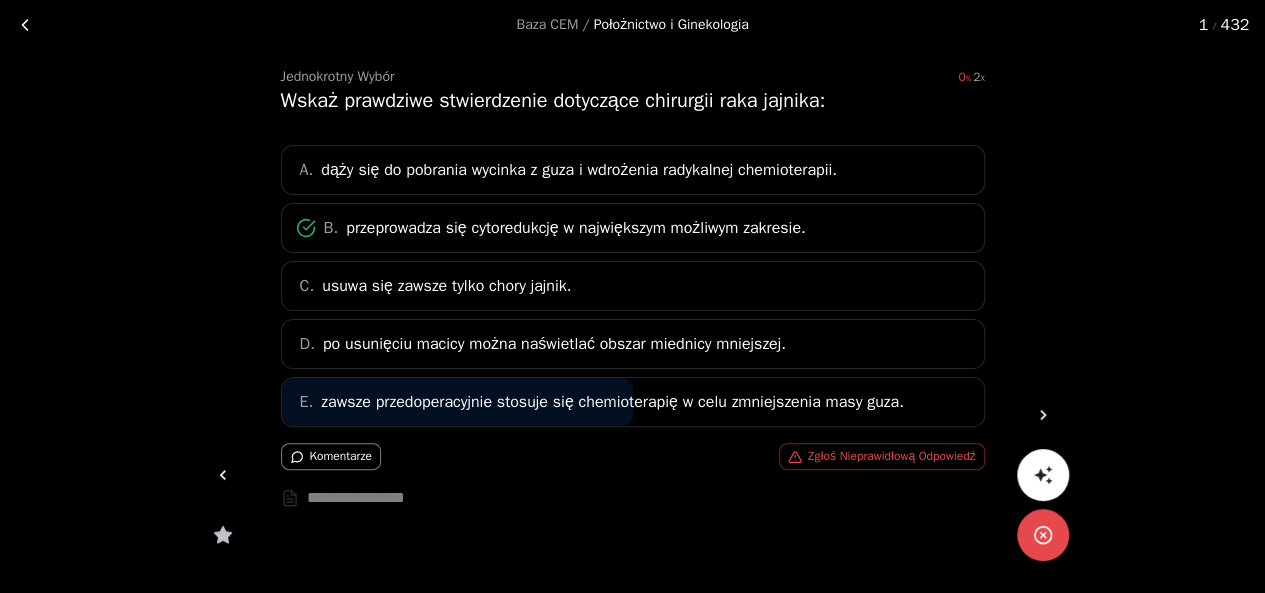 click at bounding box center (223, 475) 